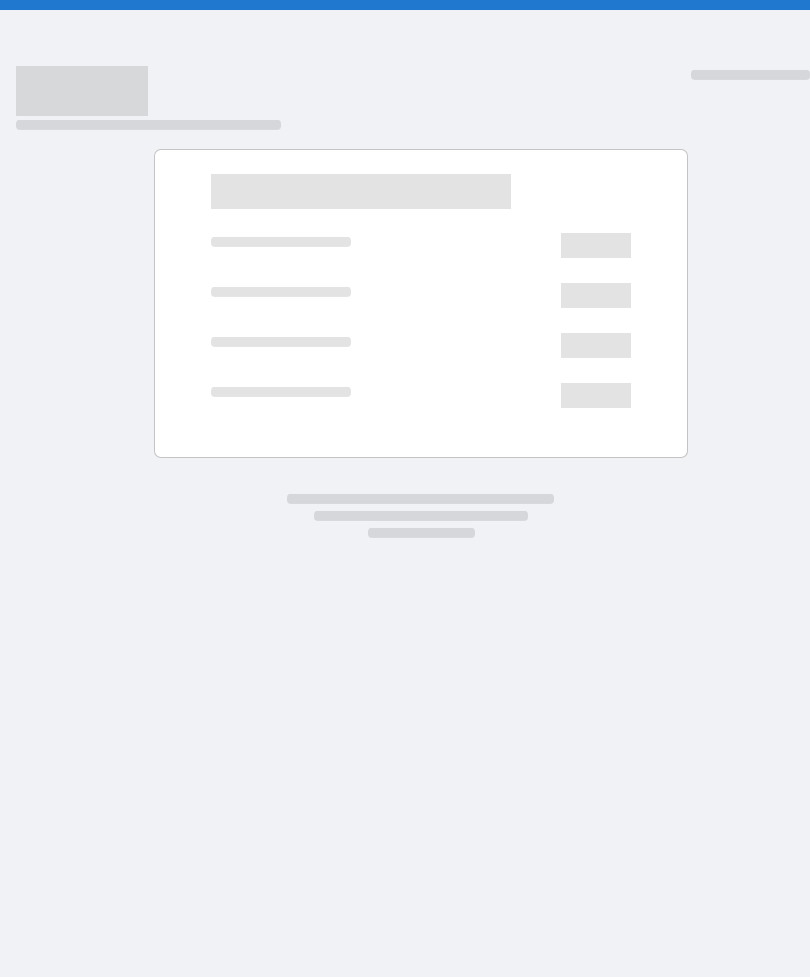 scroll, scrollTop: 0, scrollLeft: 0, axis: both 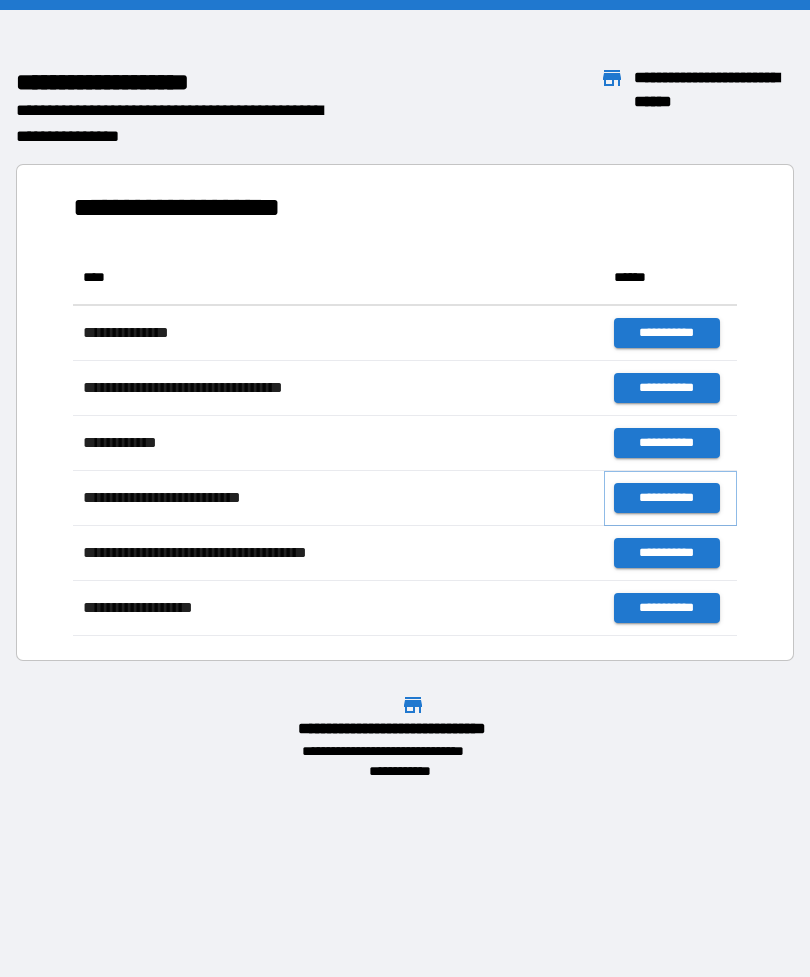 click on "**********" at bounding box center (666, 498) 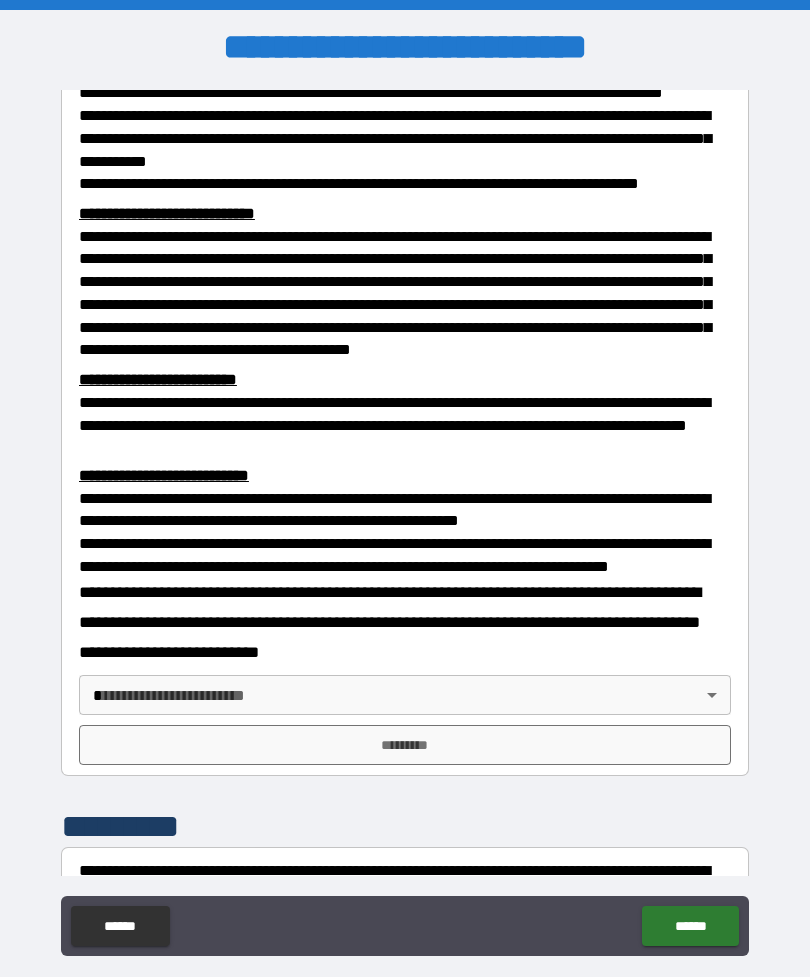 scroll, scrollTop: 374, scrollLeft: 0, axis: vertical 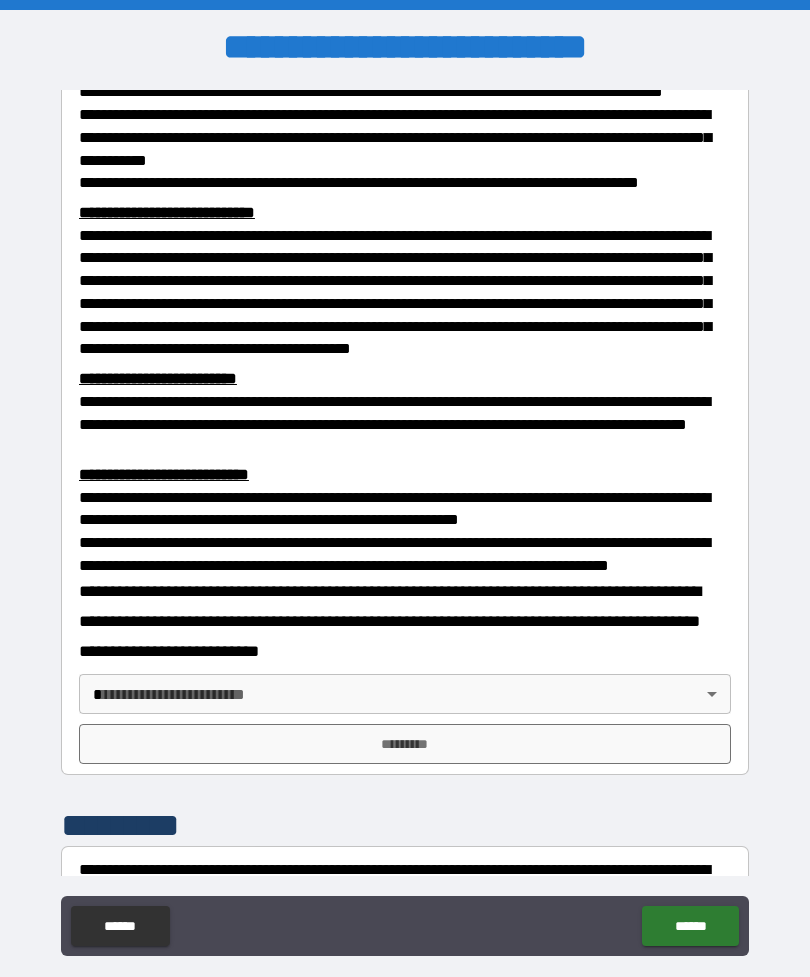 click on "*********" at bounding box center (405, 744) 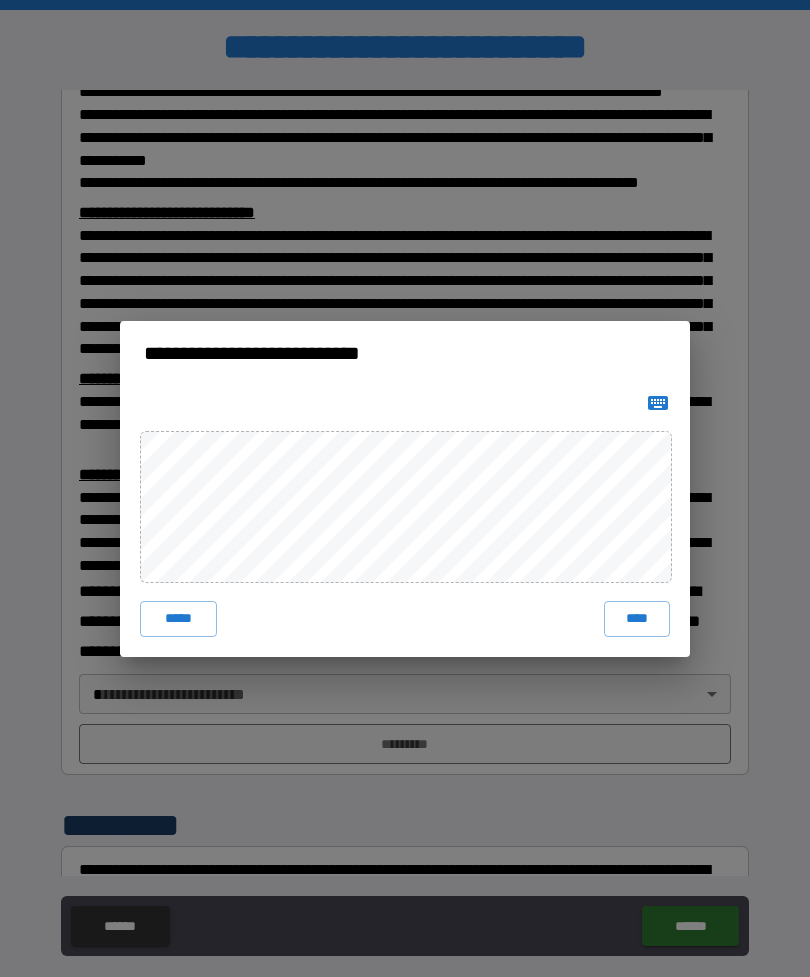 click on "****" at bounding box center [637, 619] 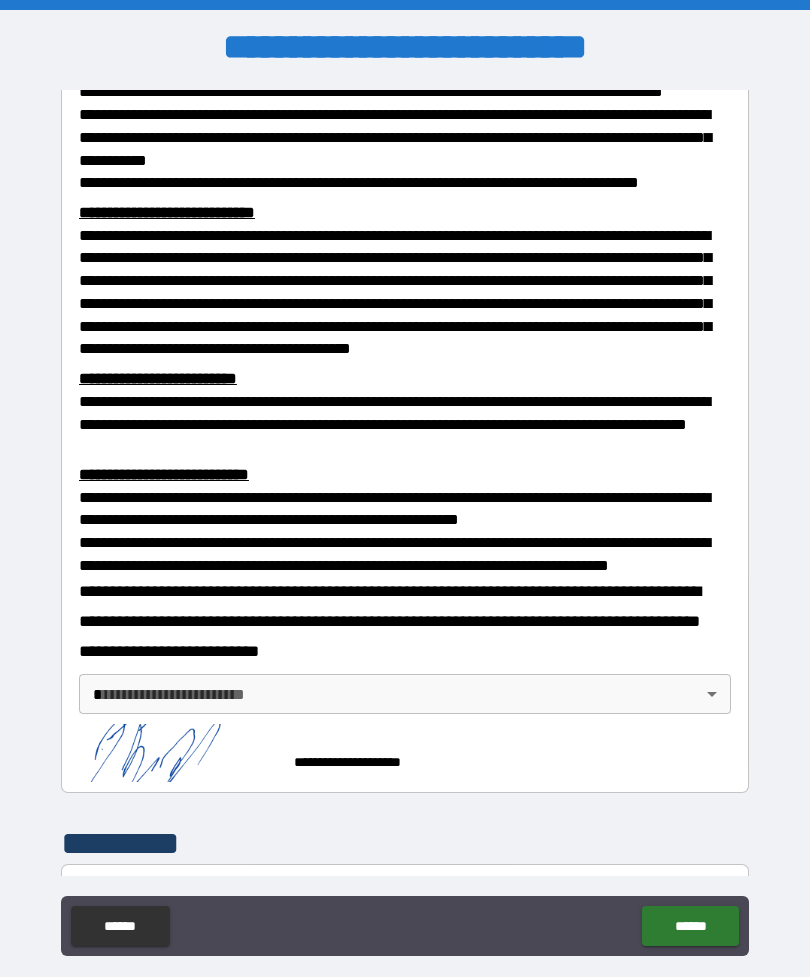 click on "******" at bounding box center [690, 926] 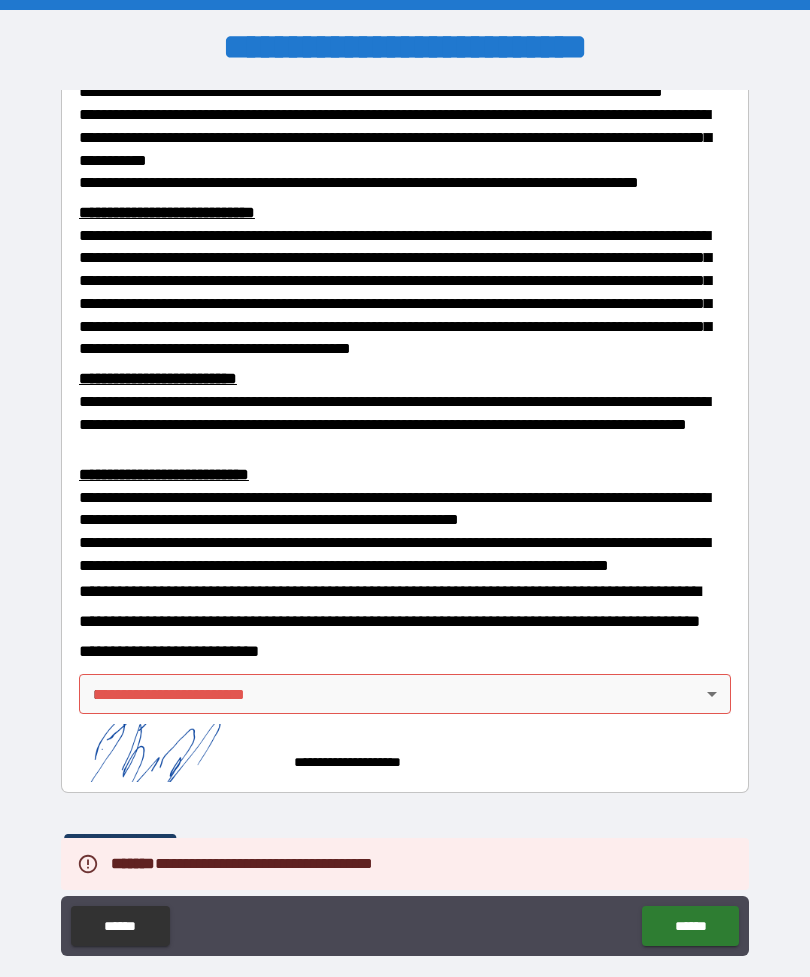 click on "**********" at bounding box center (405, 520) 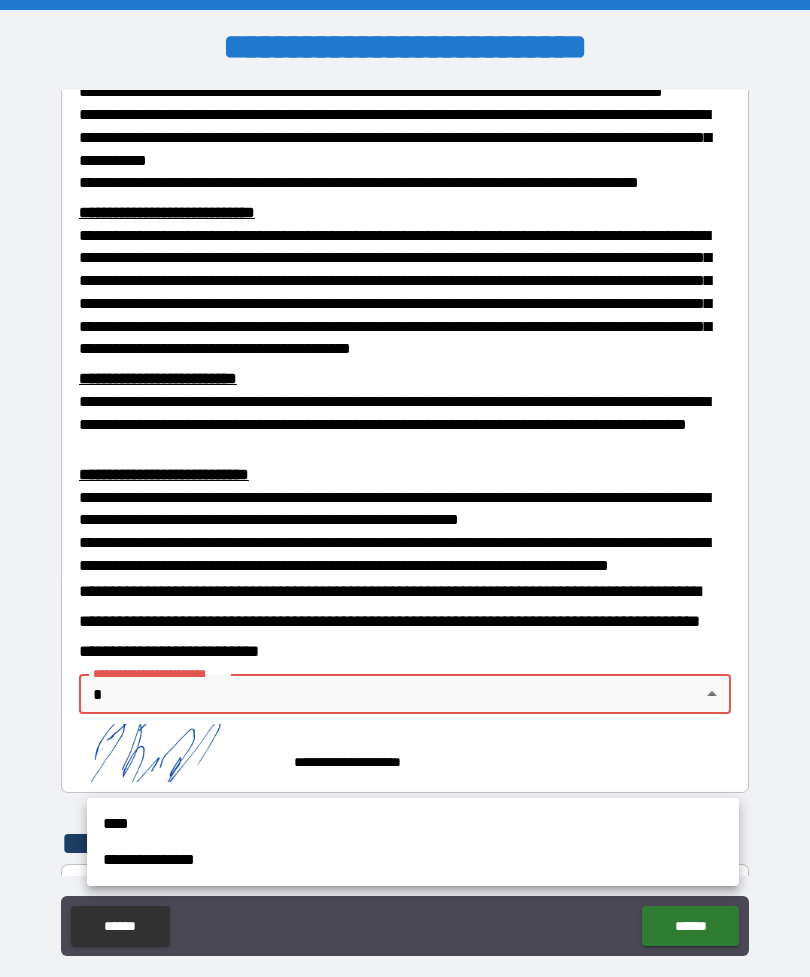 click on "****" at bounding box center (413, 824) 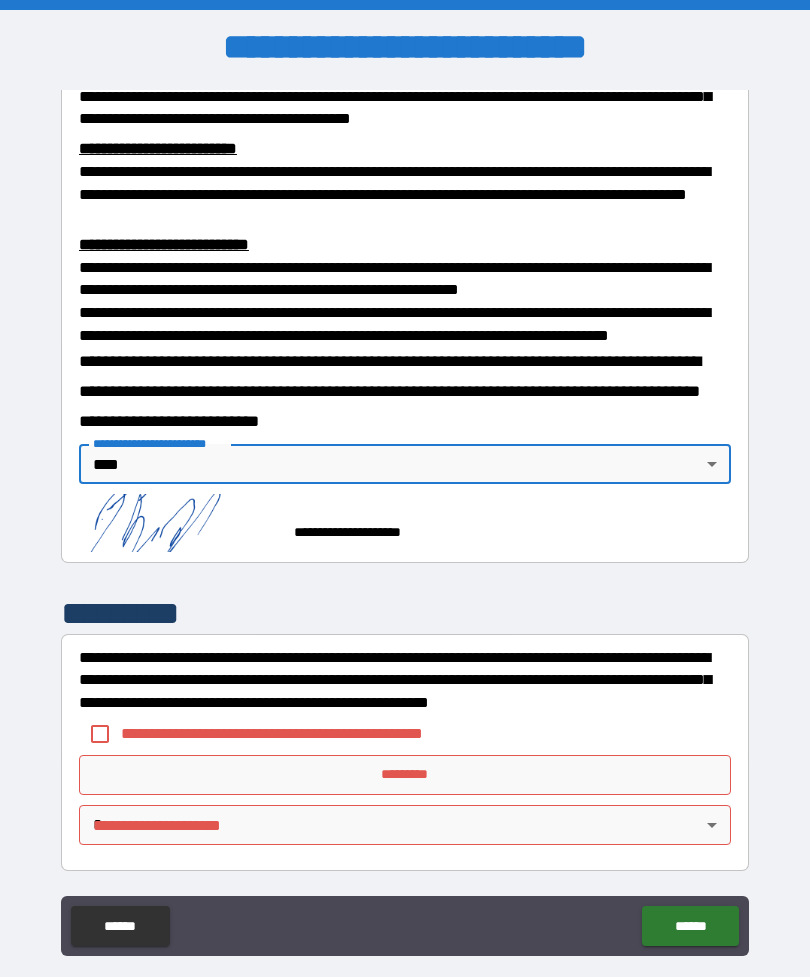 scroll, scrollTop: 677, scrollLeft: 0, axis: vertical 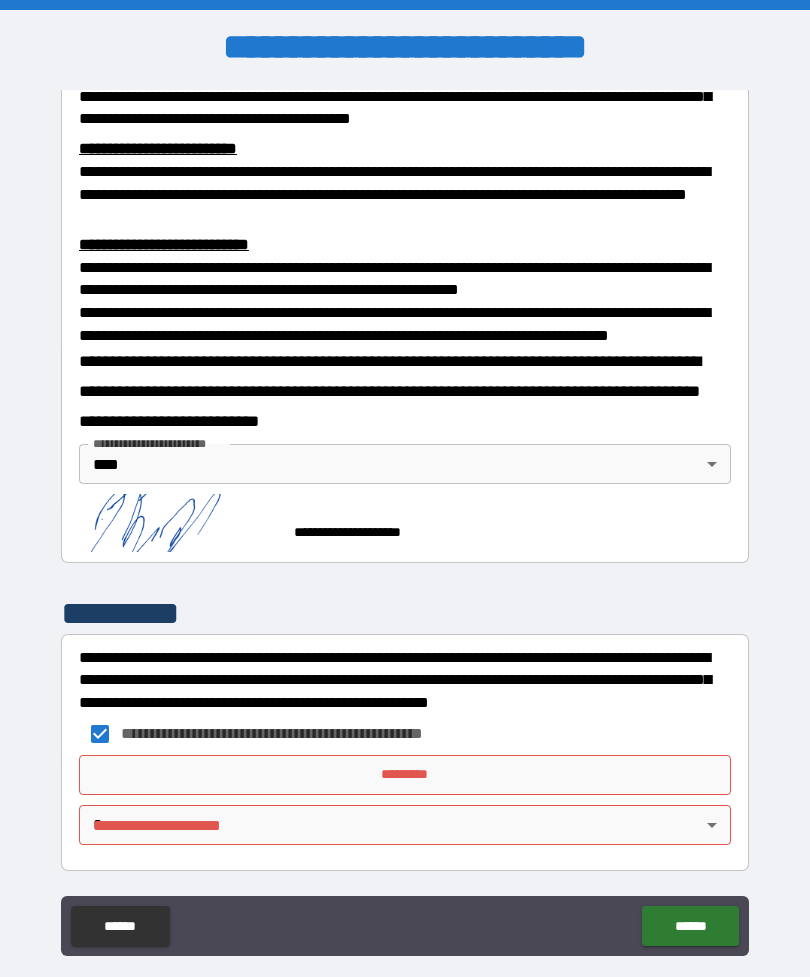 click on "**********" at bounding box center (405, 520) 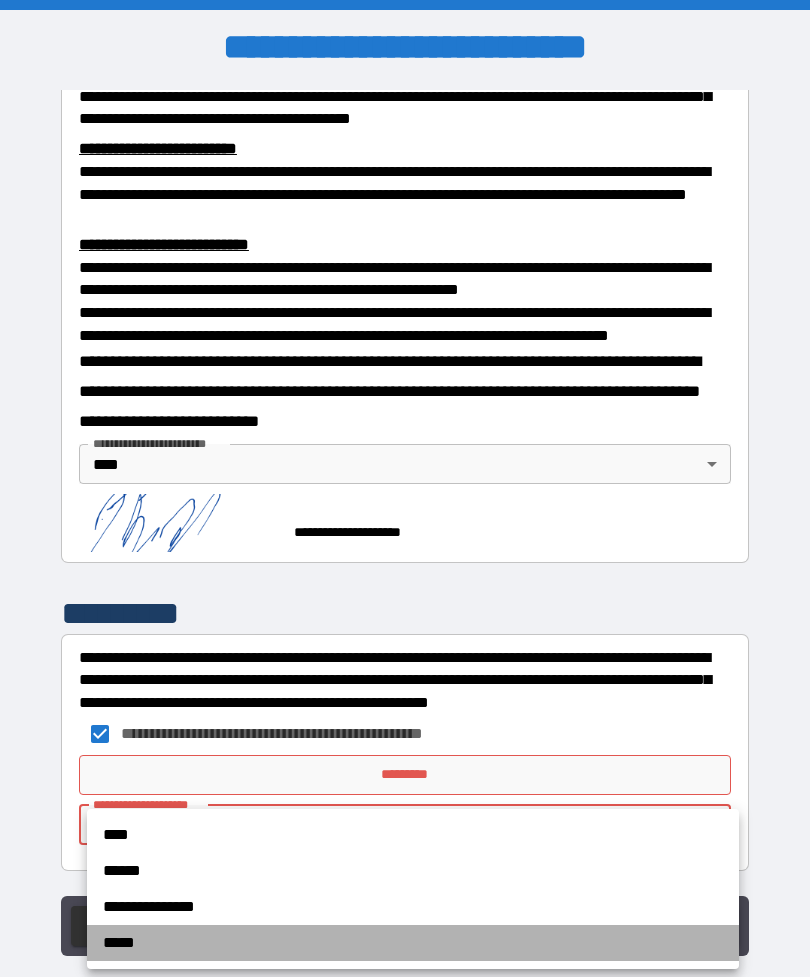 click on "*****" at bounding box center [413, 943] 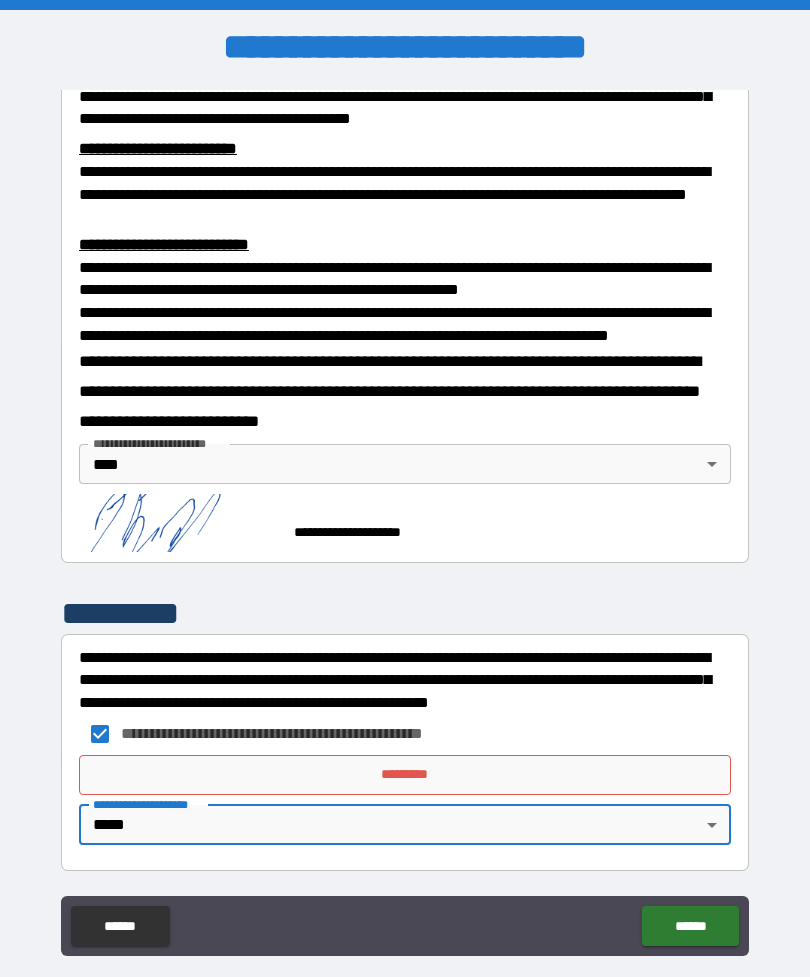 click on "*********" at bounding box center (405, 775) 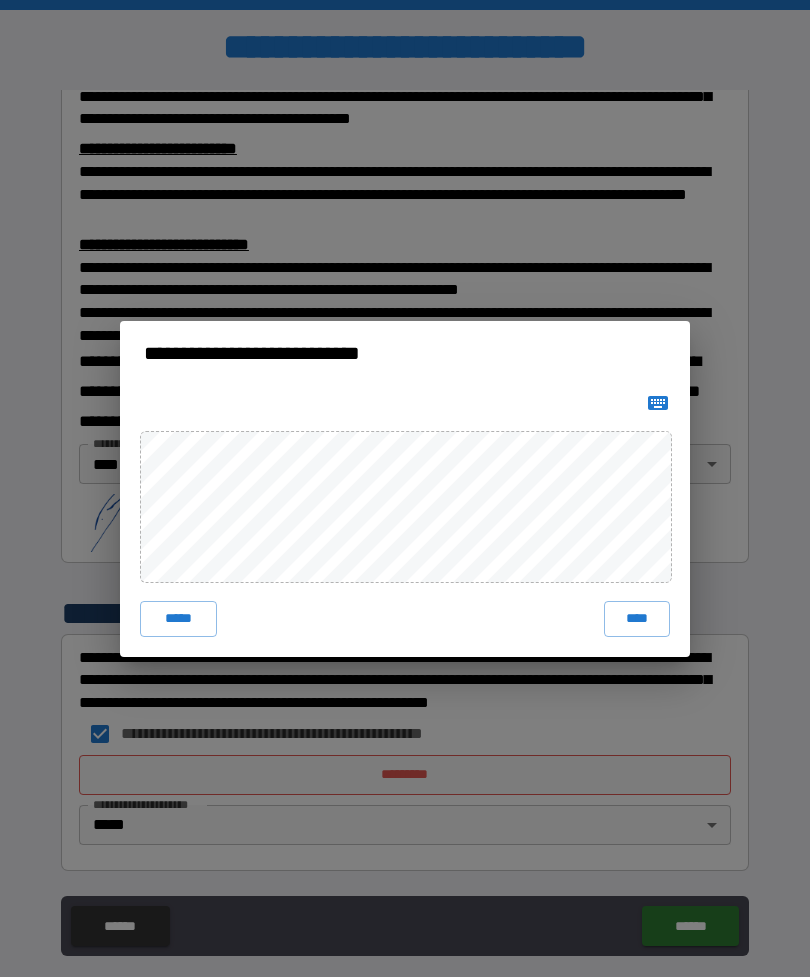 click on "****" at bounding box center [637, 619] 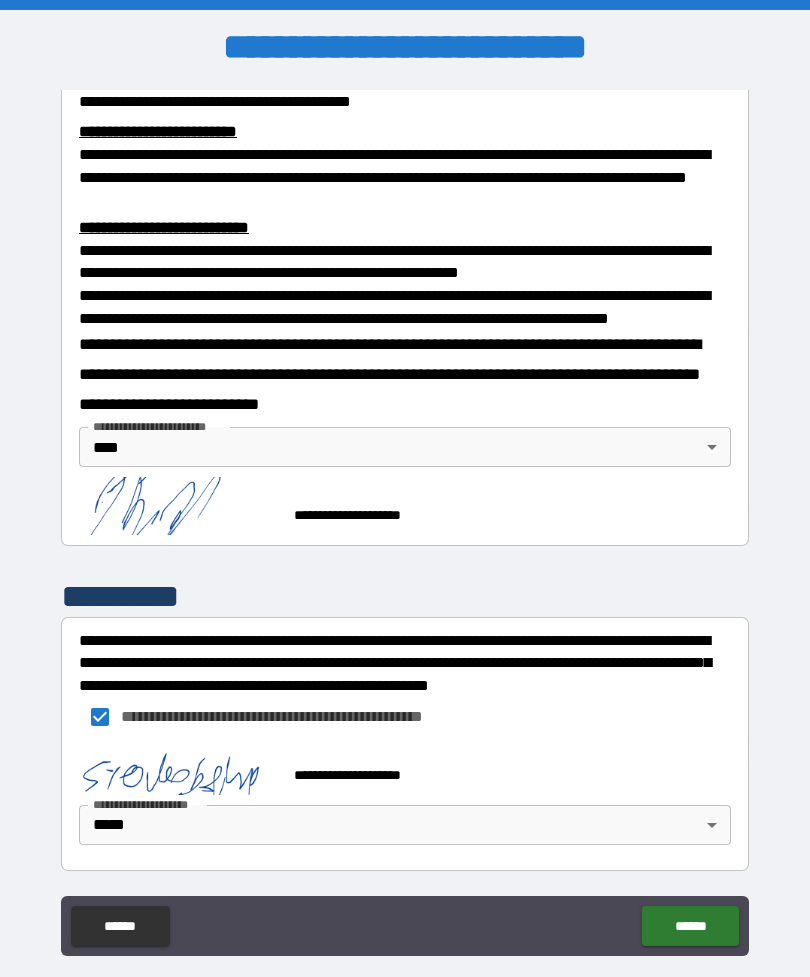click on "******" at bounding box center (690, 926) 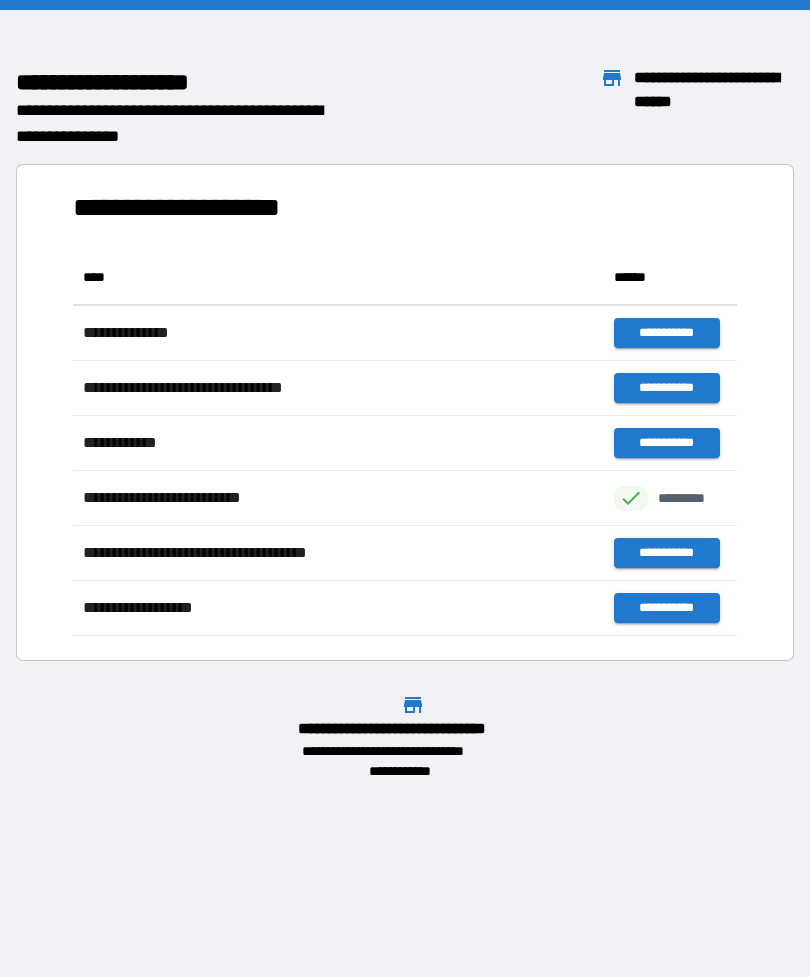 scroll, scrollTop: 1, scrollLeft: 1, axis: both 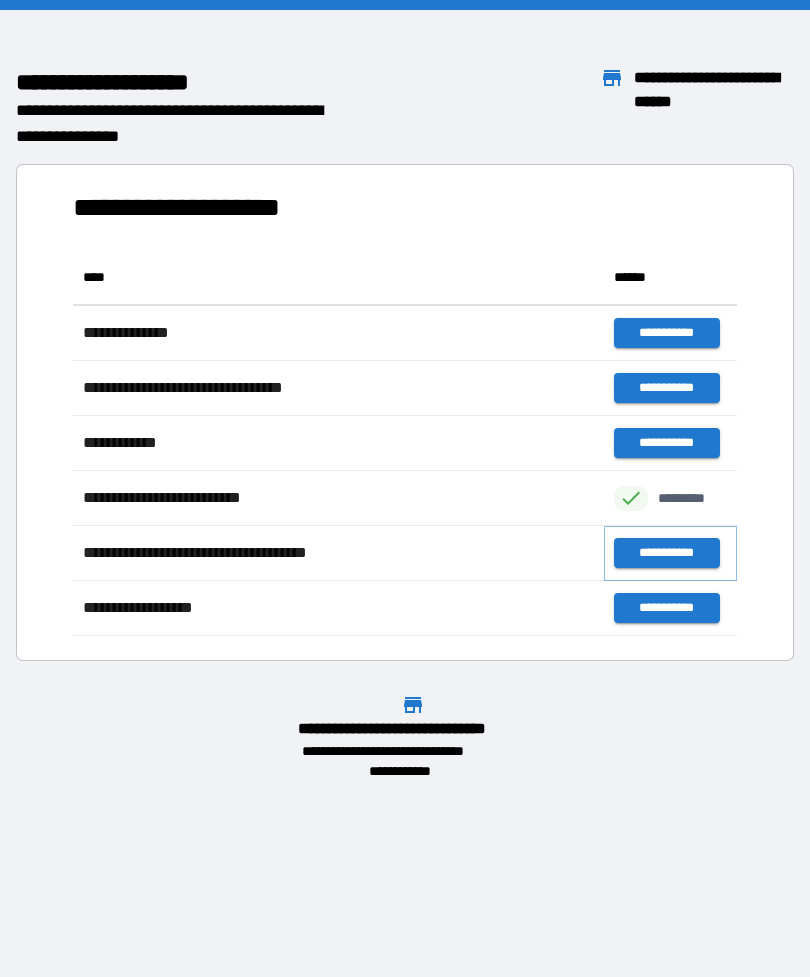 click on "**********" at bounding box center [666, 553] 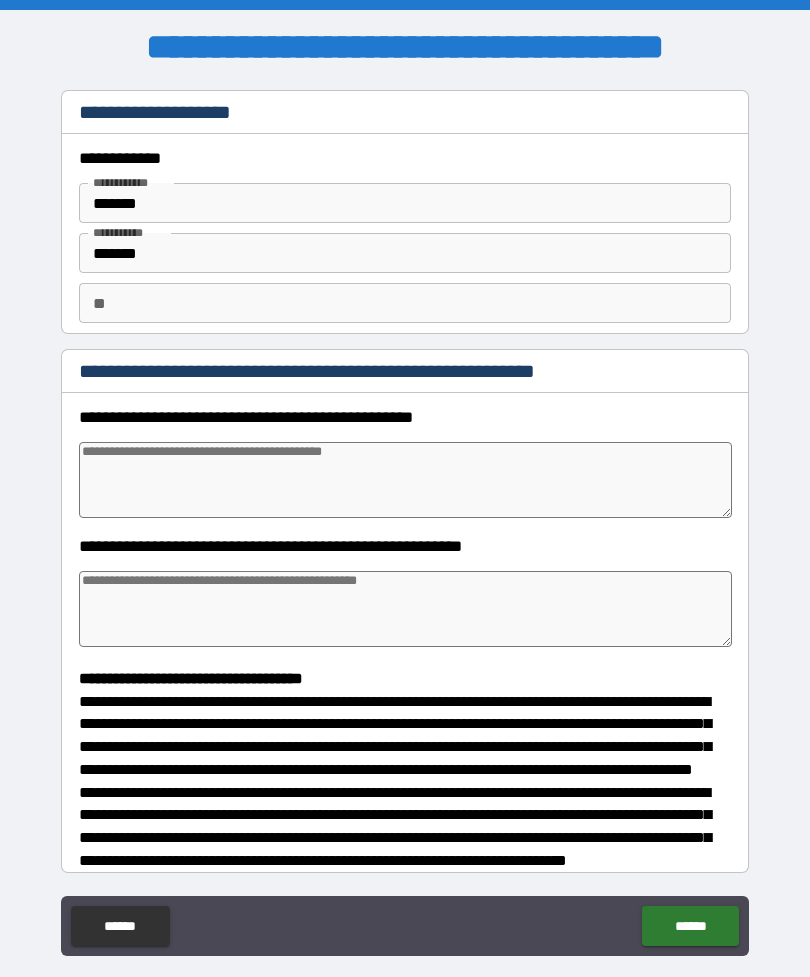 type on "*" 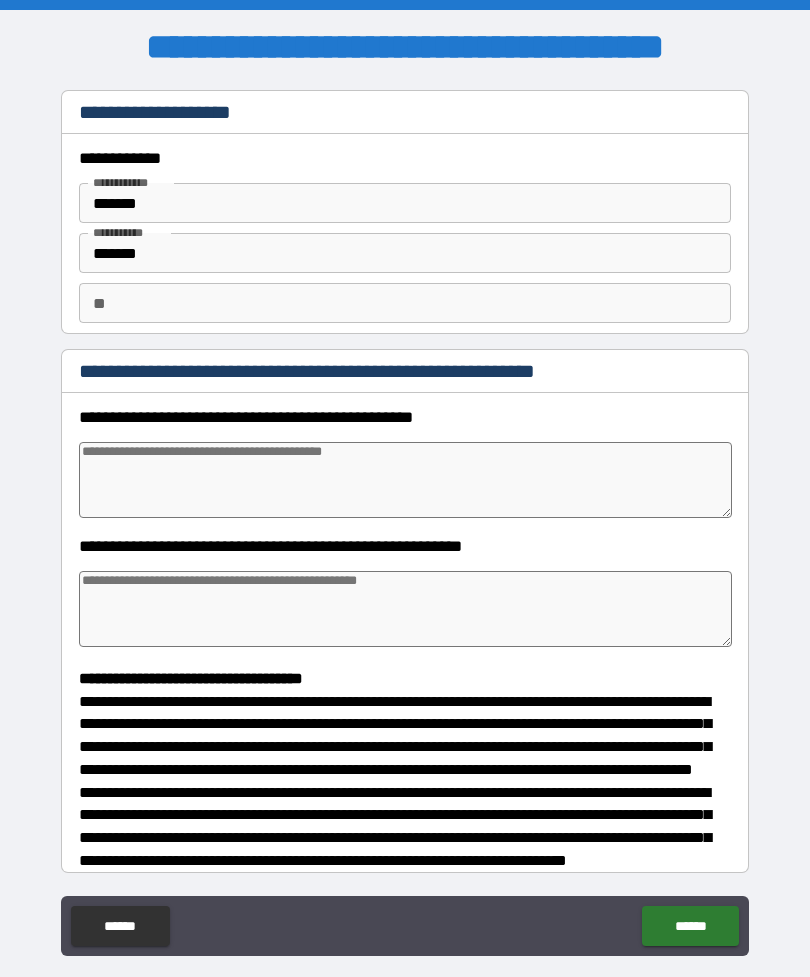 type on "*" 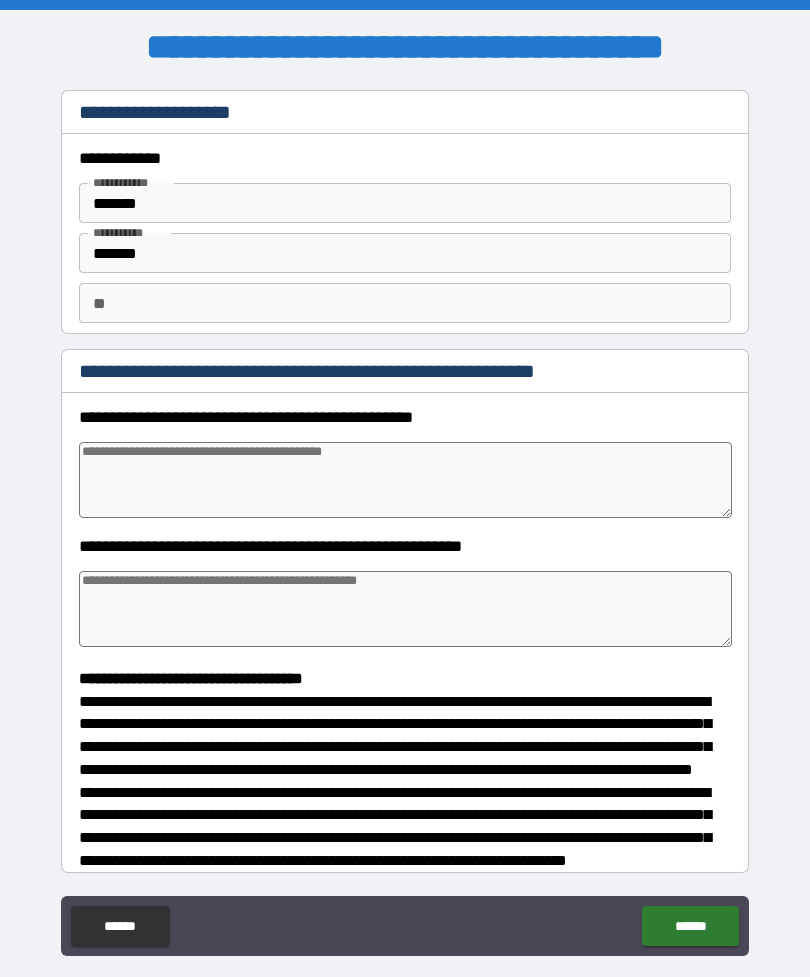 type on "*" 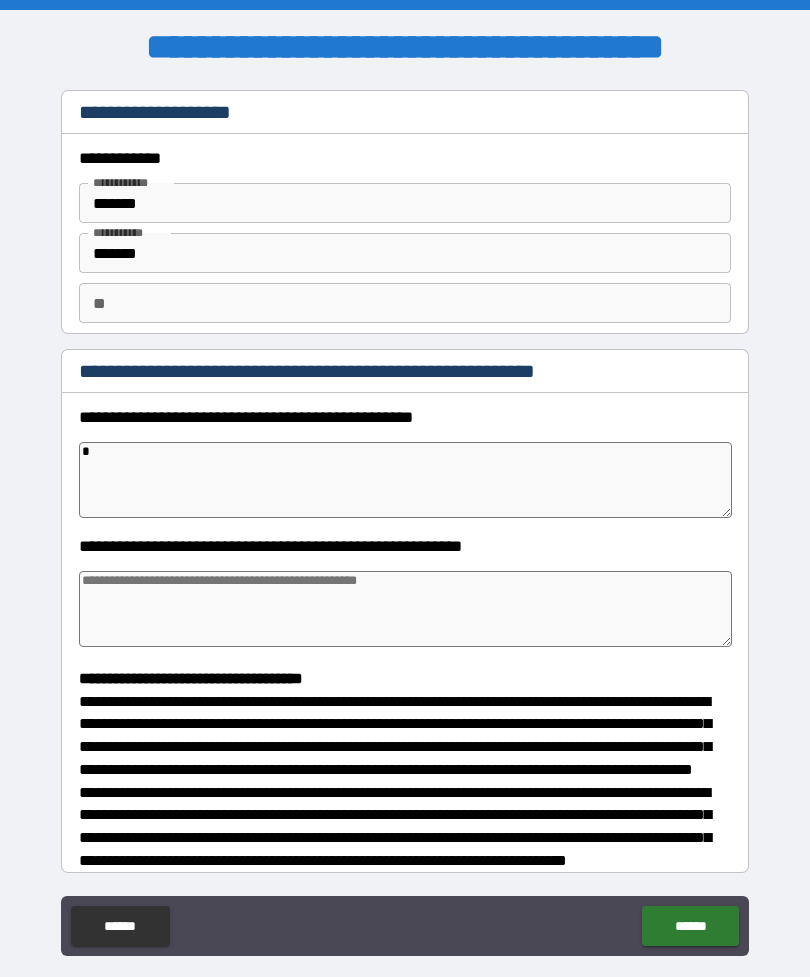 type on "*" 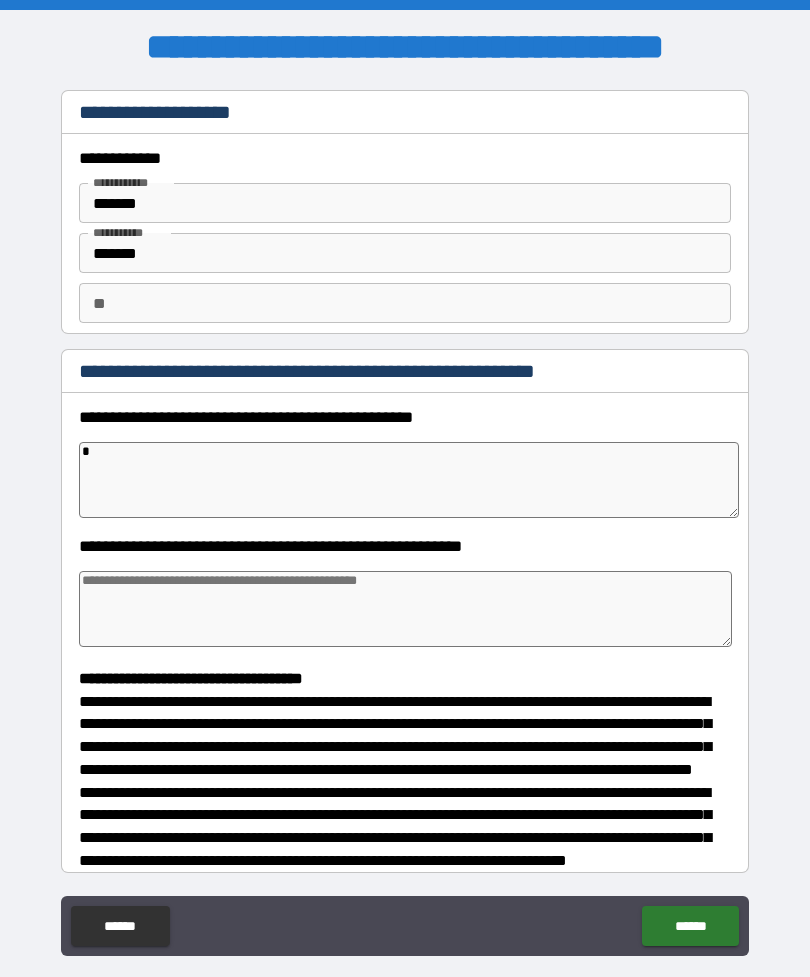type on "*" 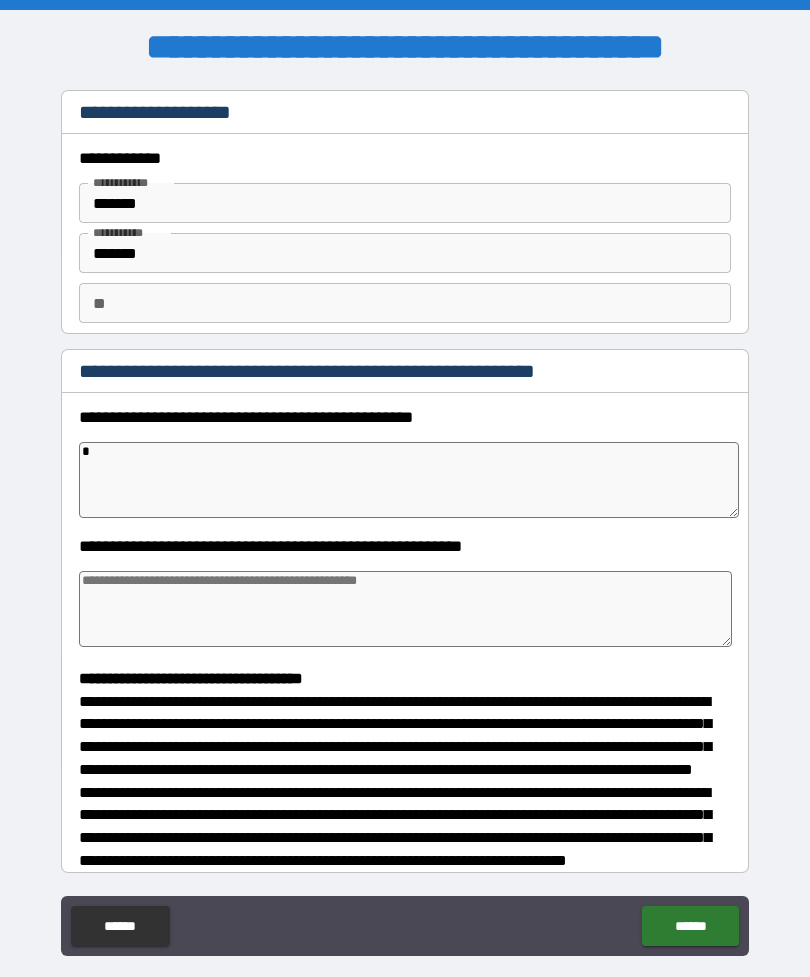 type on "*" 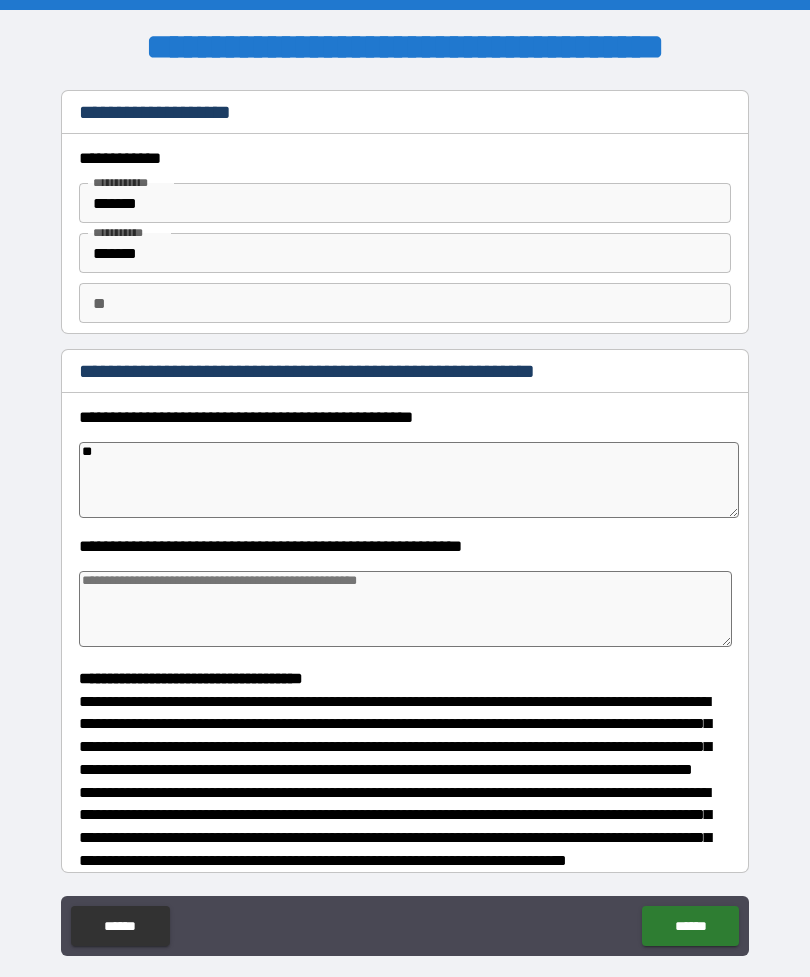 type on "*" 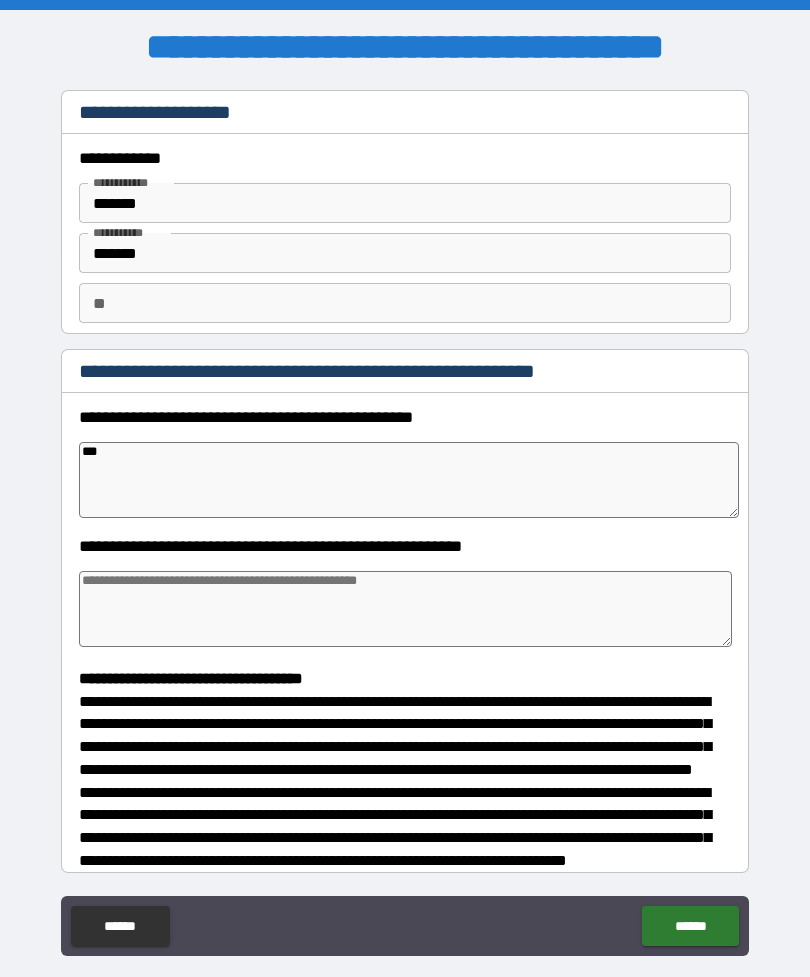 type on "*" 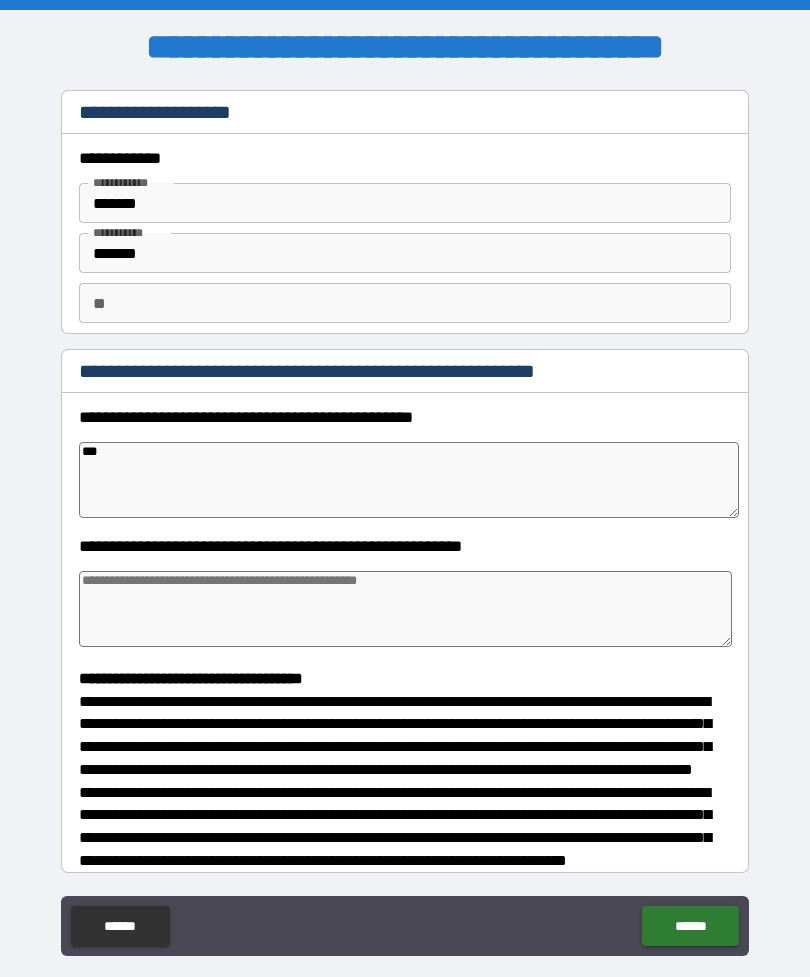 type on "****" 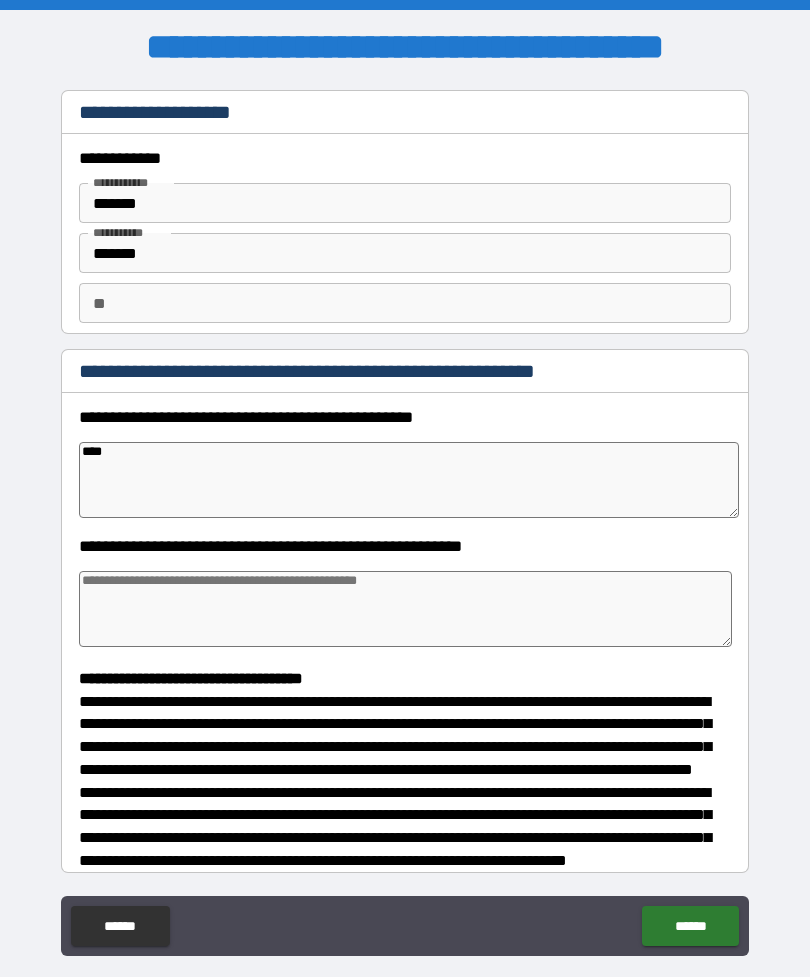 type on "*" 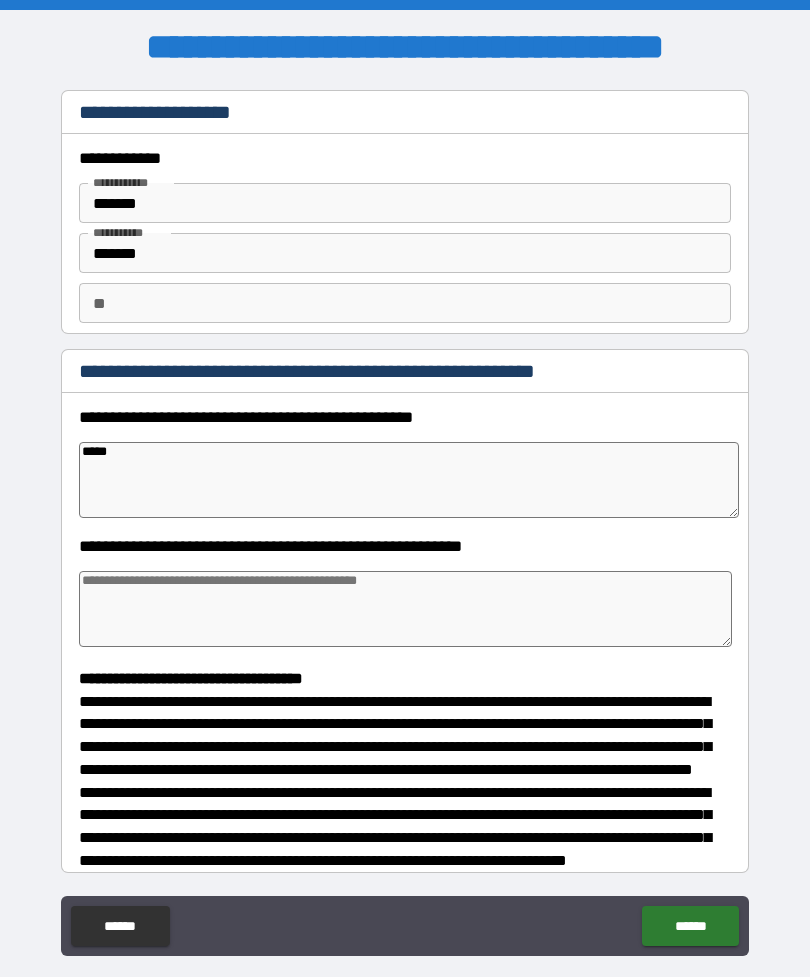 type on "*" 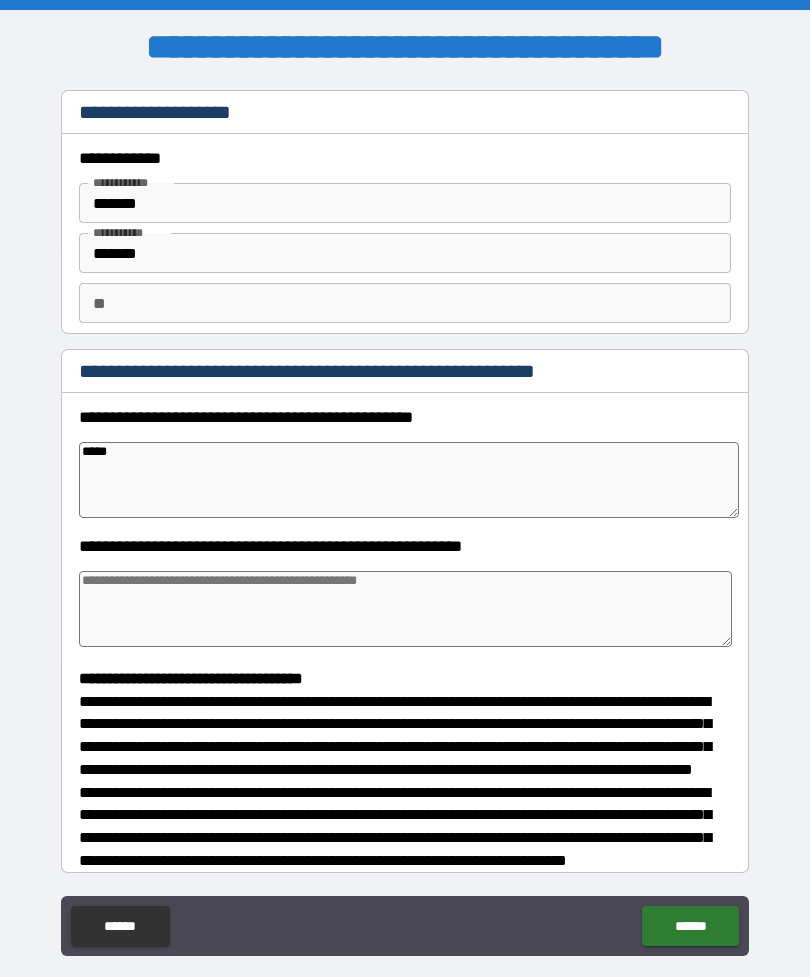 type on "*****" 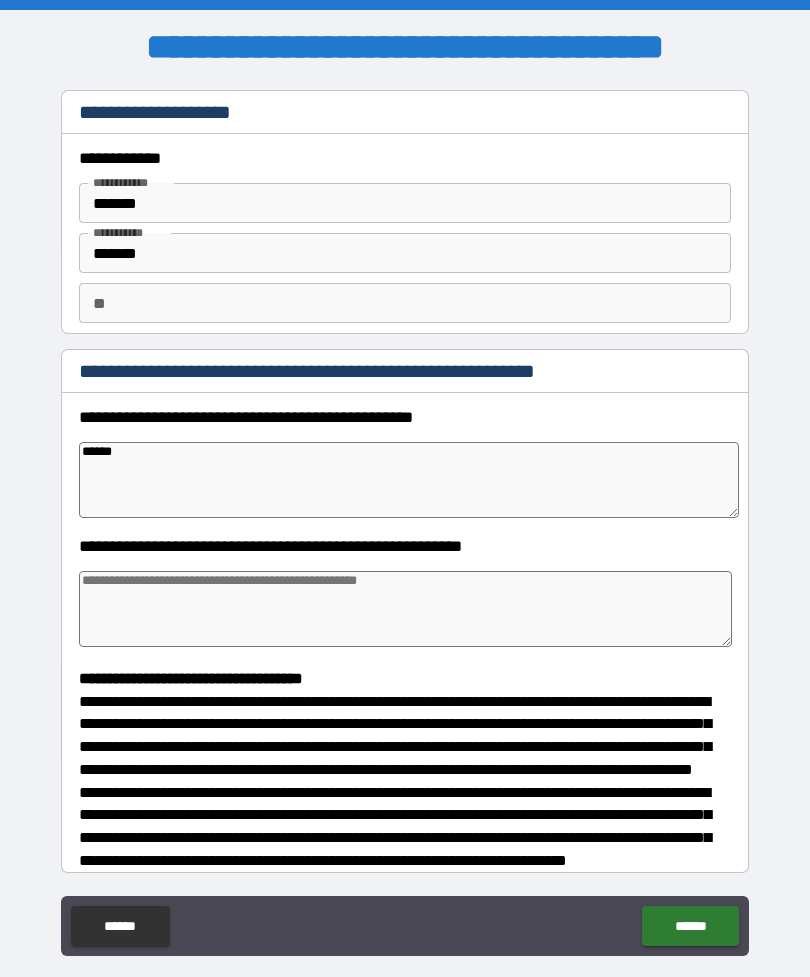 type on "*" 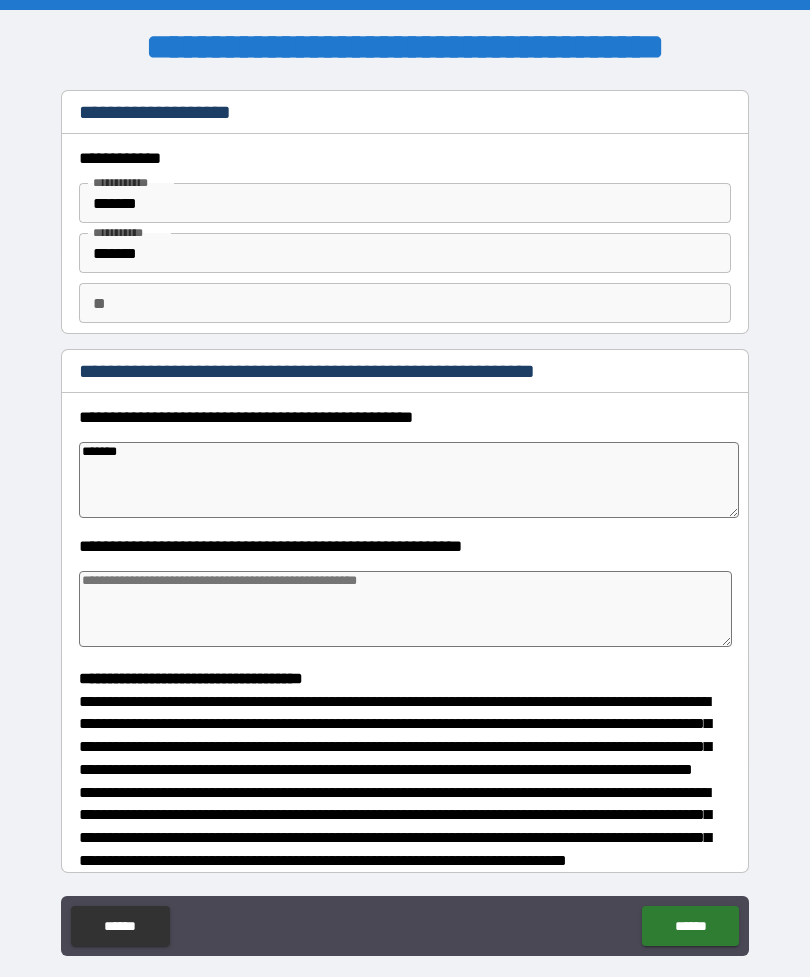 type on "*" 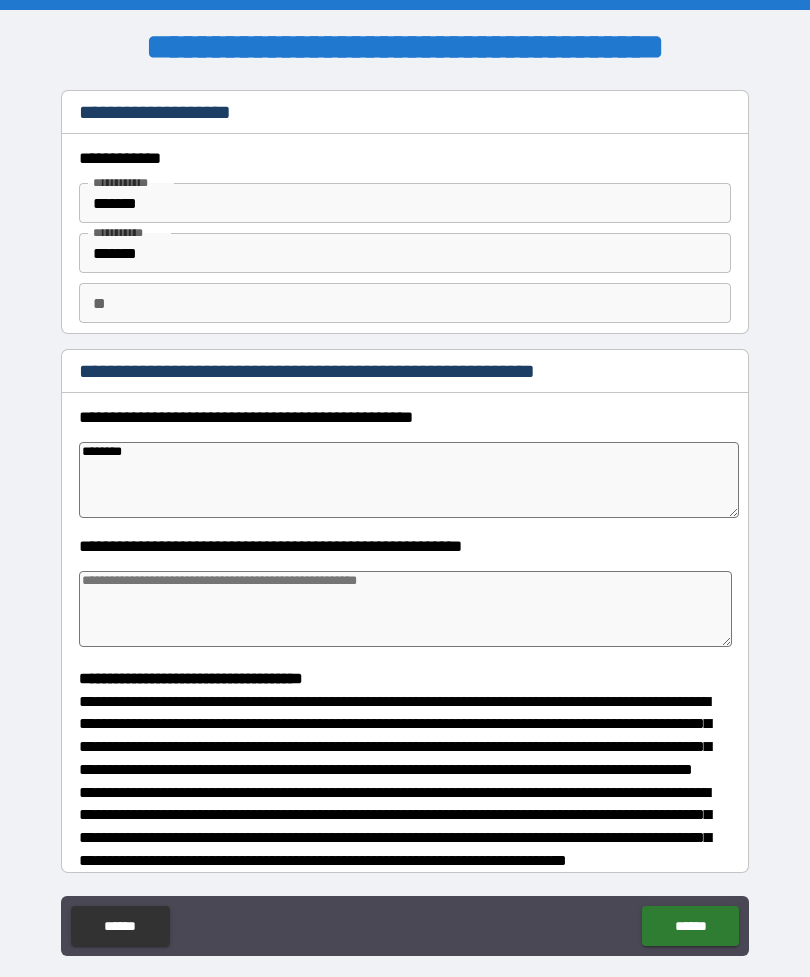 type on "*" 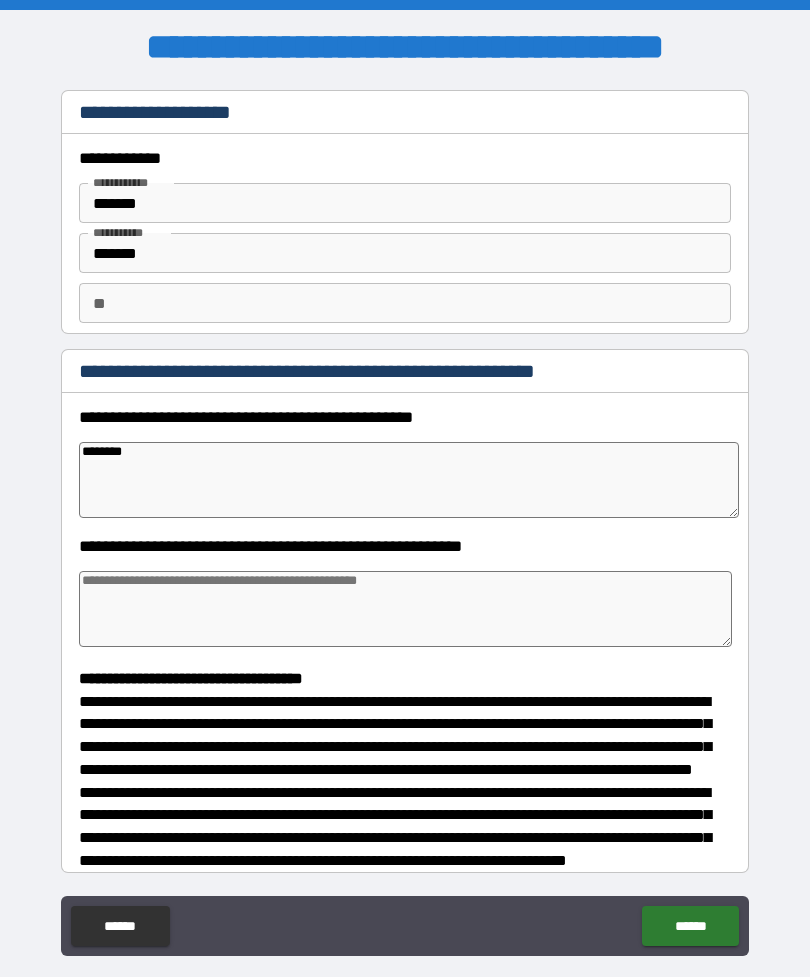 type on "*********" 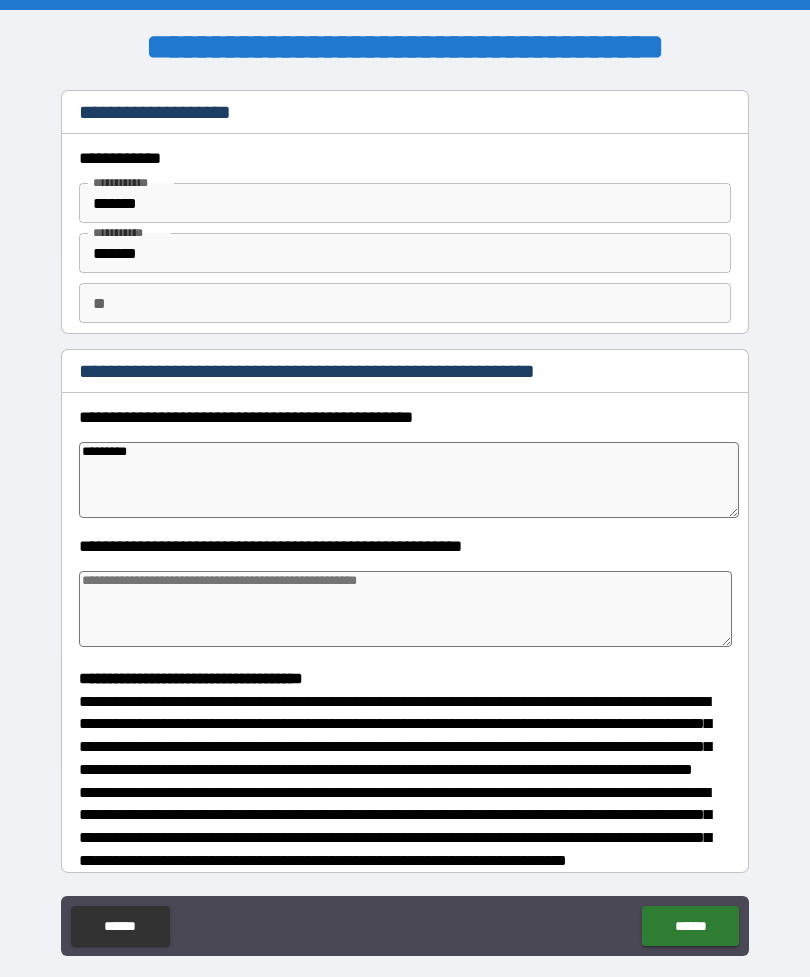 type on "*" 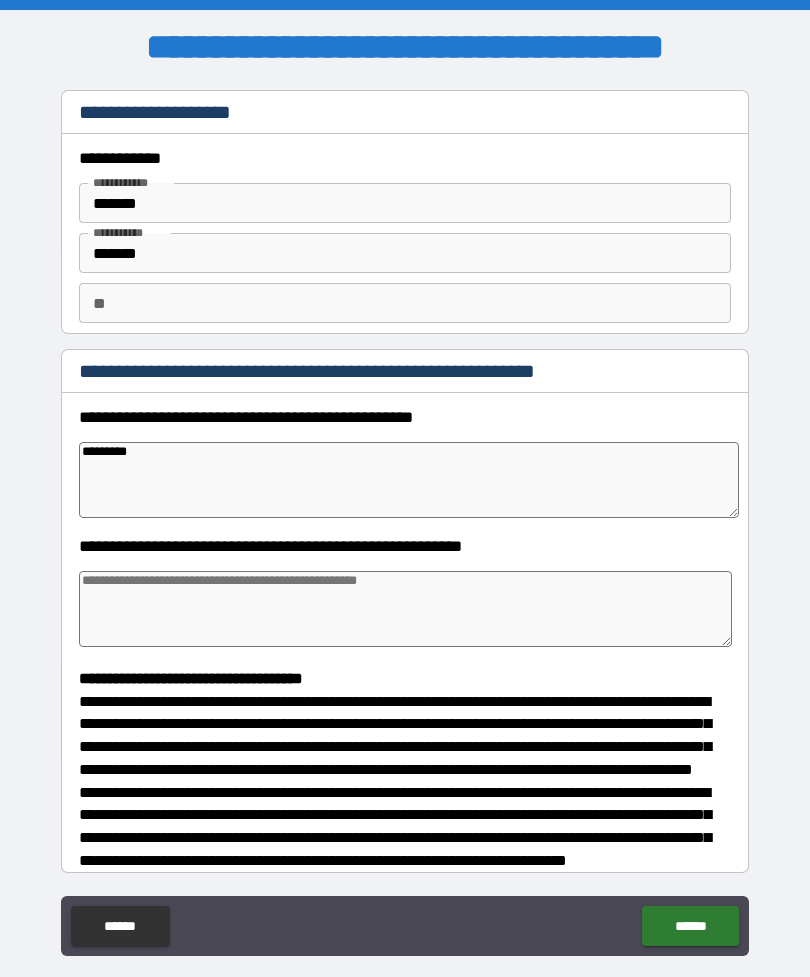 type on "**********" 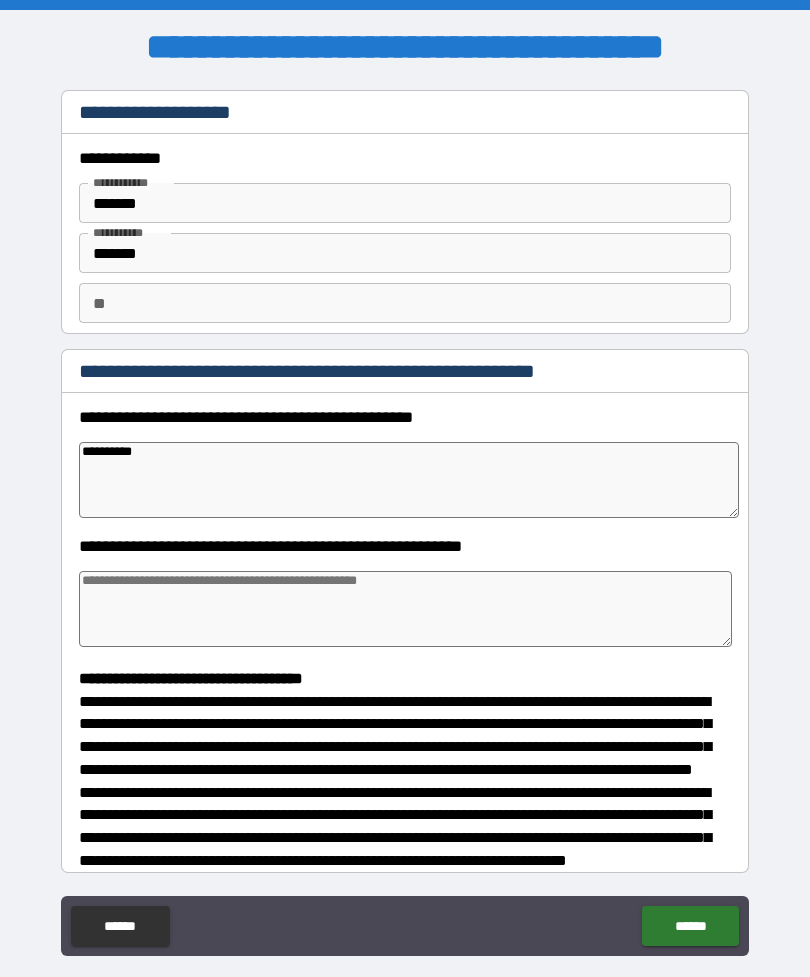 type on "*" 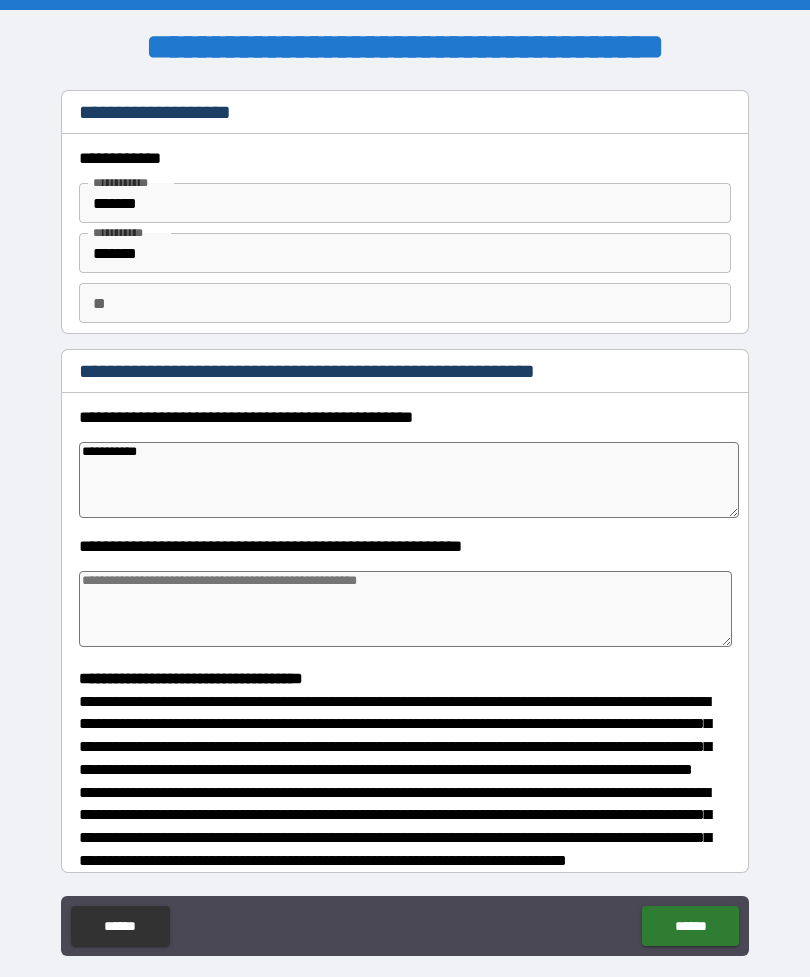 type on "*" 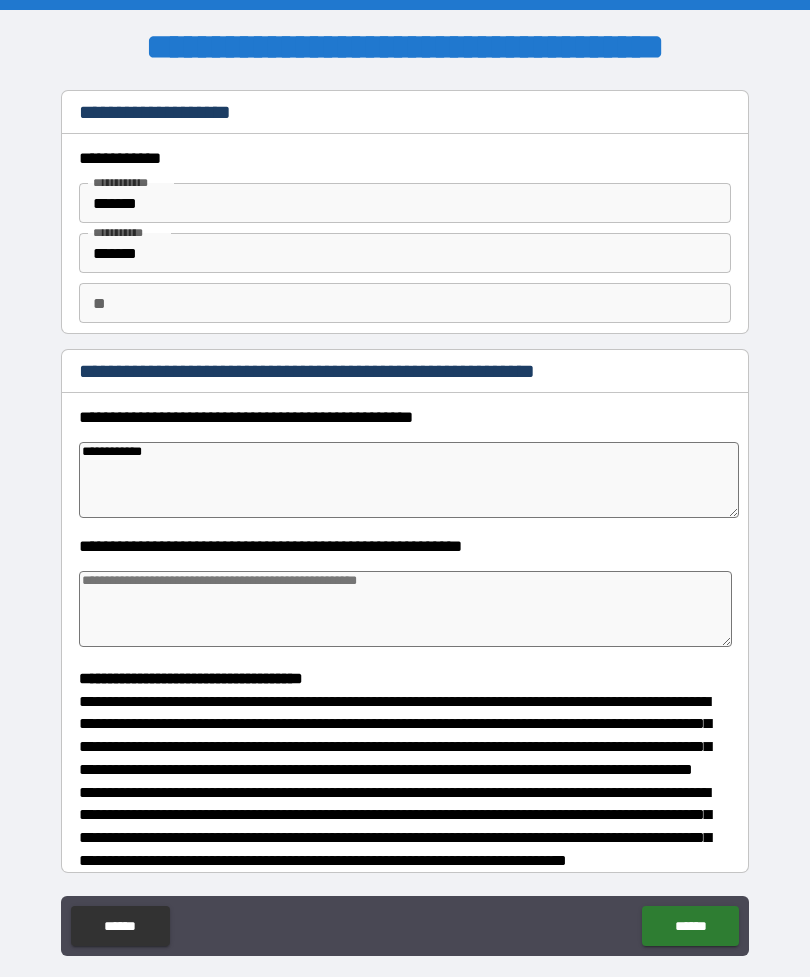 type on "*" 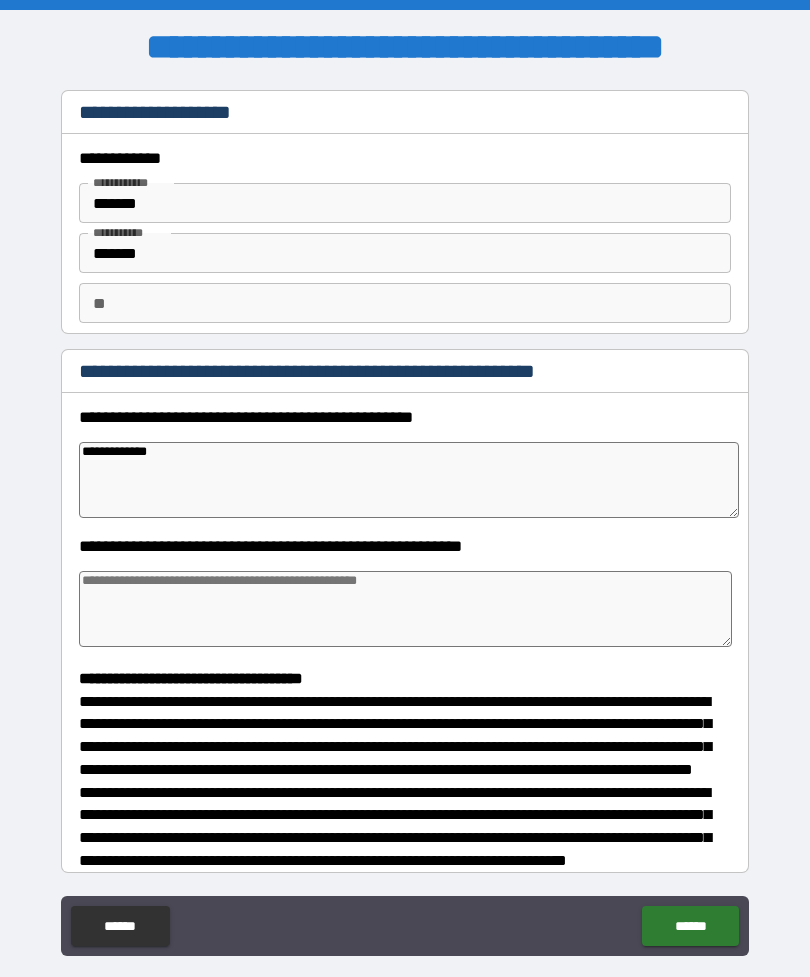 type on "*" 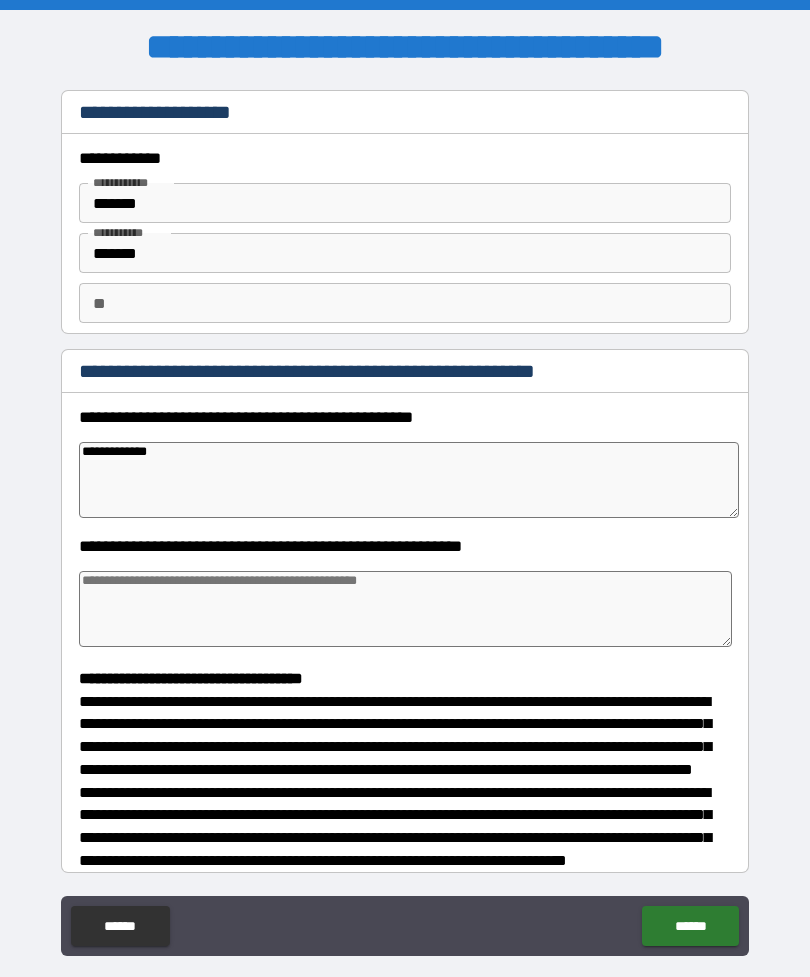 type on "**********" 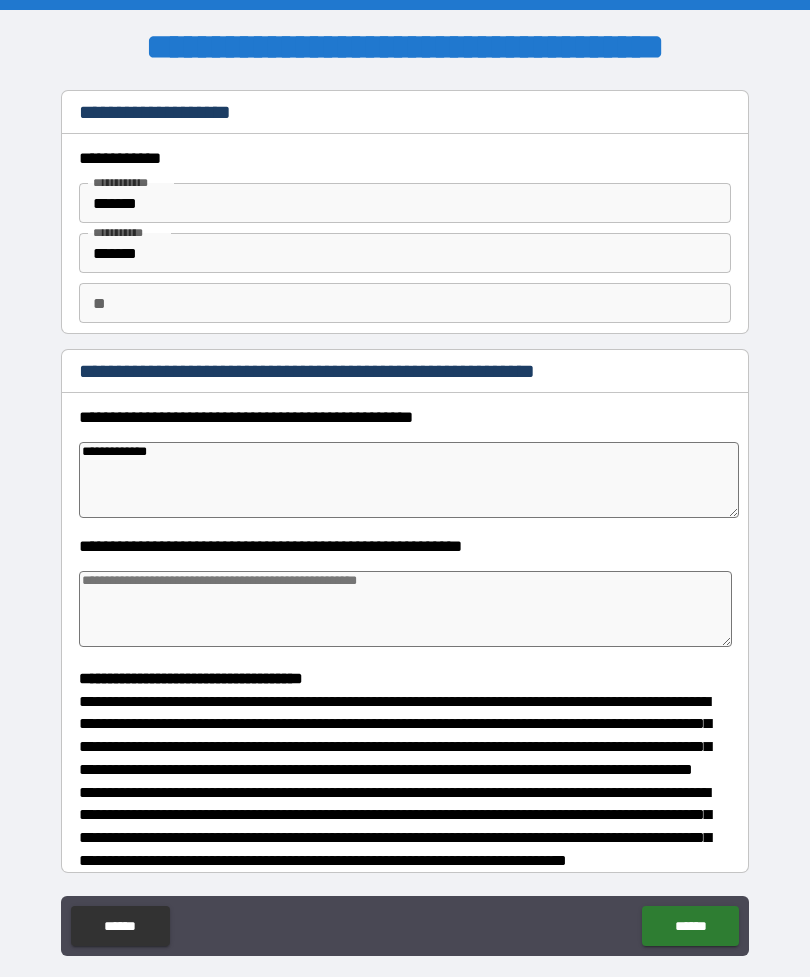 type on "*" 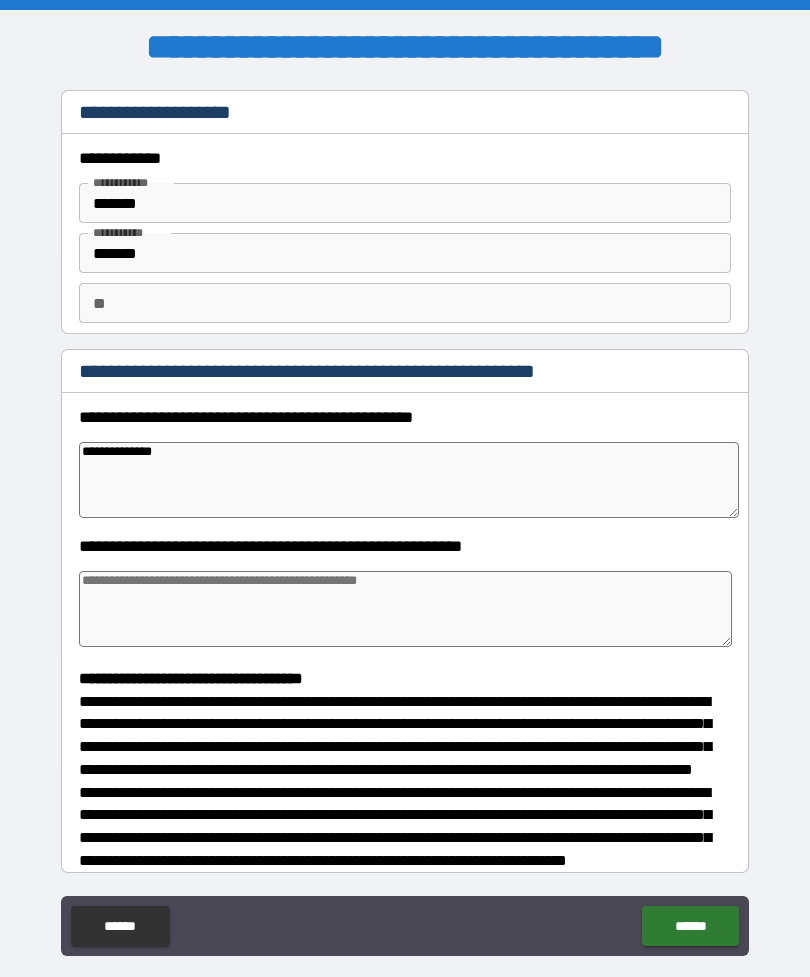 type on "*" 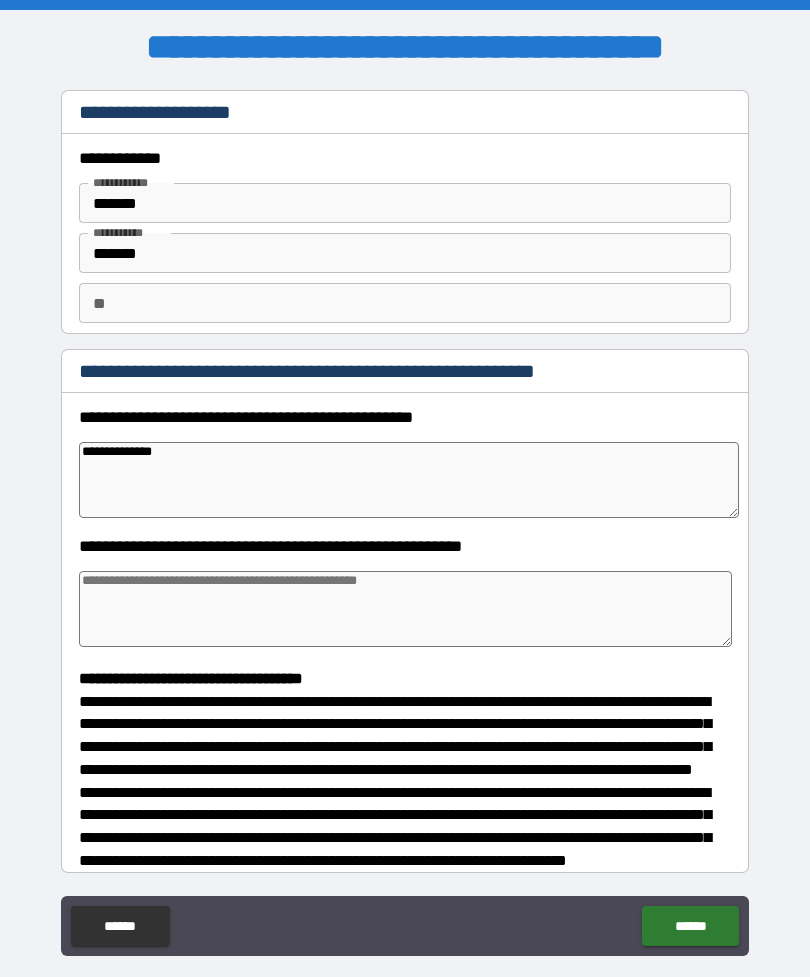 type on "**********" 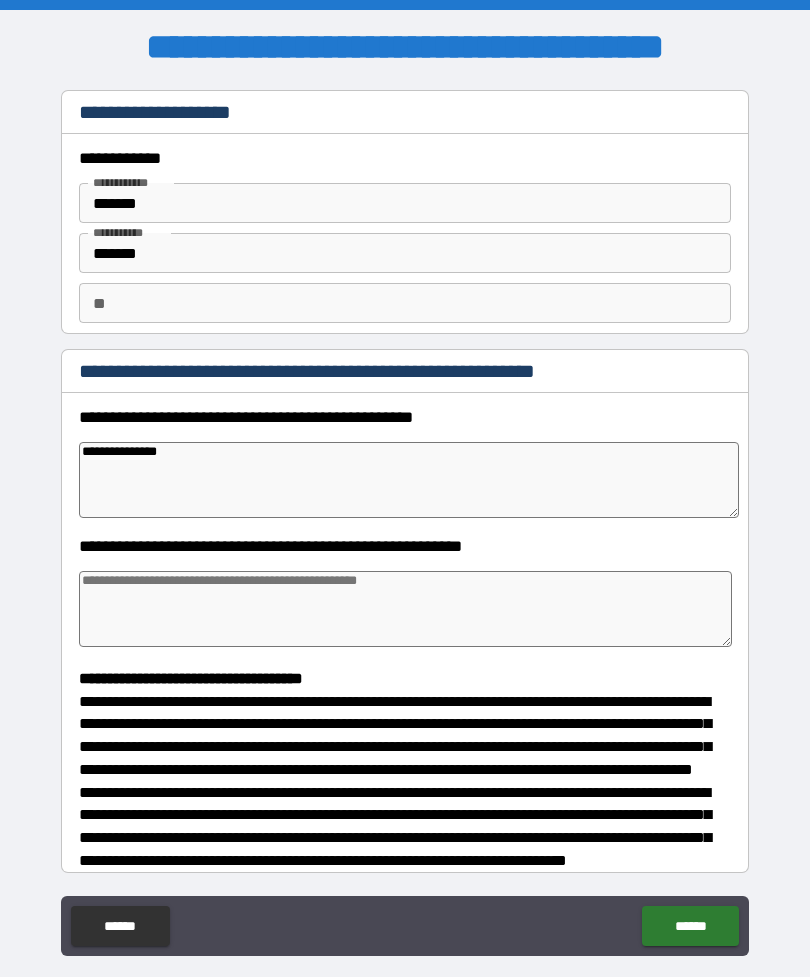 type on "*" 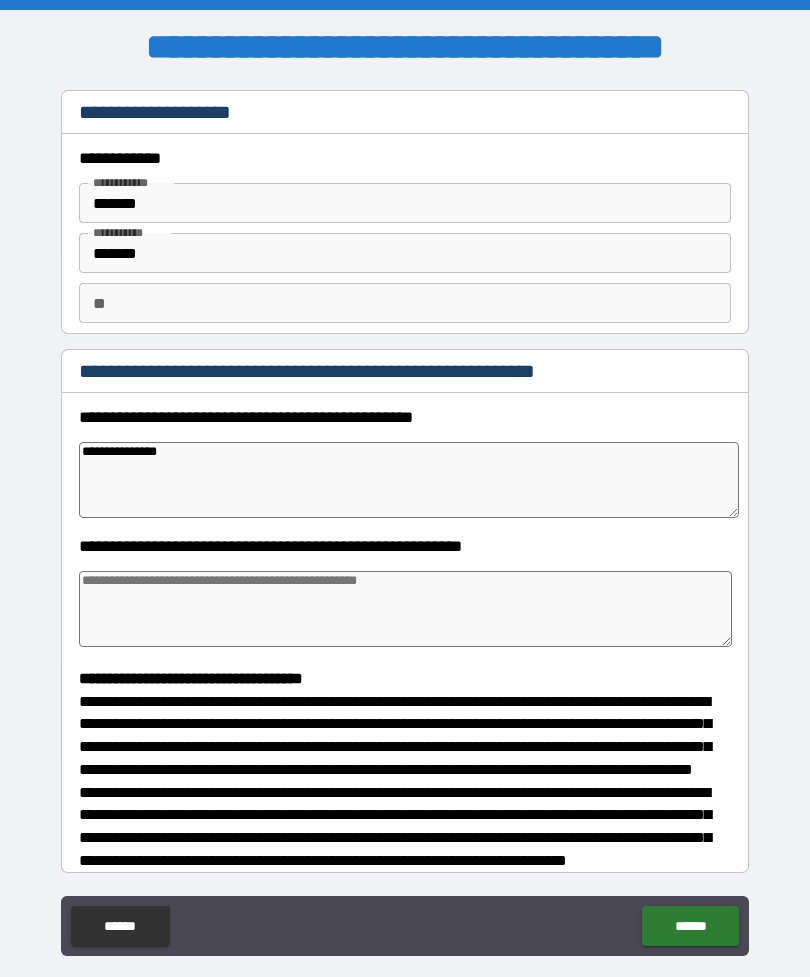 type on "**********" 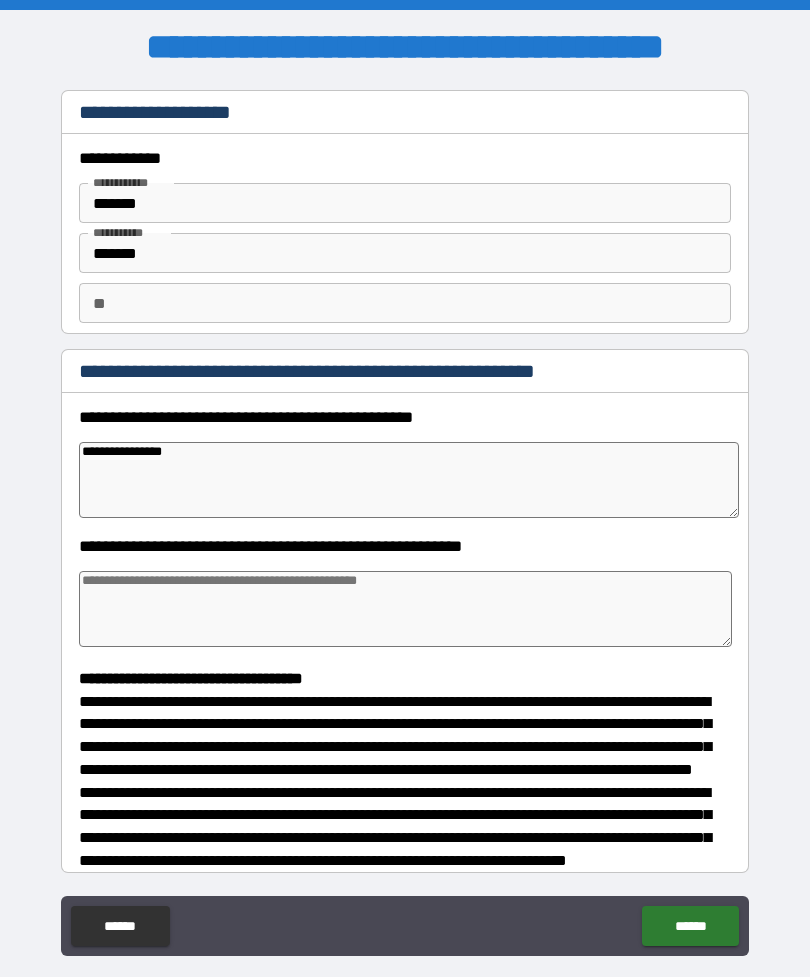 type on "*" 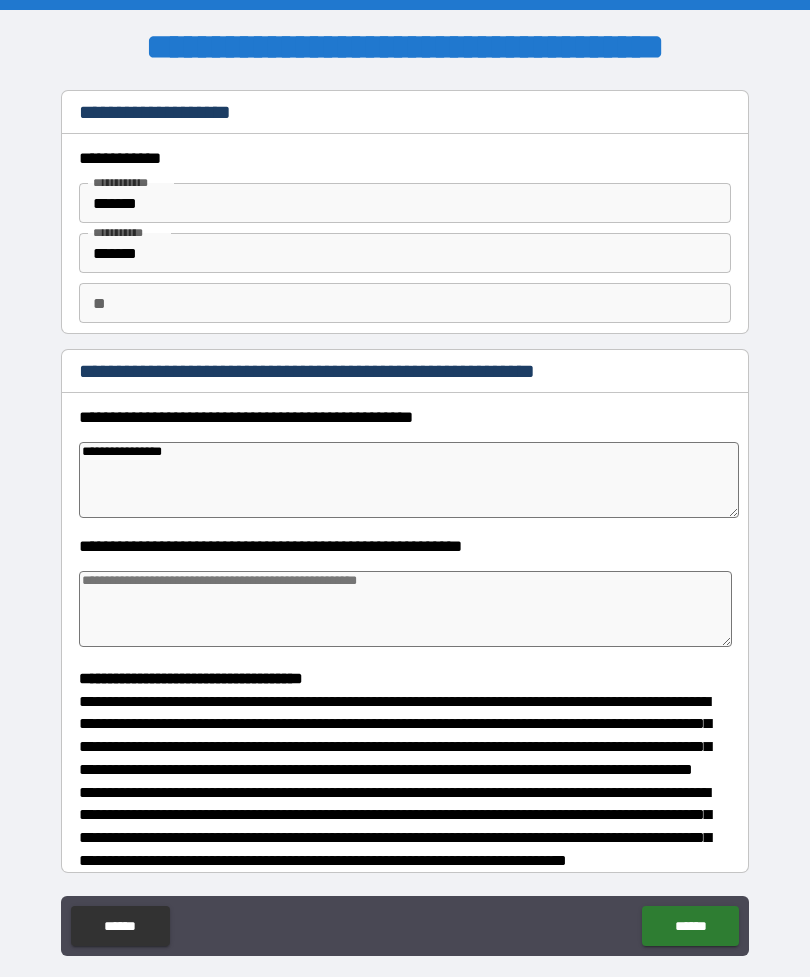 type on "**********" 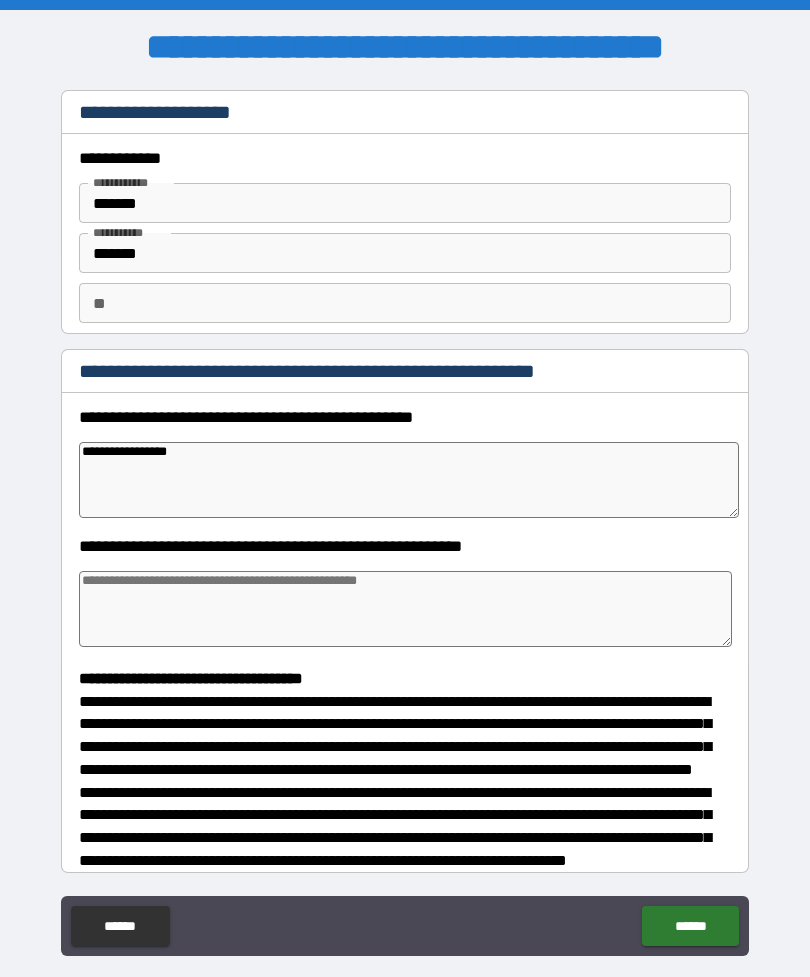 type on "*" 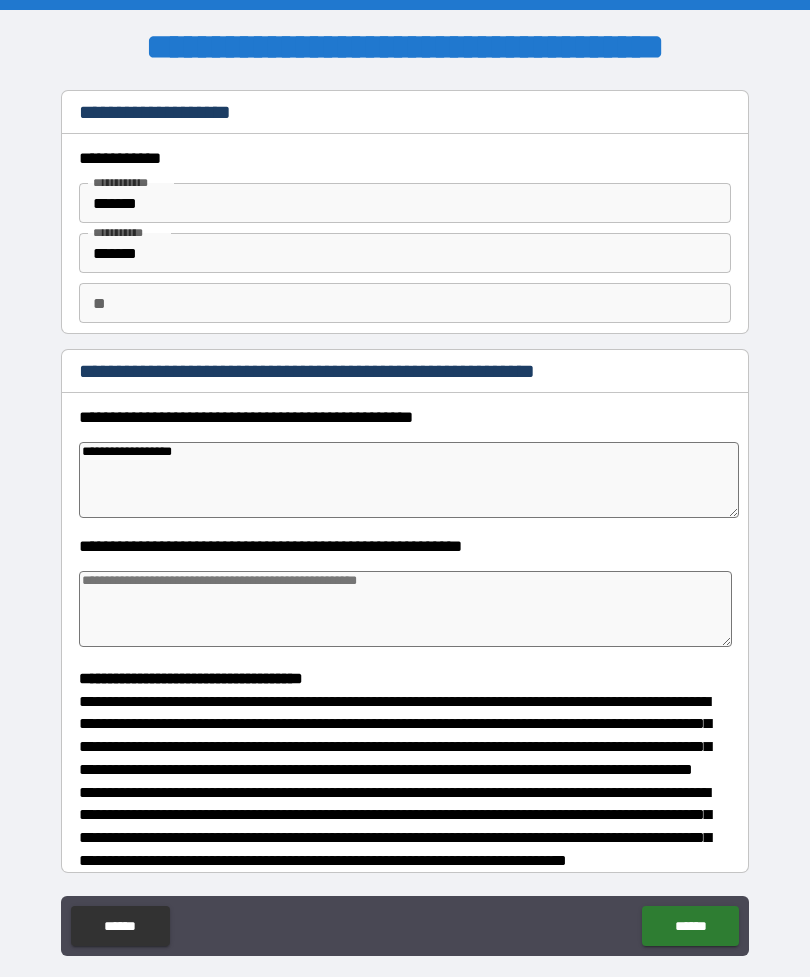 type on "*" 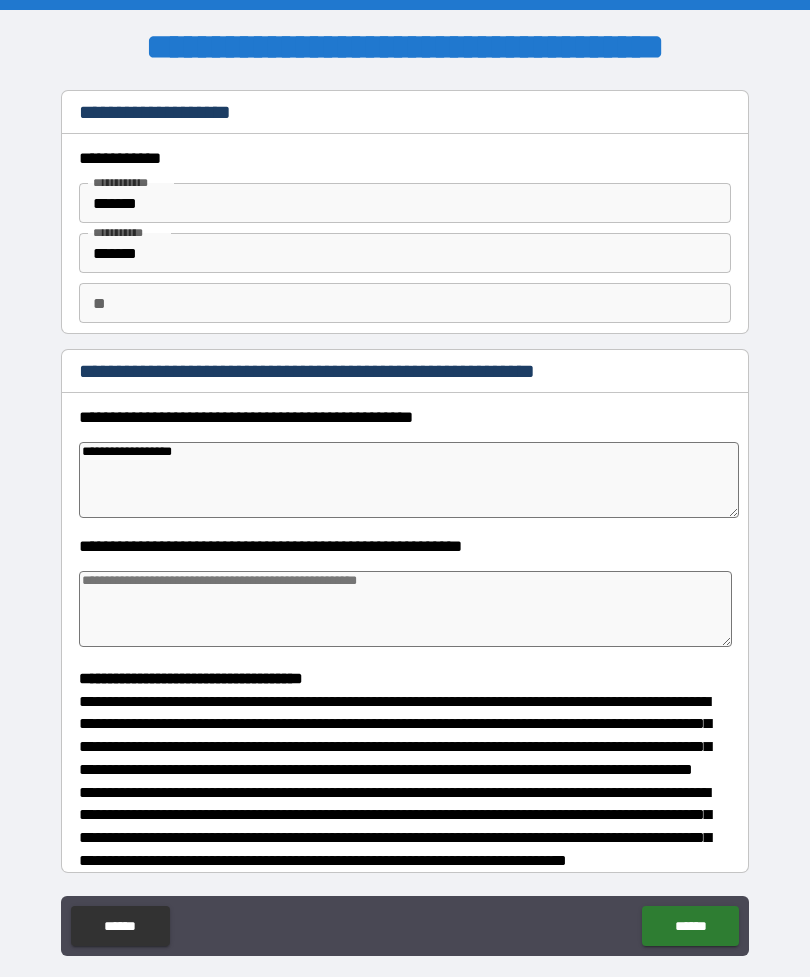 type on "**********" 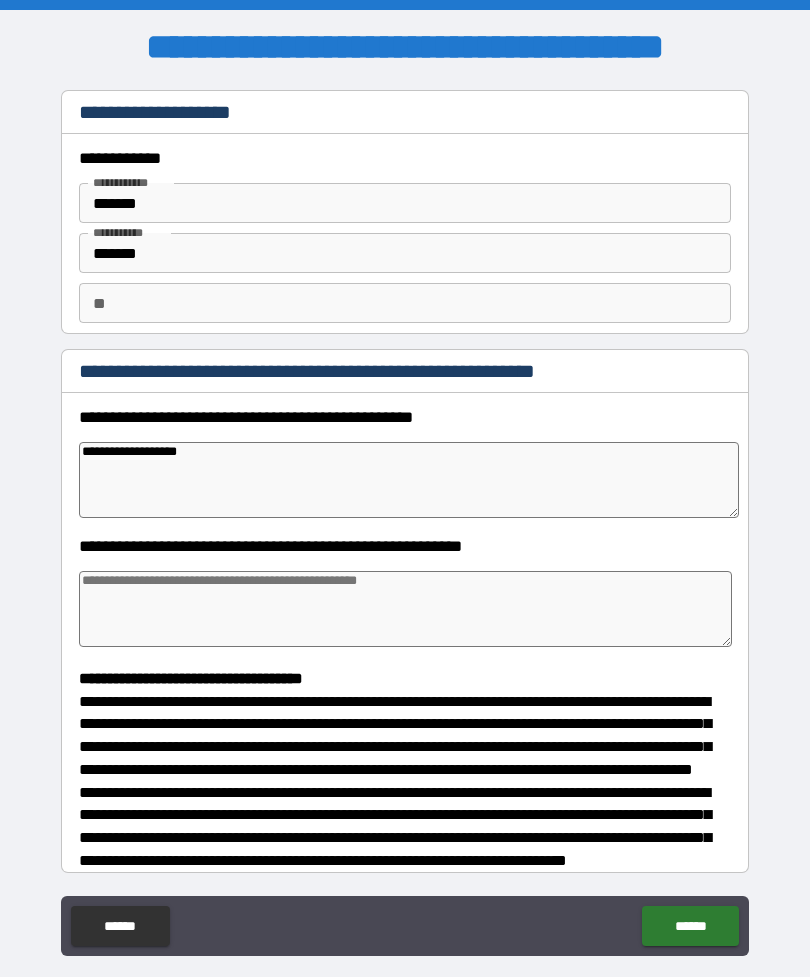 type on "*" 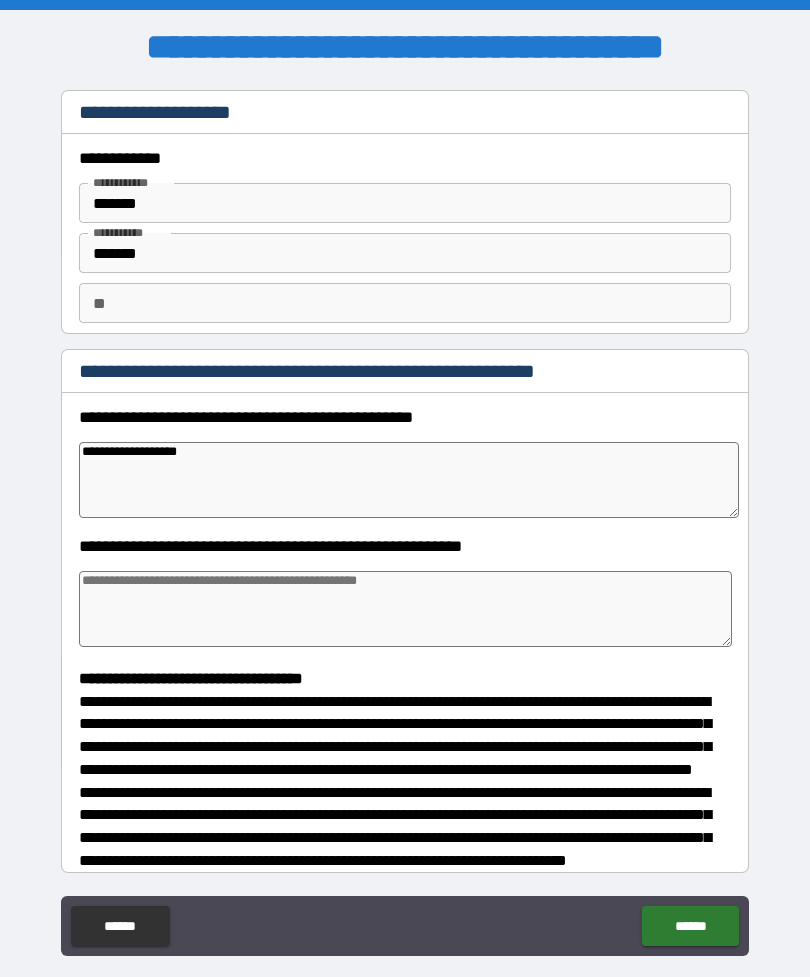 type on "**********" 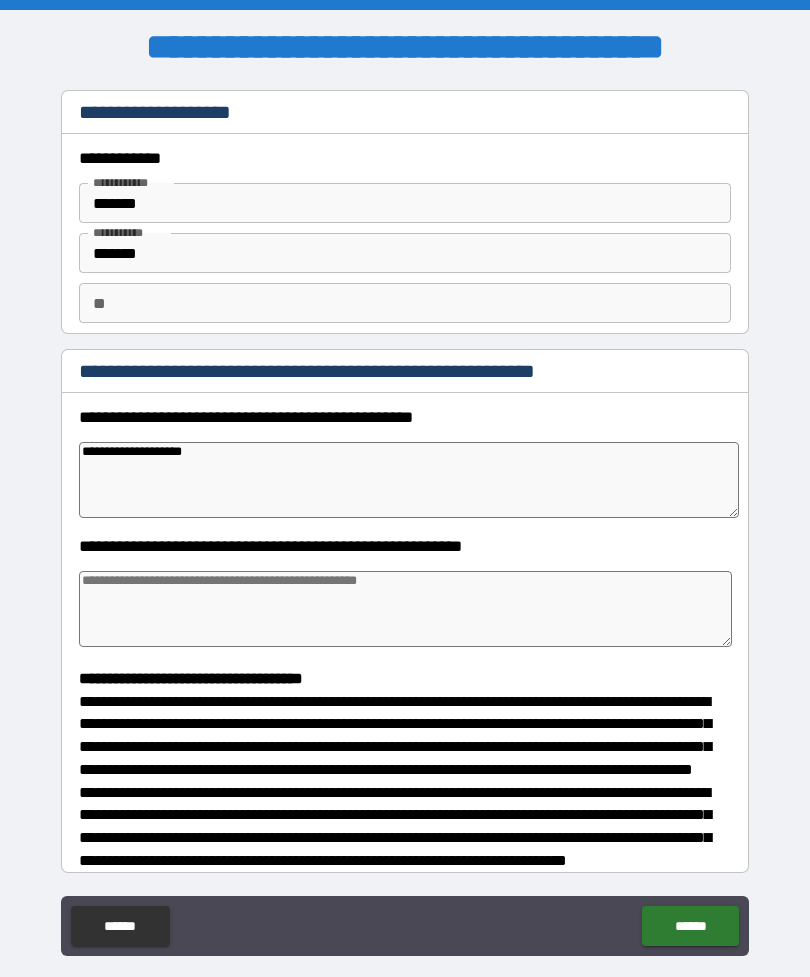 type on "*" 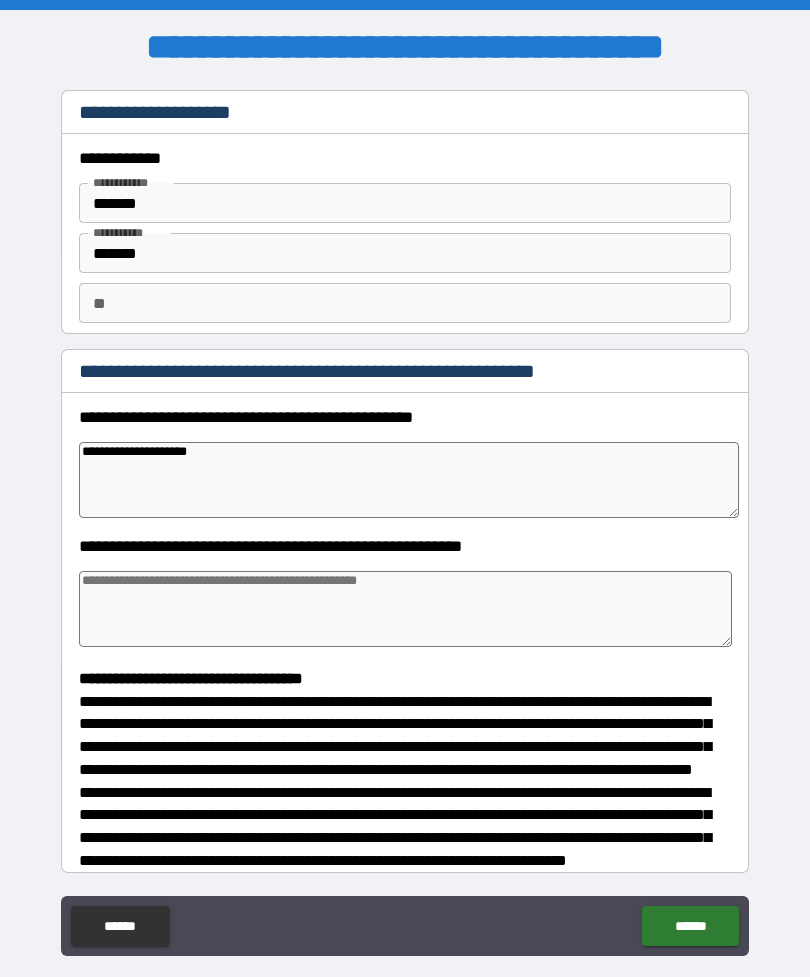 type on "*" 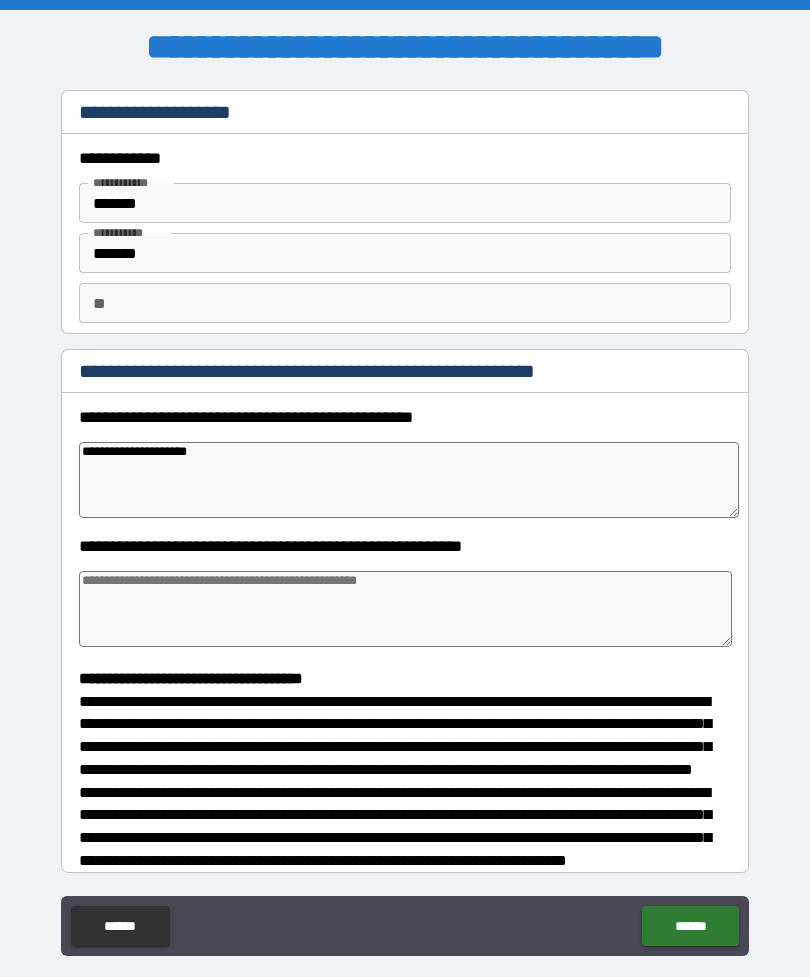 type on "**********" 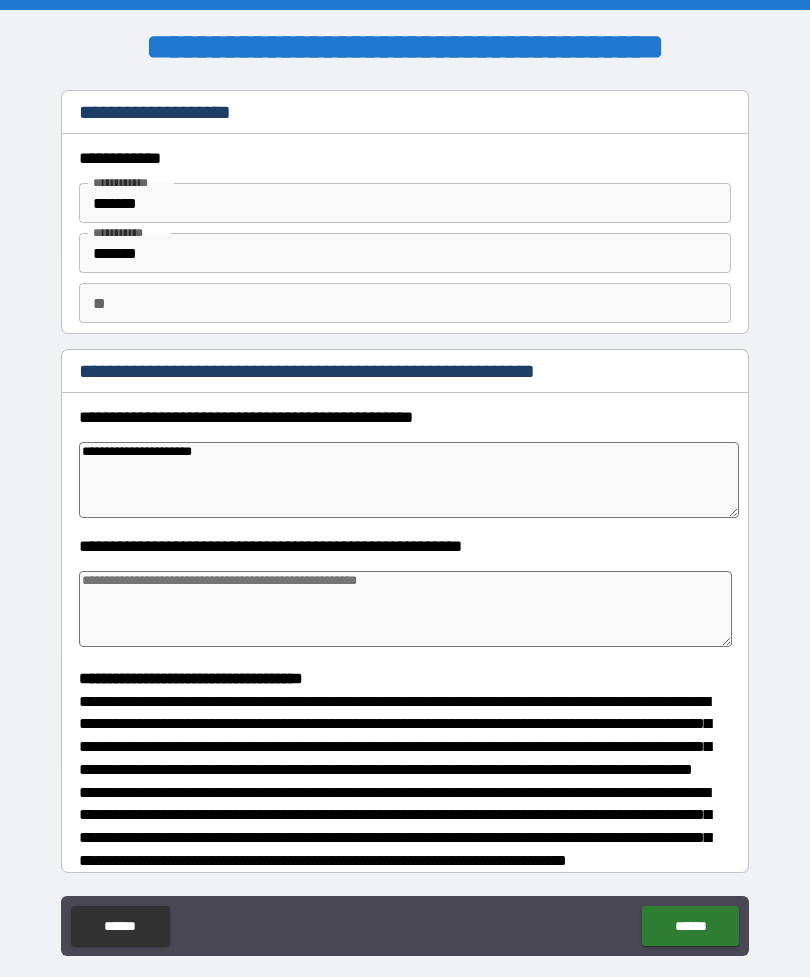 type on "*" 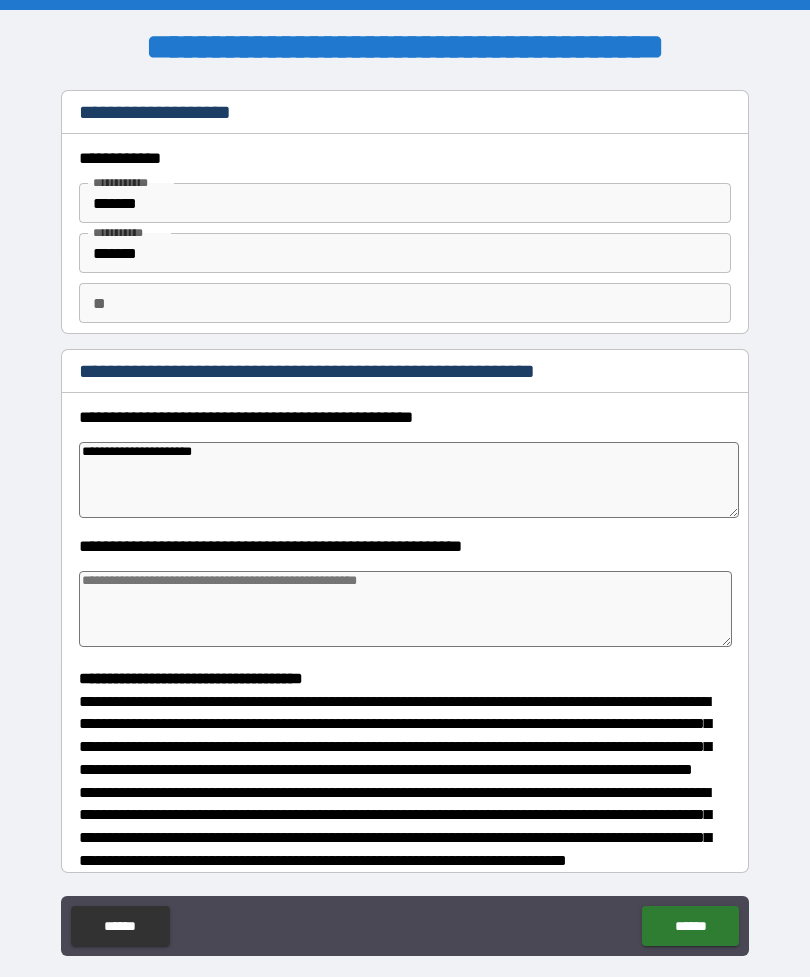type on "**********" 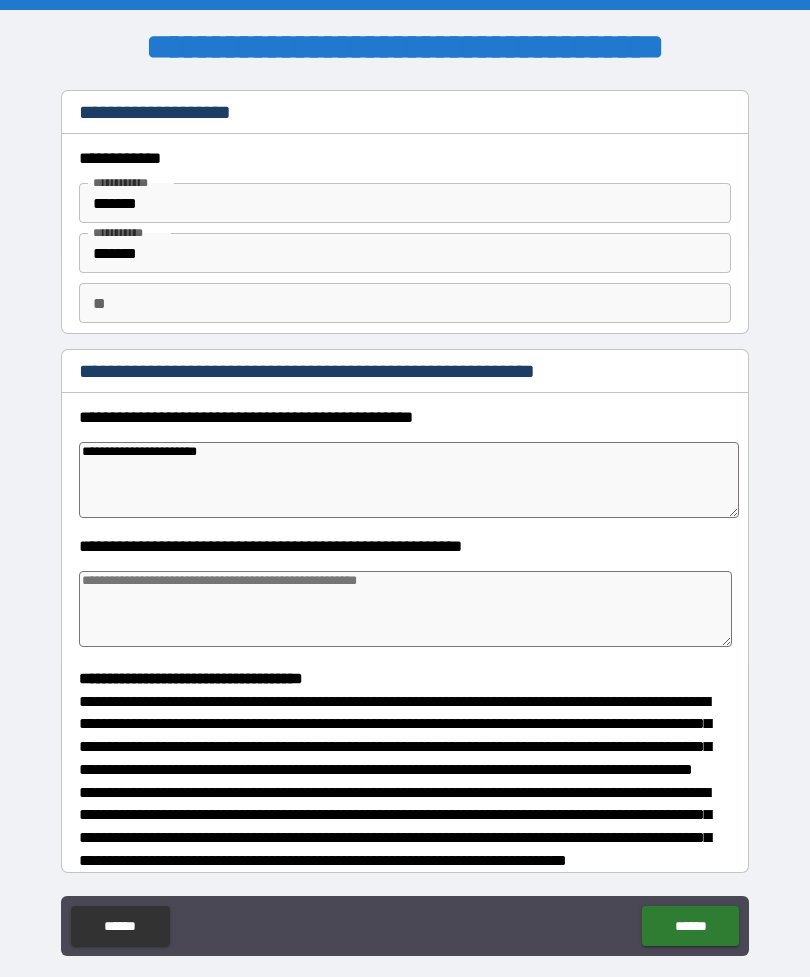 type on "*" 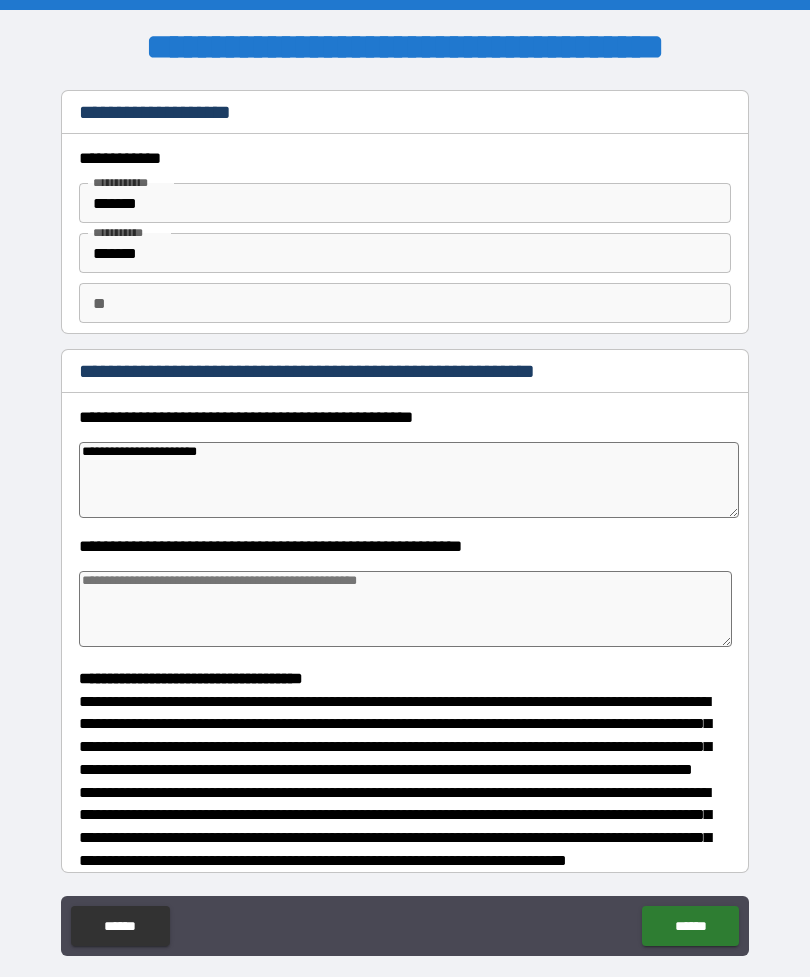 type on "**********" 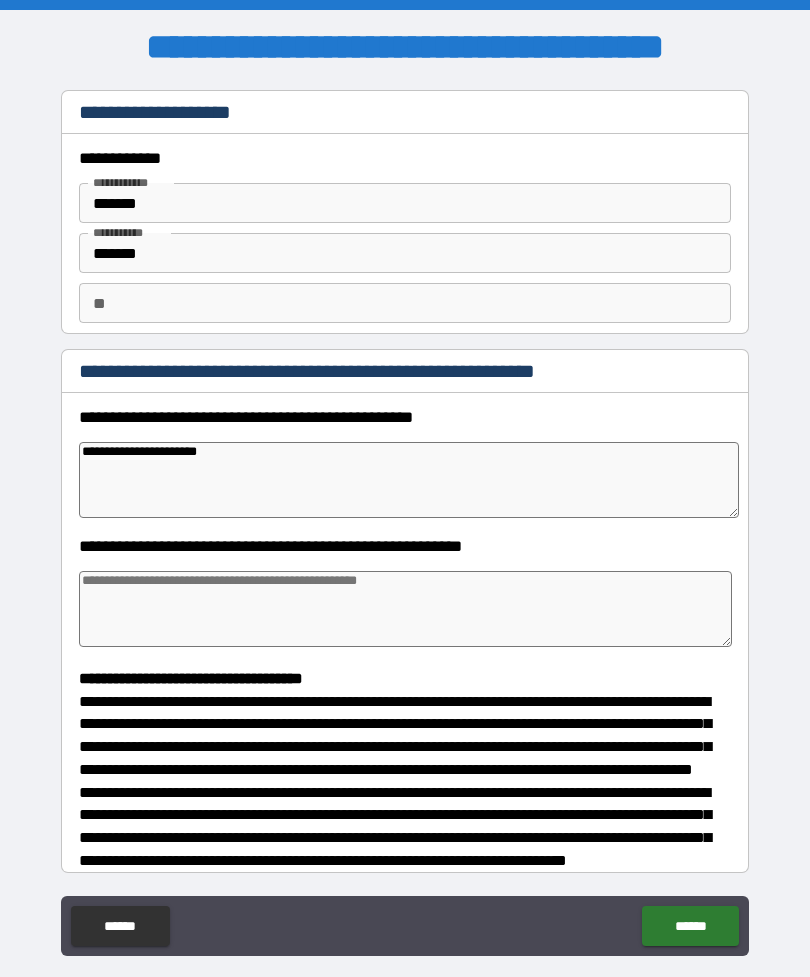 type on "*" 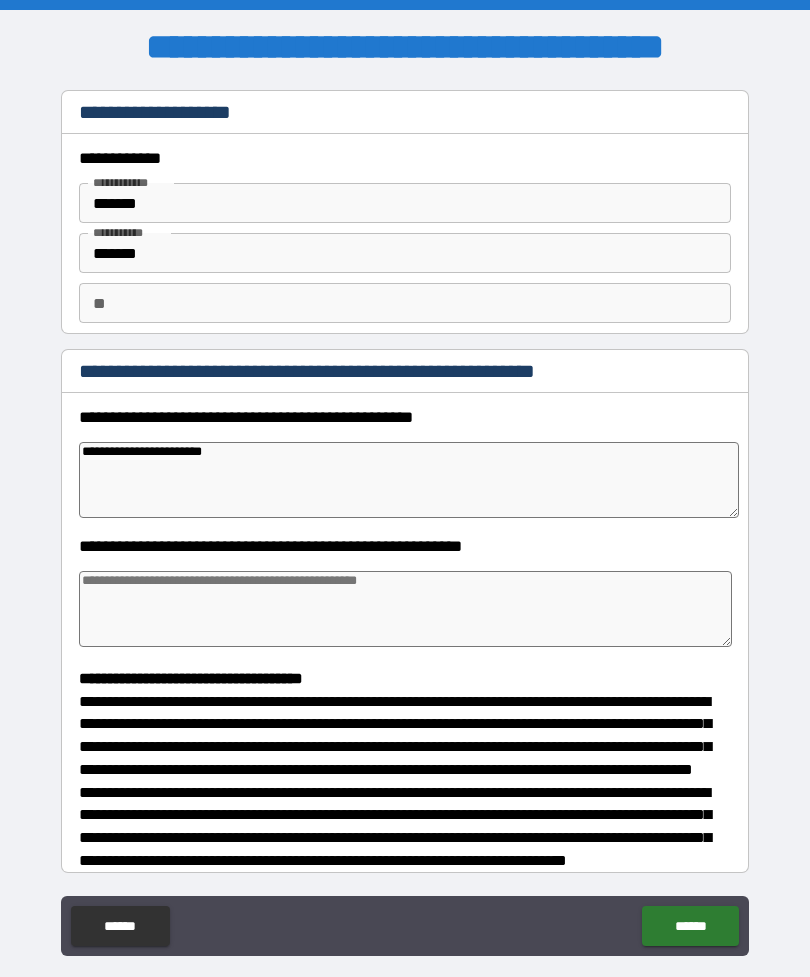 type on "*" 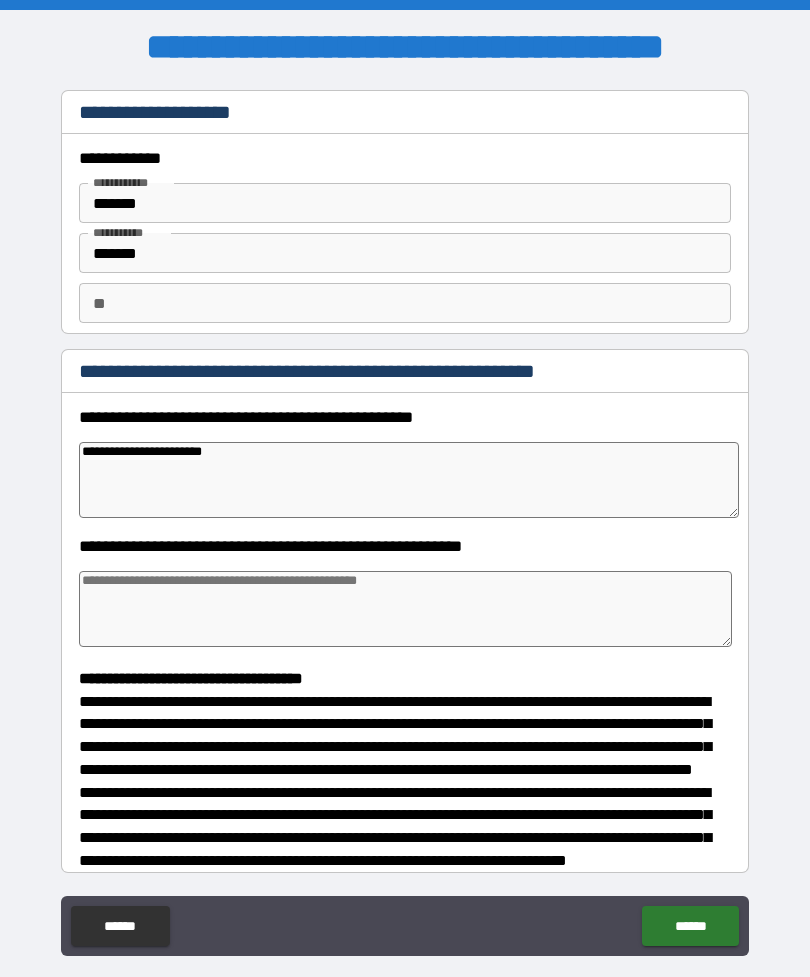 type on "**********" 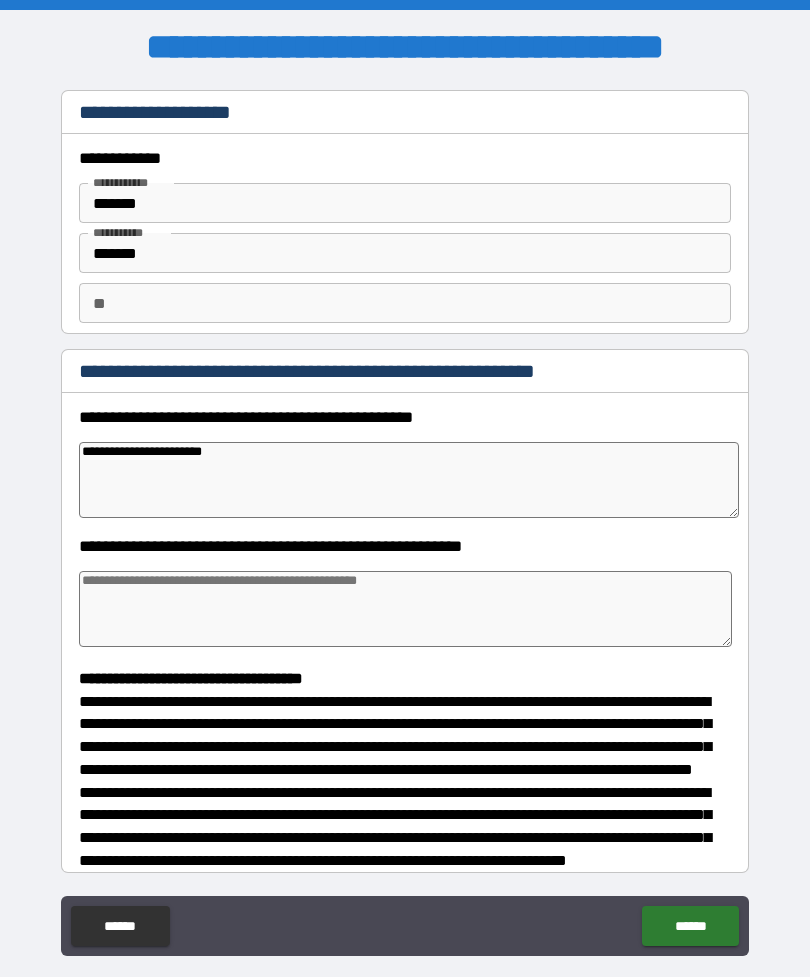 type on "*" 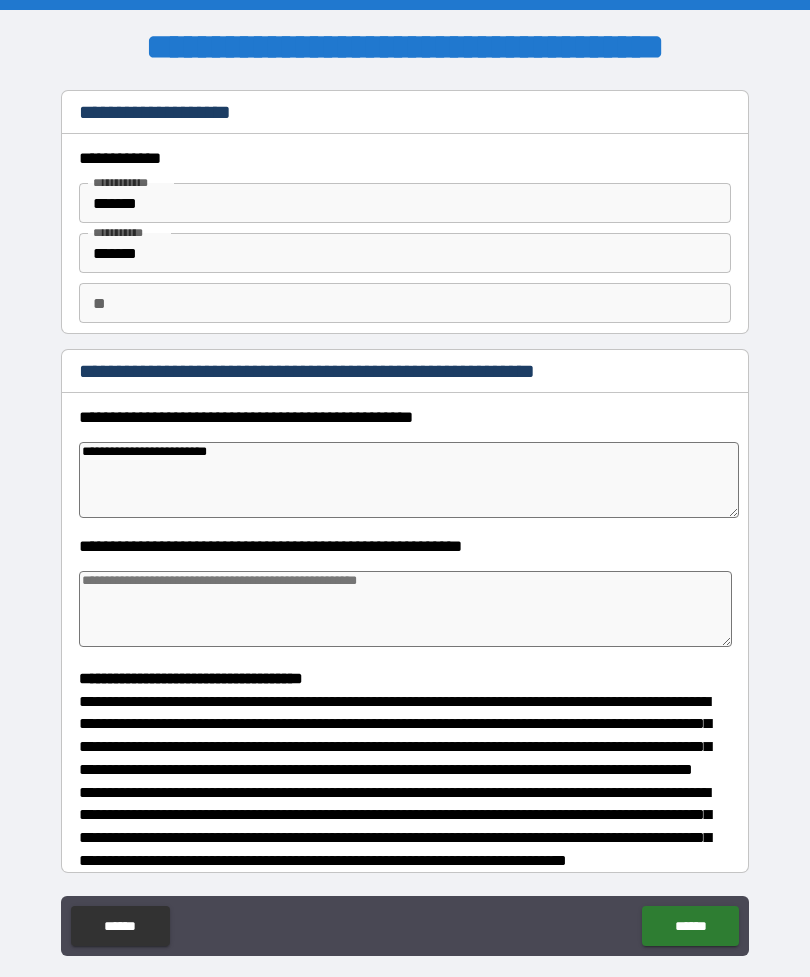 type on "*" 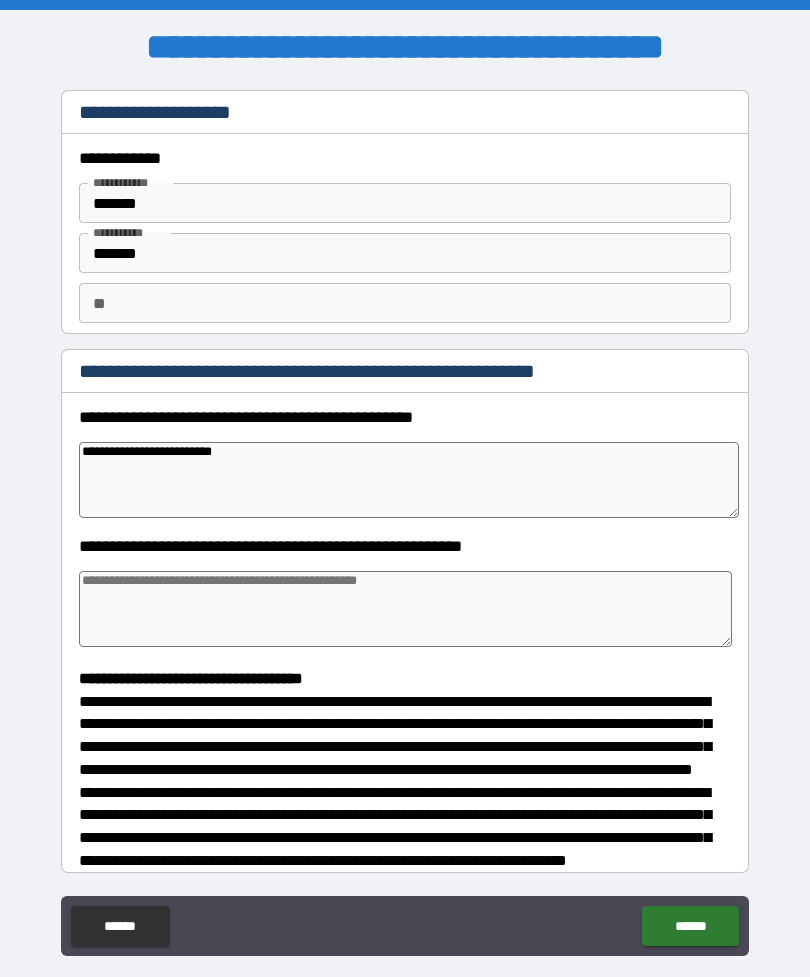 type on "*" 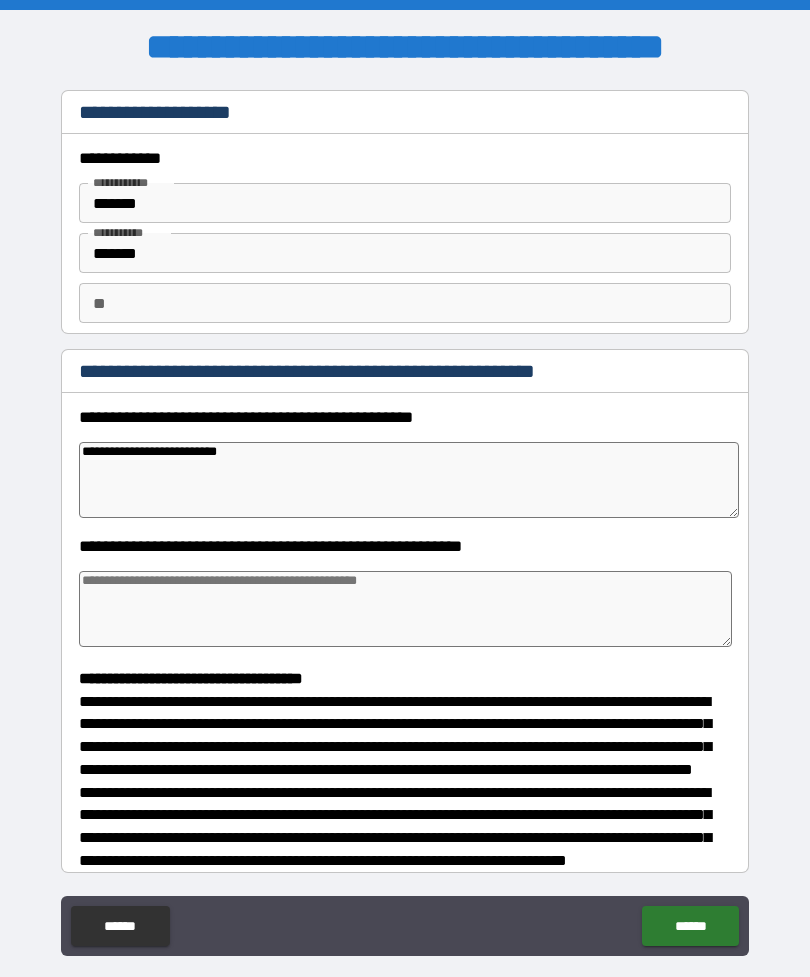 type on "*" 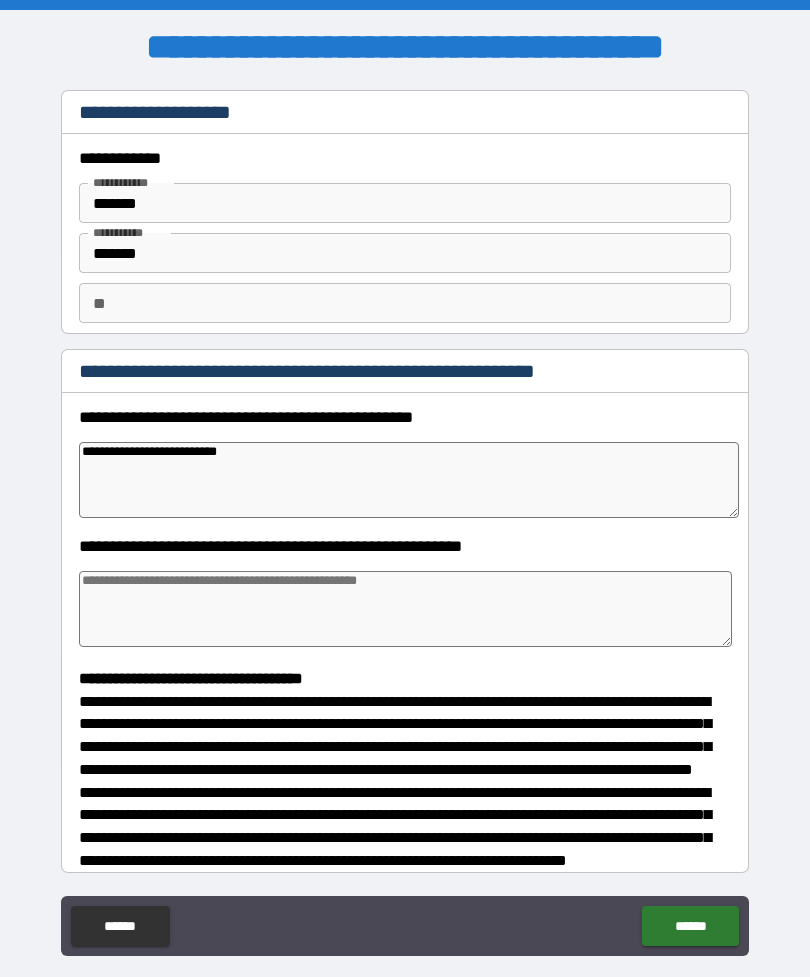 type on "**********" 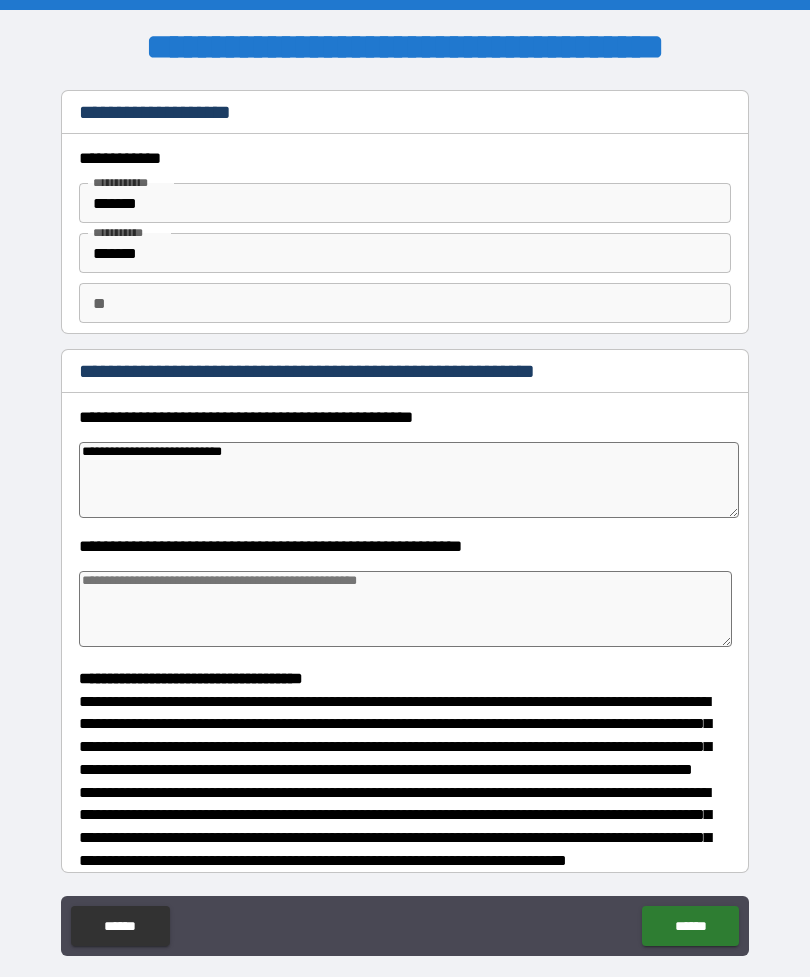 type on "*" 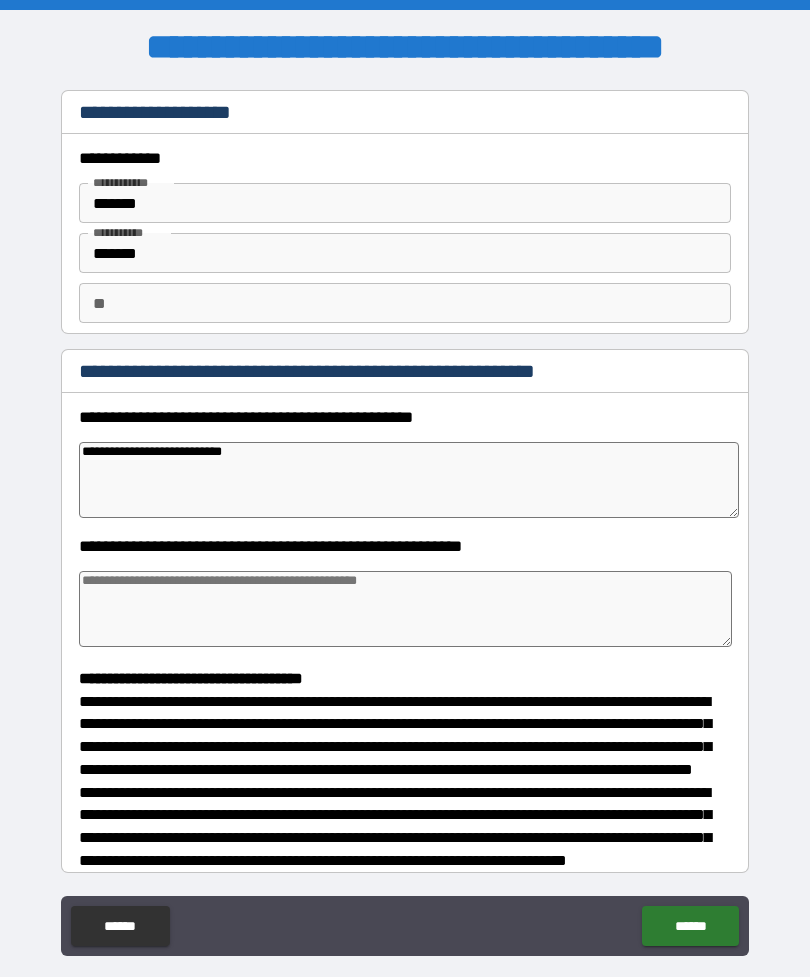 type on "**********" 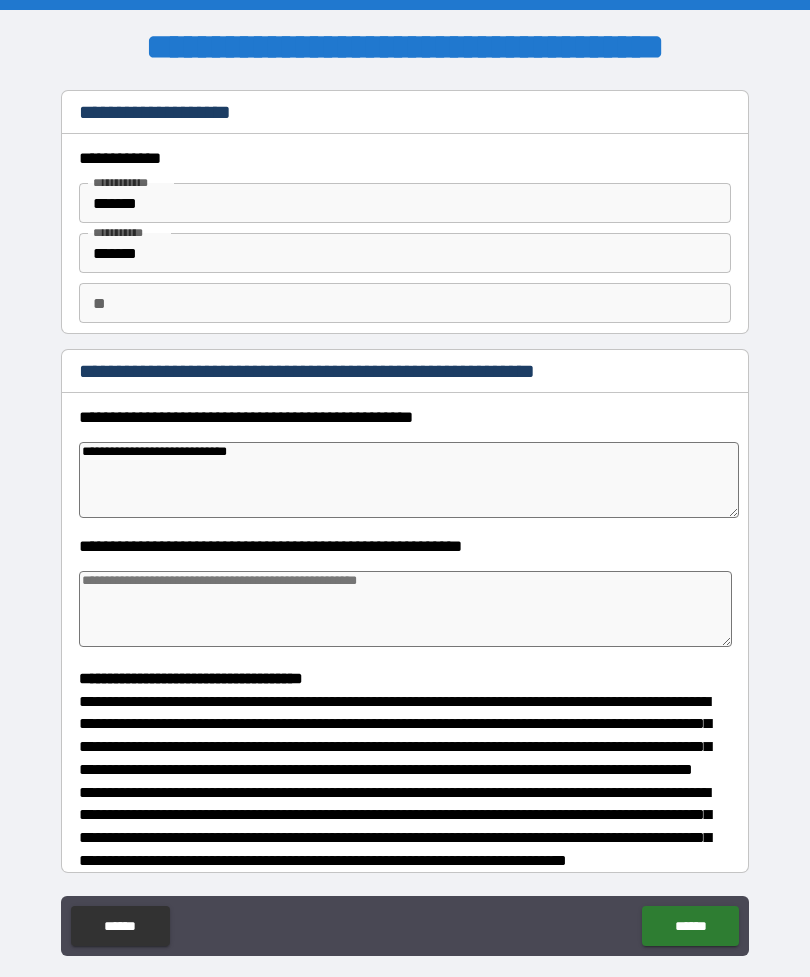 type on "*" 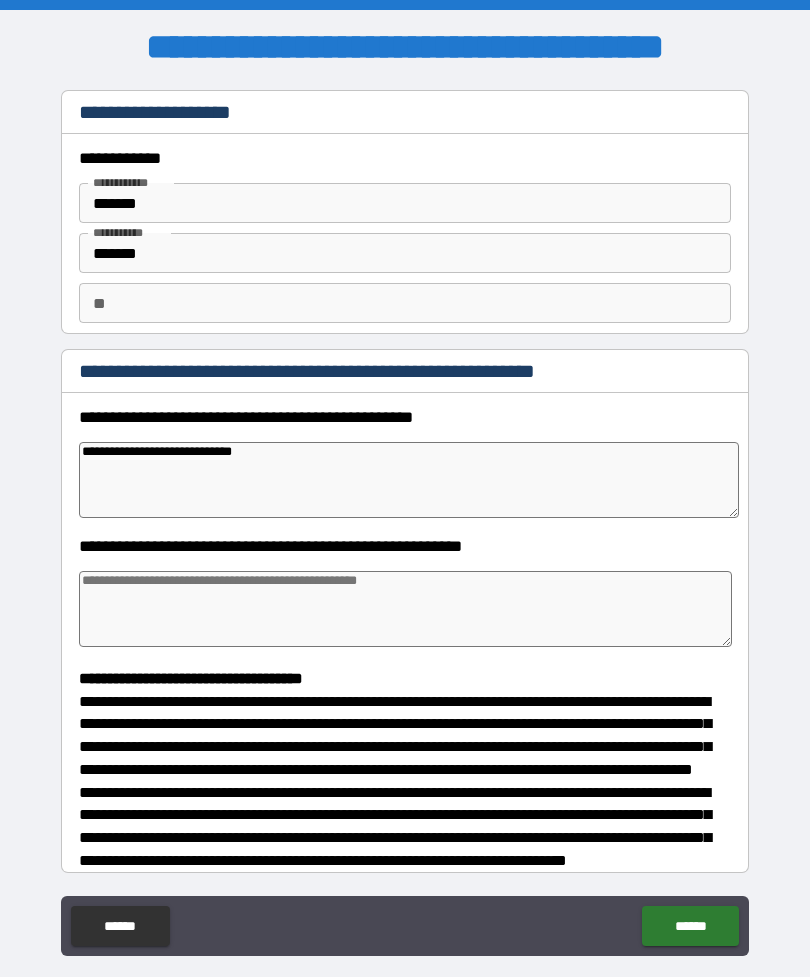 type on "*" 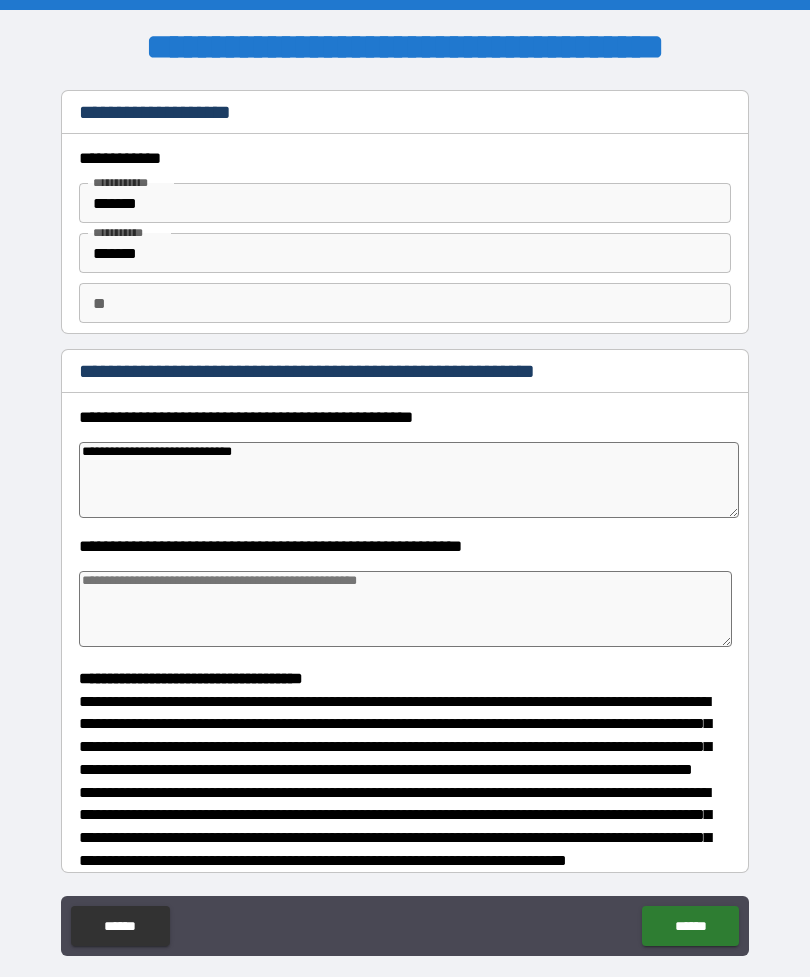 type on "**********" 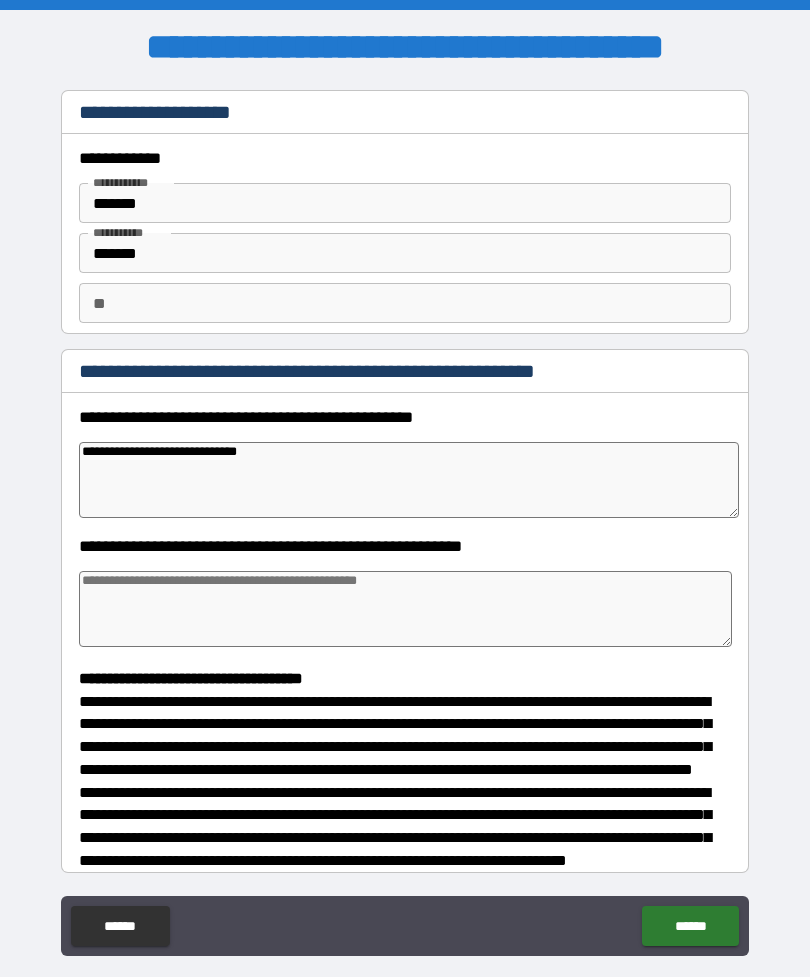 type on "*" 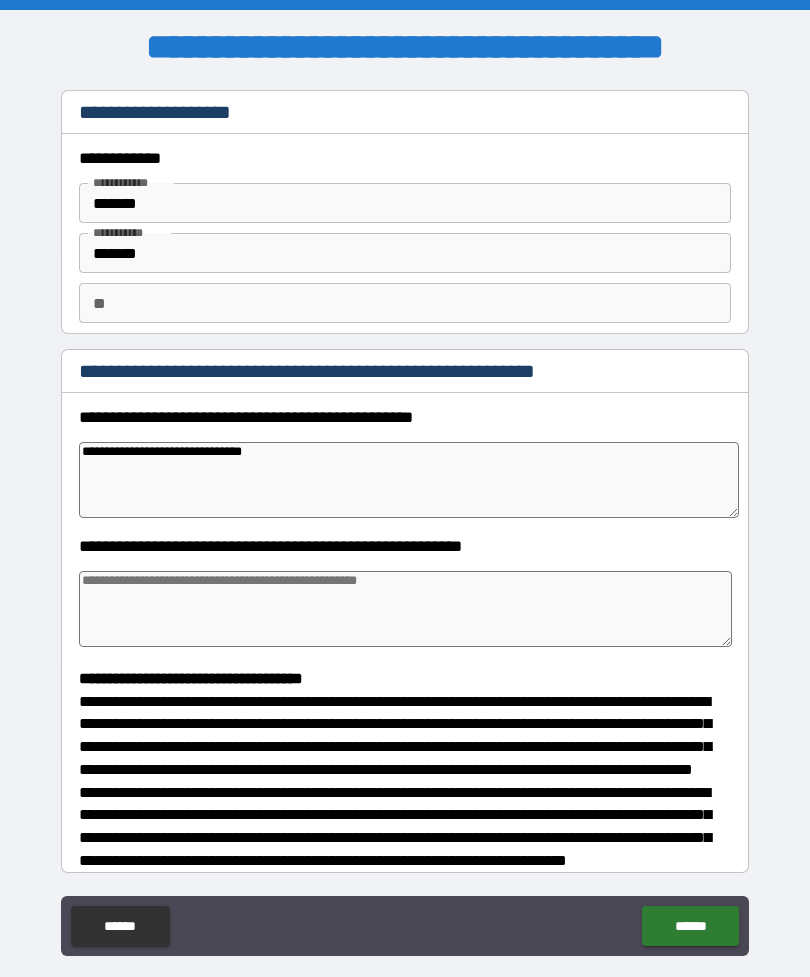 type on "*" 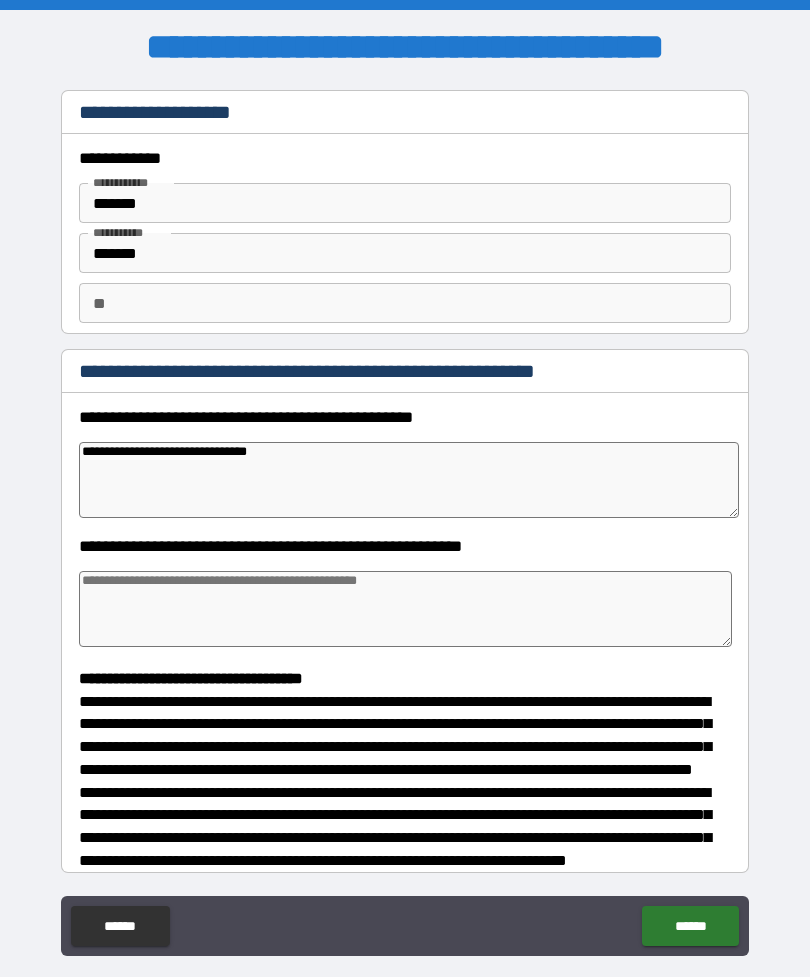 type on "*" 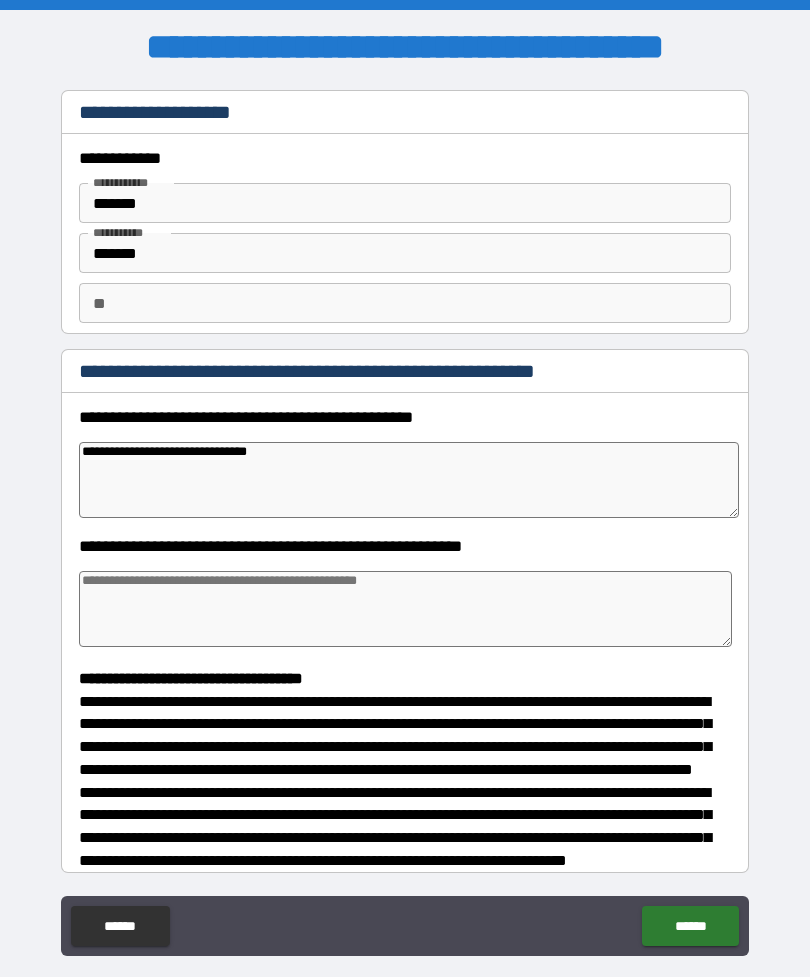 type on "**********" 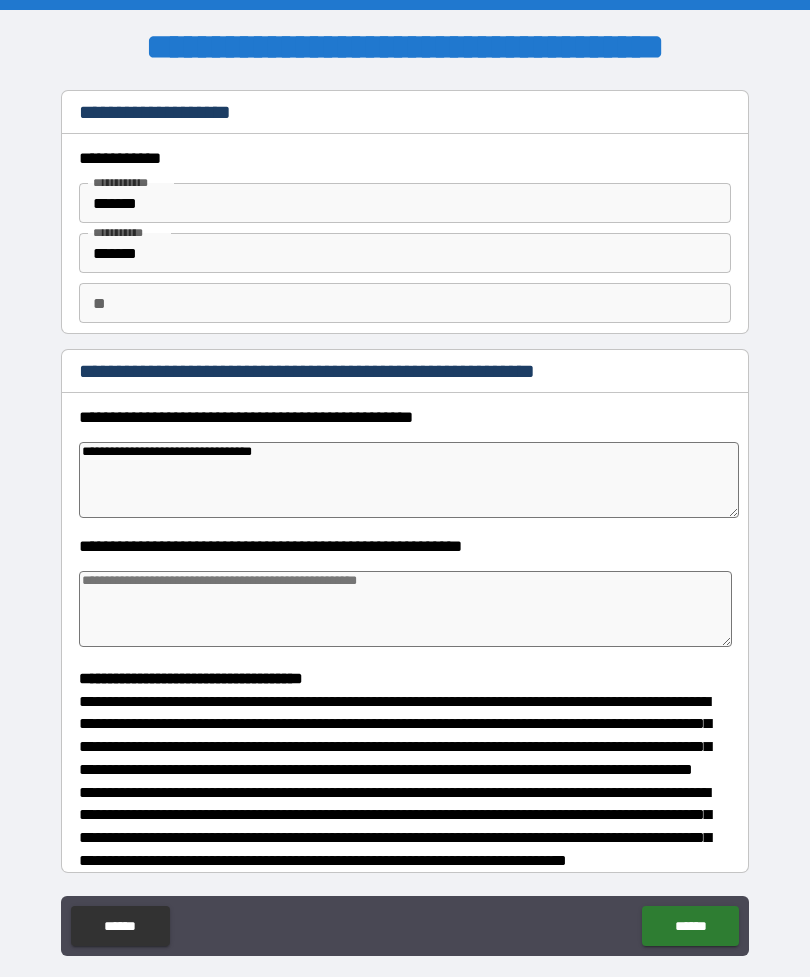 type on "*" 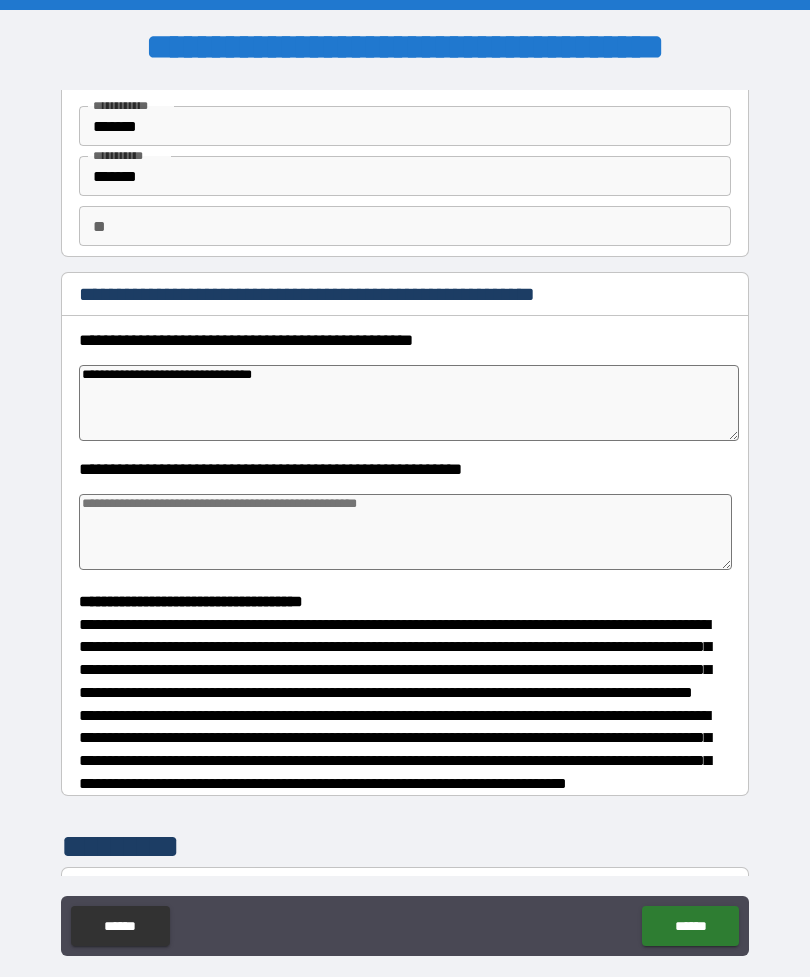 scroll, scrollTop: 119, scrollLeft: 0, axis: vertical 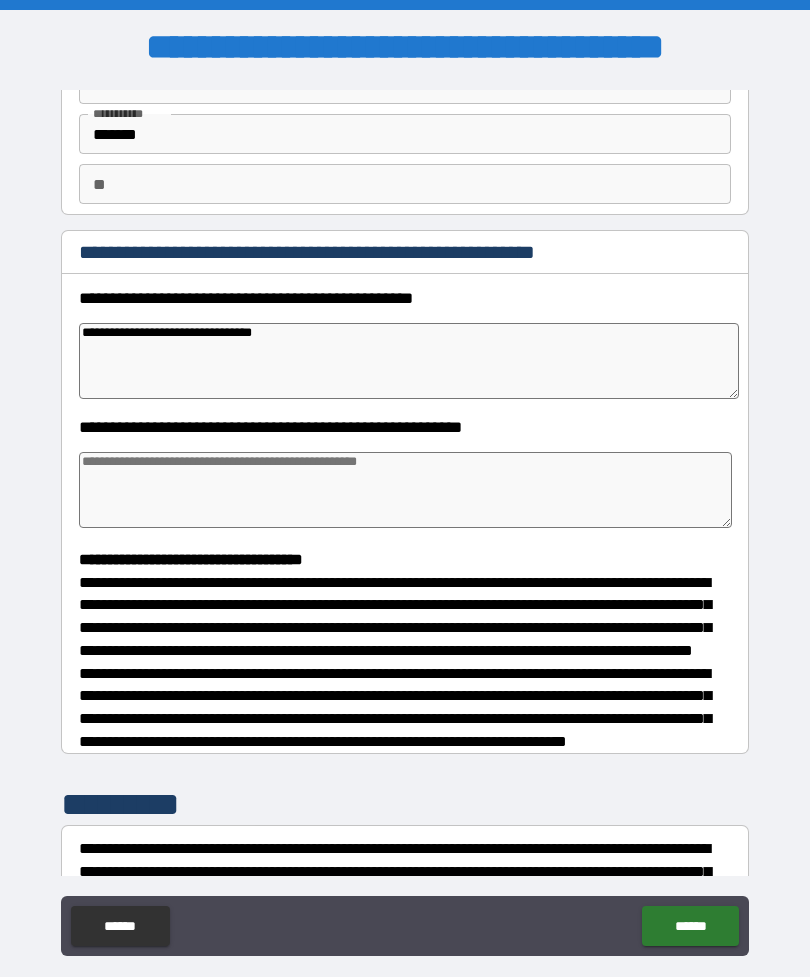 type on "**********" 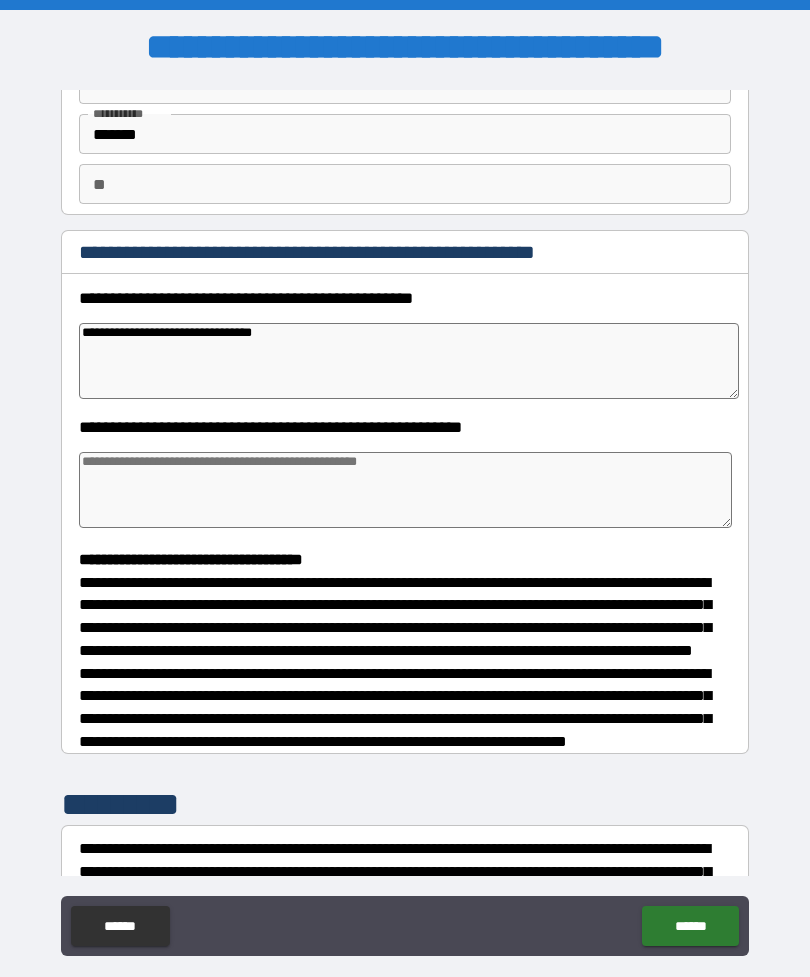 type on "*" 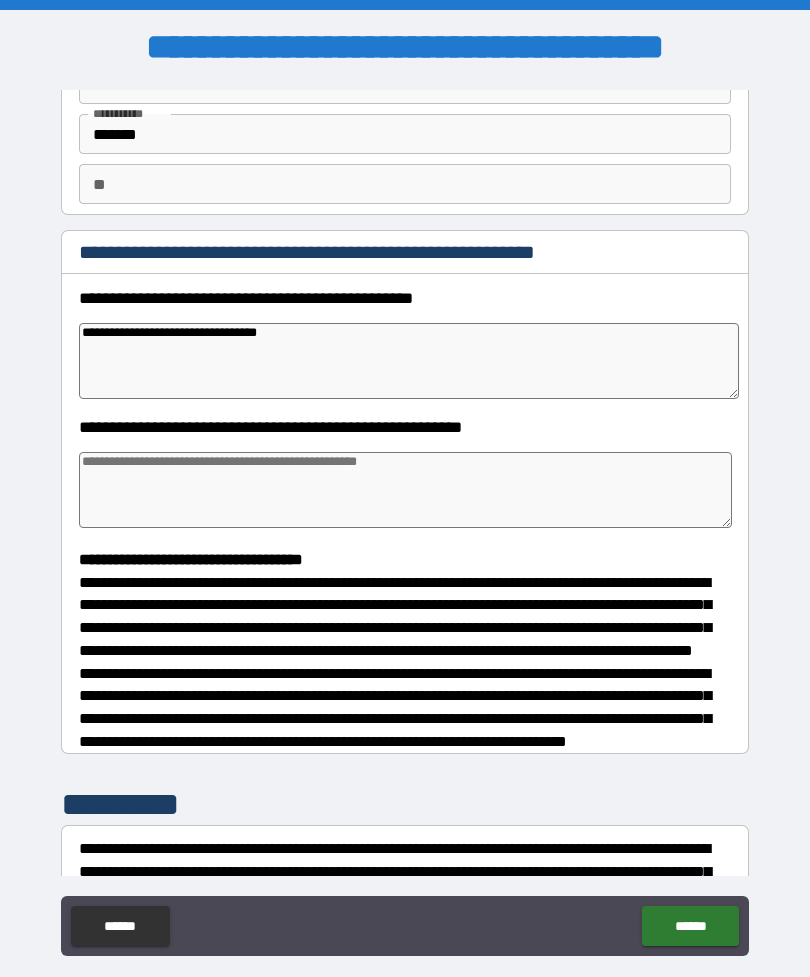 type on "*" 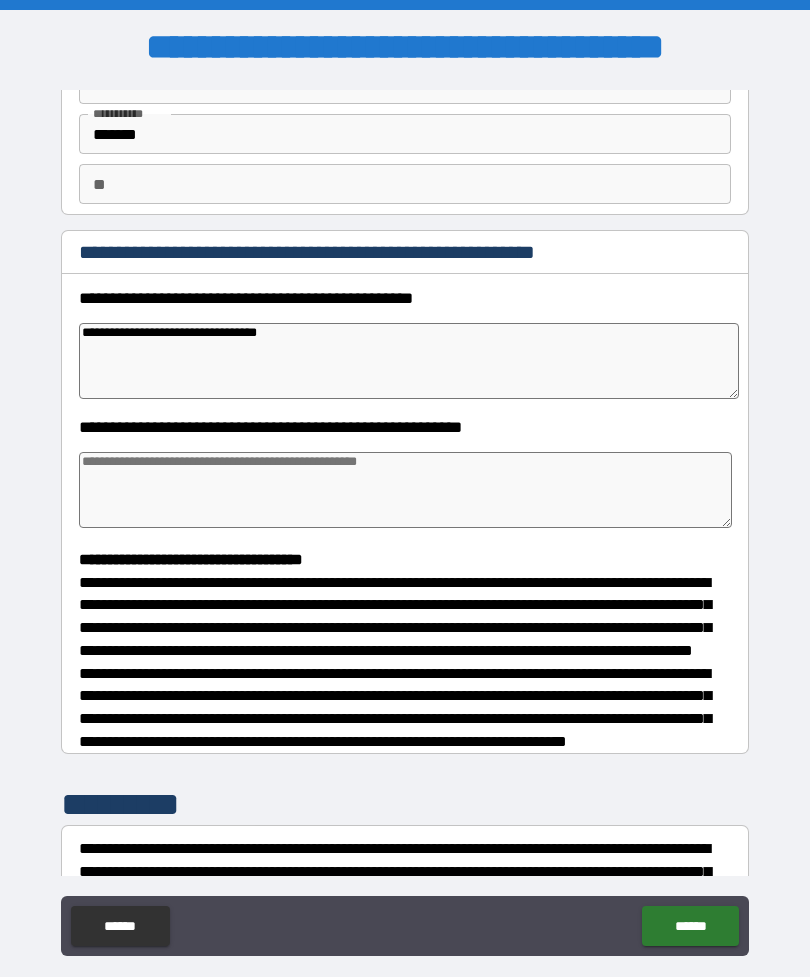 type on "*" 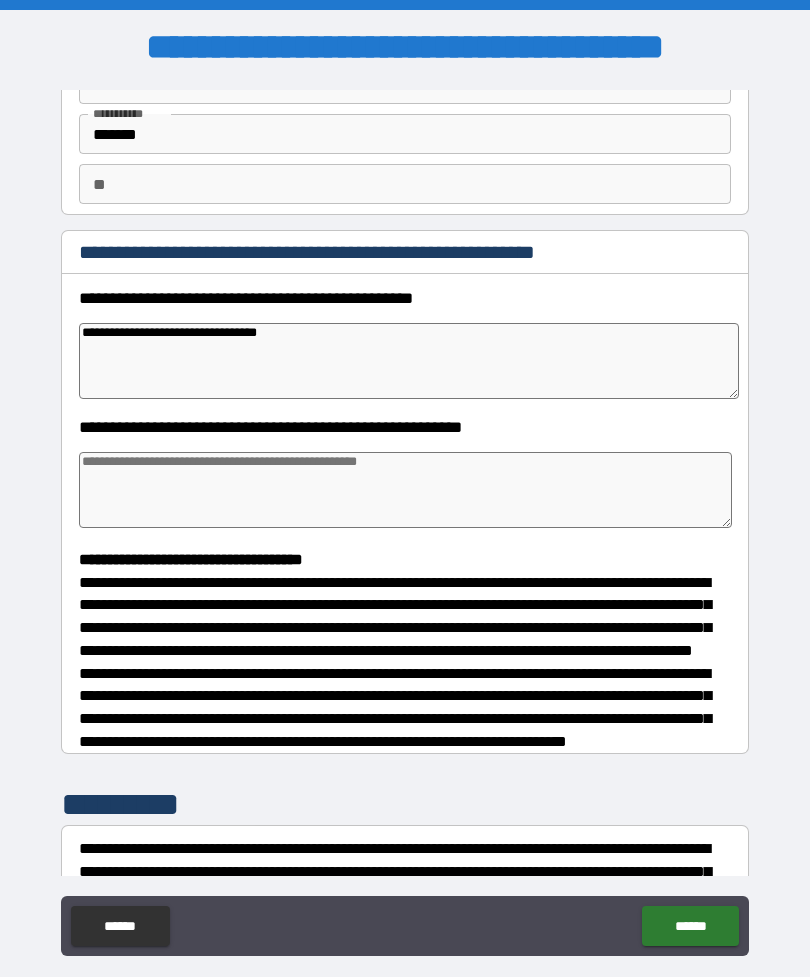 type on "*" 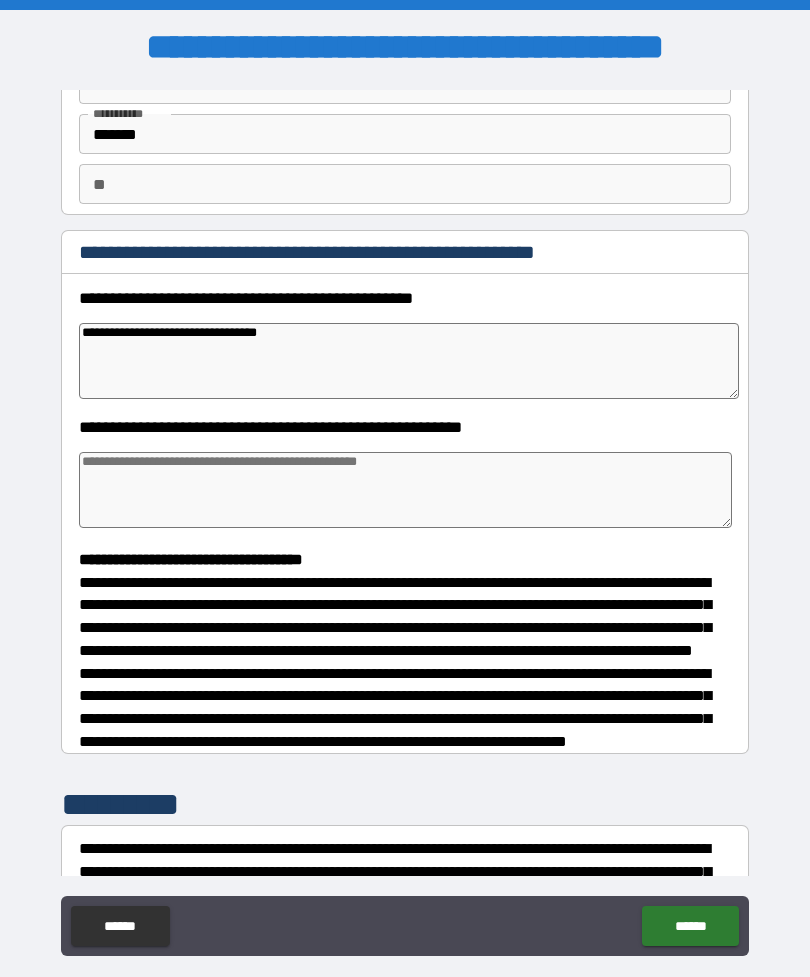 type on "*" 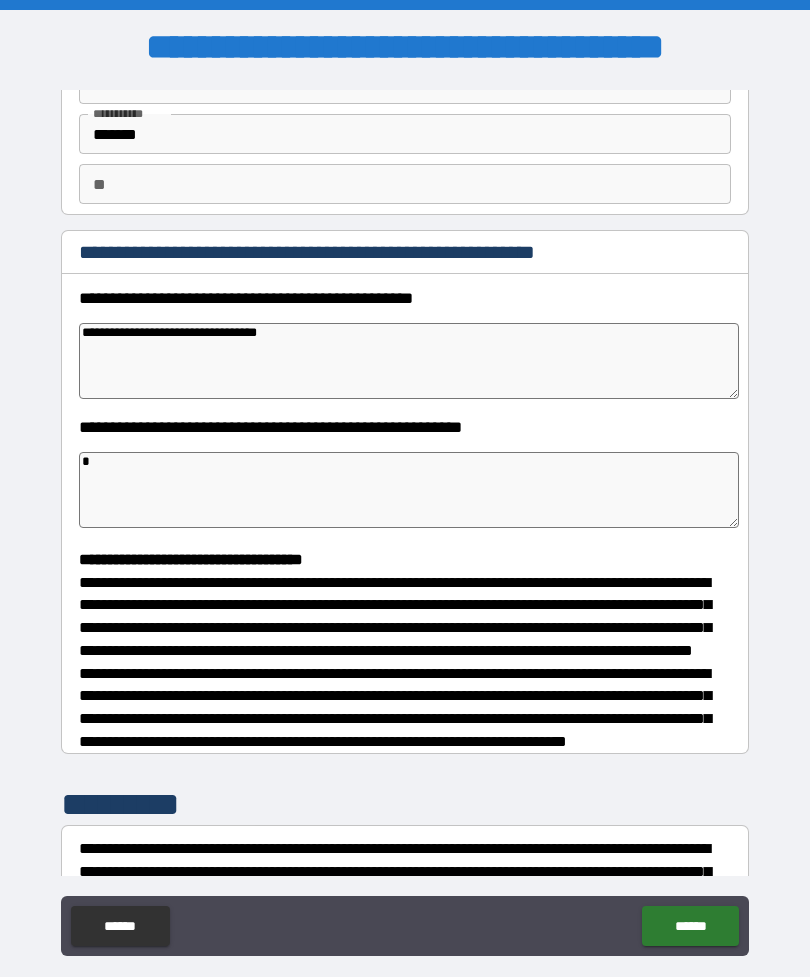 type on "*" 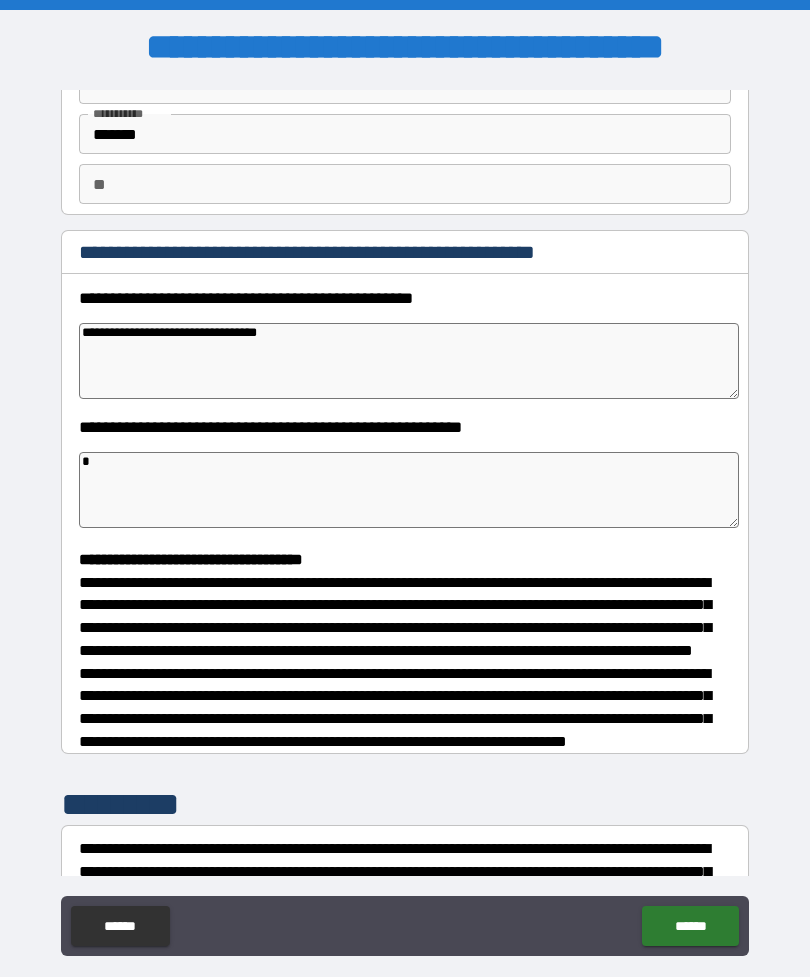 type on "*" 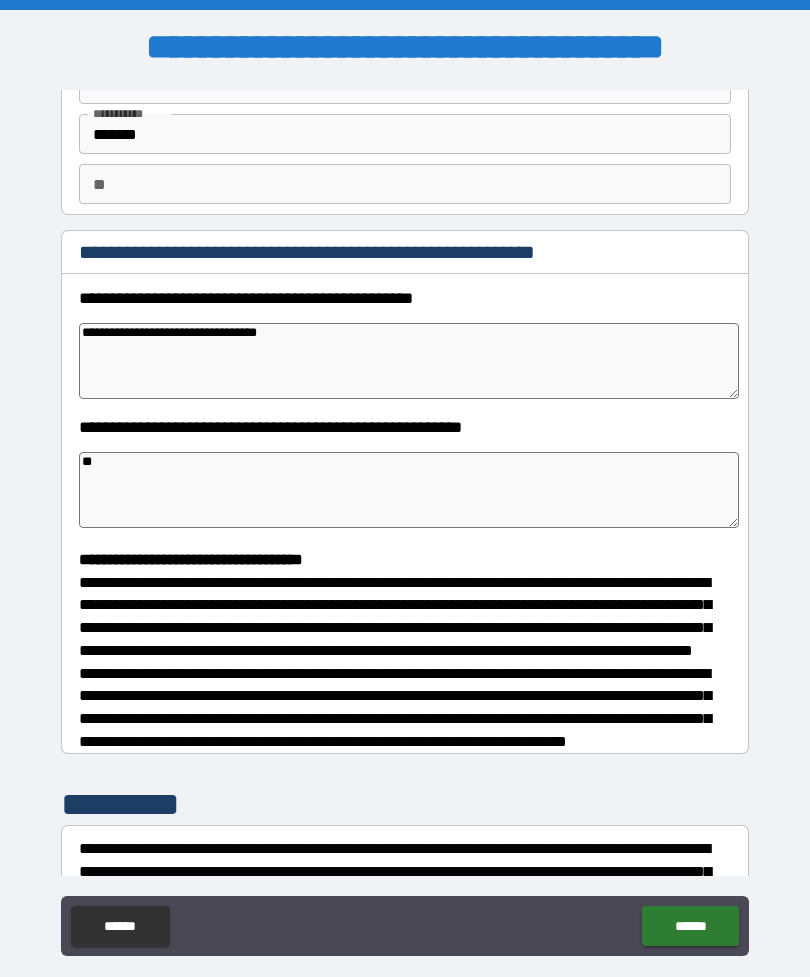 type on "*" 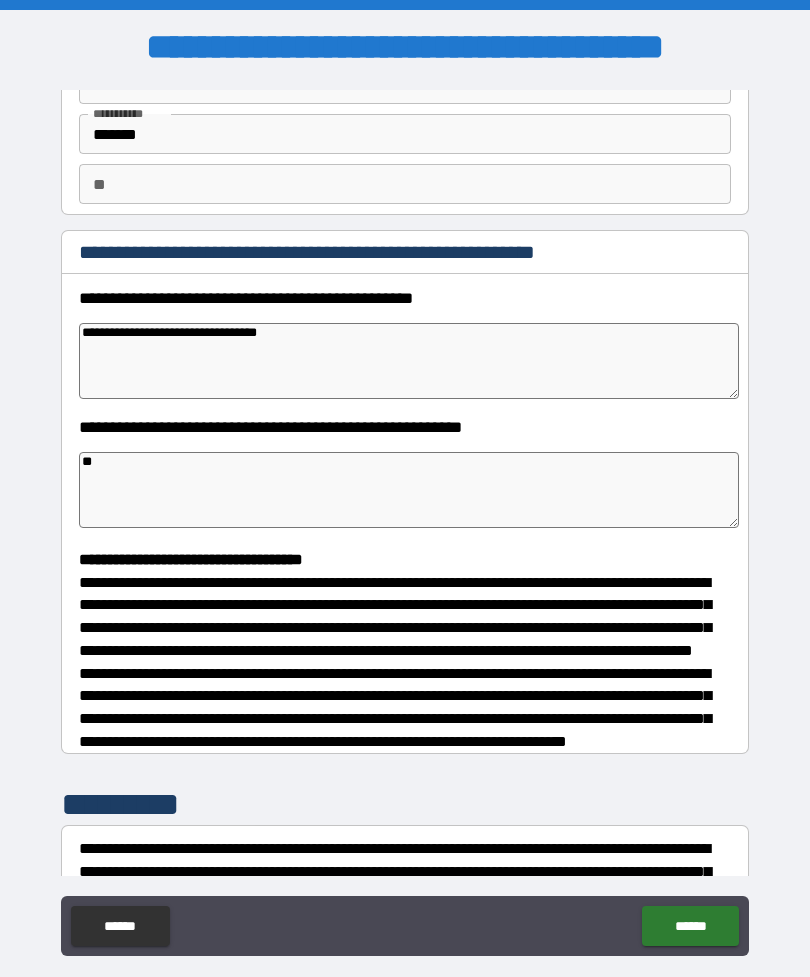 type on "*" 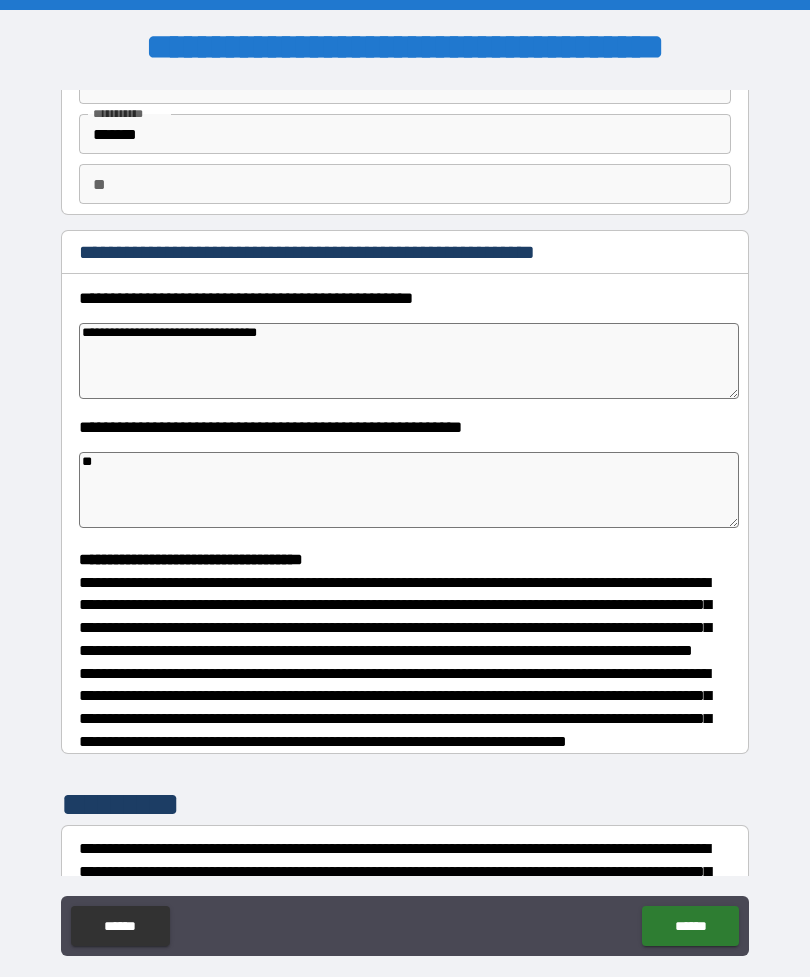 type on "*" 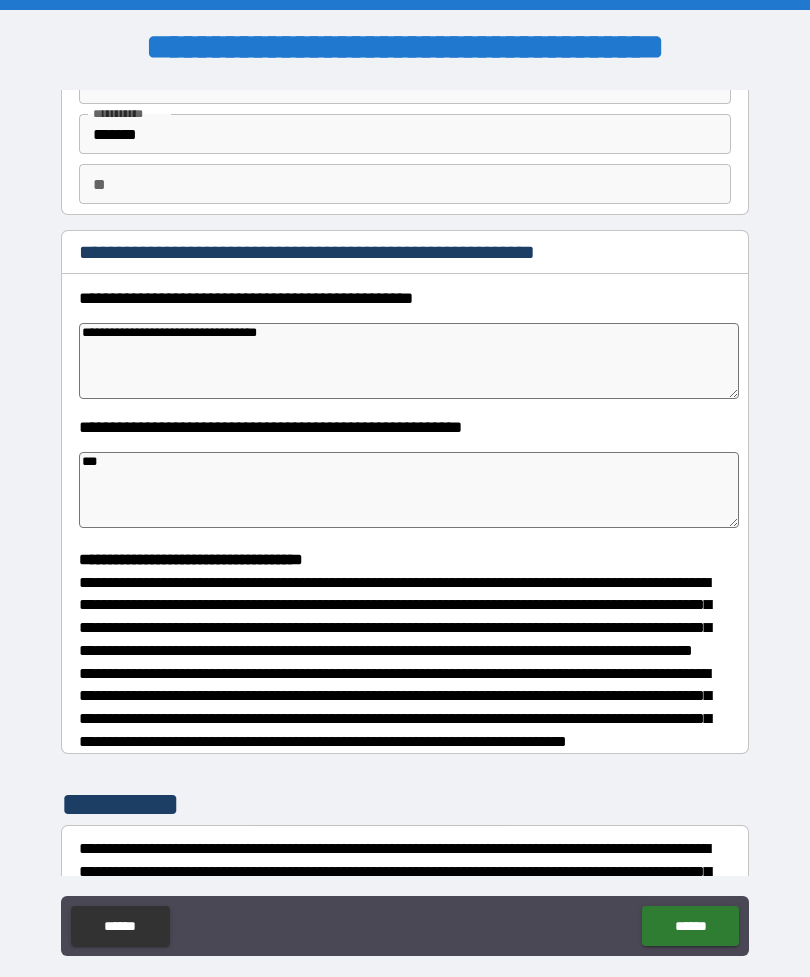 type on "*" 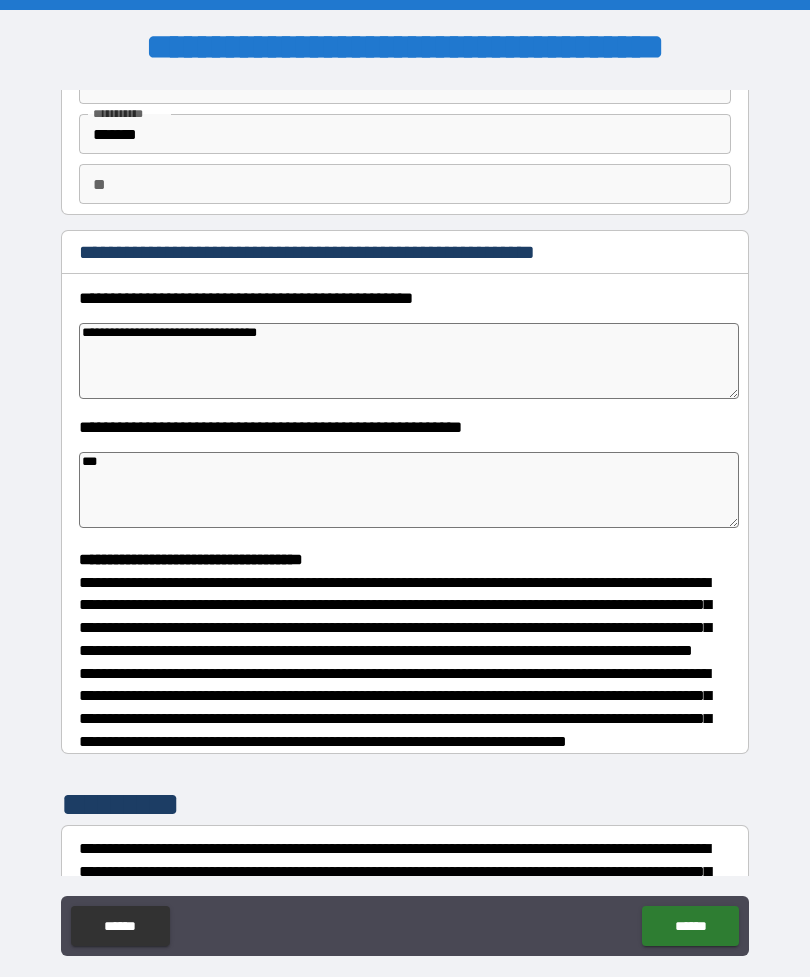 type on "*" 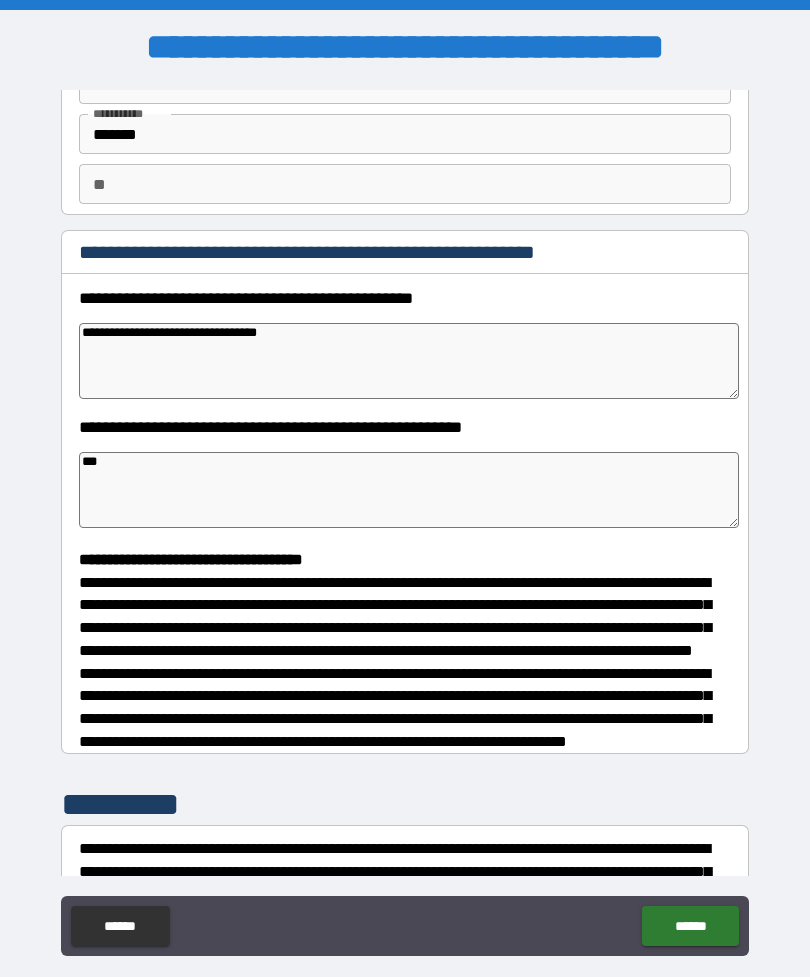type on "*" 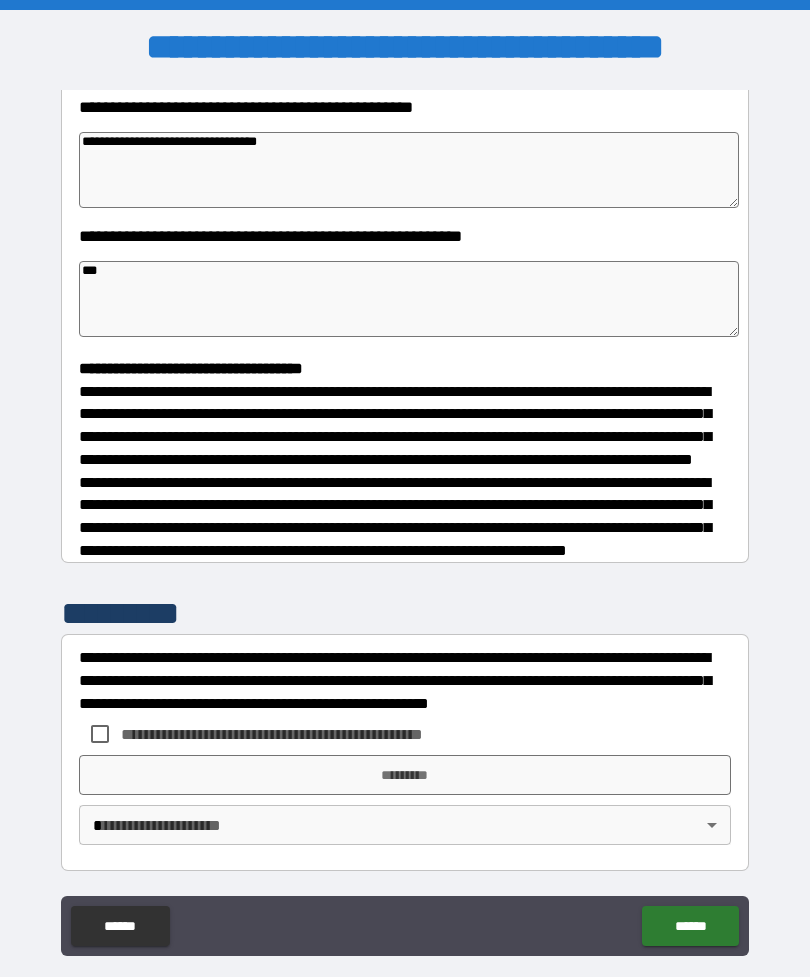 scroll, scrollTop: 348, scrollLeft: 0, axis: vertical 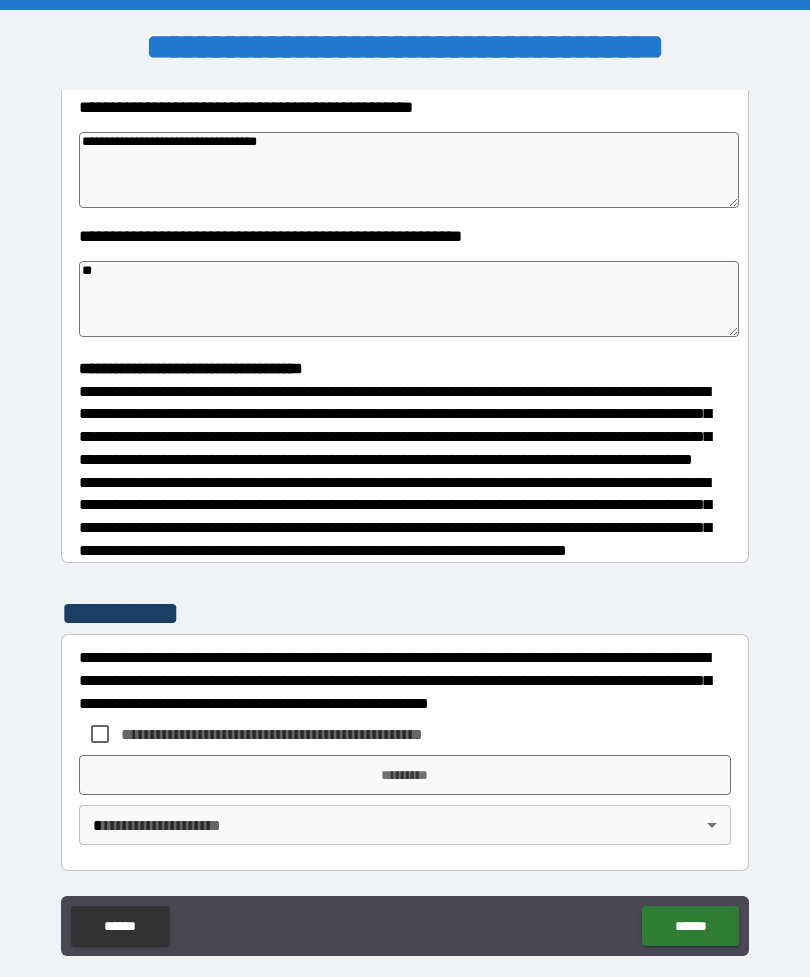 type on "*" 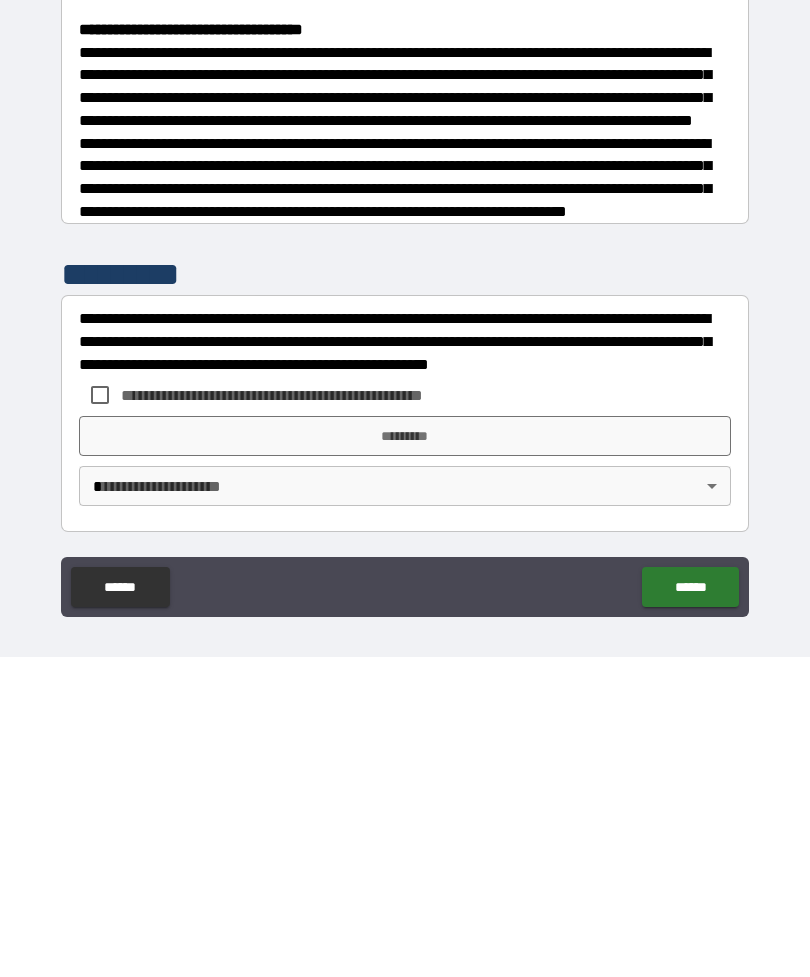 scroll, scrollTop: 21, scrollLeft: 0, axis: vertical 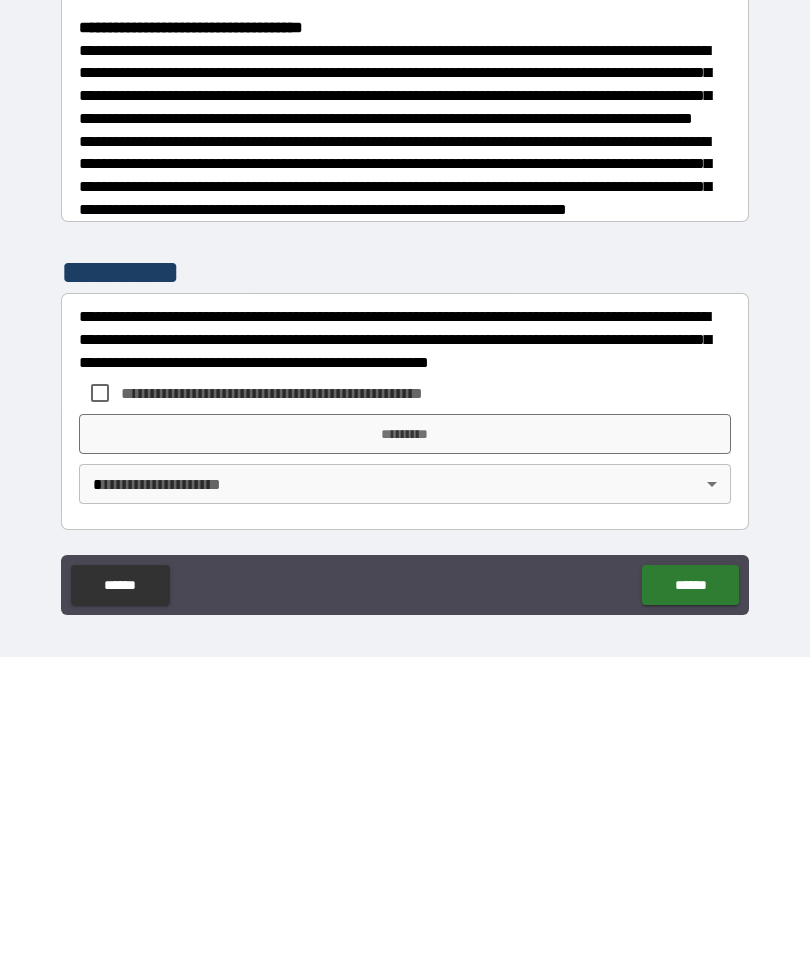 click on "*********" at bounding box center (405, 754) 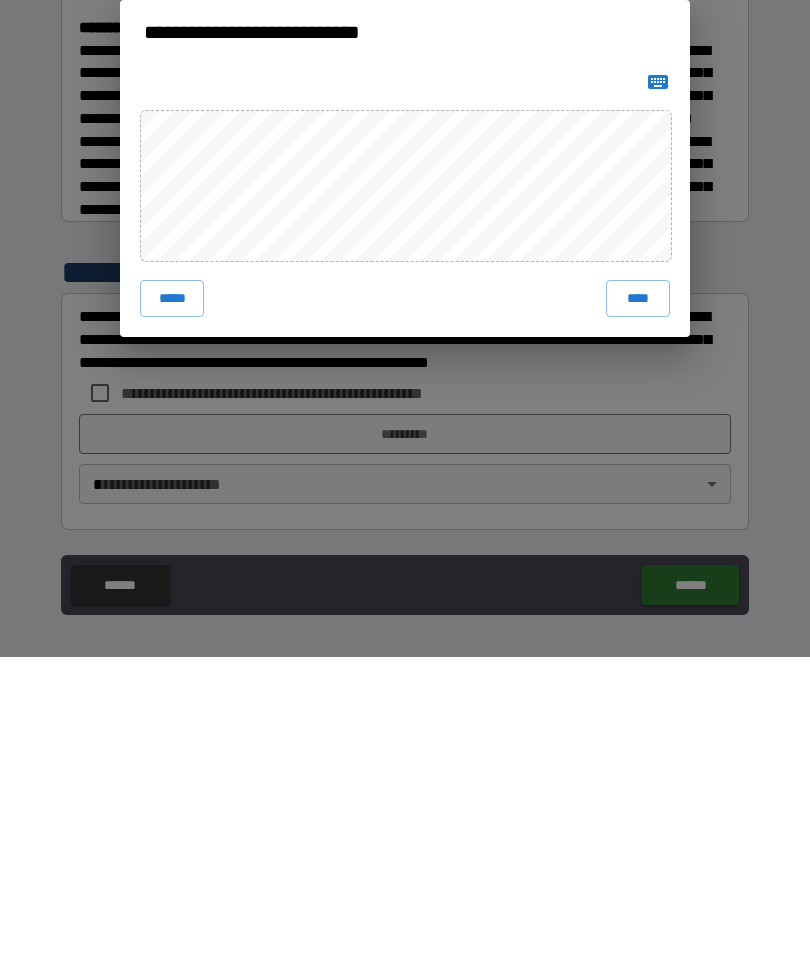 scroll, scrollTop: 64, scrollLeft: 0, axis: vertical 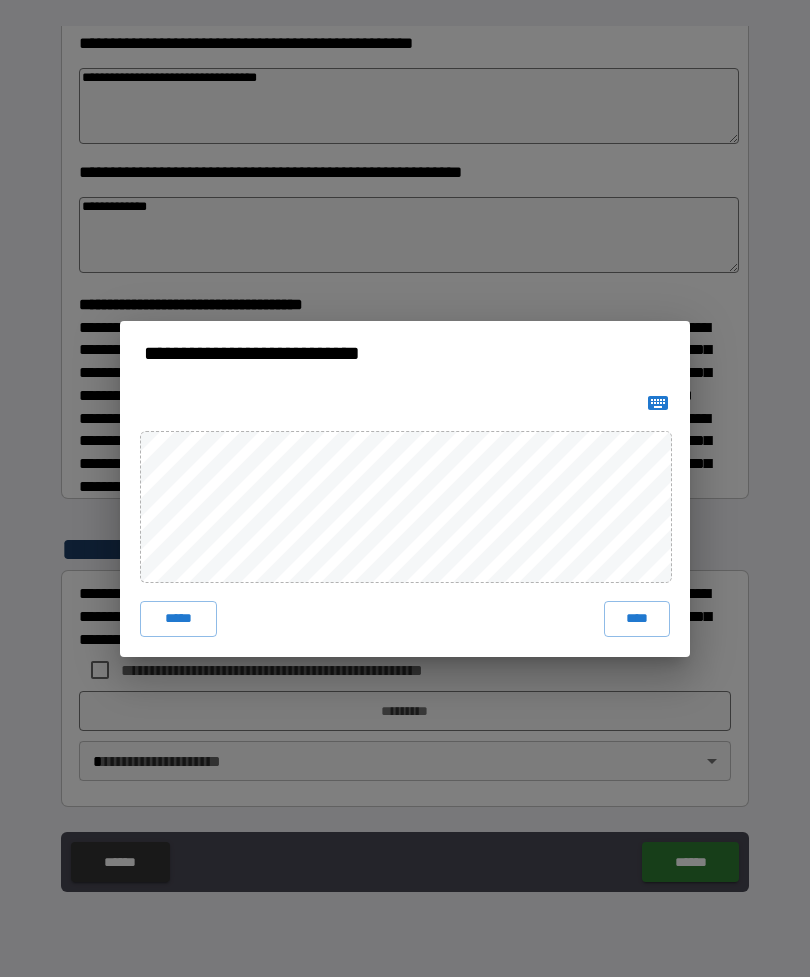 click on "****" at bounding box center (637, 619) 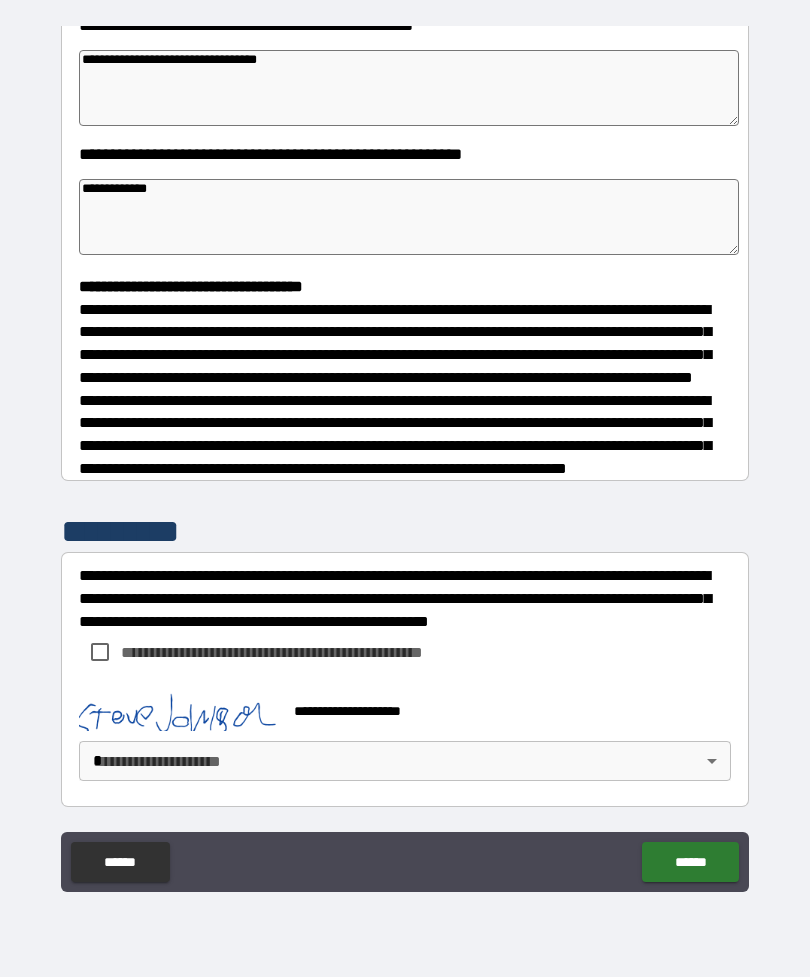 scroll, scrollTop: 365, scrollLeft: 0, axis: vertical 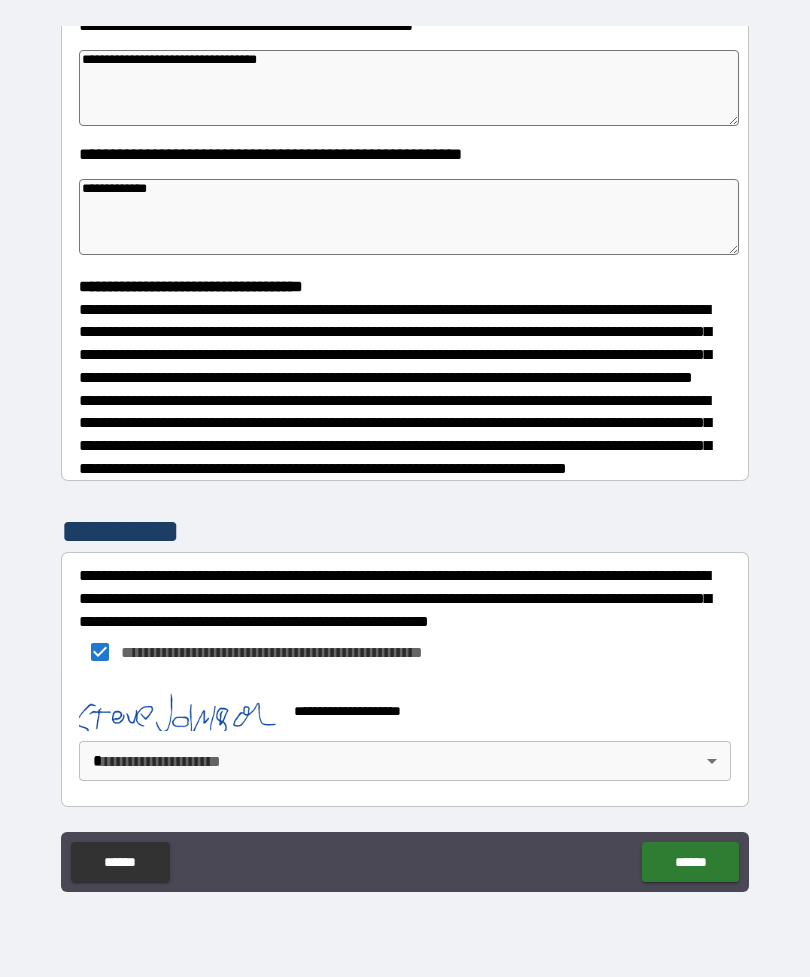 click on "**********" at bounding box center [405, 456] 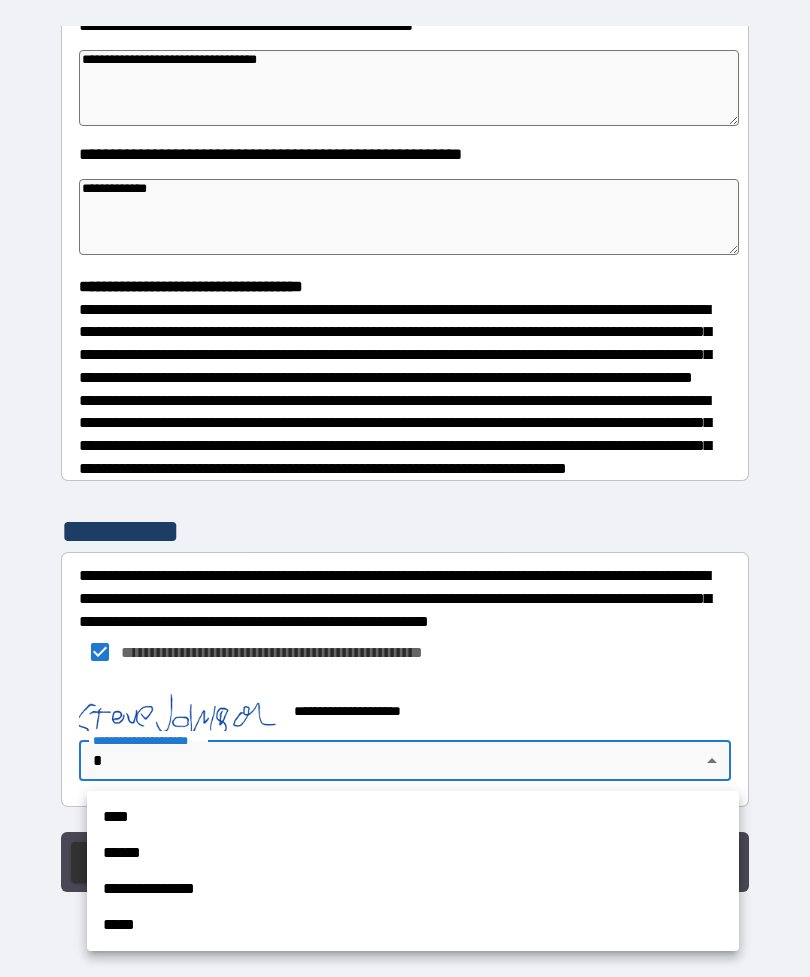 click on "*****" at bounding box center (413, 925) 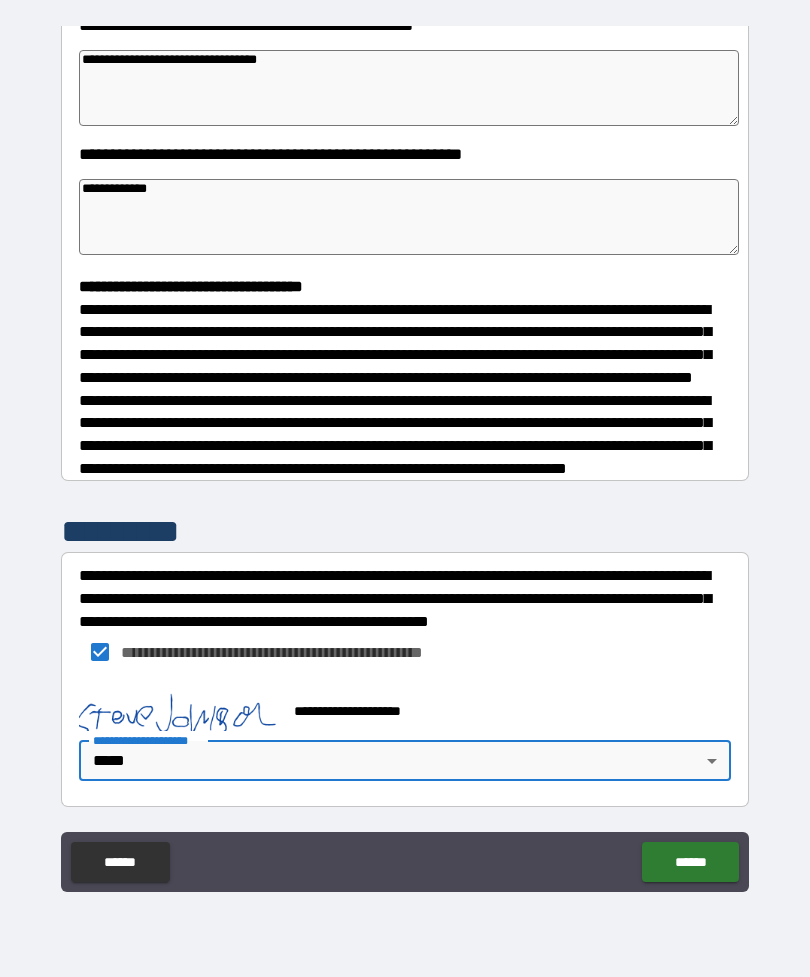 click on "******" at bounding box center (690, 862) 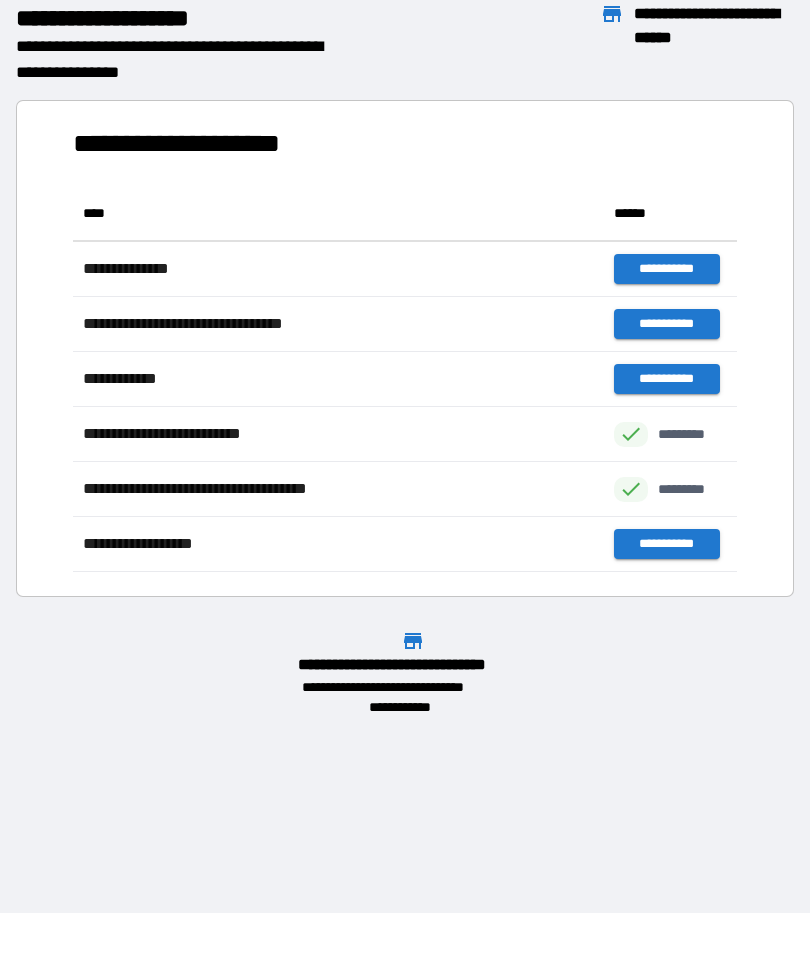 scroll, scrollTop: 386, scrollLeft: 664, axis: both 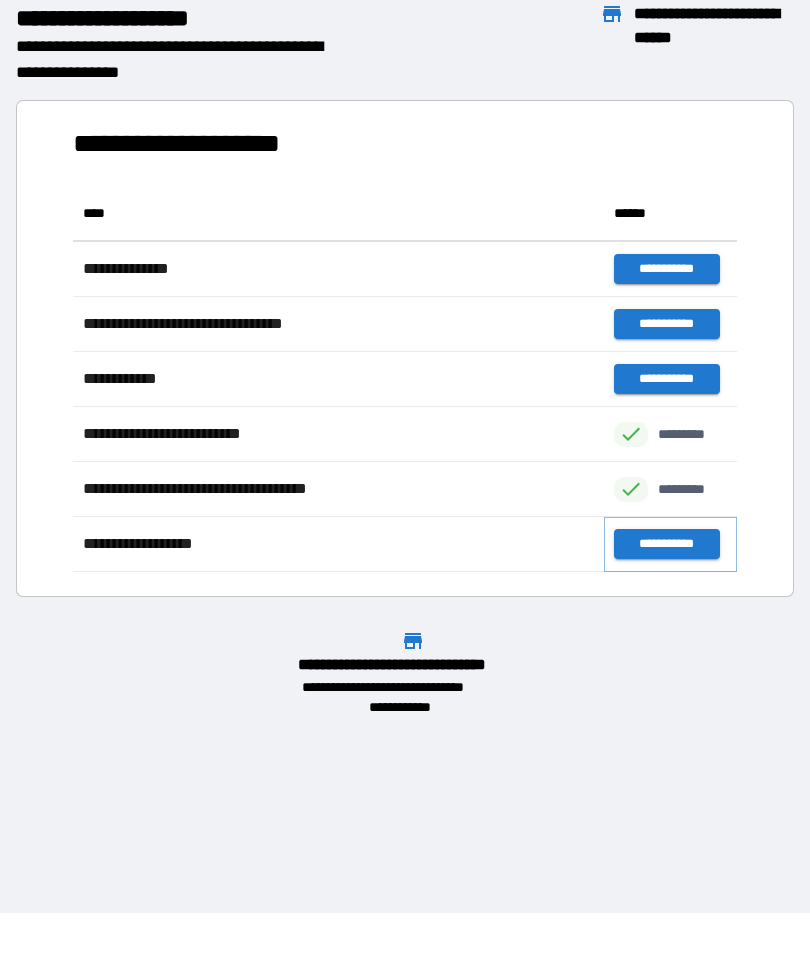click on "**********" at bounding box center [666, 544] 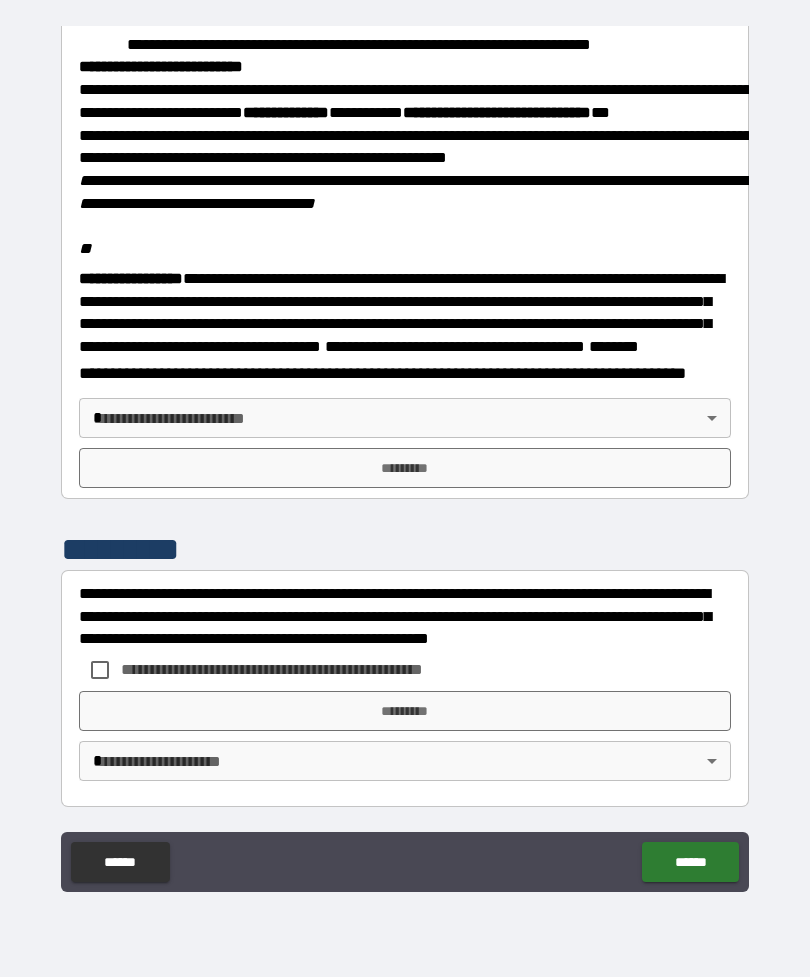 scroll, scrollTop: 2323, scrollLeft: 0, axis: vertical 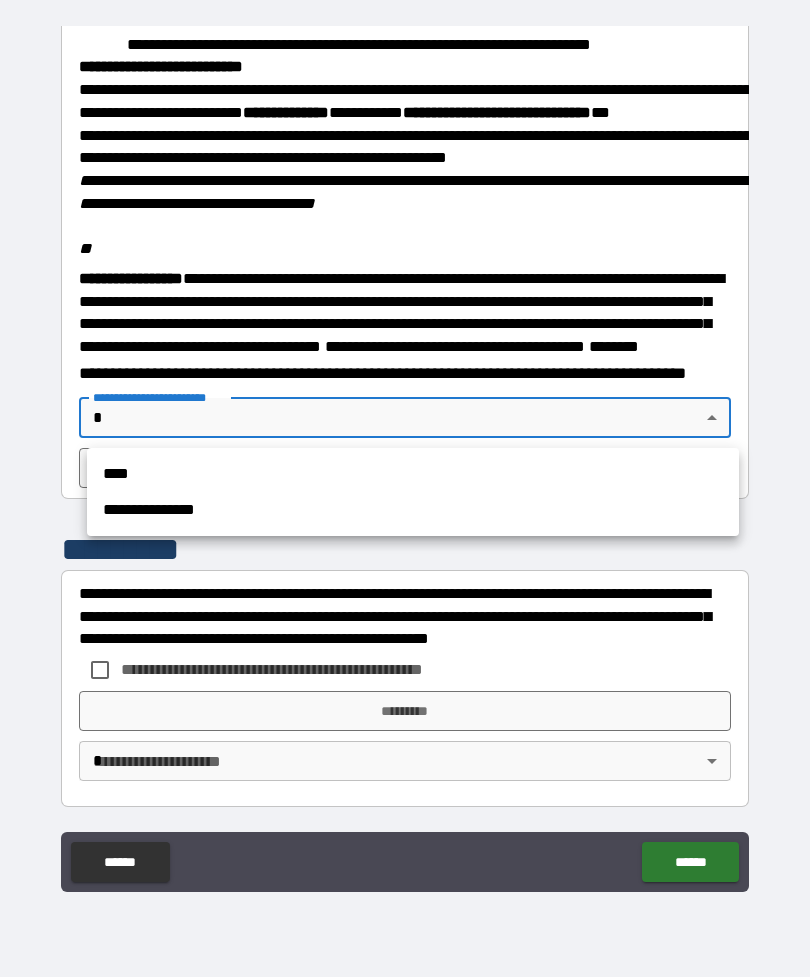 click at bounding box center [405, 488] 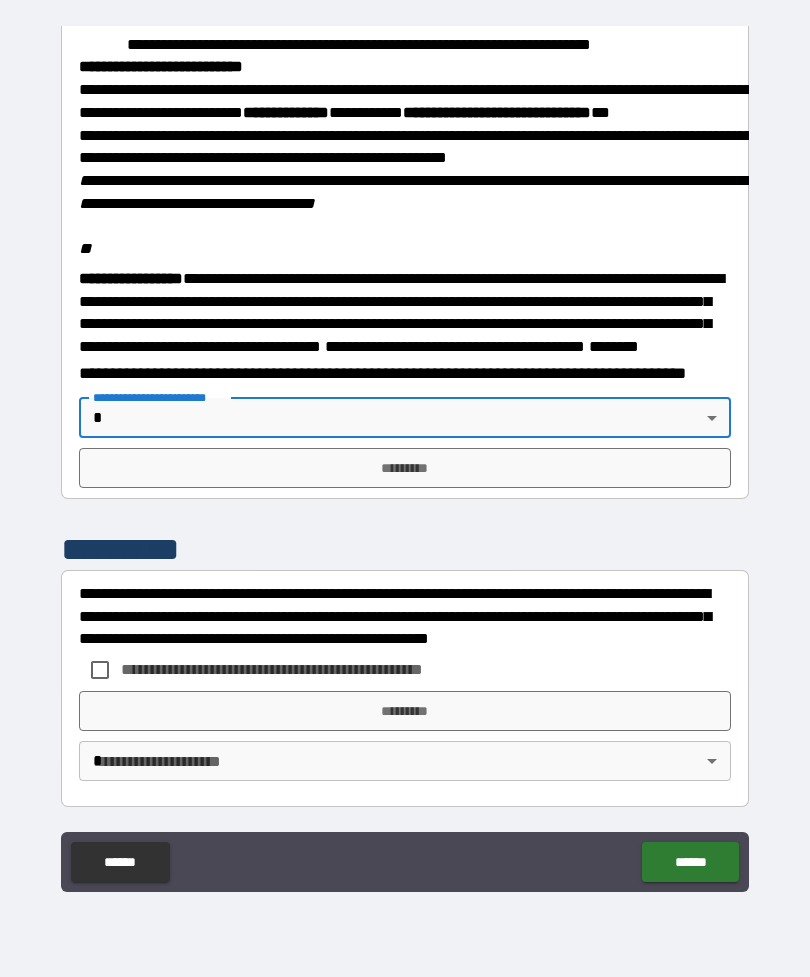 click on "*********" at bounding box center (405, 468) 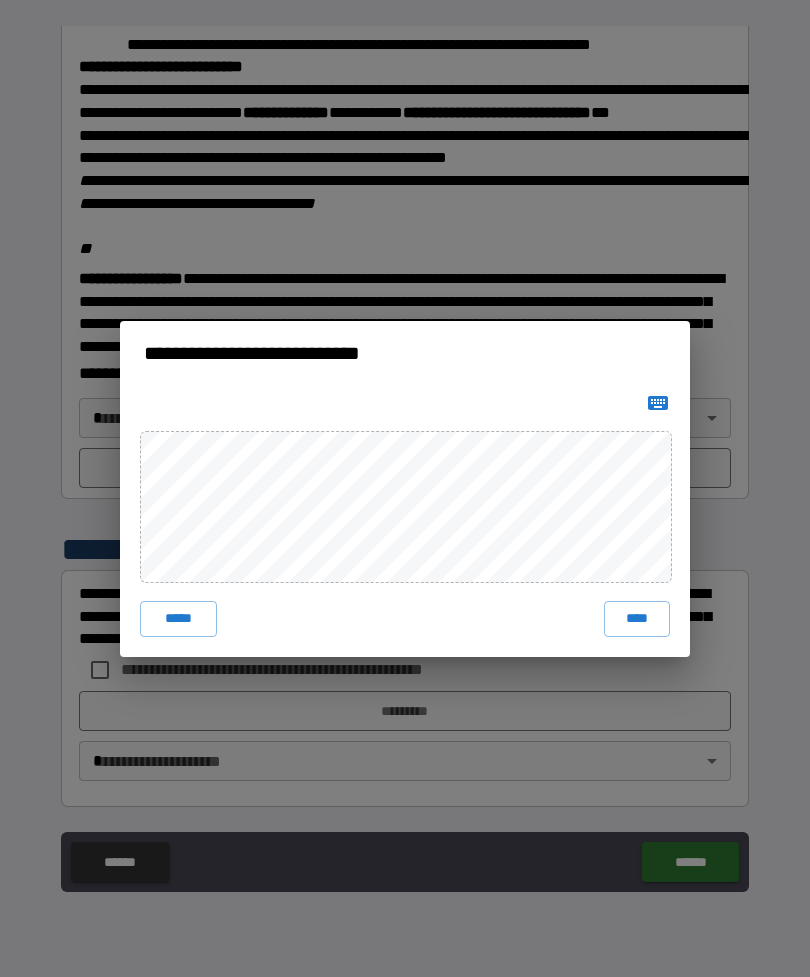 click on "****" at bounding box center [637, 619] 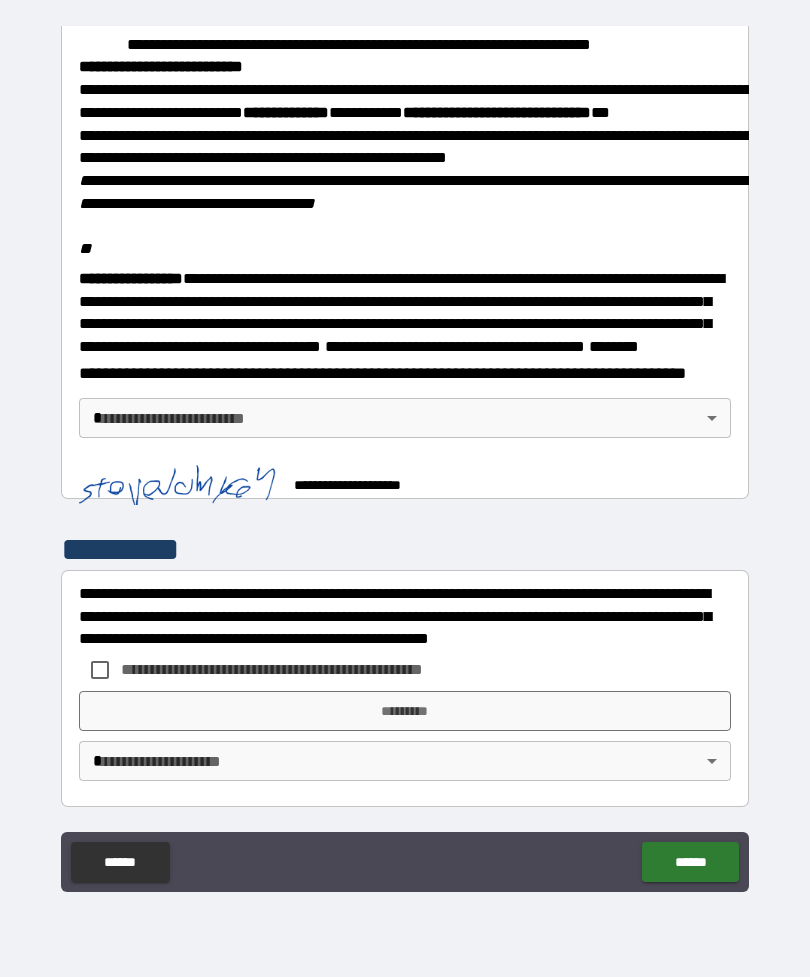 scroll, scrollTop: 2313, scrollLeft: 0, axis: vertical 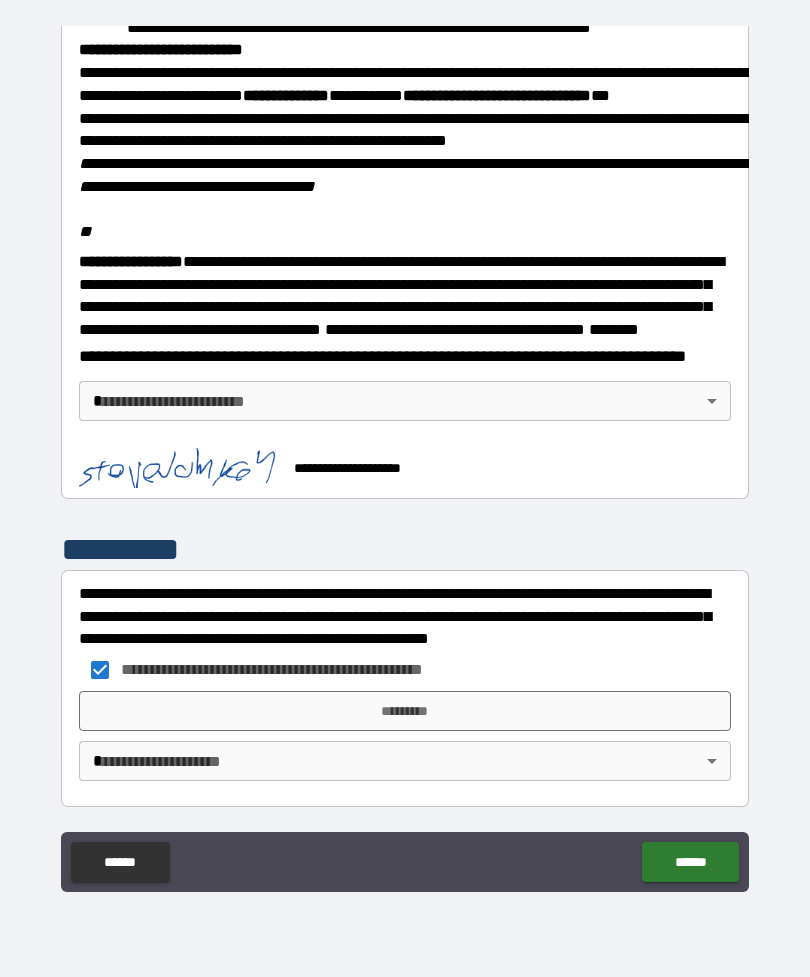 click on "*********" at bounding box center [405, 711] 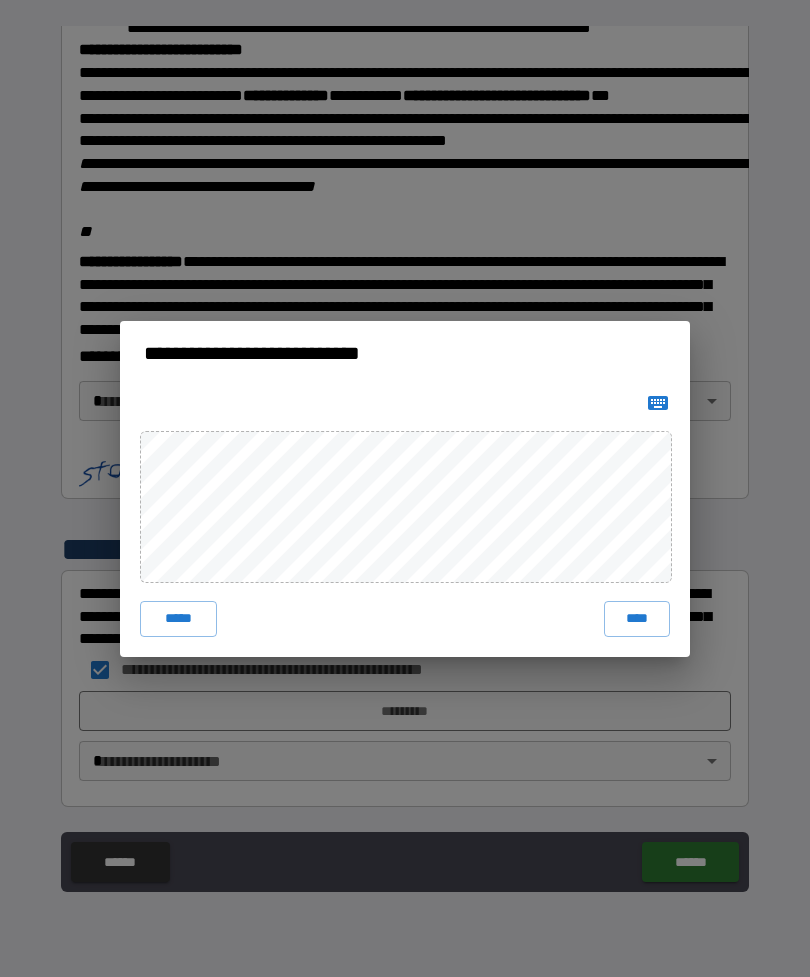 click on "****" at bounding box center [637, 619] 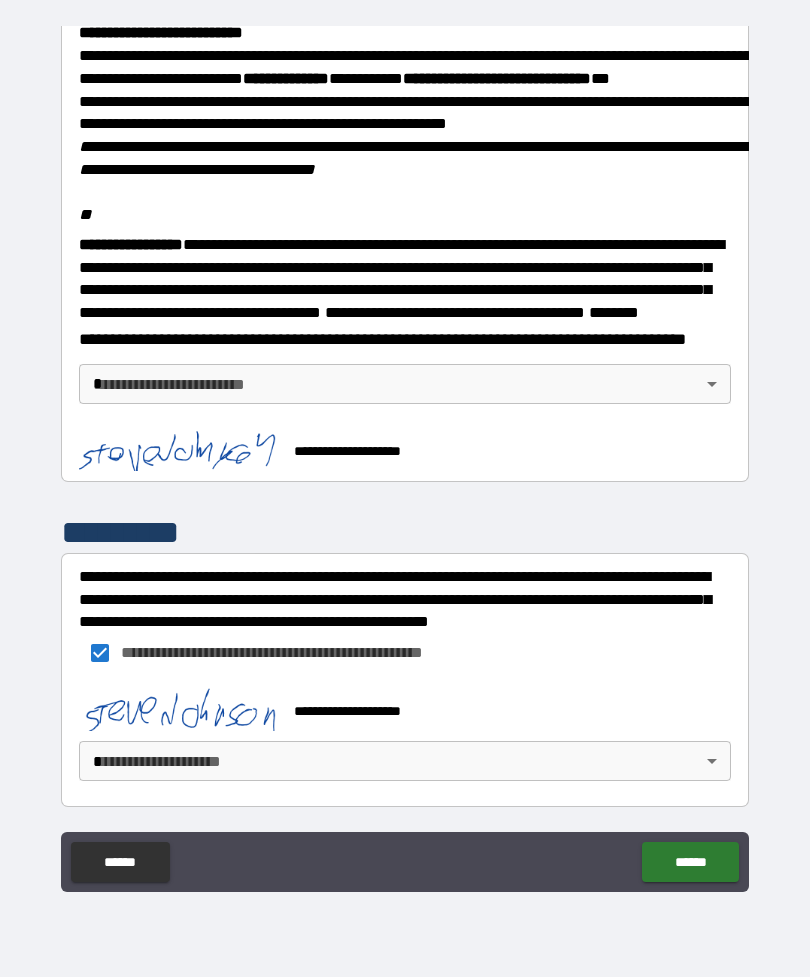 click on "**********" at bounding box center (405, 456) 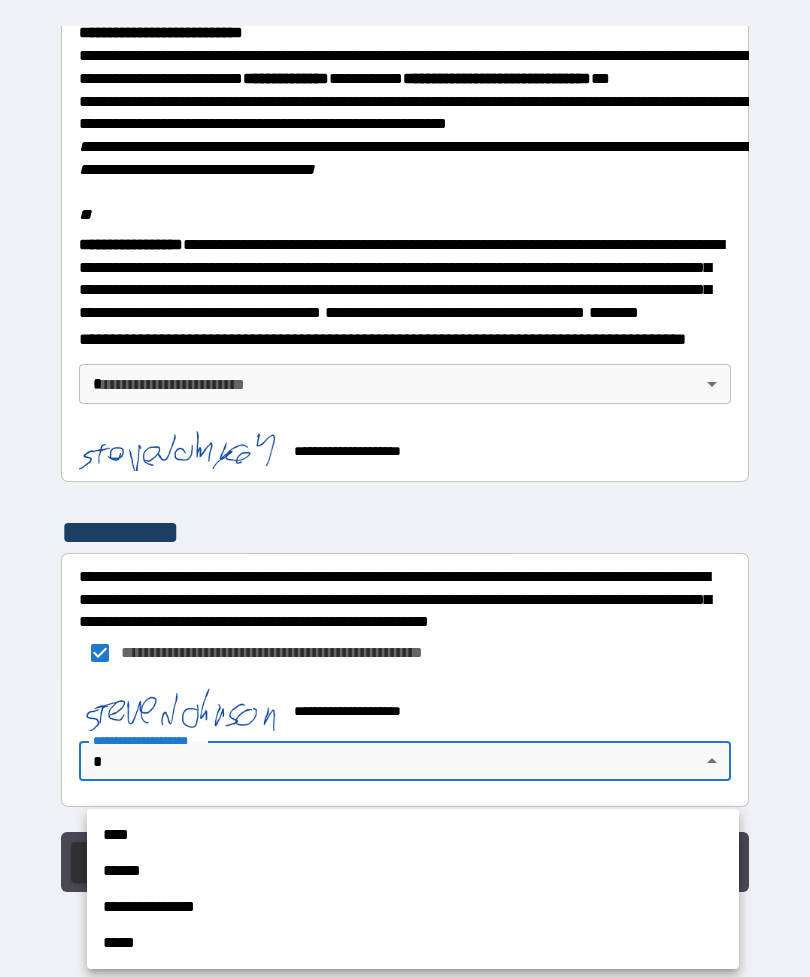 click on "*****" at bounding box center [413, 943] 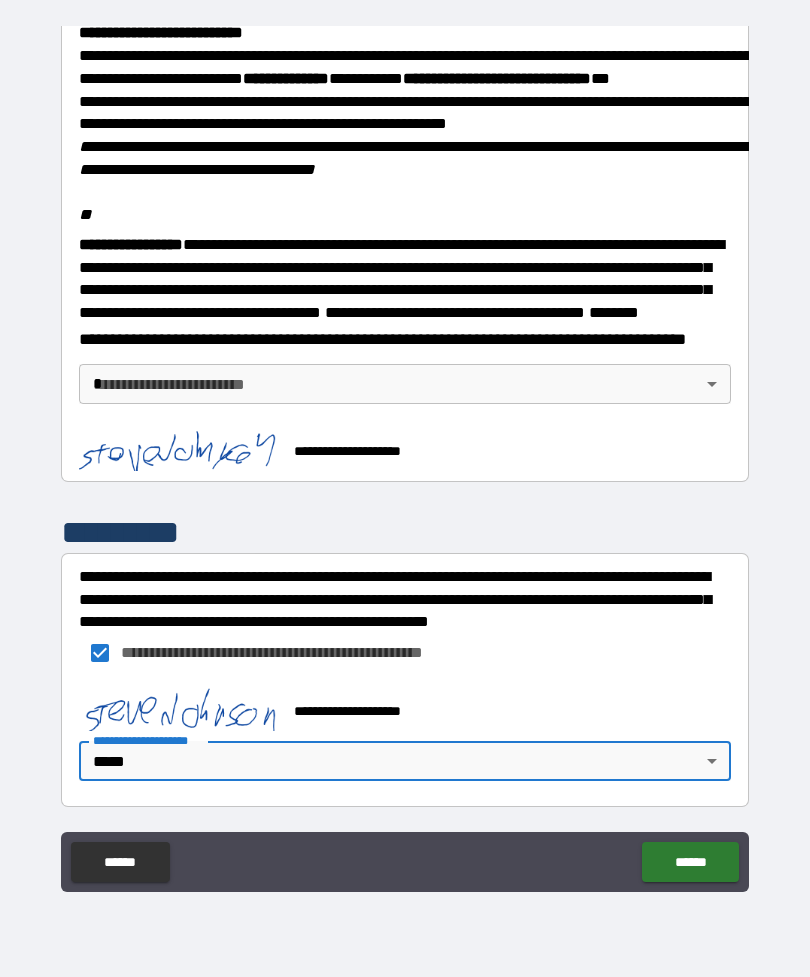scroll, scrollTop: 2326, scrollLeft: 0, axis: vertical 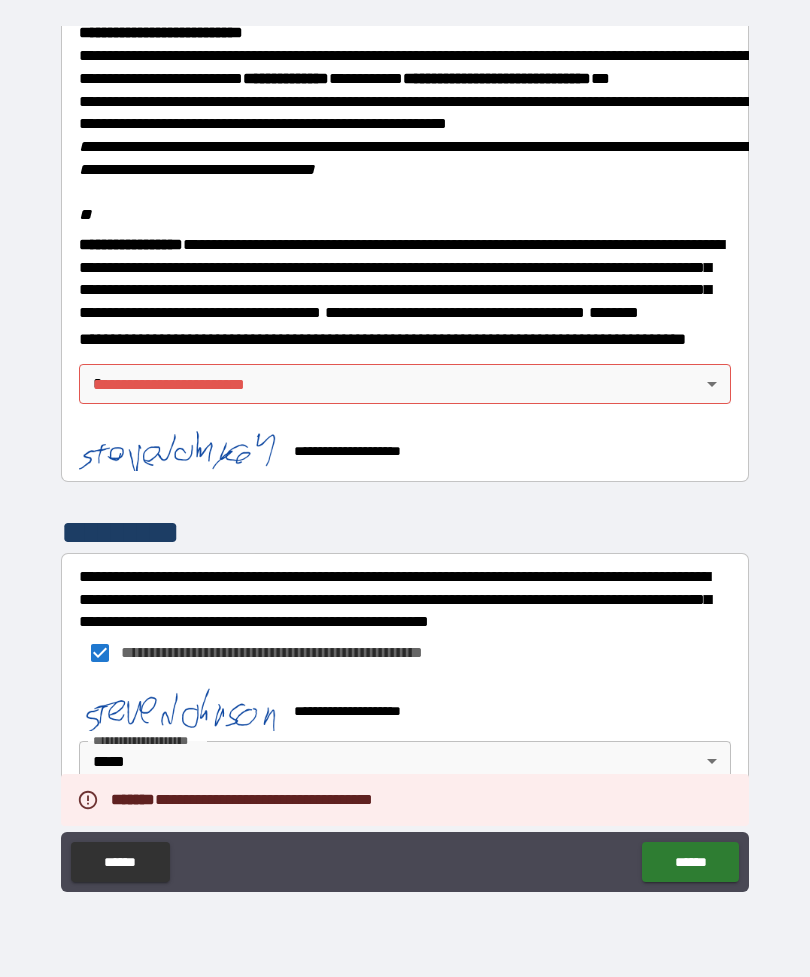click on "**********" at bounding box center (405, 456) 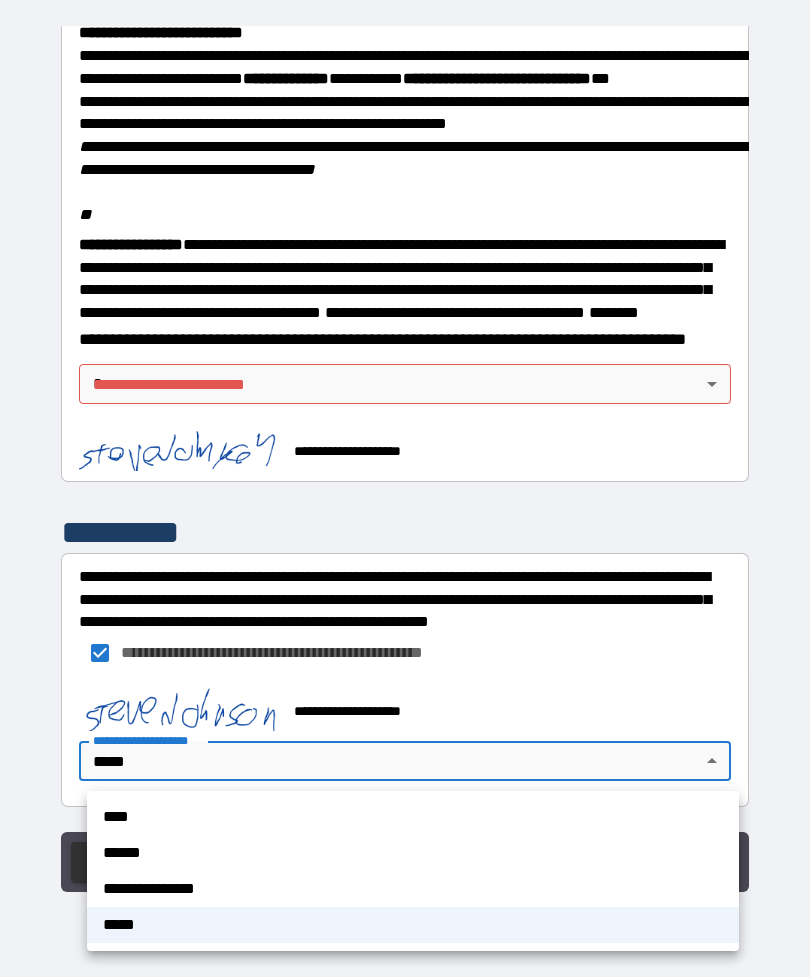 click on "*****" at bounding box center [413, 925] 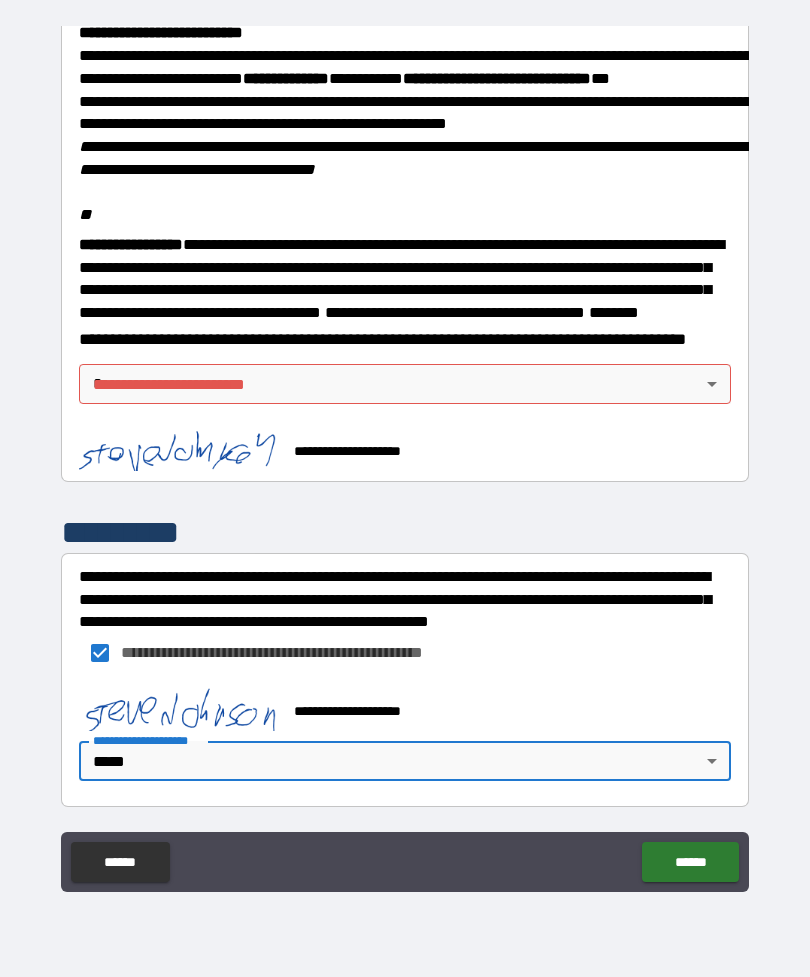 click on "******" at bounding box center (690, 862) 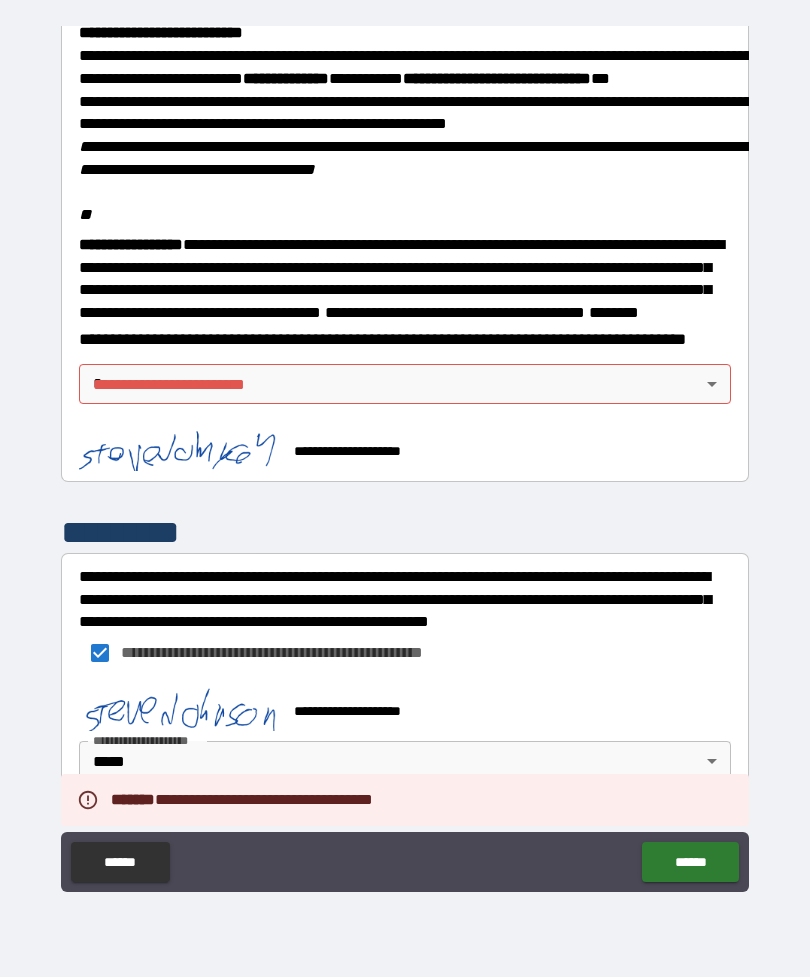 click on "**********" at bounding box center (405, 456) 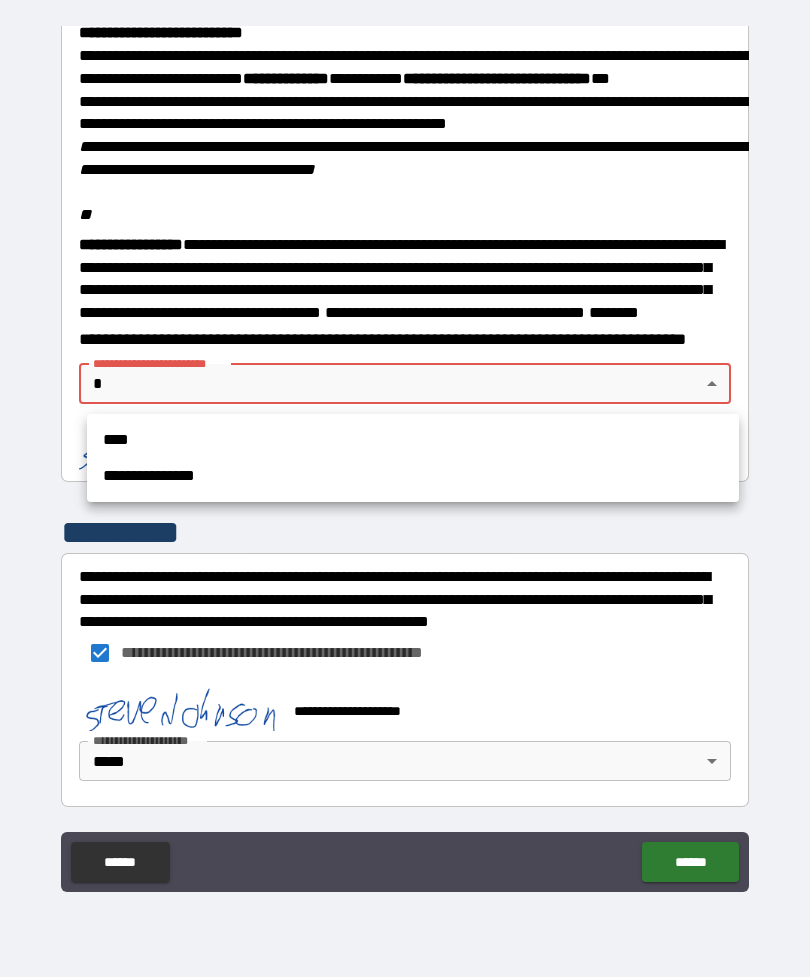click at bounding box center (405, 488) 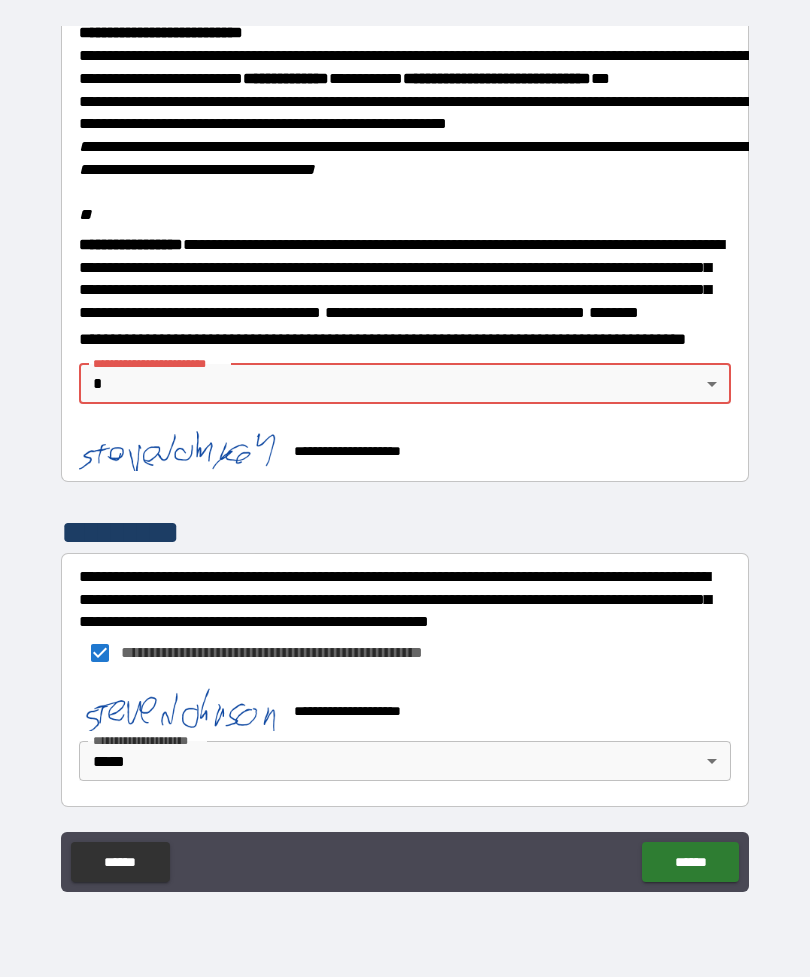 click at bounding box center [179, 442] 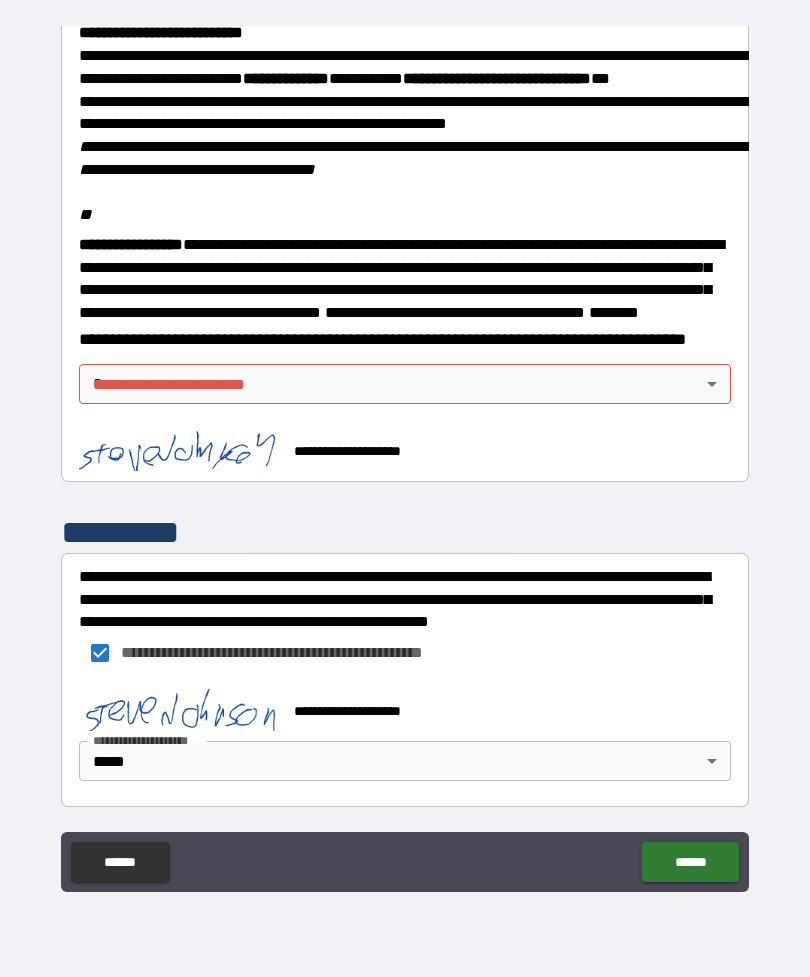 click on "**********" at bounding box center [405, 456] 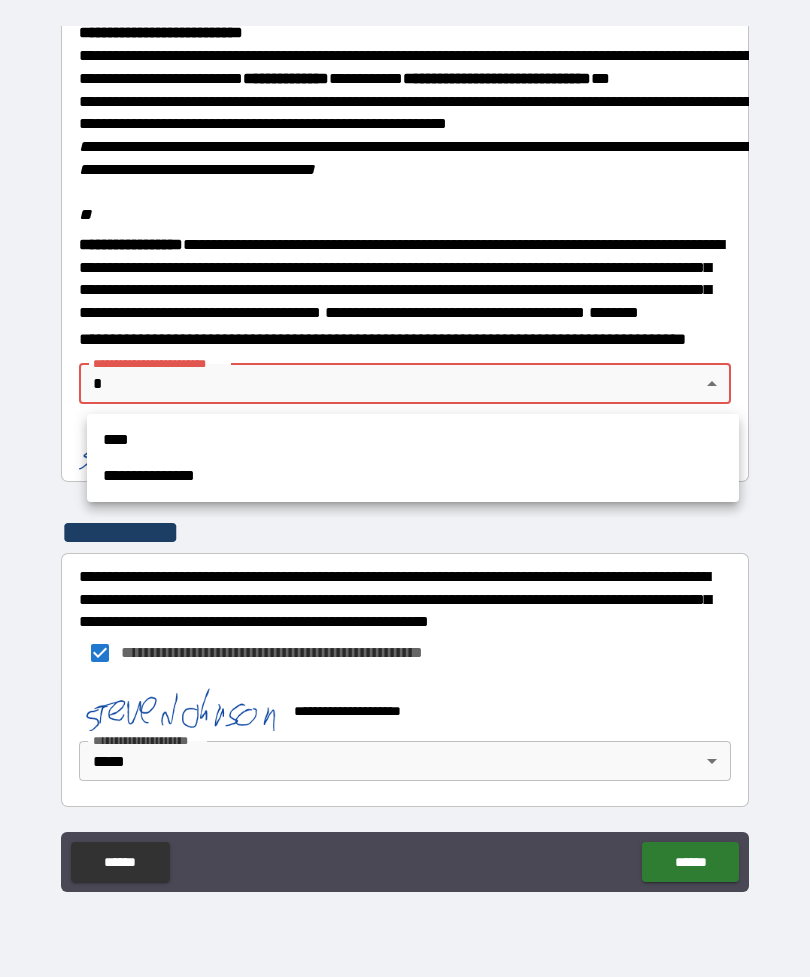 click on "**********" at bounding box center (413, 476) 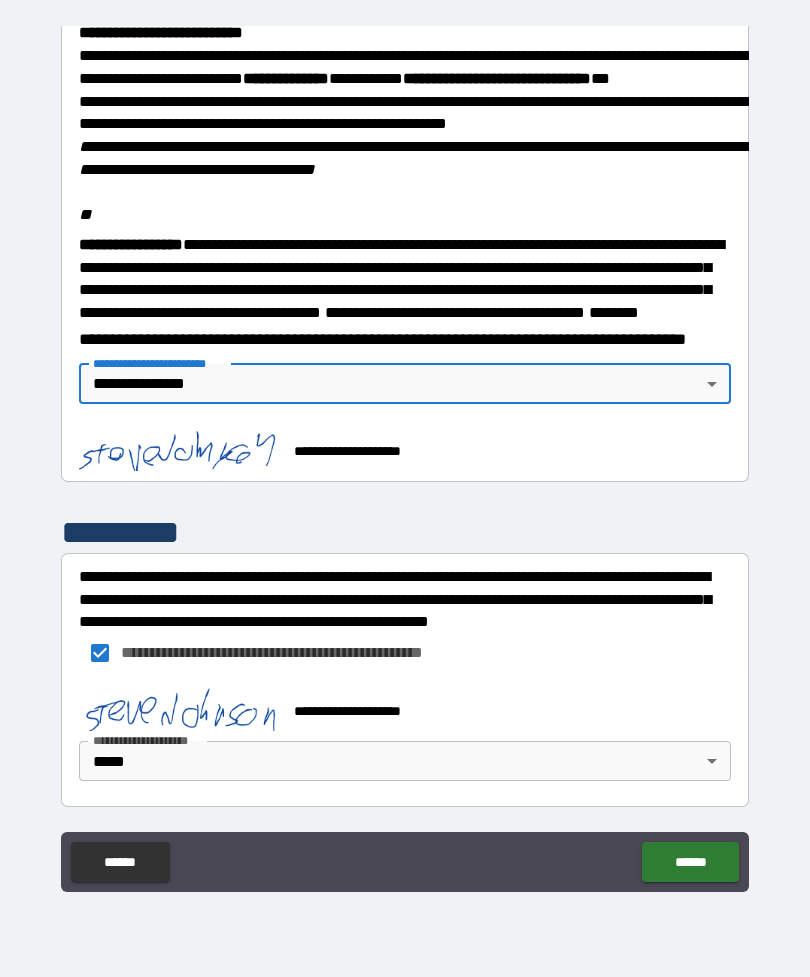 click on "******" at bounding box center (690, 862) 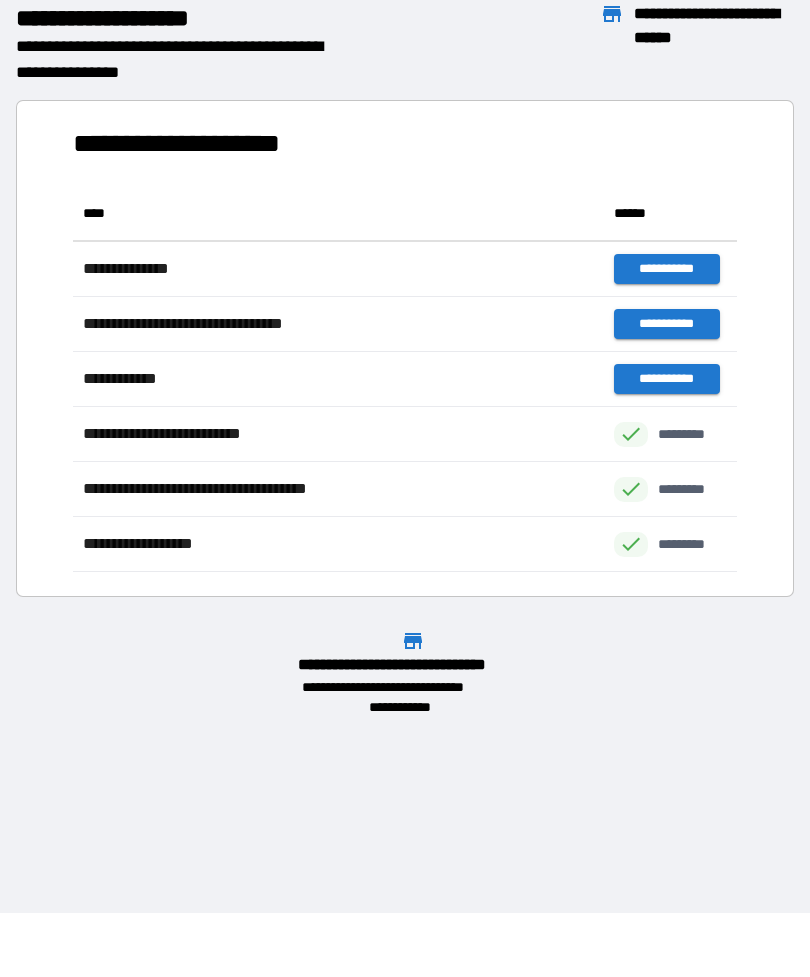 scroll, scrollTop: 1, scrollLeft: 1, axis: both 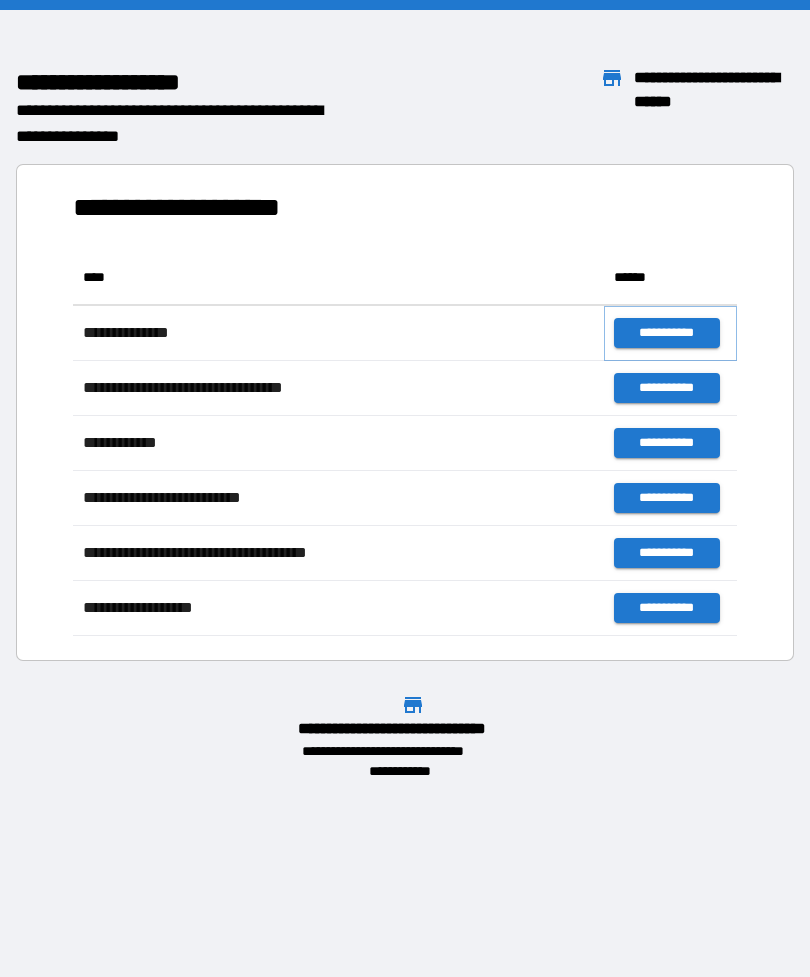 click on "**********" at bounding box center (666, 333) 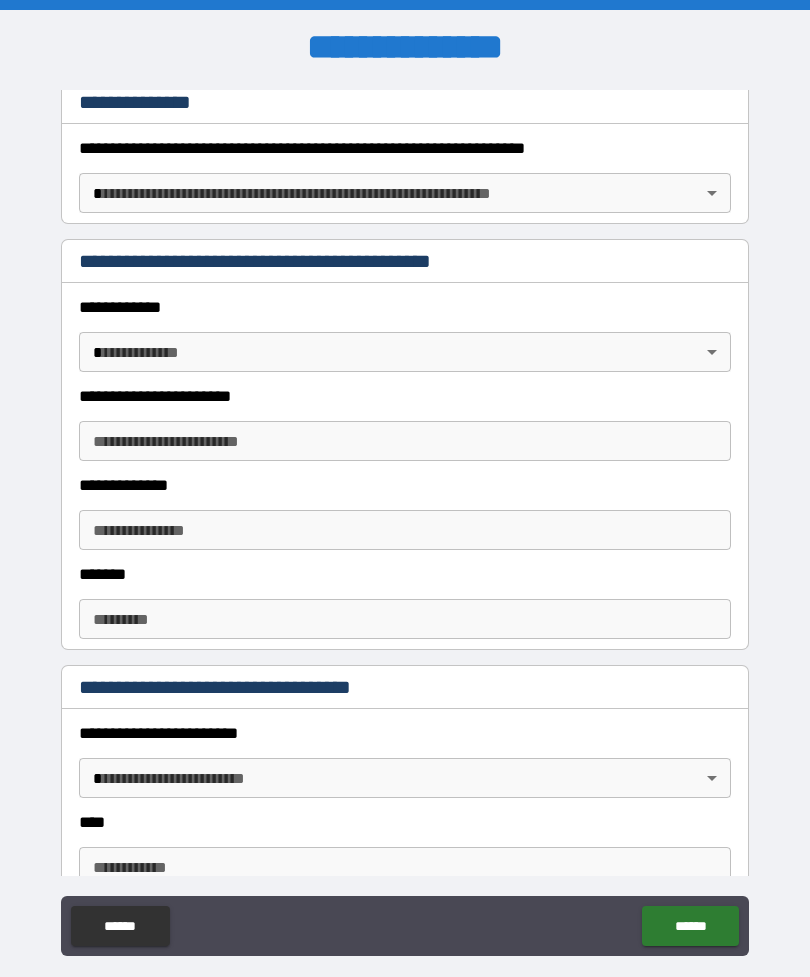 scroll, scrollTop: 342, scrollLeft: 0, axis: vertical 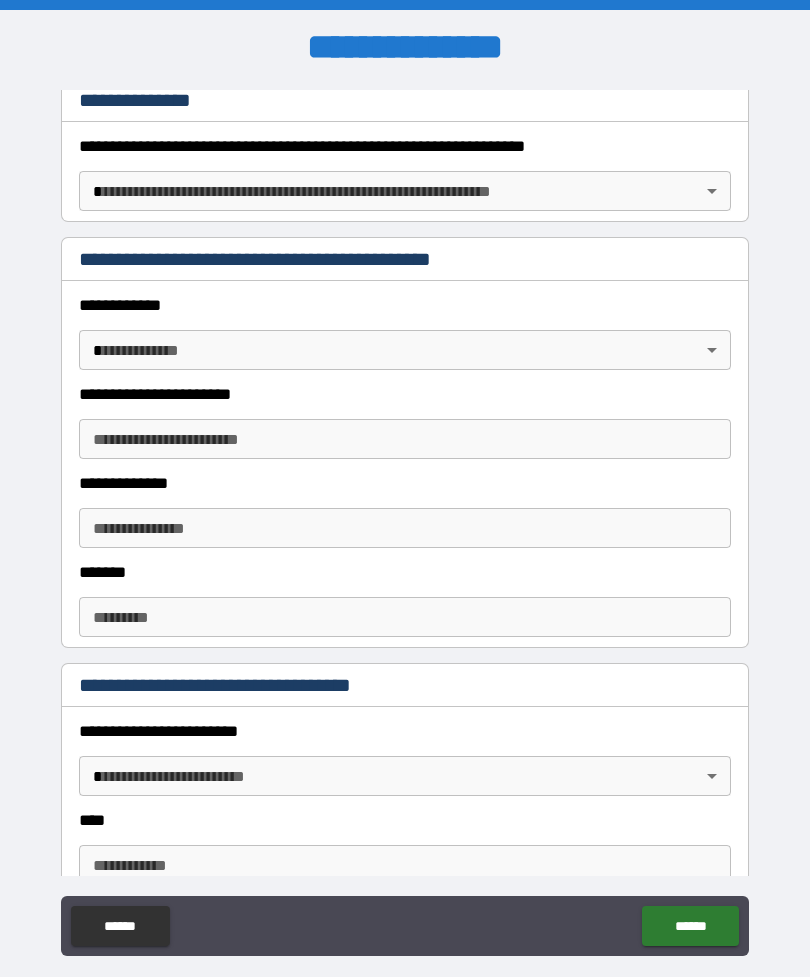 click on "**********" at bounding box center (405, 520) 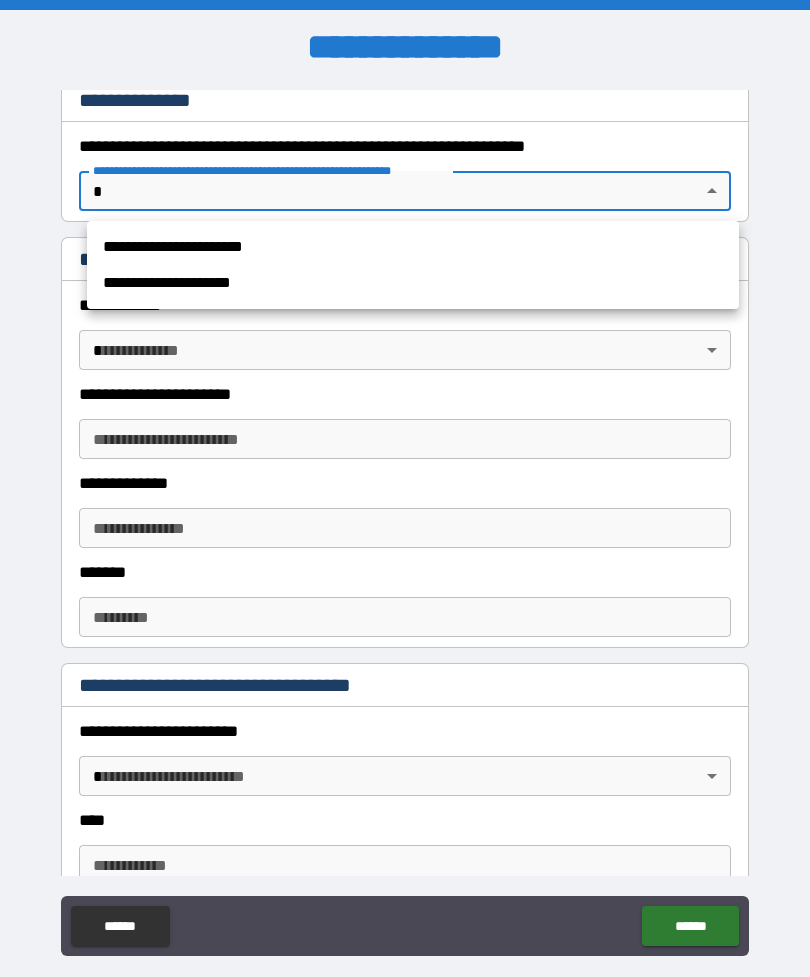 click on "**********" at bounding box center (413, 247) 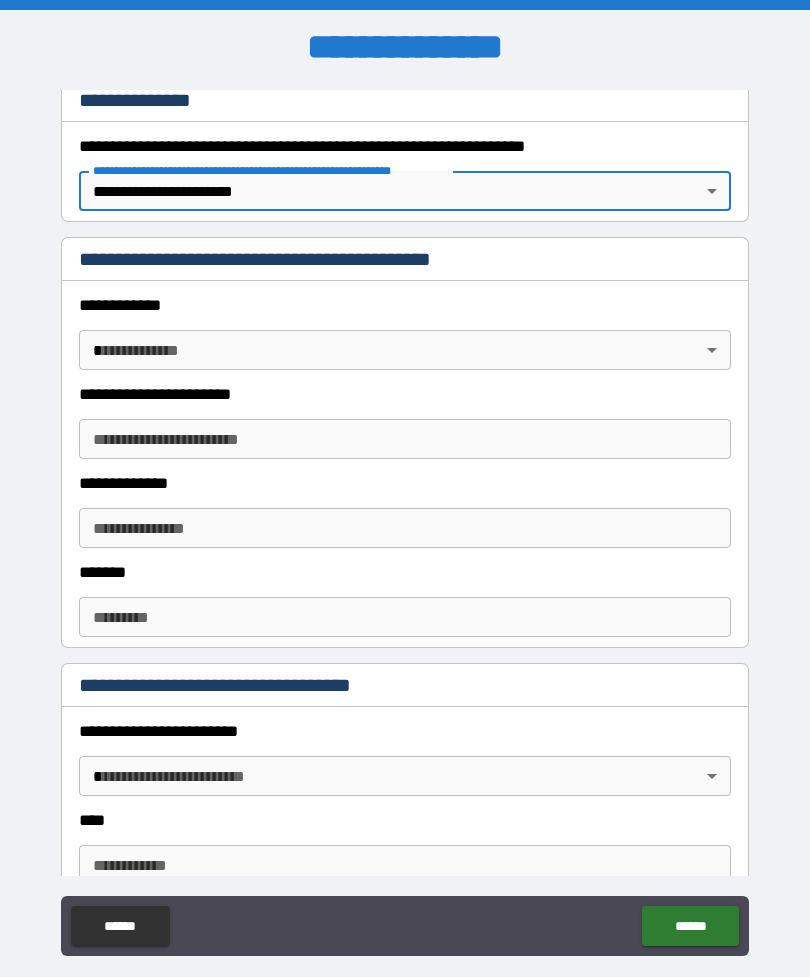 click on "**********" at bounding box center [405, 520] 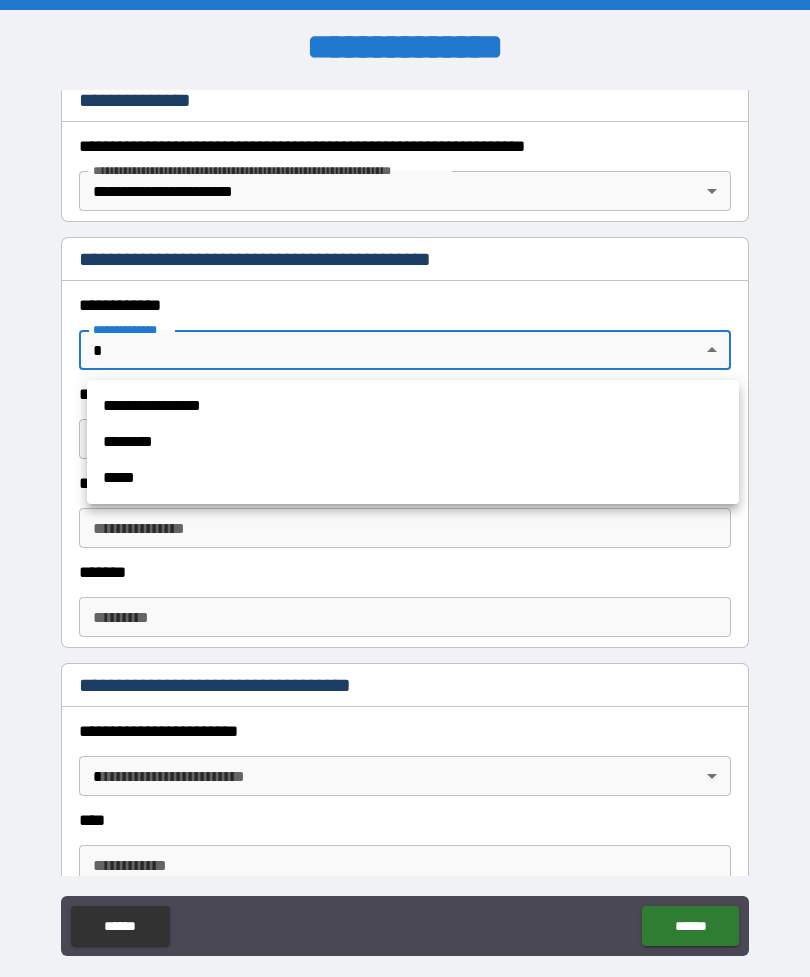click on "**********" at bounding box center [413, 406] 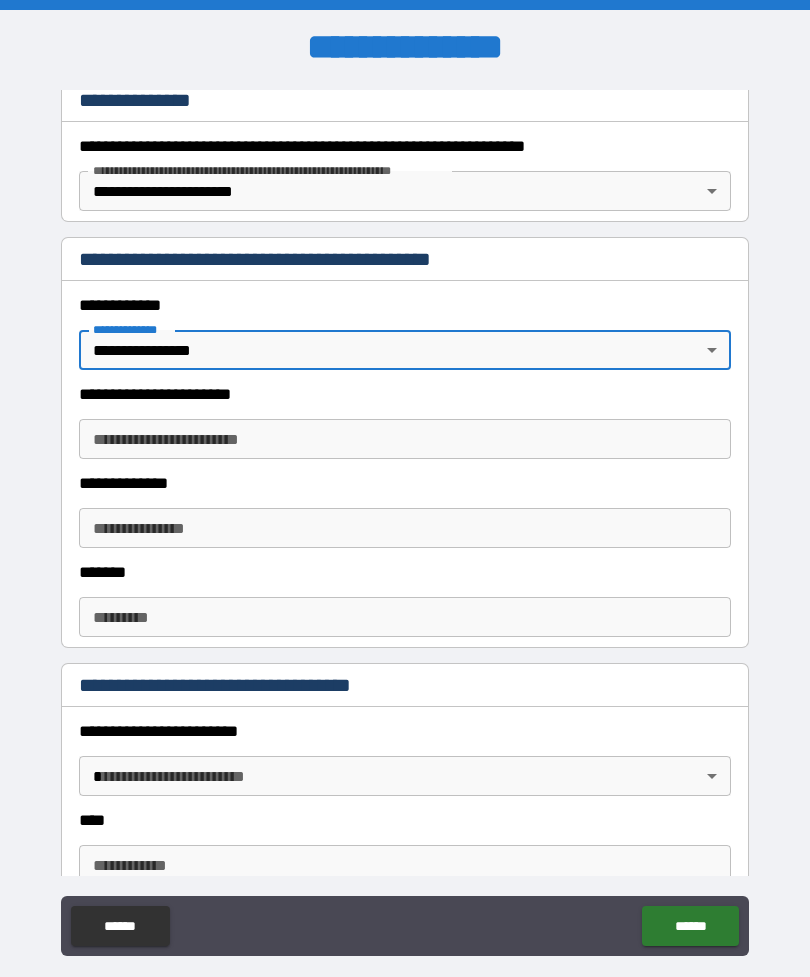 click on "**********" at bounding box center (405, 439) 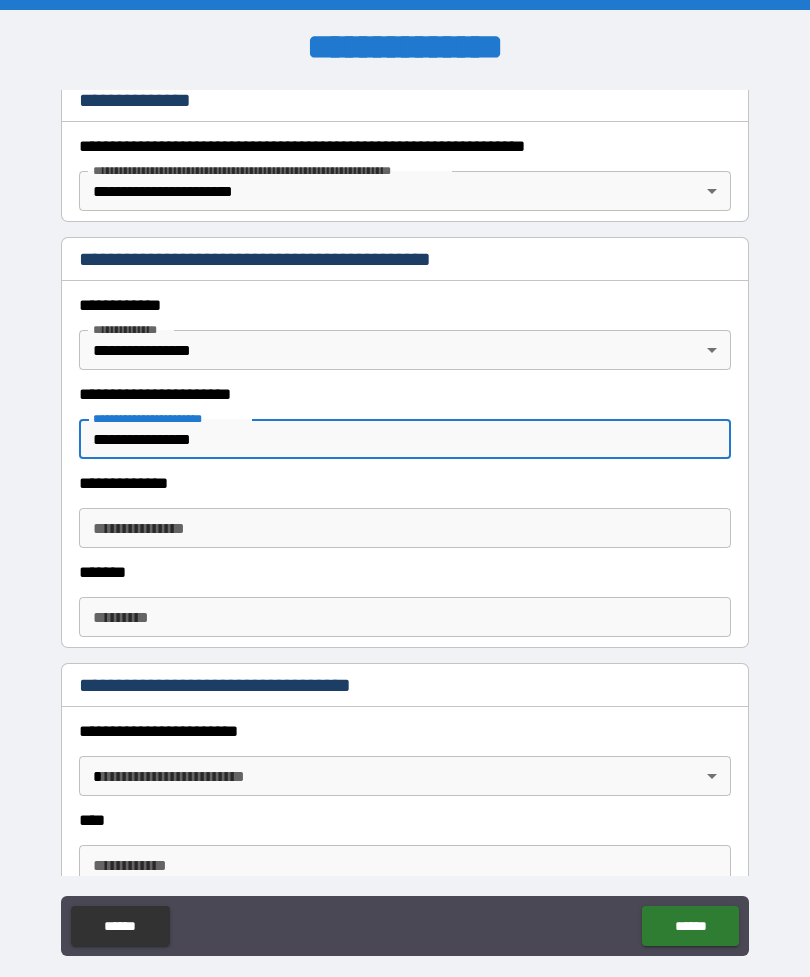 type on "**********" 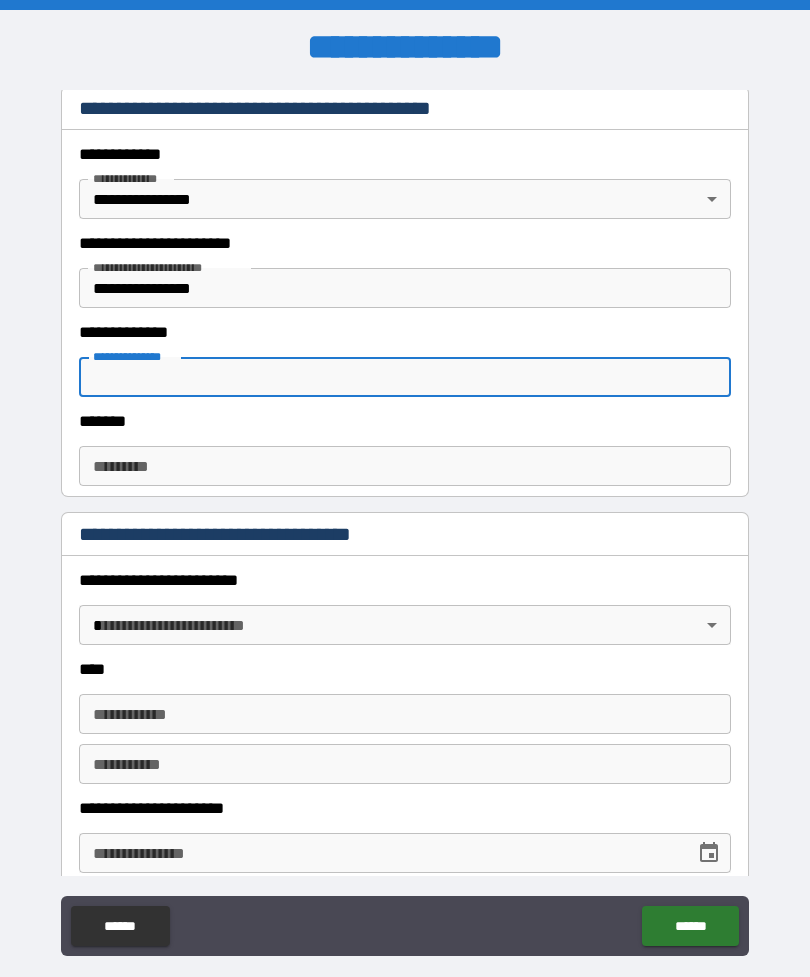 scroll, scrollTop: 510, scrollLeft: 0, axis: vertical 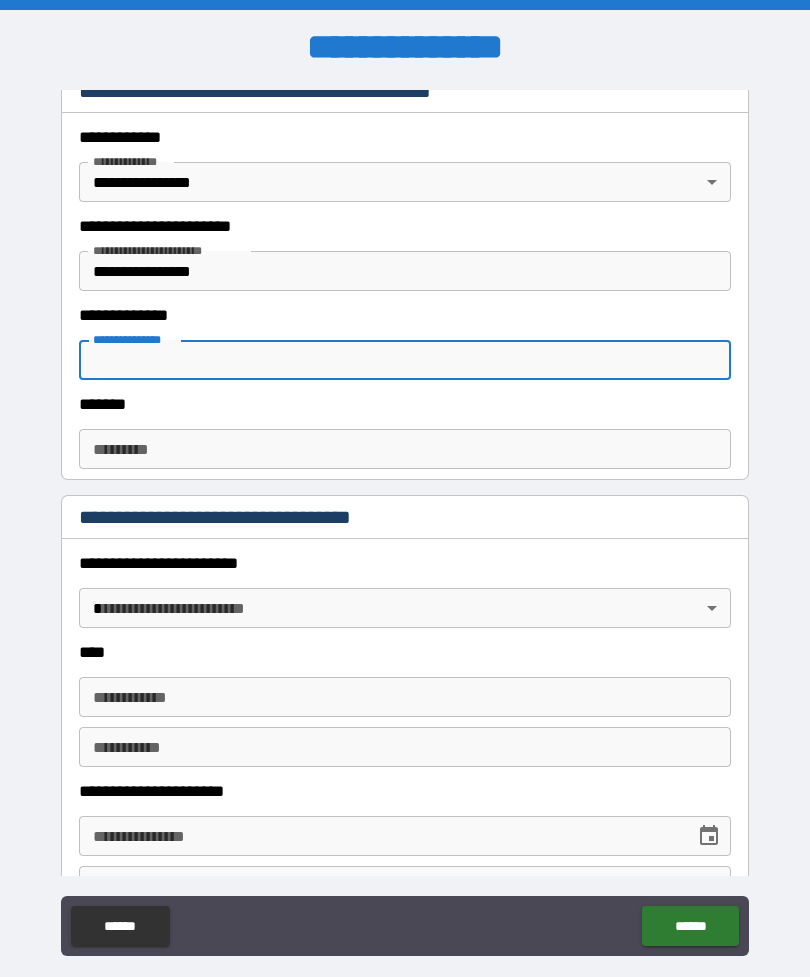 click on "**********" at bounding box center [405, 360] 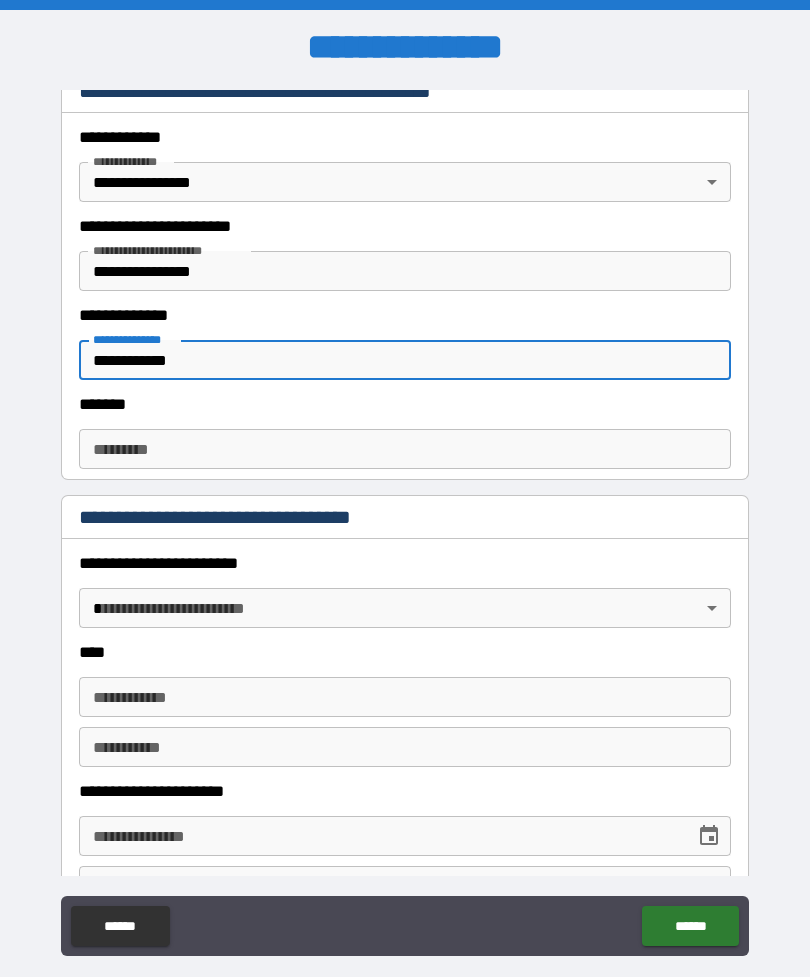 type on "**********" 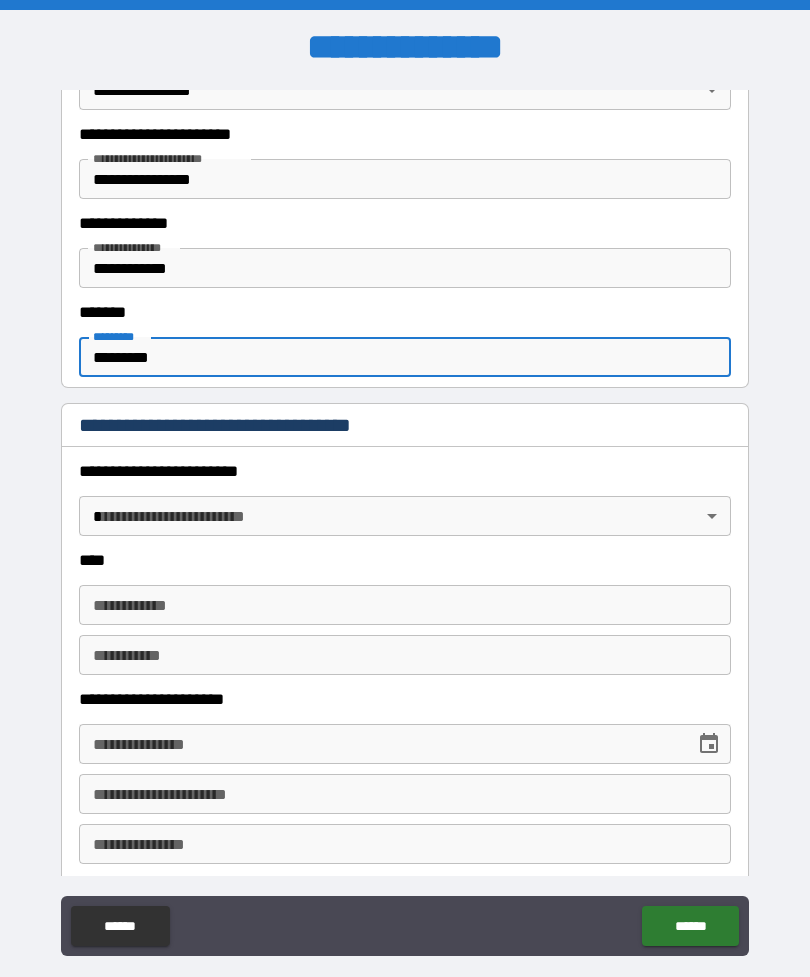 scroll, scrollTop: 620, scrollLeft: 0, axis: vertical 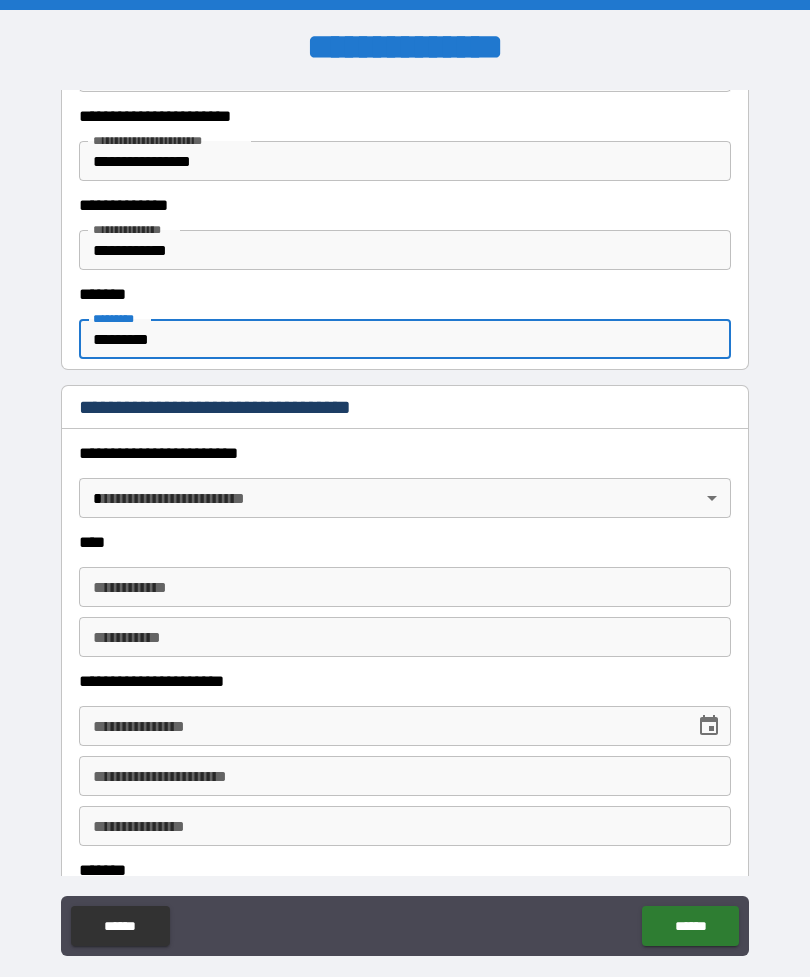 type on "*********" 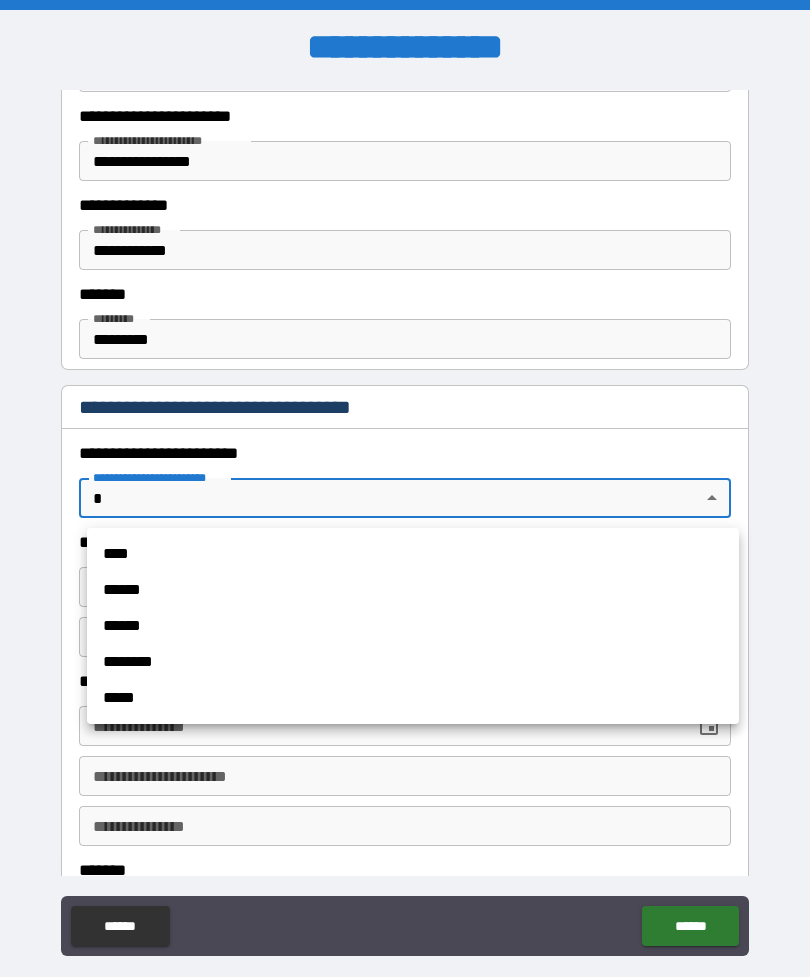 click on "****" at bounding box center [413, 554] 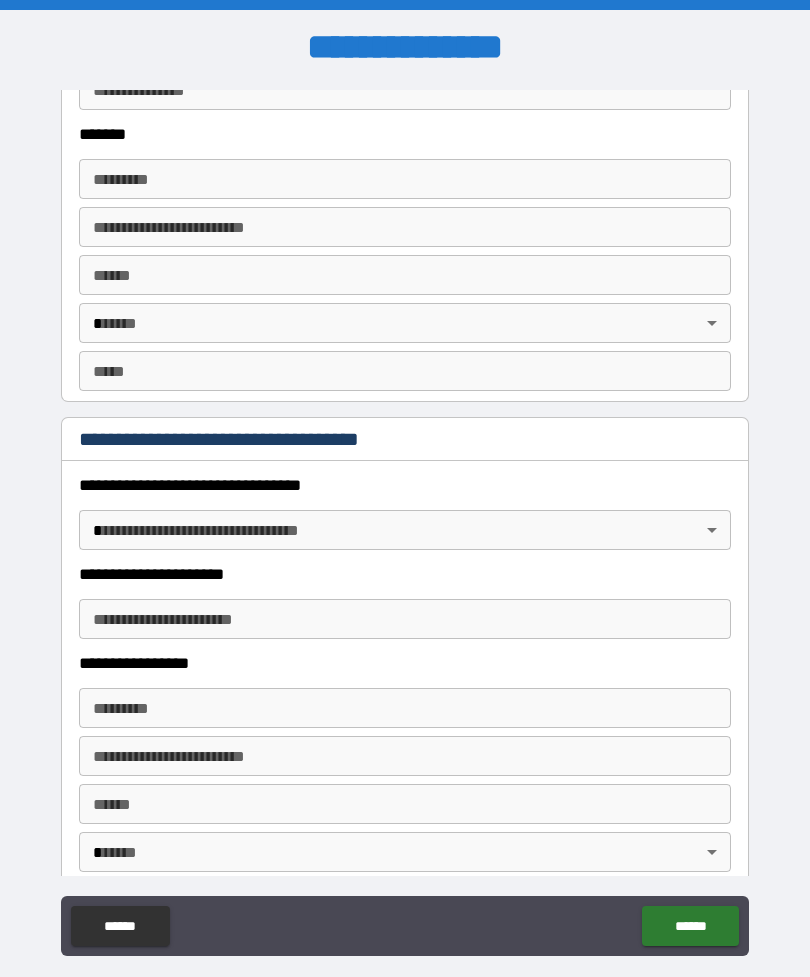 scroll, scrollTop: 1357, scrollLeft: 0, axis: vertical 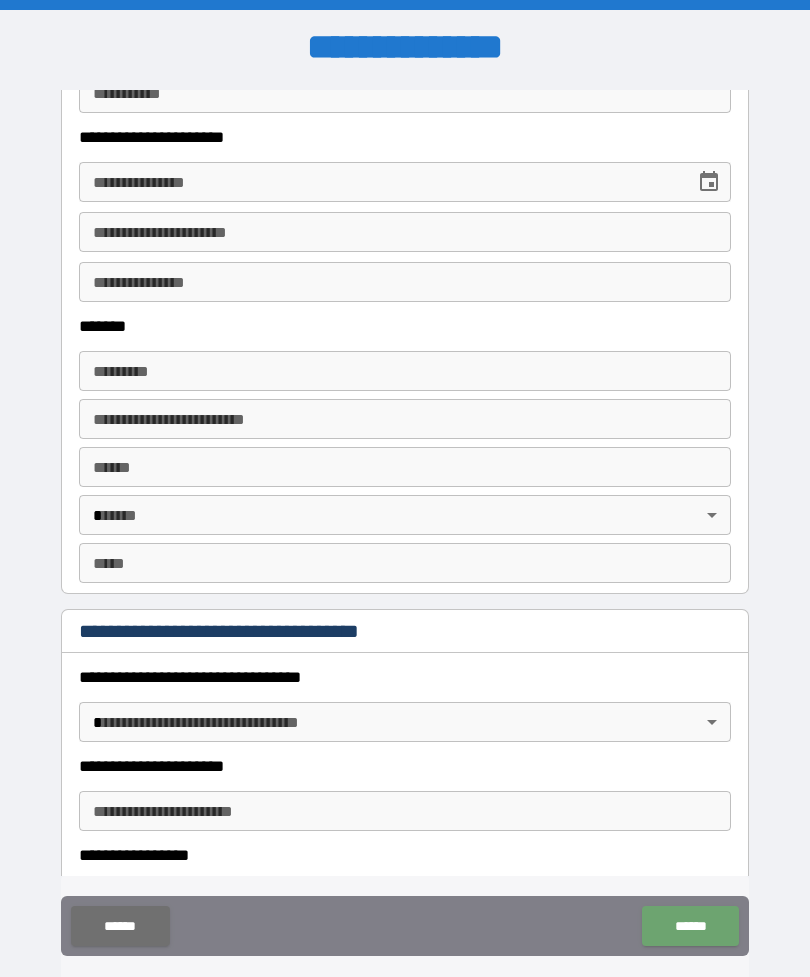 click on "******" at bounding box center [690, 926] 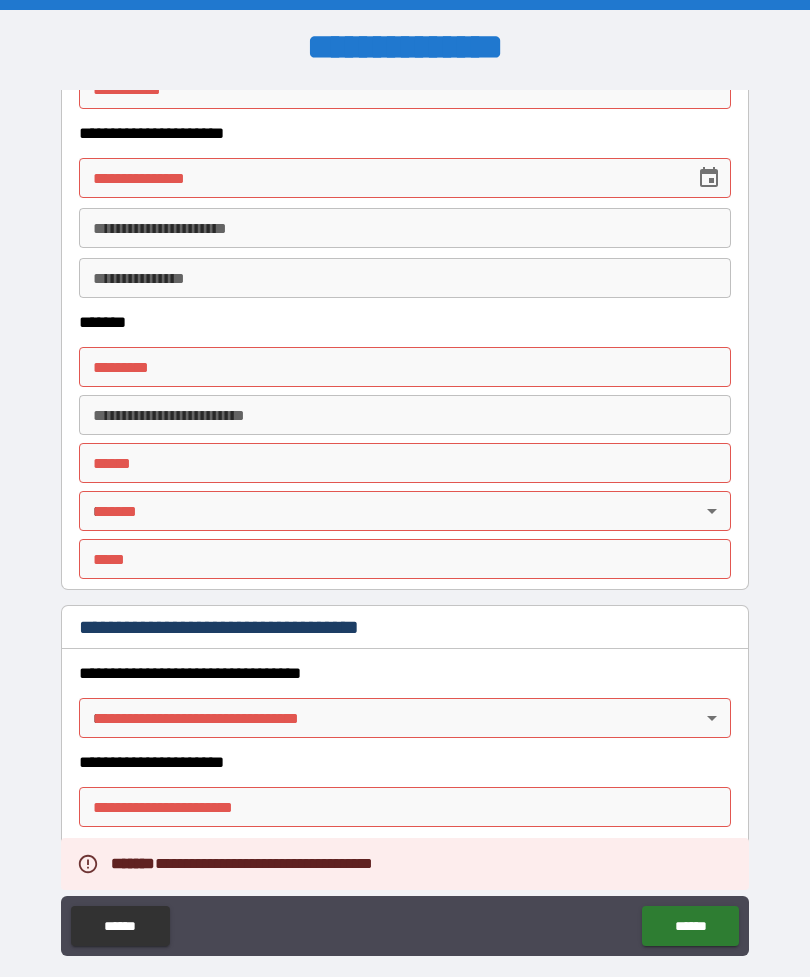 scroll, scrollTop: 1169, scrollLeft: 0, axis: vertical 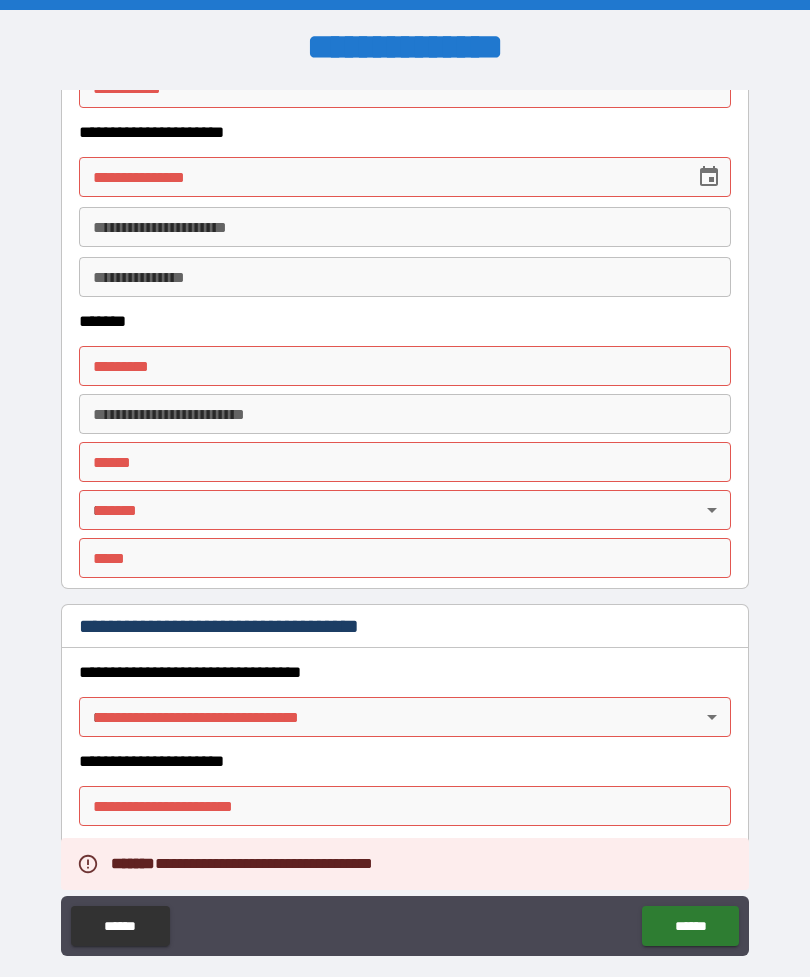 click on "**********" at bounding box center [405, 520] 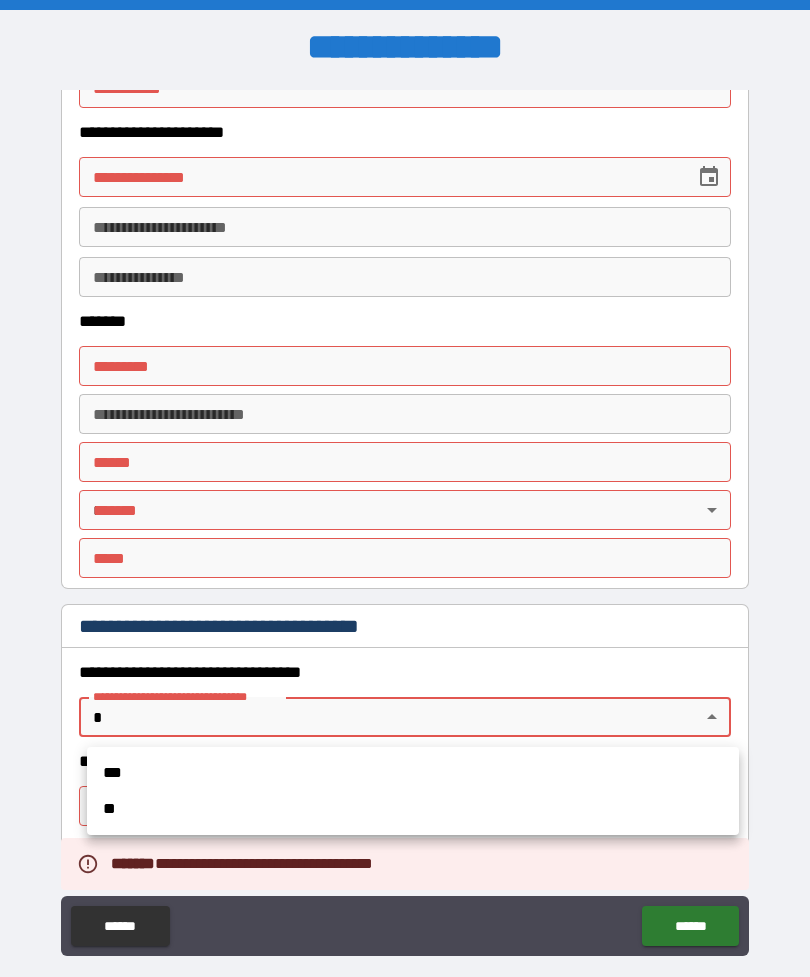 click on "***" at bounding box center [413, 773] 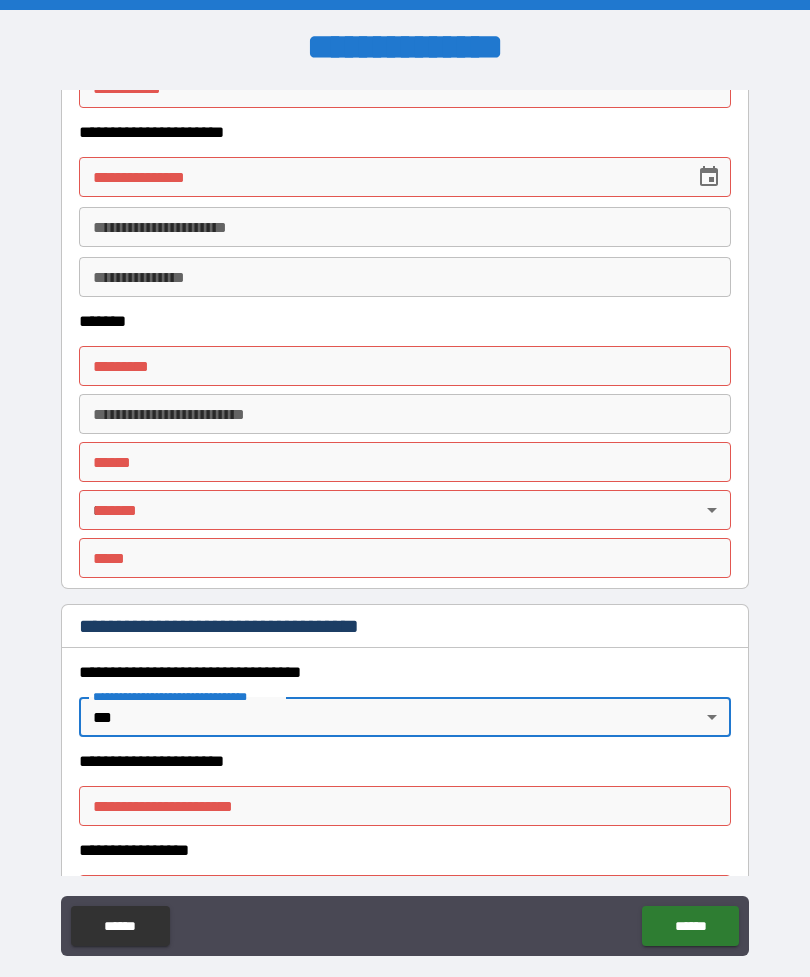 click on "**********" at bounding box center [405, 806] 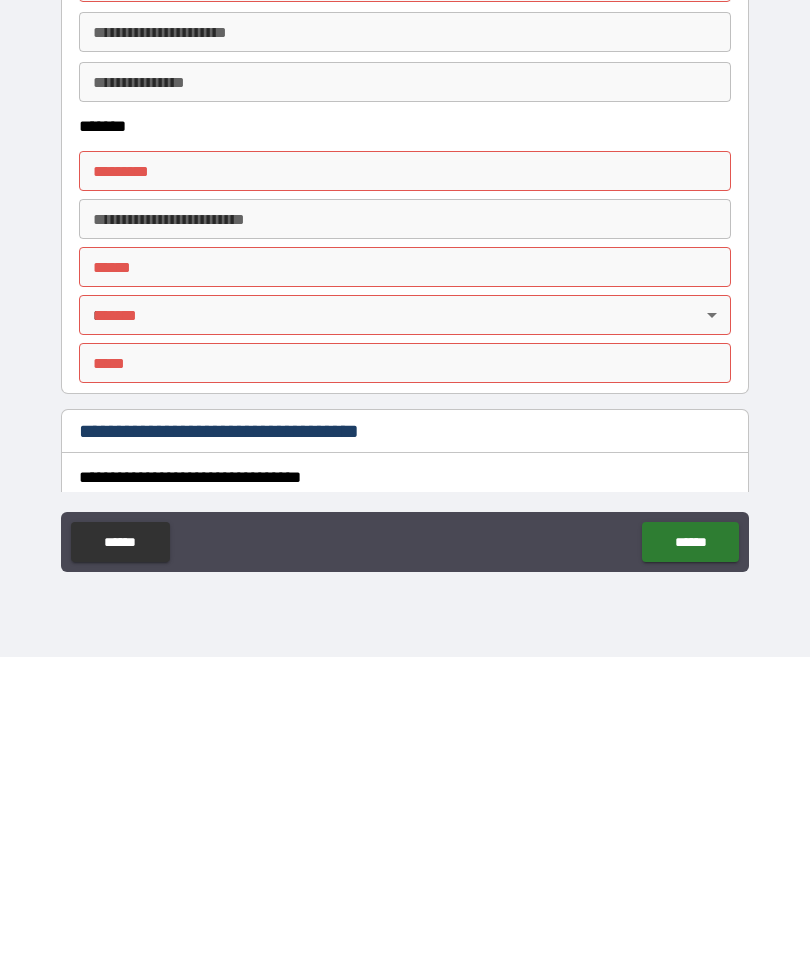scroll, scrollTop: 943, scrollLeft: 0, axis: vertical 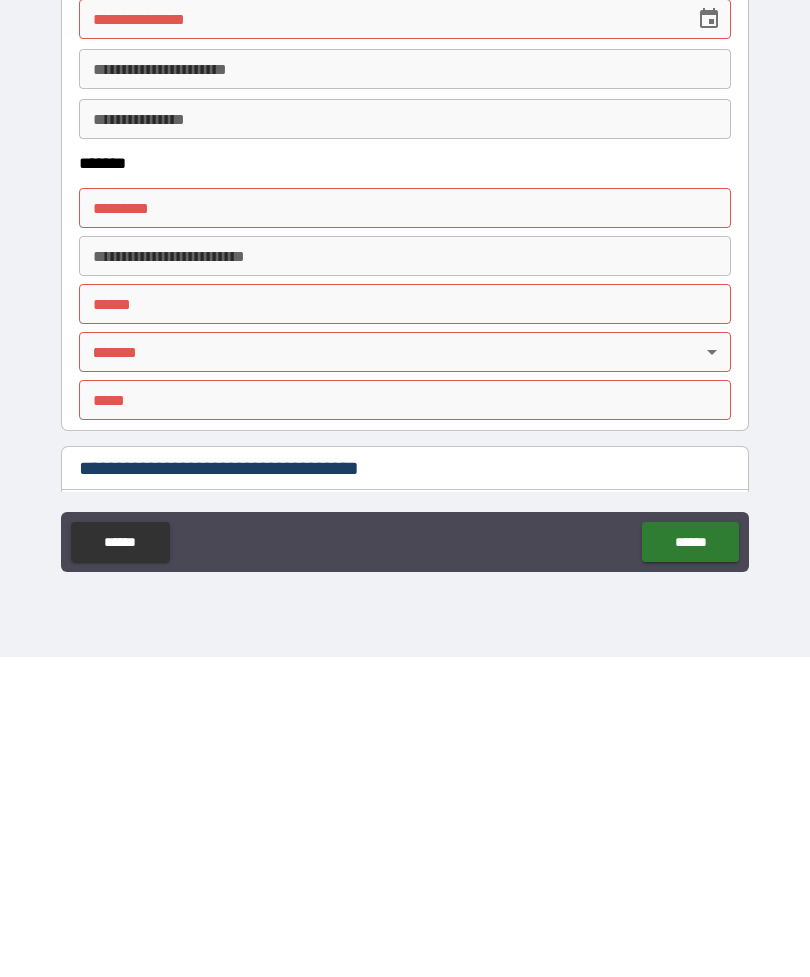 type on "***" 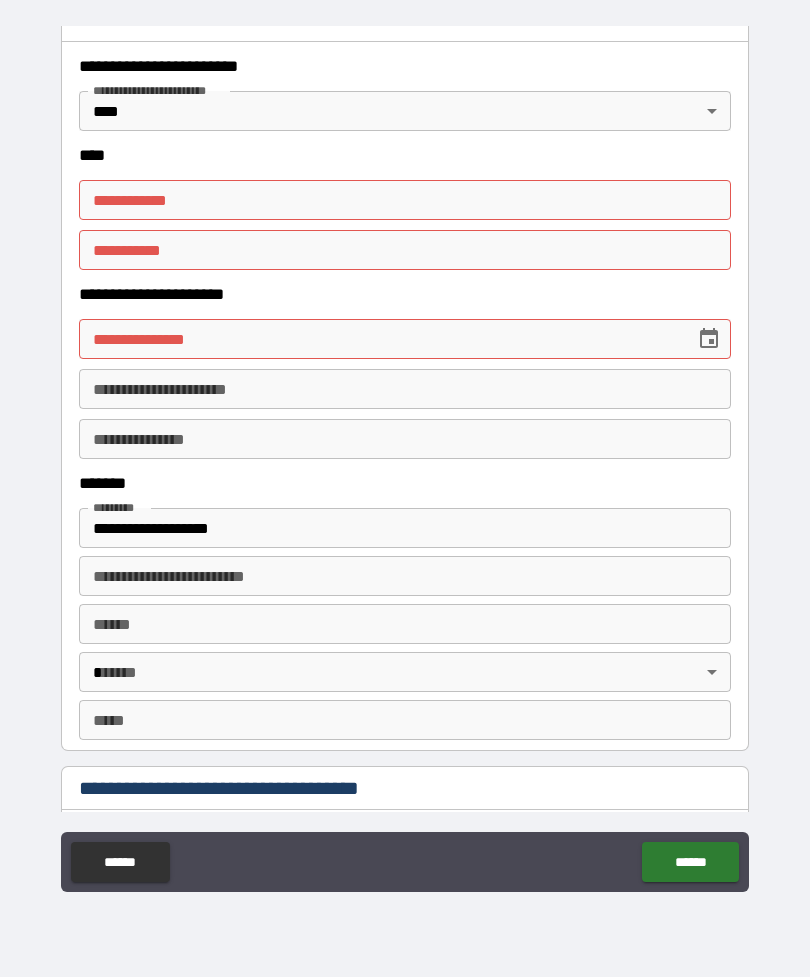 type on "**********" 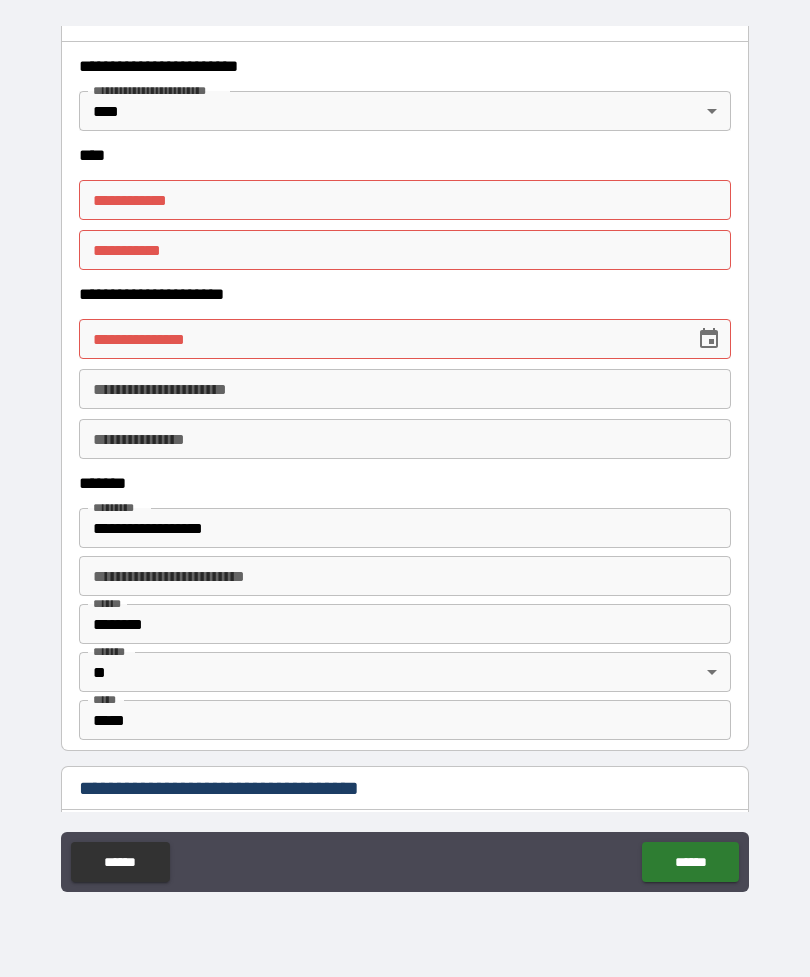 click on "**********" at bounding box center [405, 200] 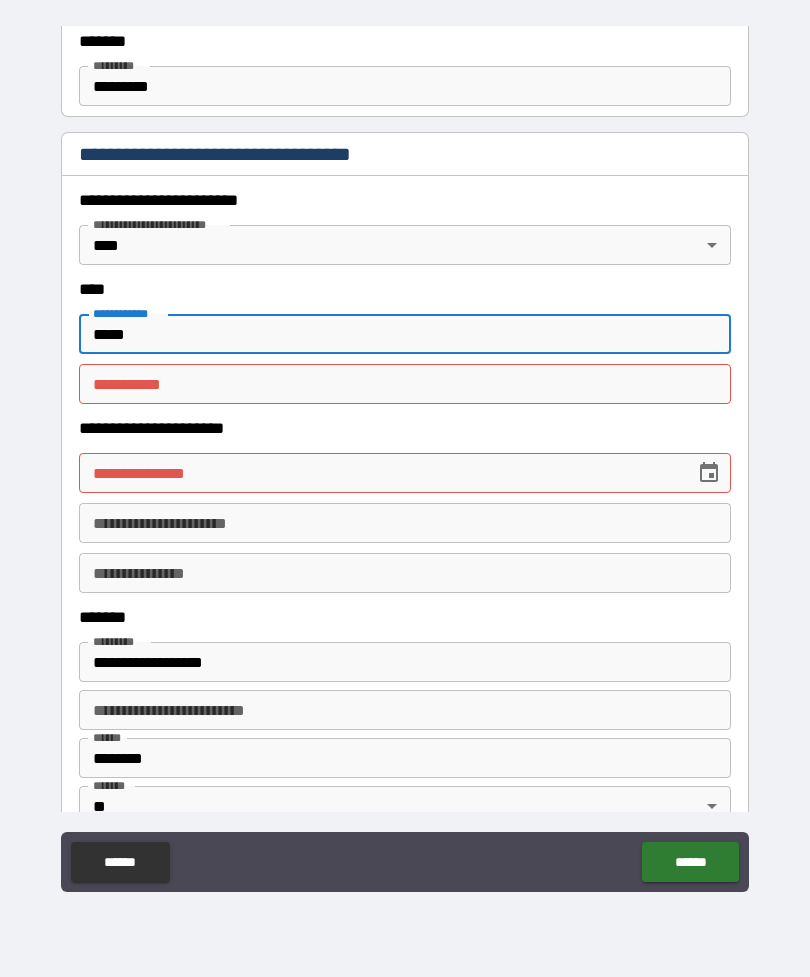 scroll, scrollTop: 808, scrollLeft: 0, axis: vertical 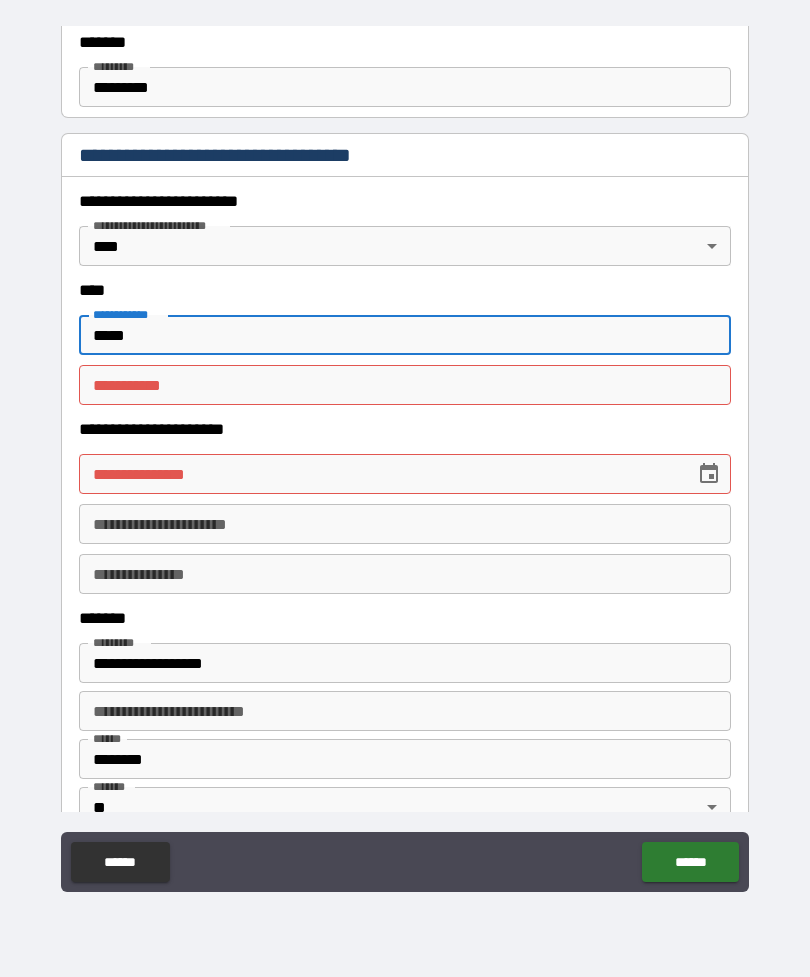 type on "*****" 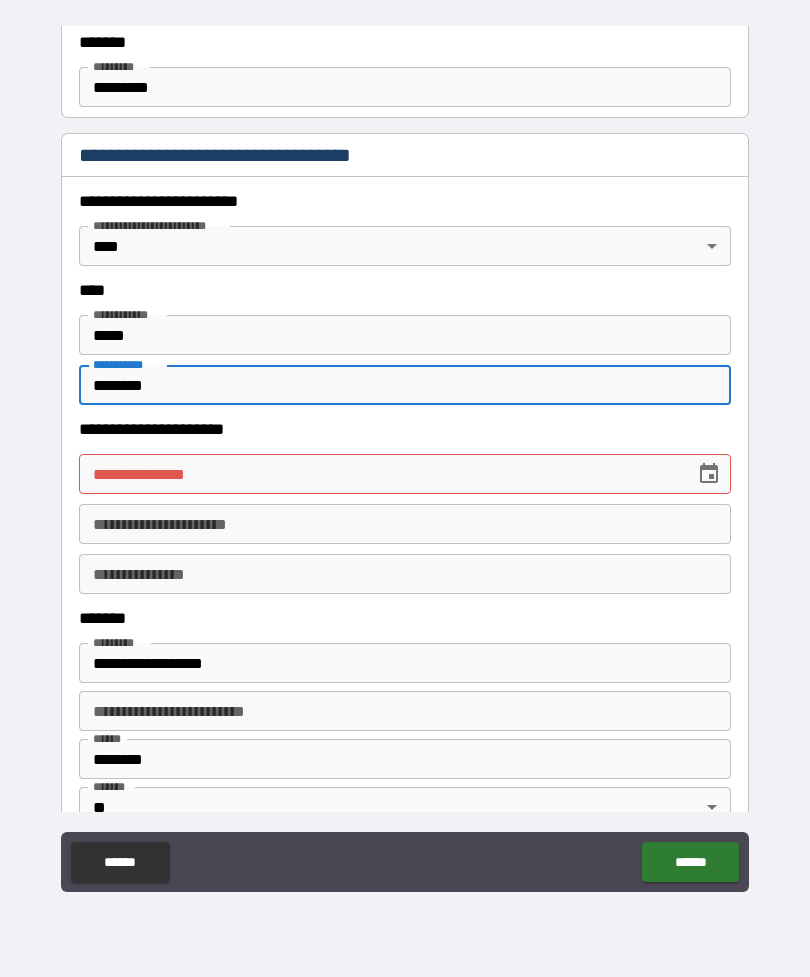 type on "********" 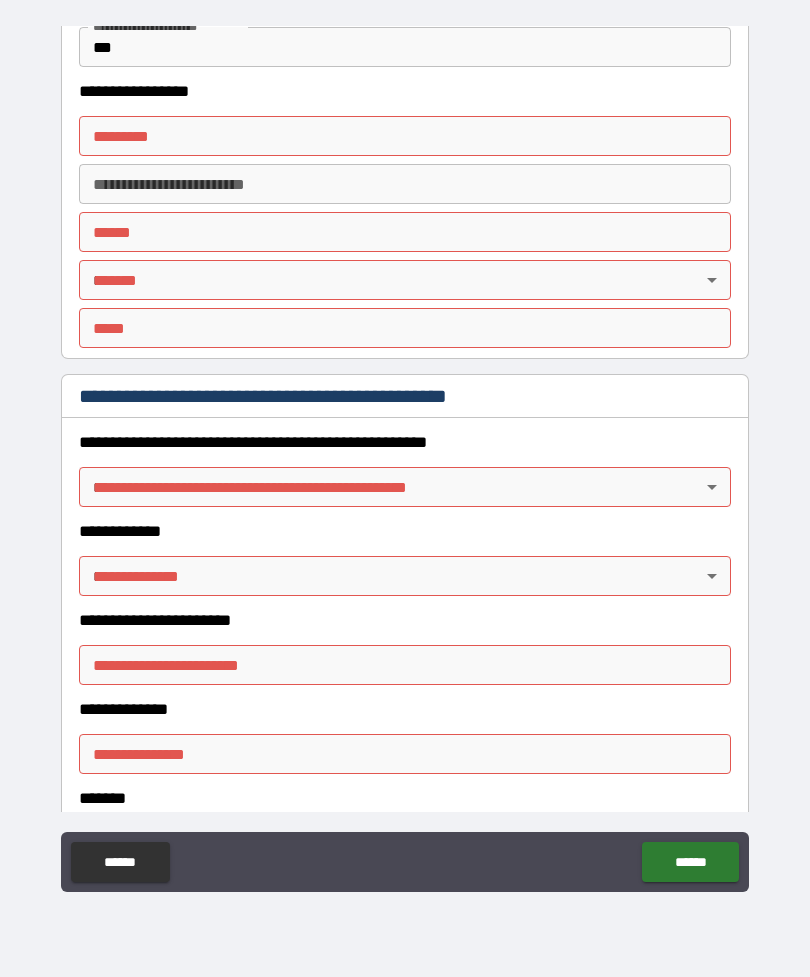 scroll, scrollTop: 1853, scrollLeft: 0, axis: vertical 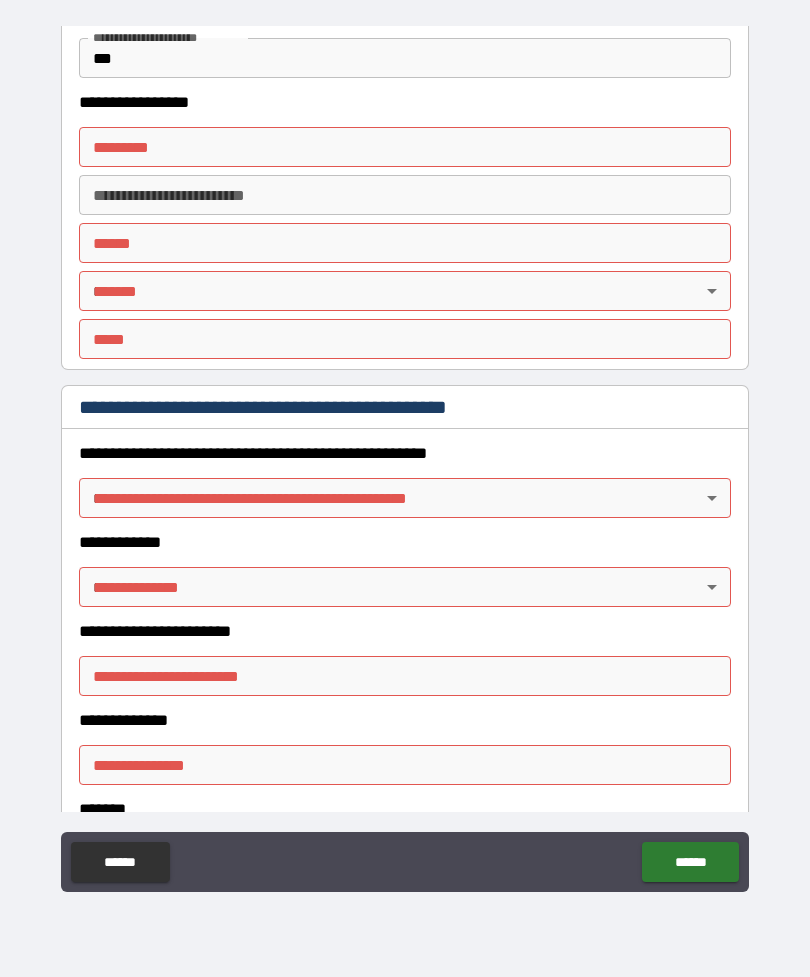 type on "********" 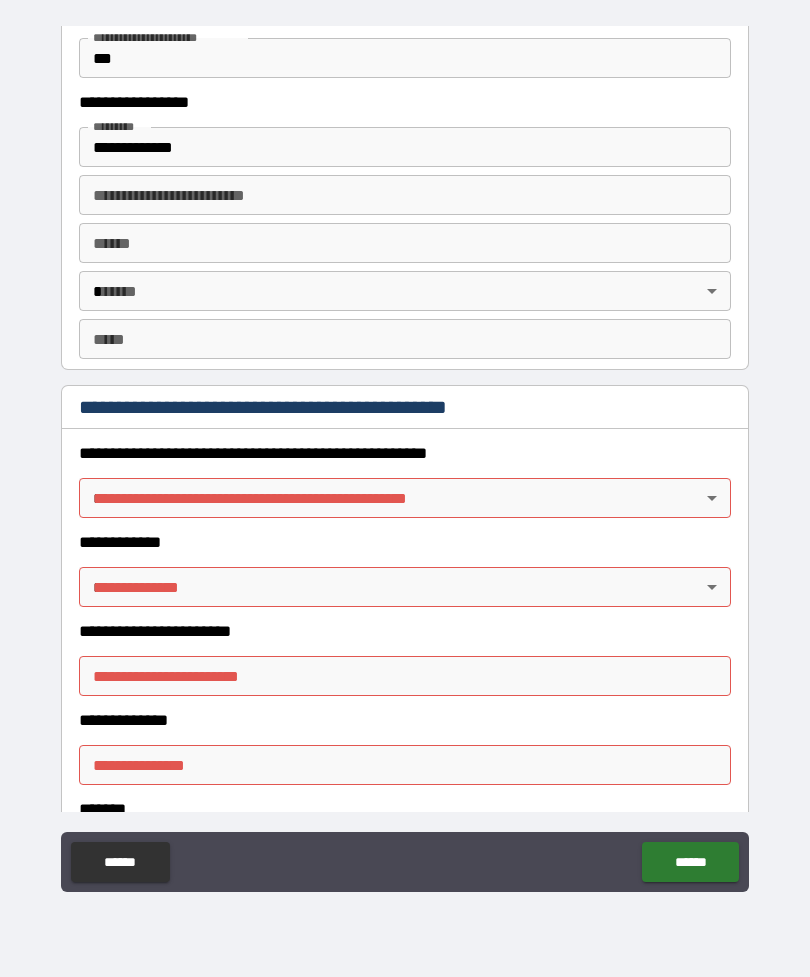type on "**********" 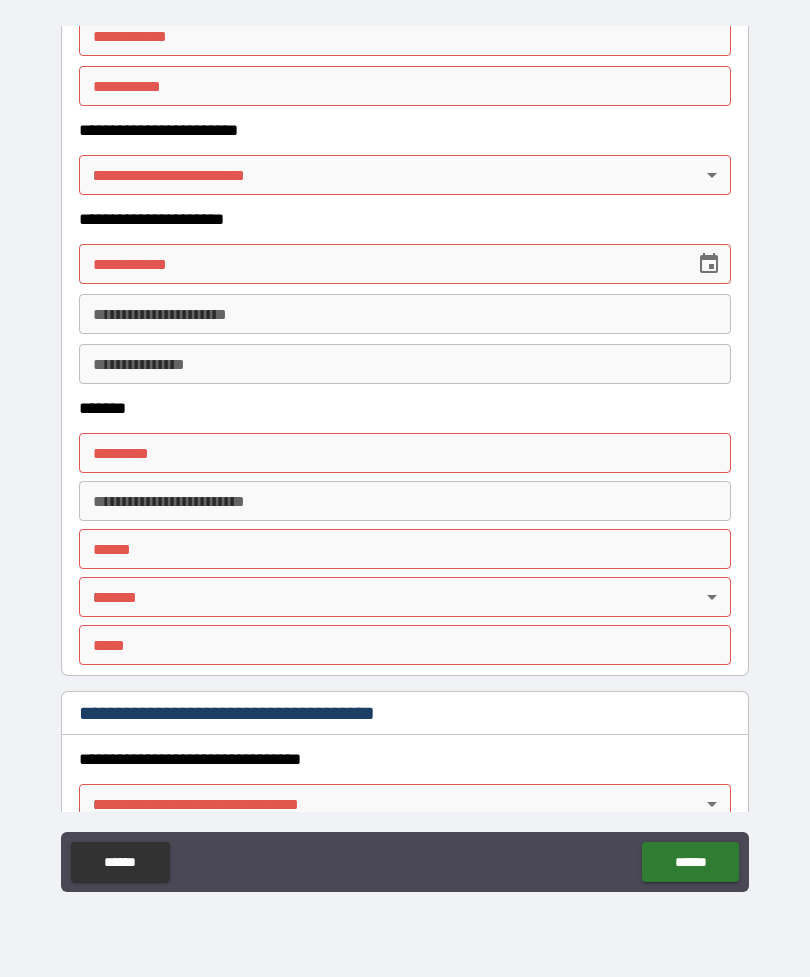 click on "******" at bounding box center (690, 862) 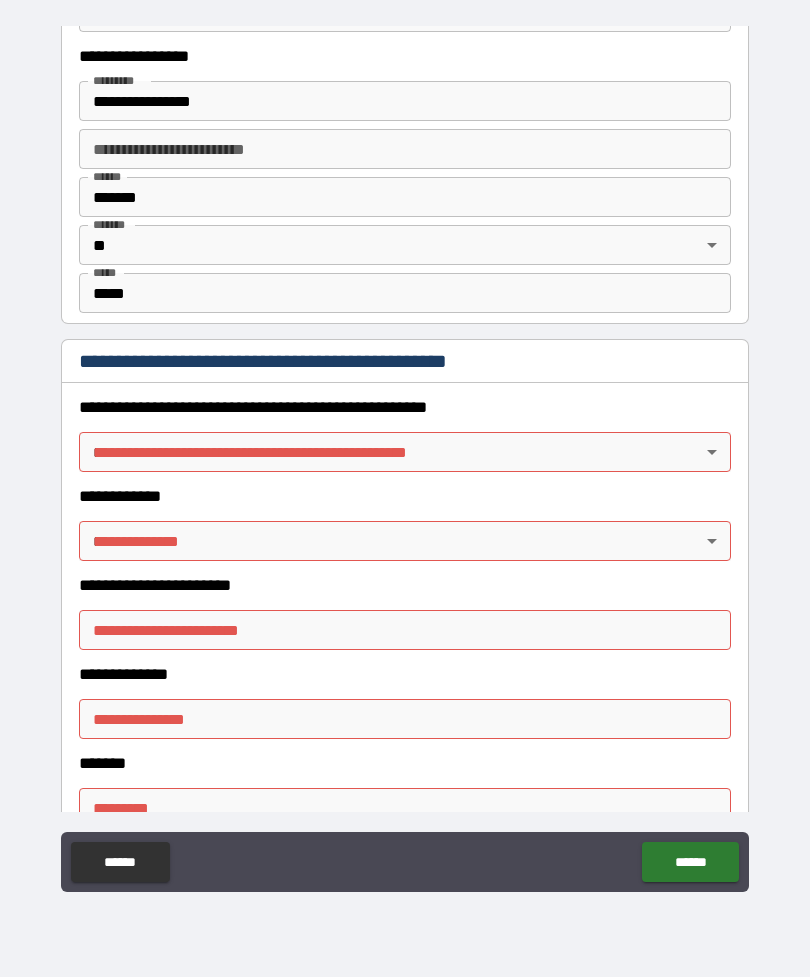 scroll, scrollTop: 1900, scrollLeft: 0, axis: vertical 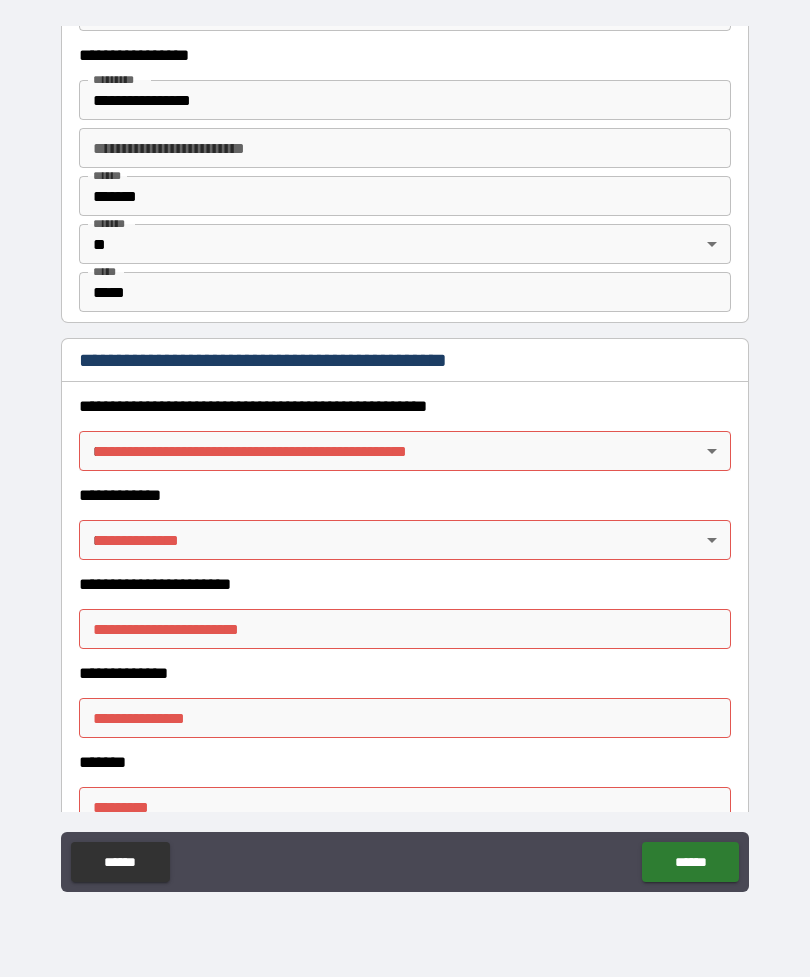 click on "**********" at bounding box center [405, 456] 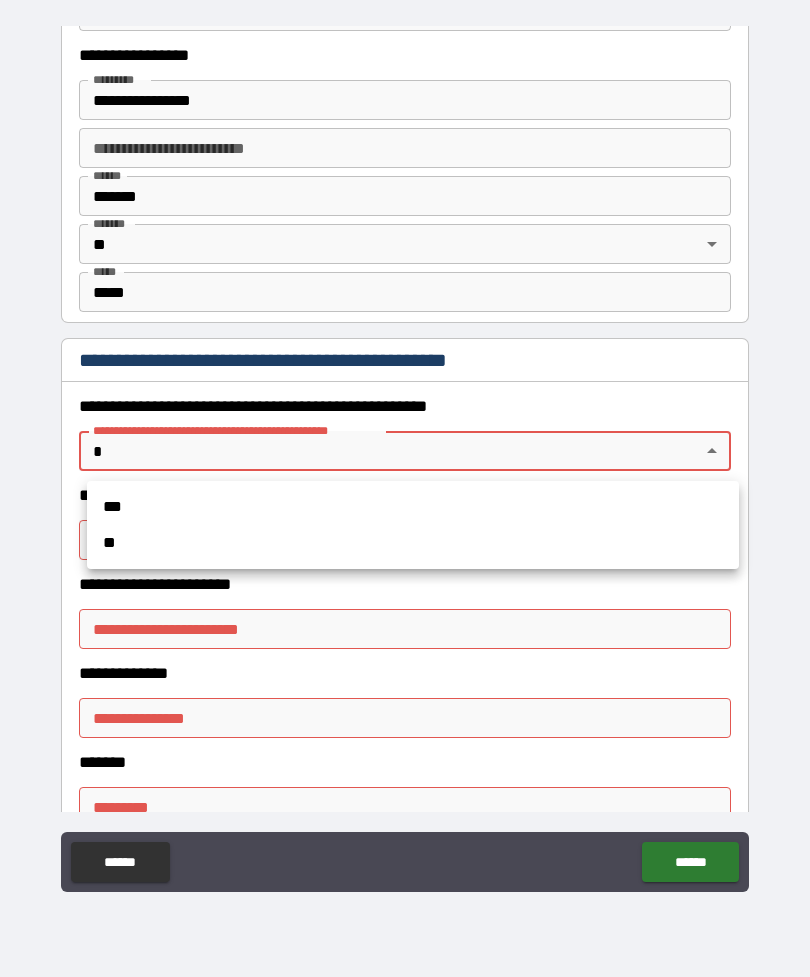 click on "**" at bounding box center [413, 543] 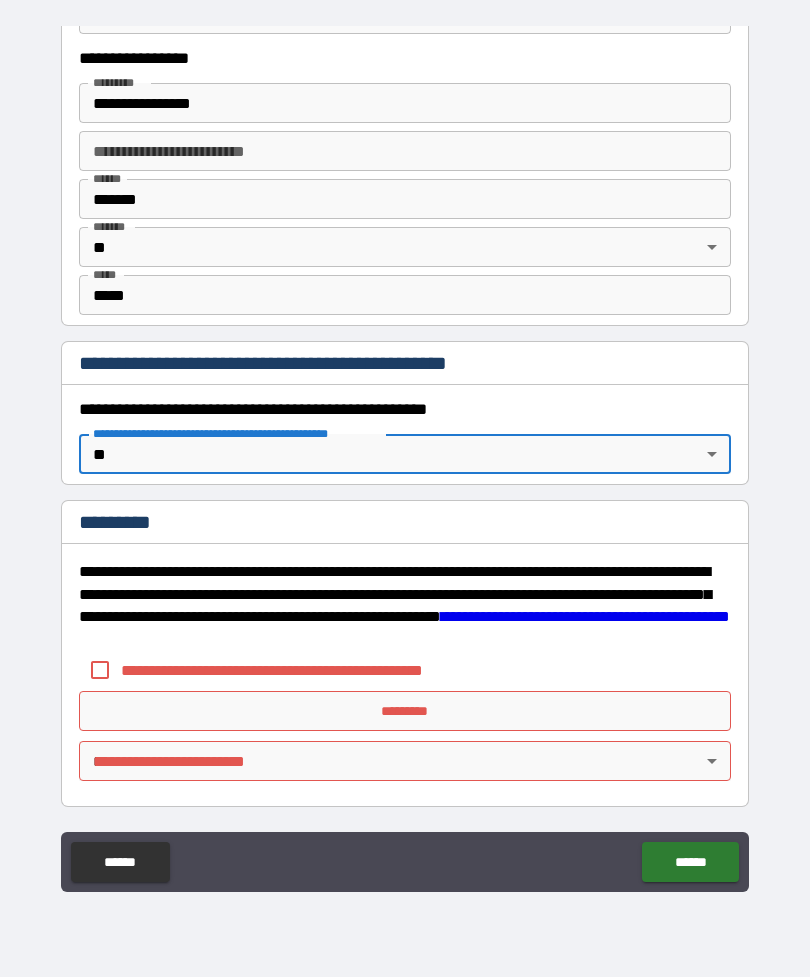 scroll, scrollTop: 1897, scrollLeft: 0, axis: vertical 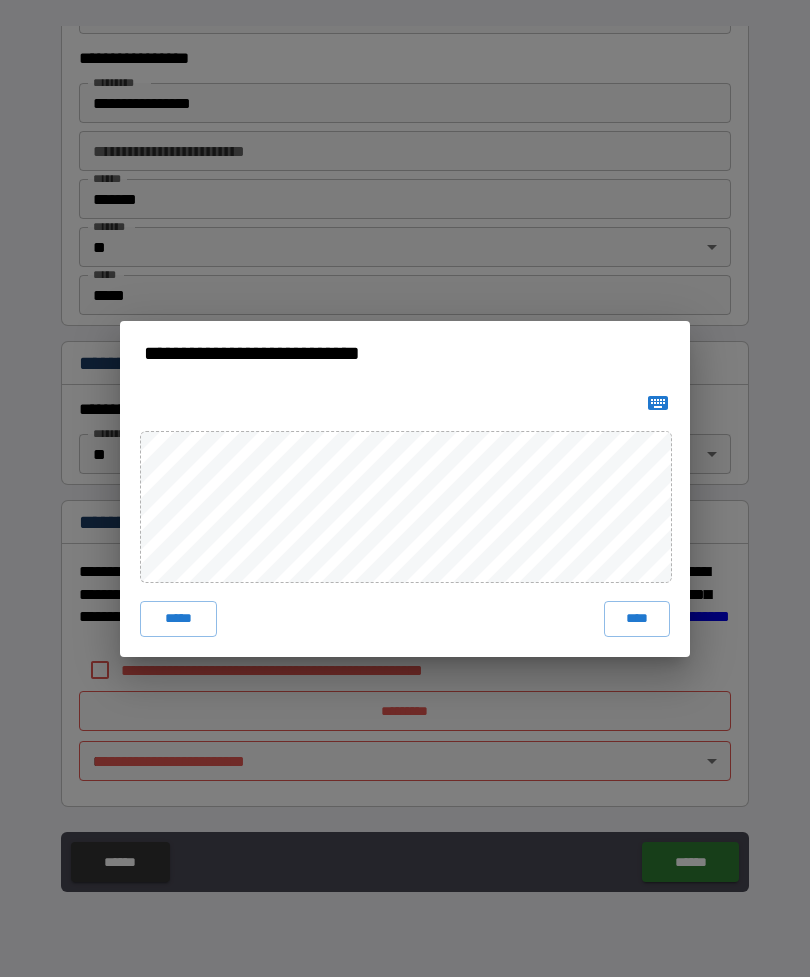 click on "****" at bounding box center [637, 619] 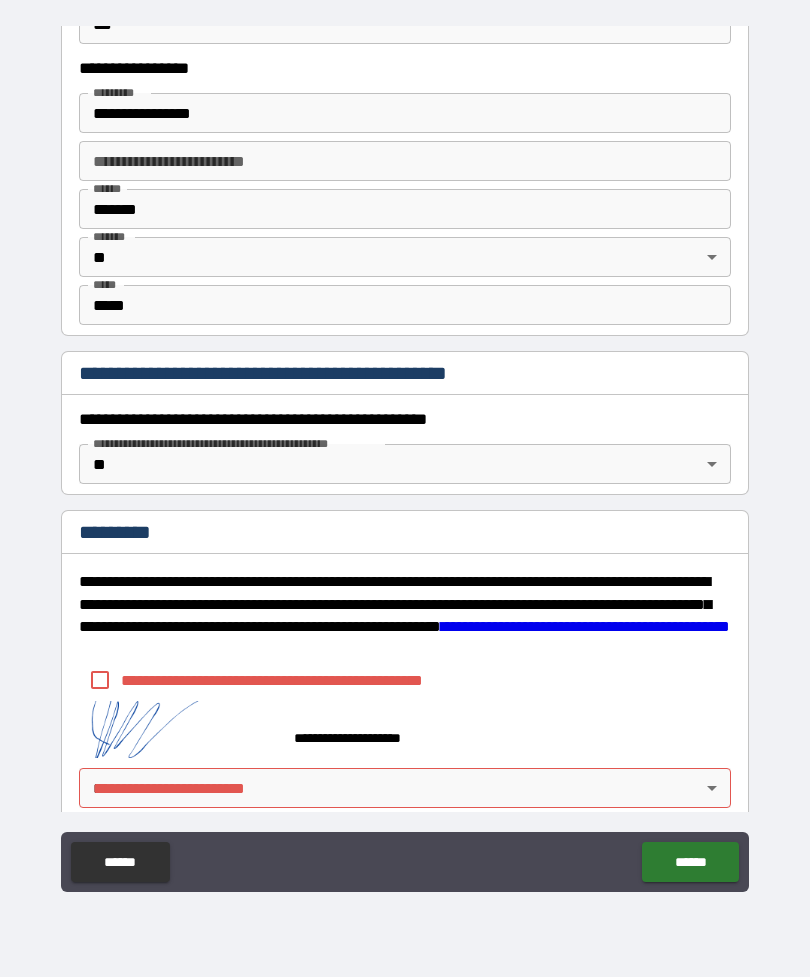 click on "******" at bounding box center (690, 862) 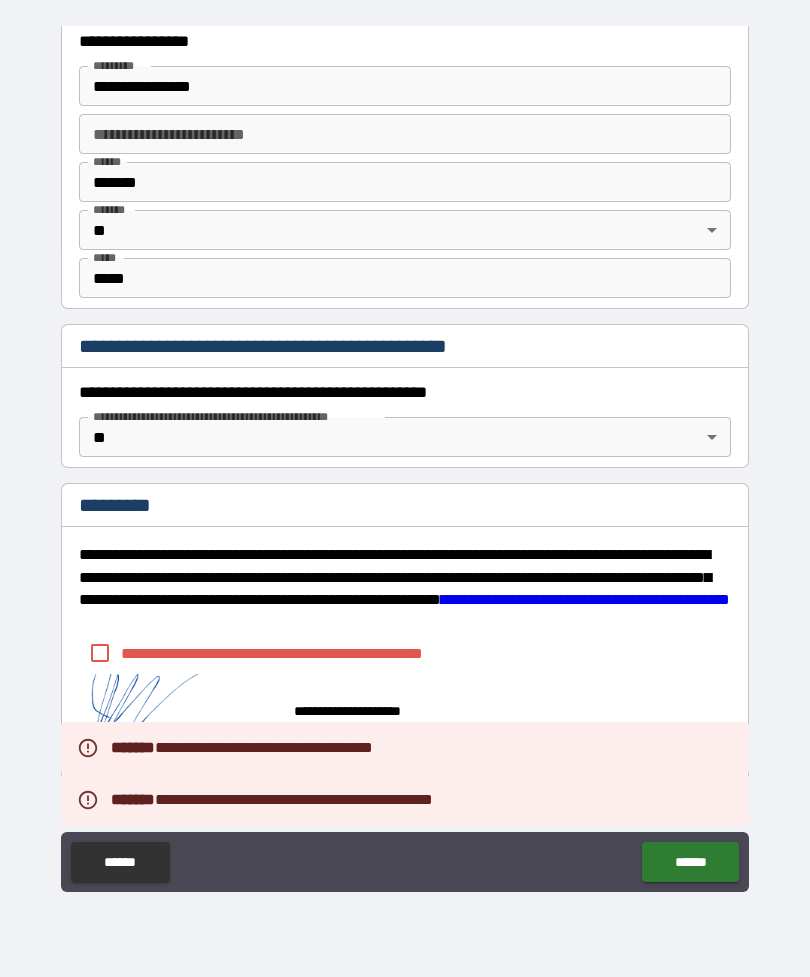 scroll, scrollTop: 1914, scrollLeft: 0, axis: vertical 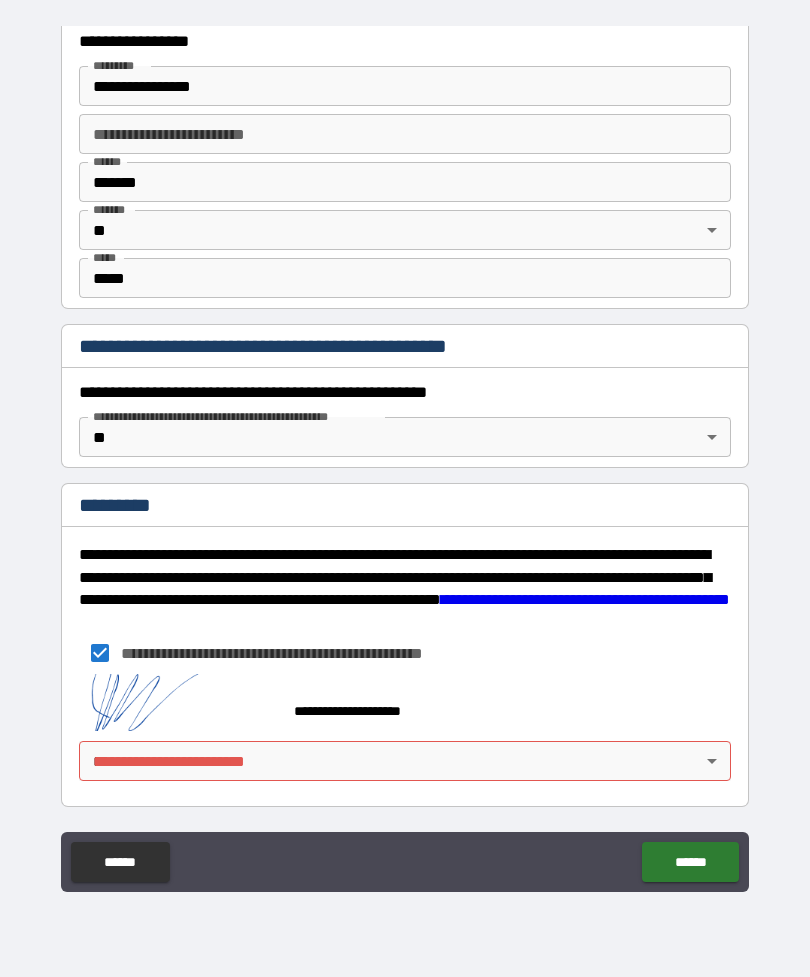 click on "******" at bounding box center [690, 862] 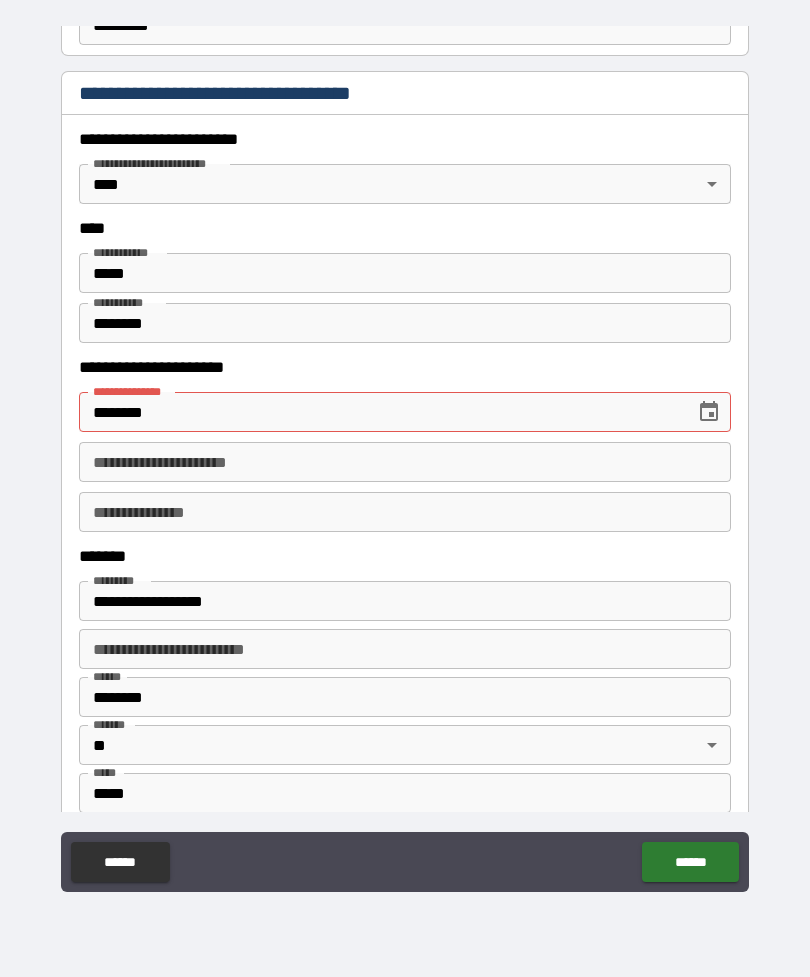 scroll, scrollTop: 871, scrollLeft: 0, axis: vertical 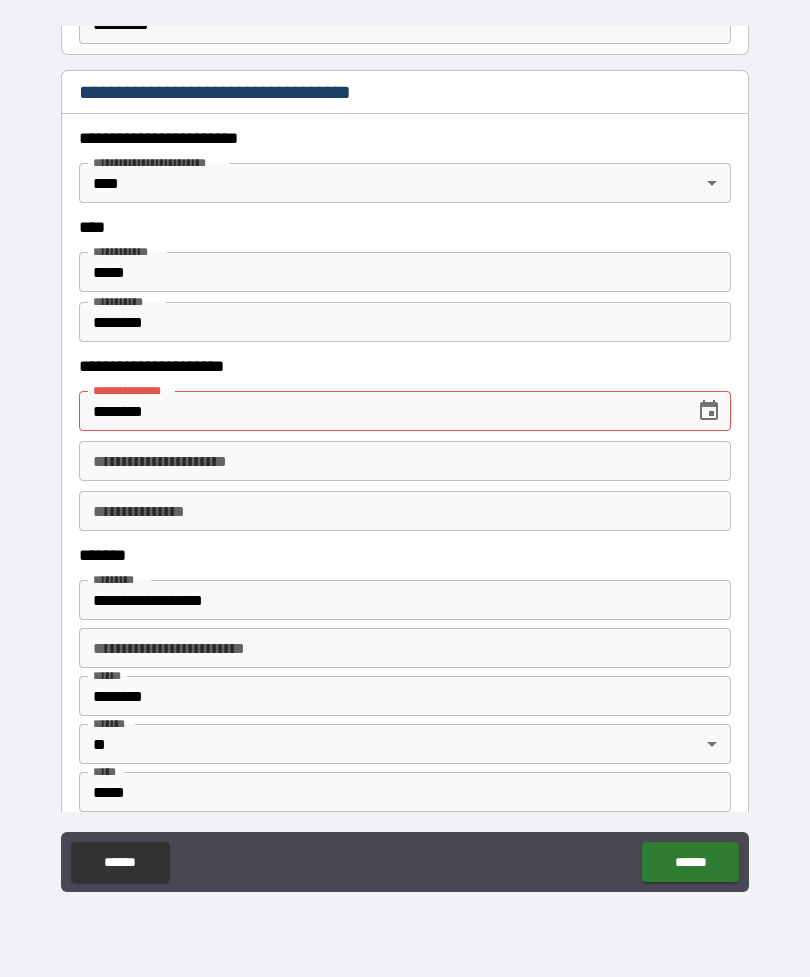 click on "********" at bounding box center (380, 411) 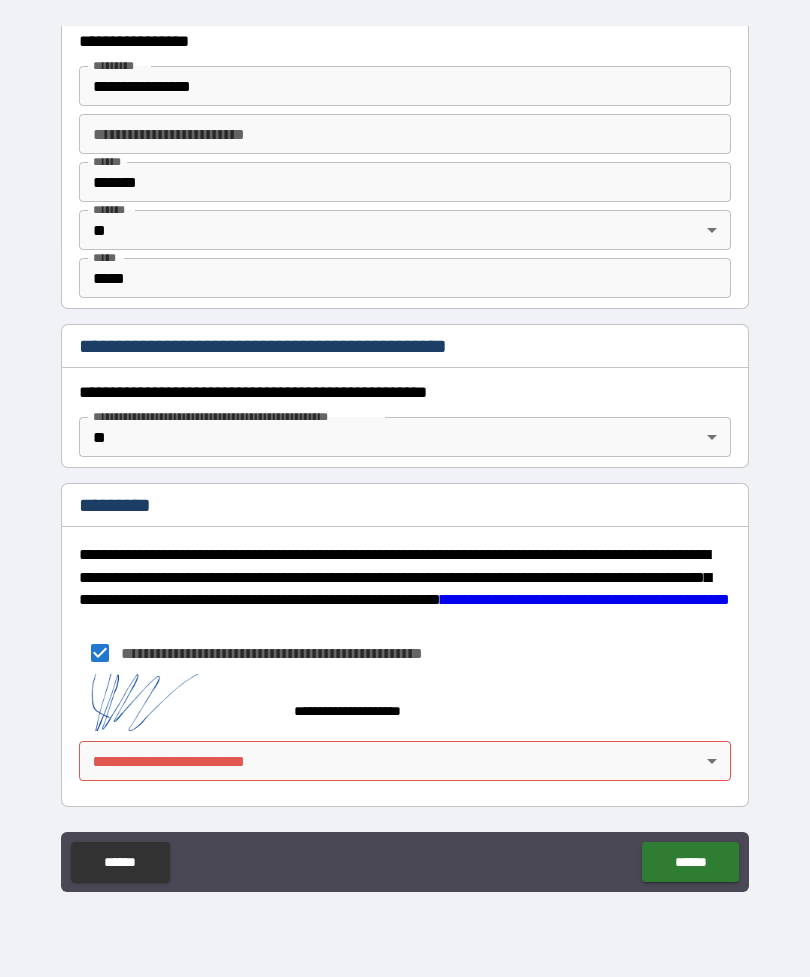 scroll, scrollTop: 1914, scrollLeft: 0, axis: vertical 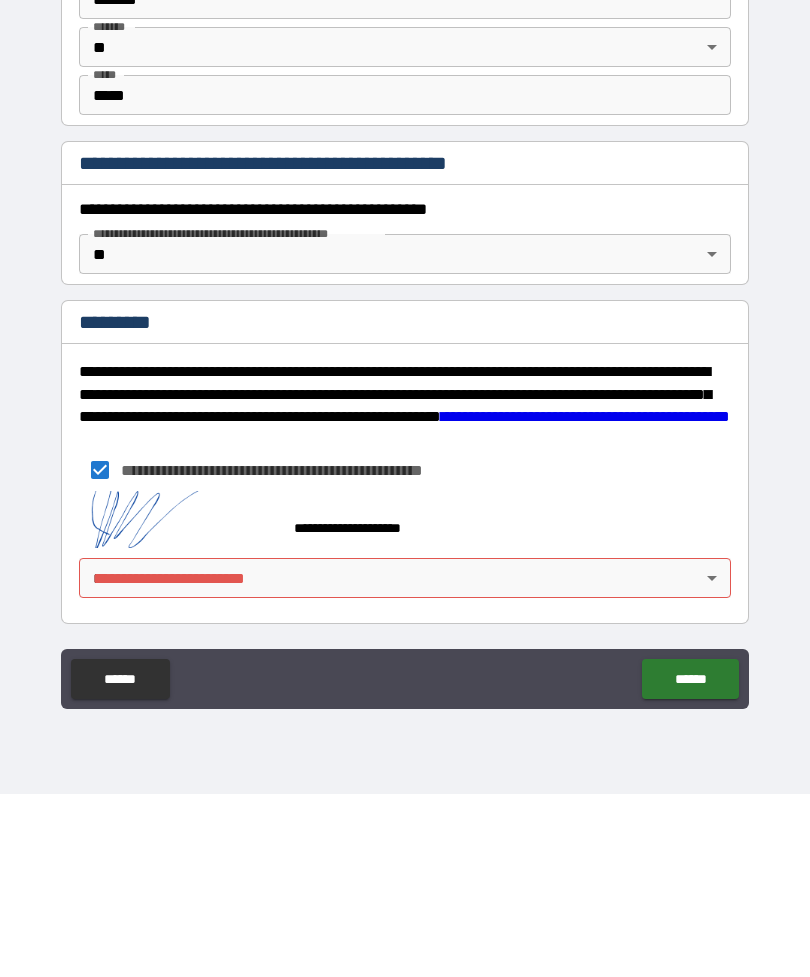 type on "**********" 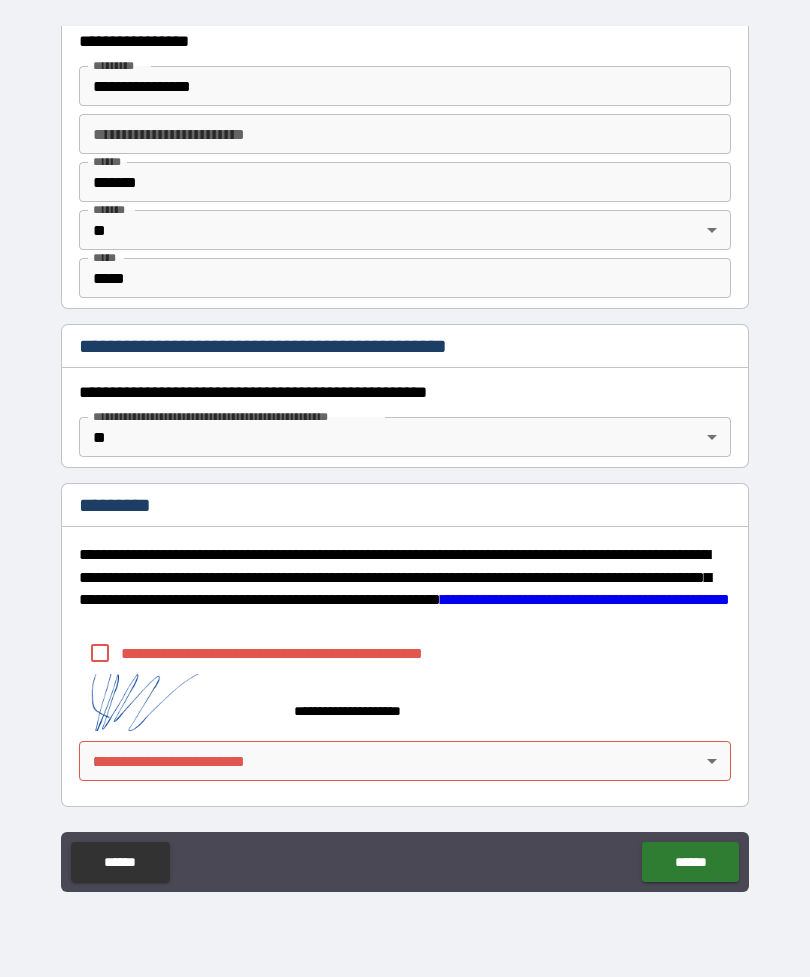 click on "******" at bounding box center [690, 862] 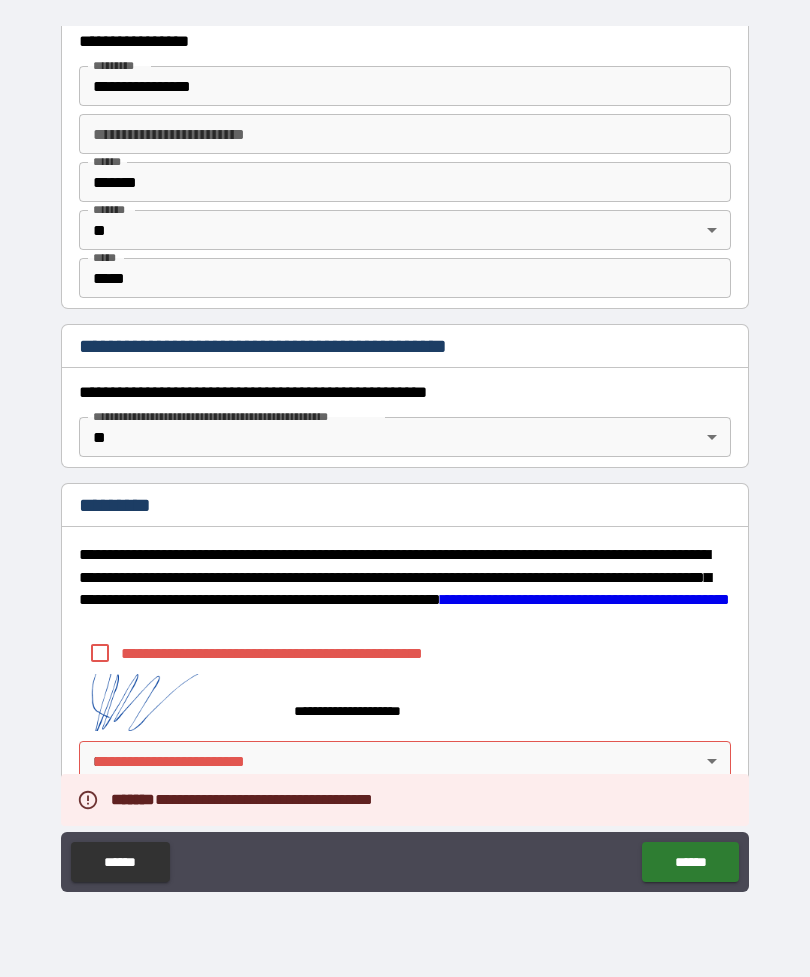 scroll, scrollTop: 1914, scrollLeft: 0, axis: vertical 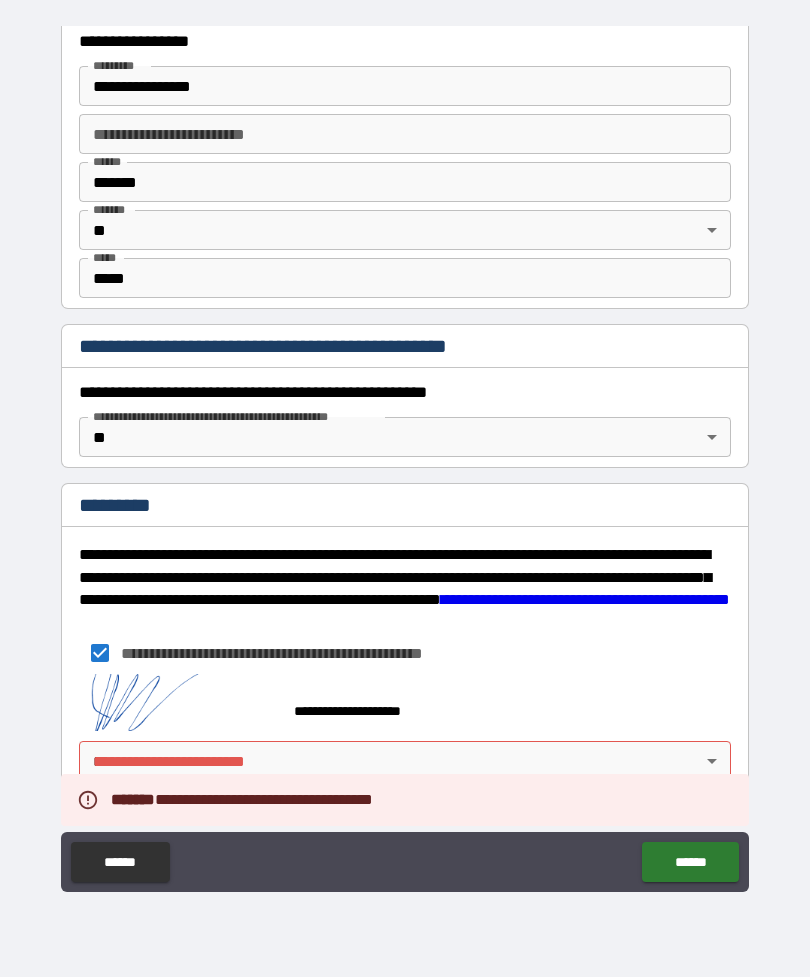 click on "******" at bounding box center [690, 862] 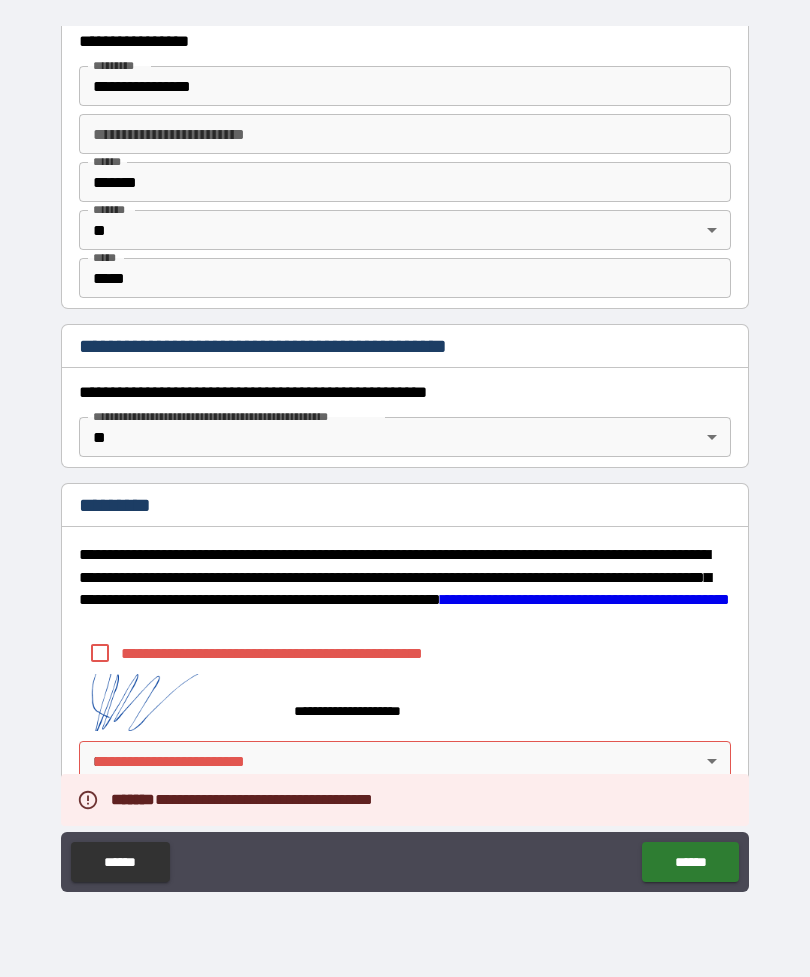 scroll, scrollTop: 1914, scrollLeft: 0, axis: vertical 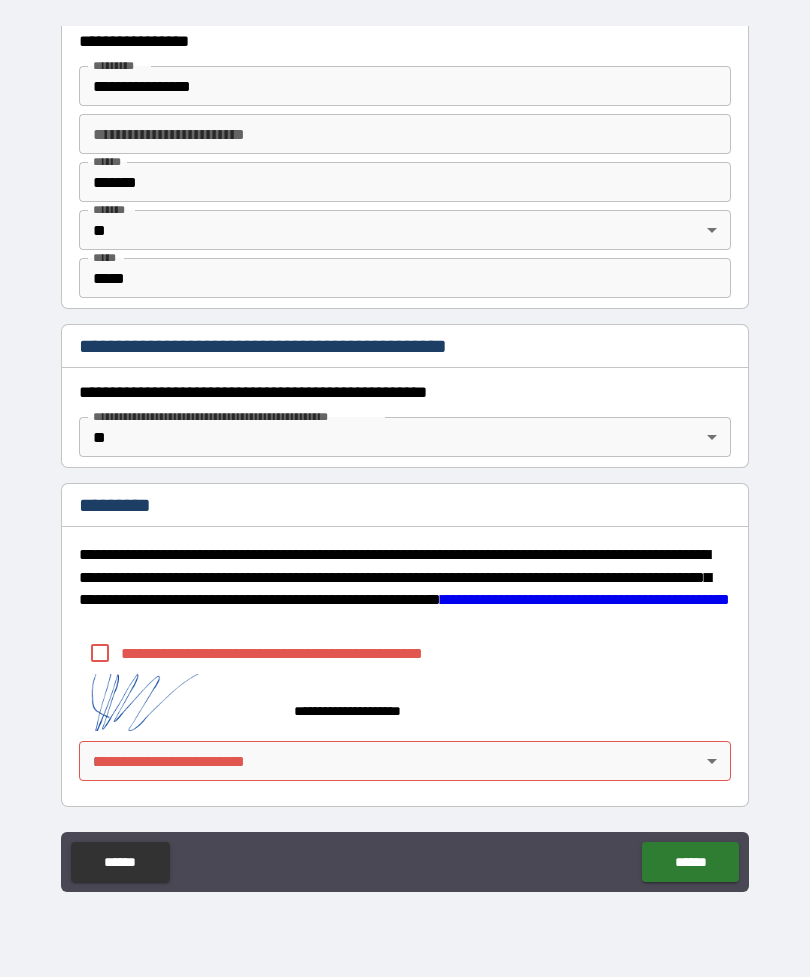 click on "**********" at bounding box center (405, 456) 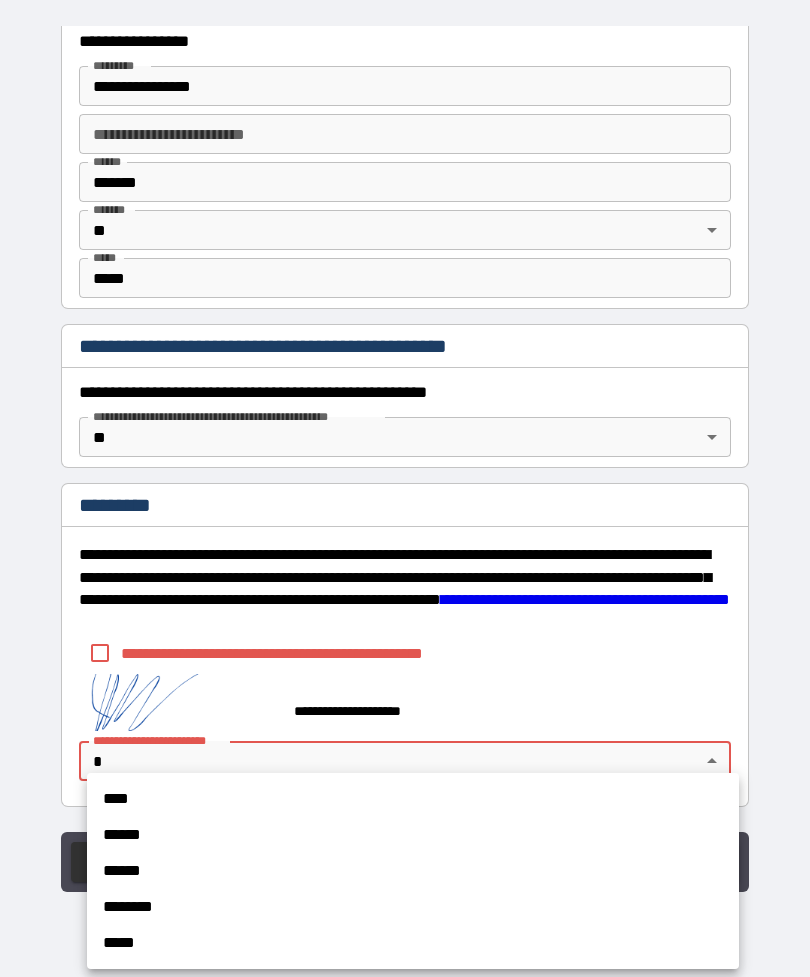 click on "****" at bounding box center (413, 799) 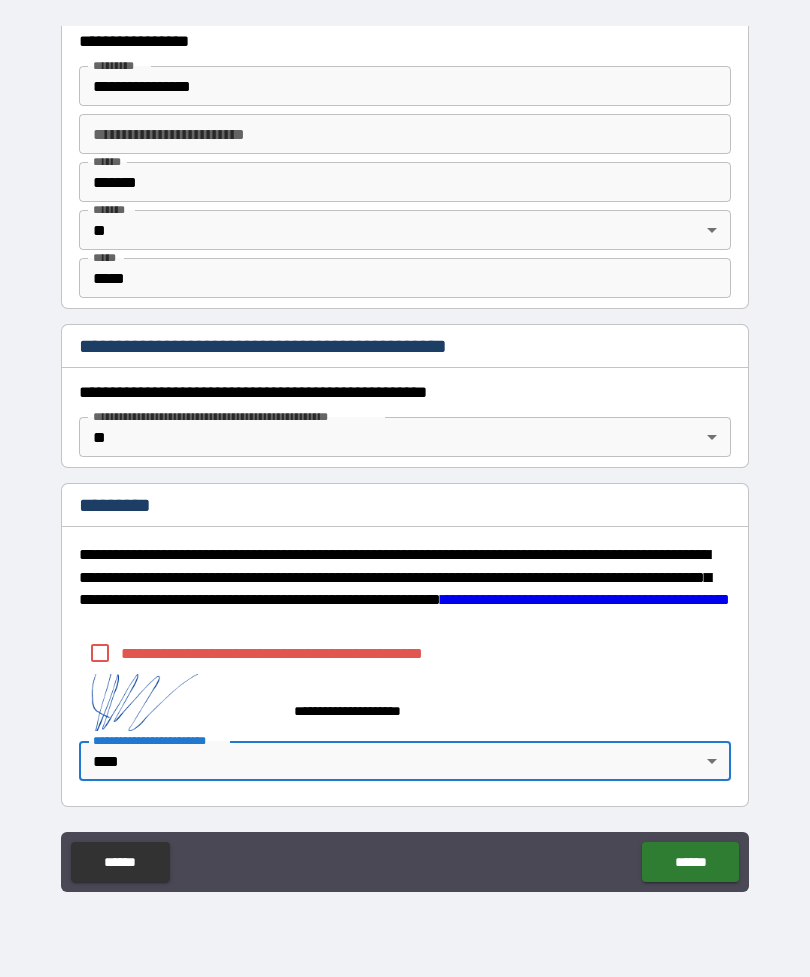 click on "******" at bounding box center [690, 862] 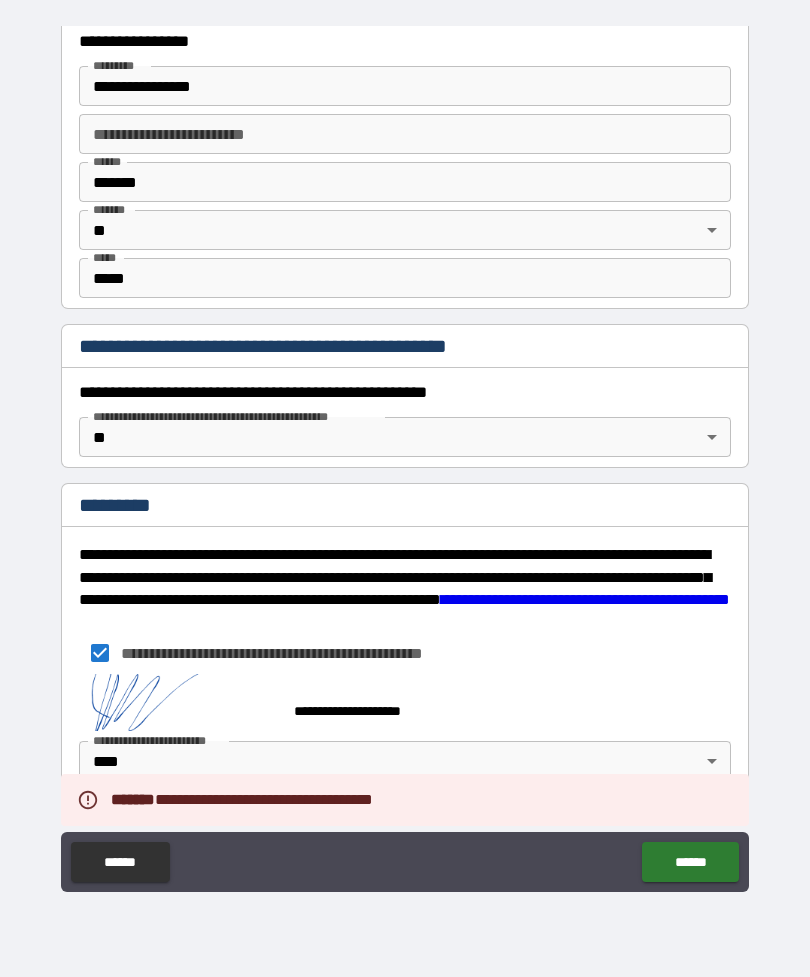 click on "******" at bounding box center (690, 862) 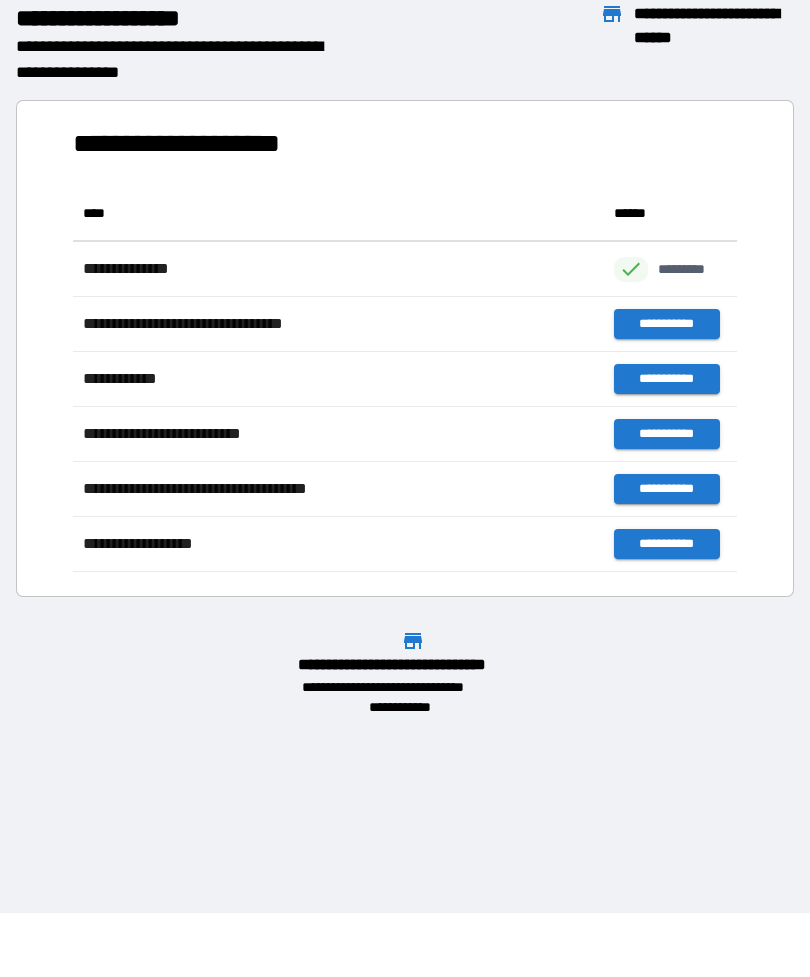 scroll, scrollTop: 386, scrollLeft: 664, axis: both 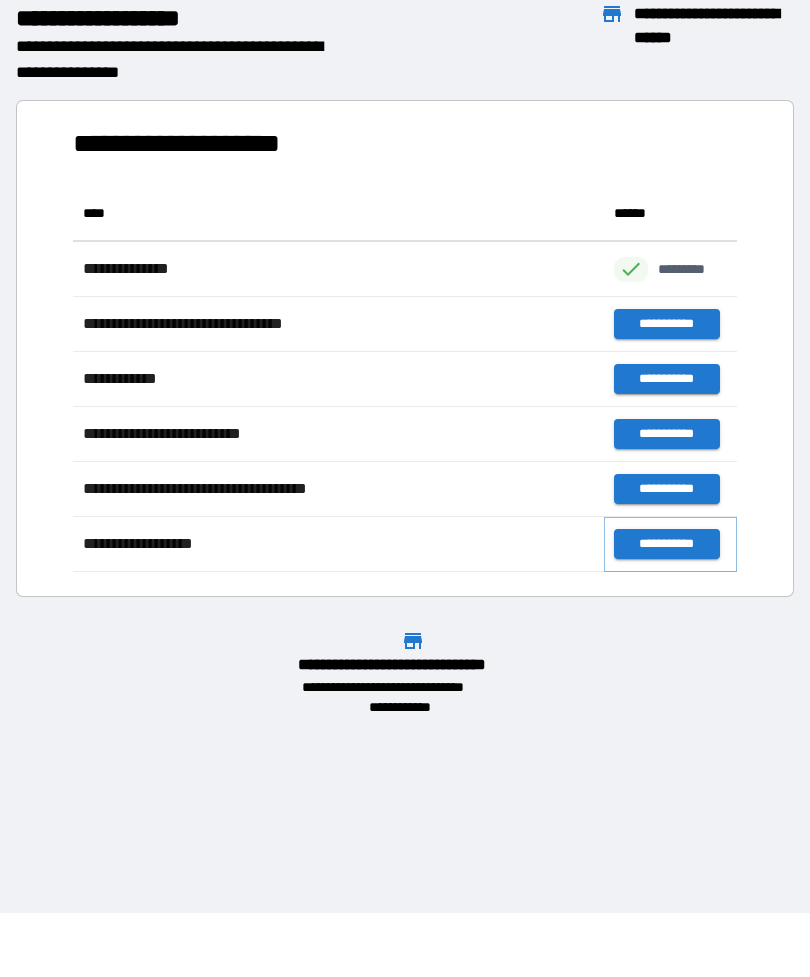 click on "**********" at bounding box center (666, 544) 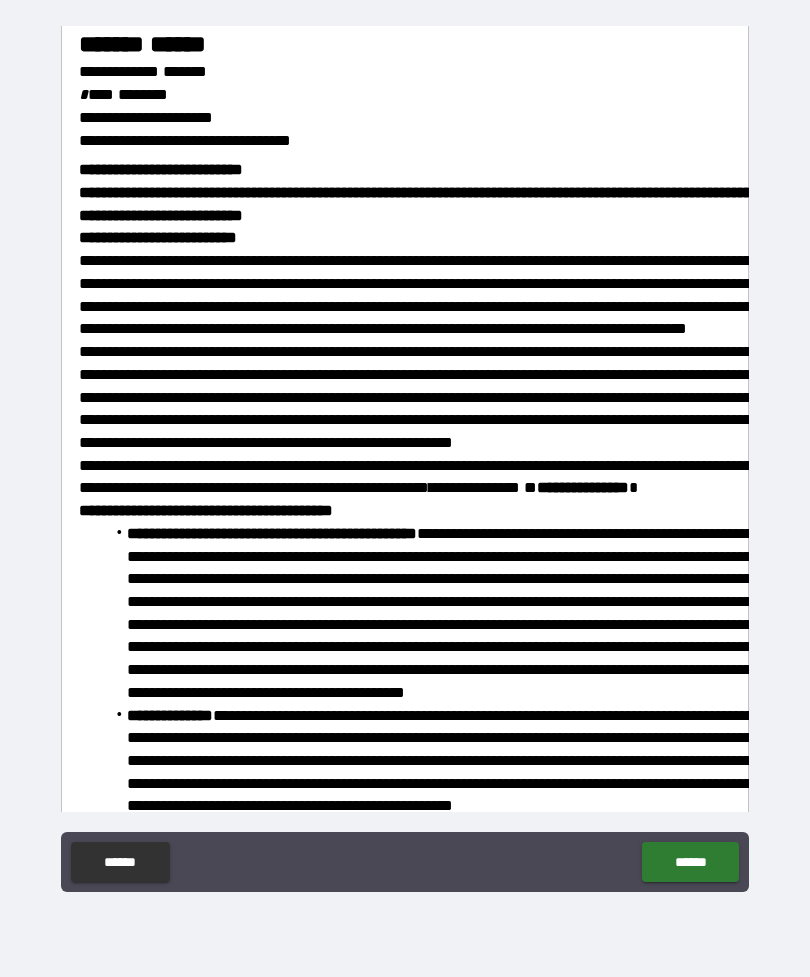 click on "******" at bounding box center (690, 862) 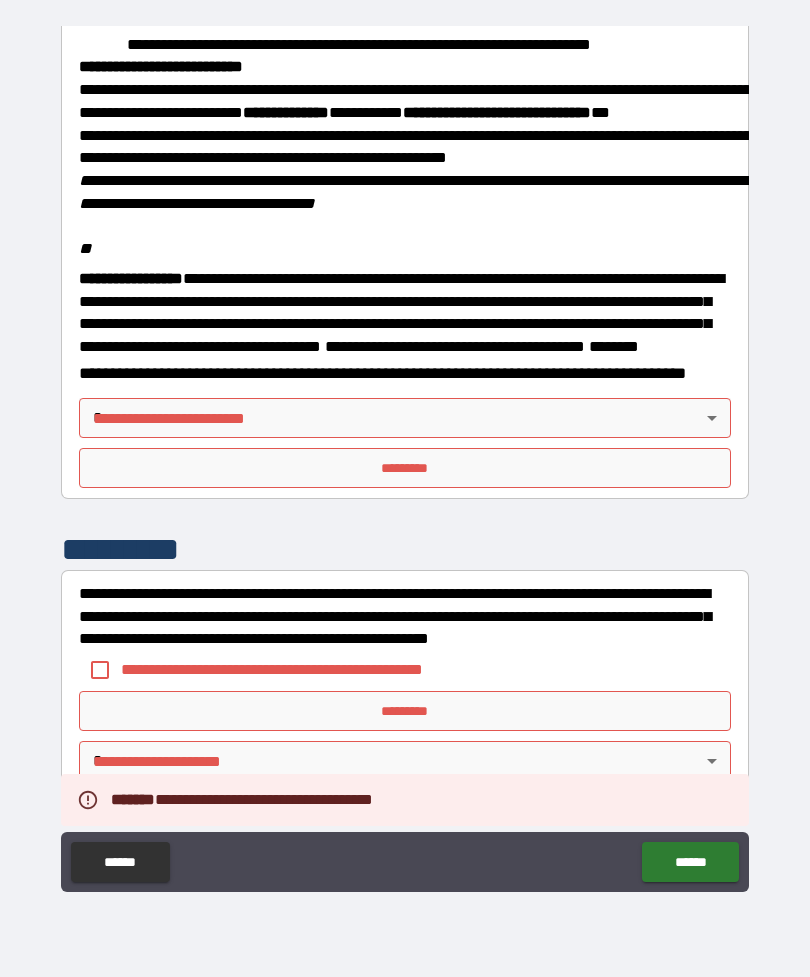 scroll, scrollTop: 2323, scrollLeft: 0, axis: vertical 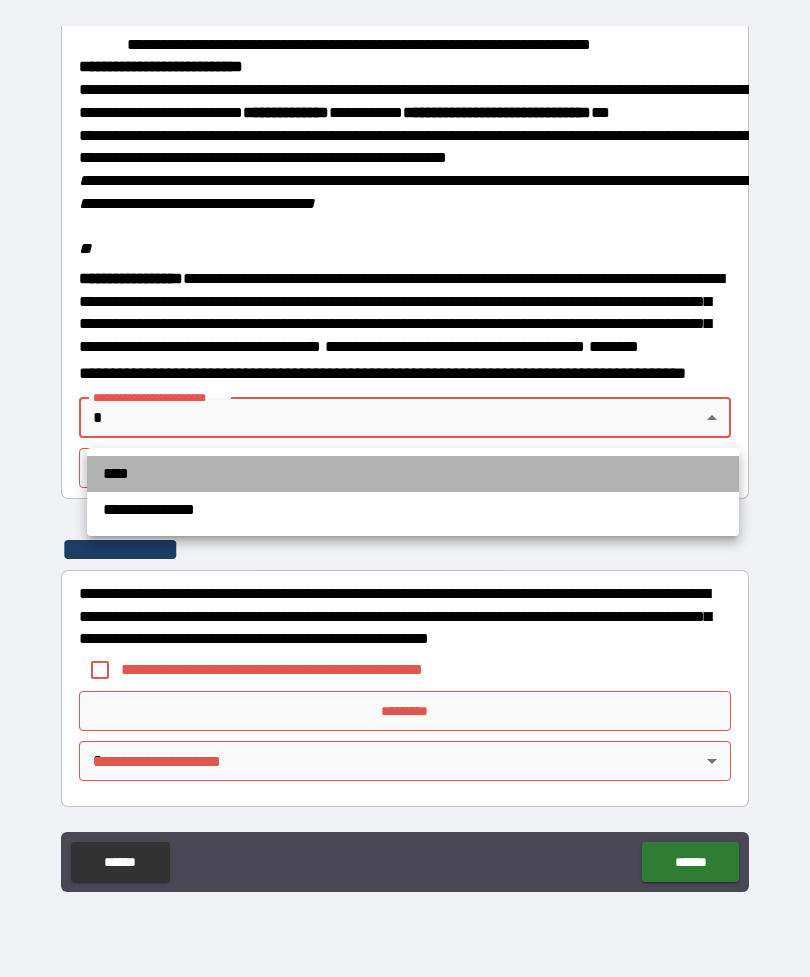 click on "****" at bounding box center (413, 474) 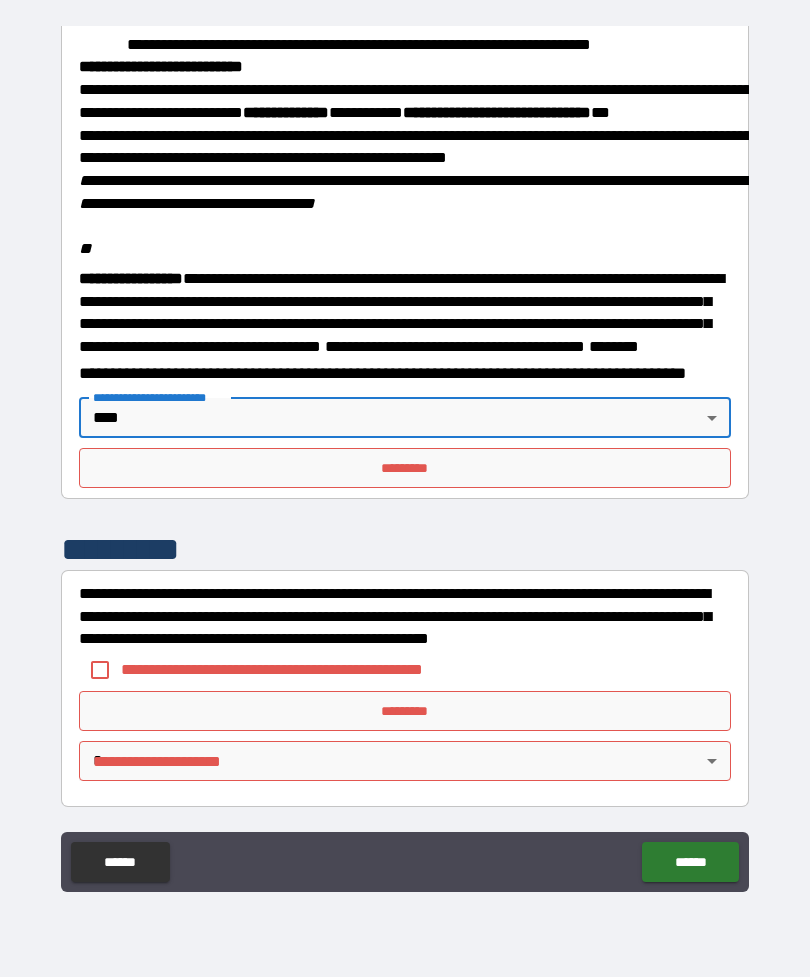 click on "*********" at bounding box center [405, 468] 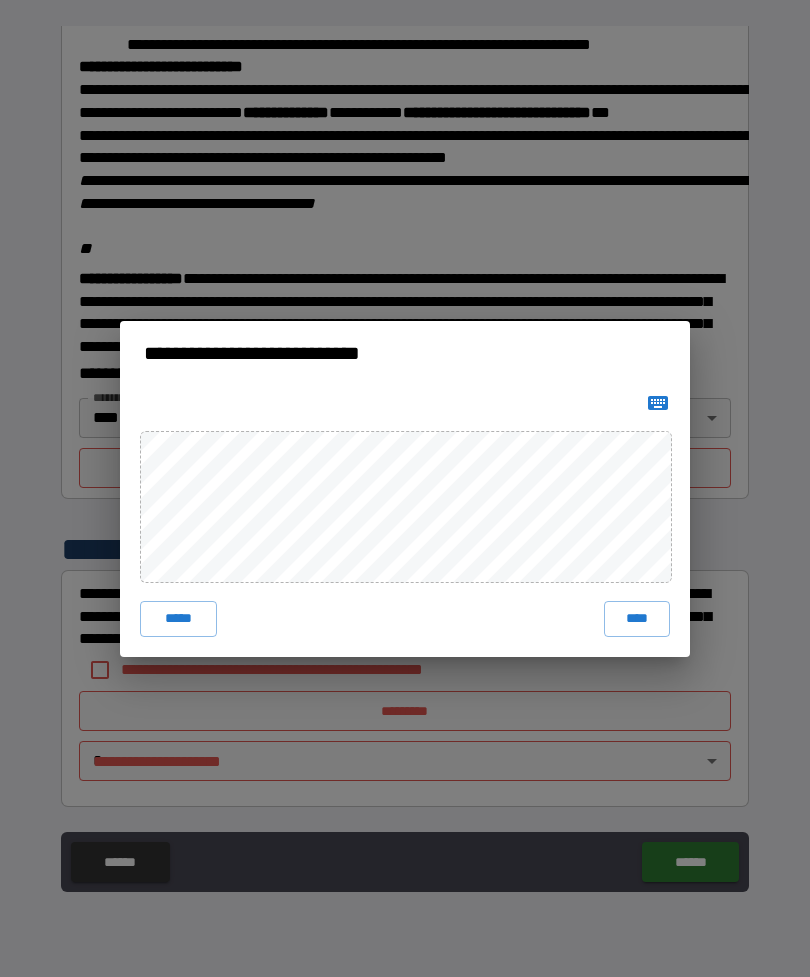 click on "****" at bounding box center (637, 619) 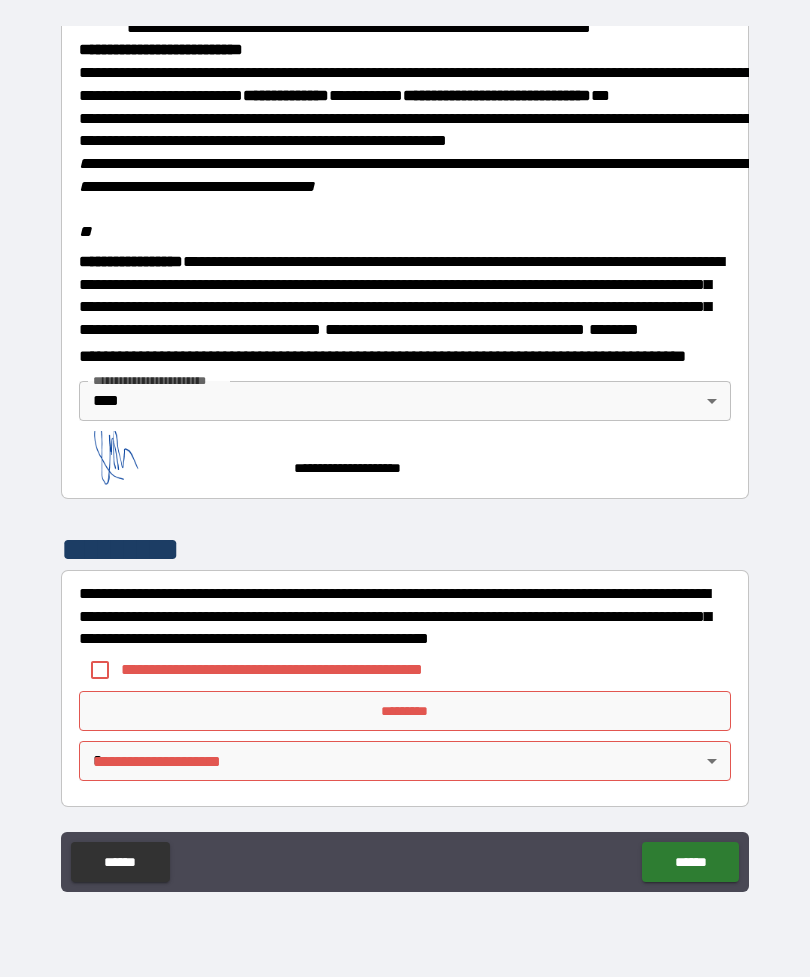 scroll, scrollTop: 2340, scrollLeft: 0, axis: vertical 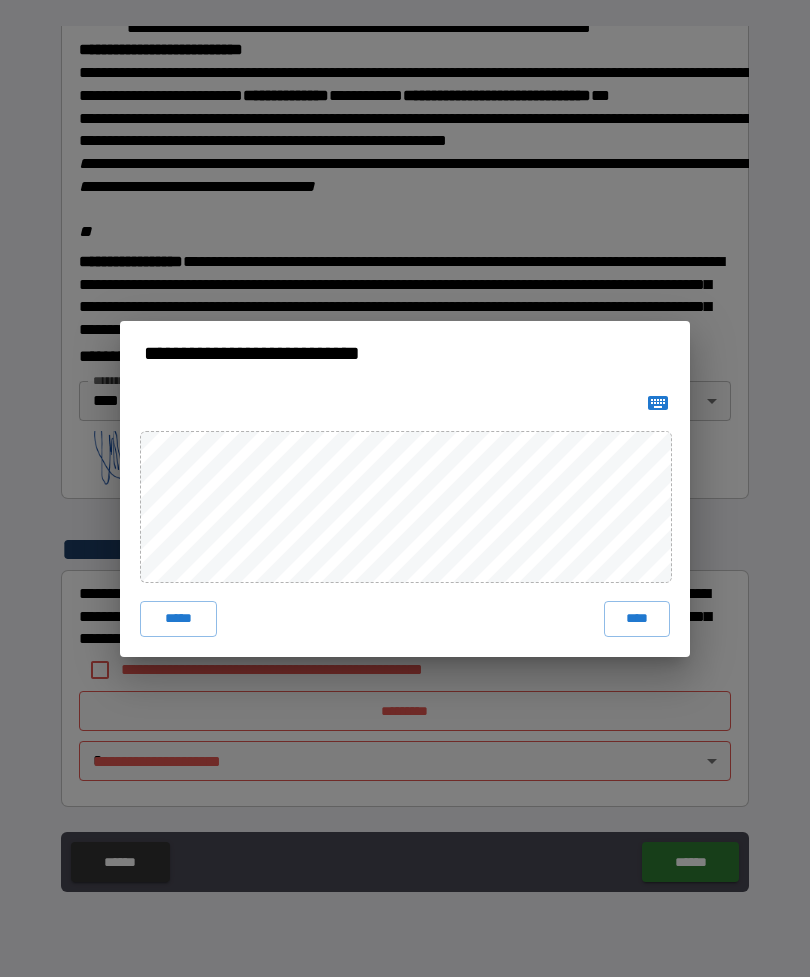 click on "****" at bounding box center [637, 619] 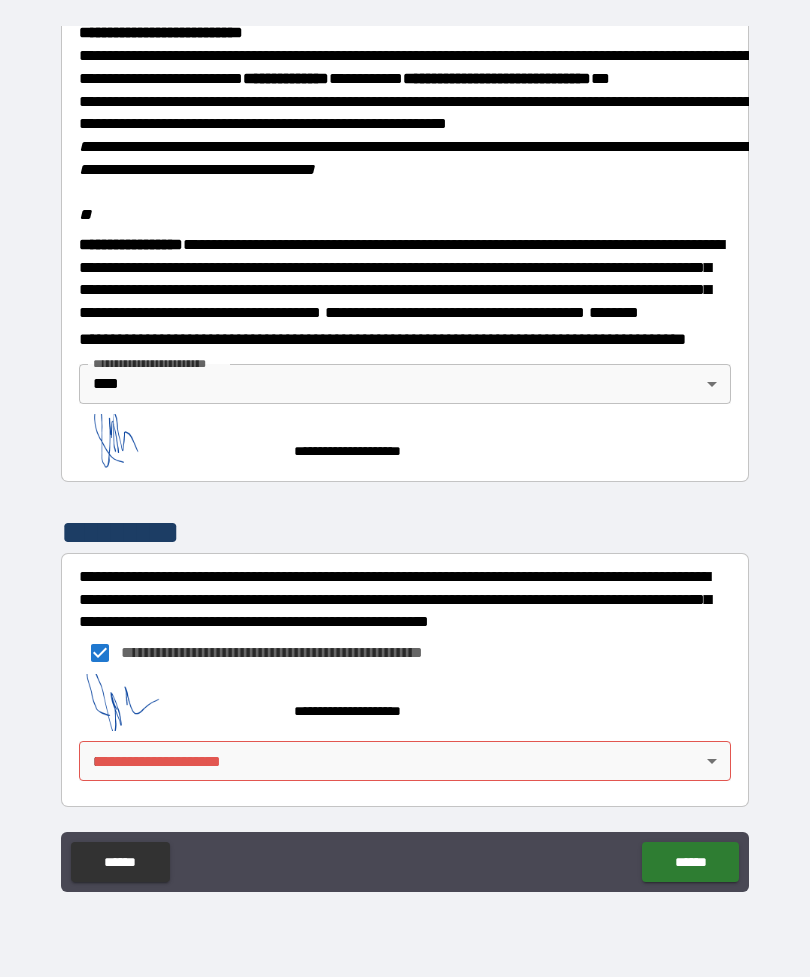 click on "******" at bounding box center [690, 862] 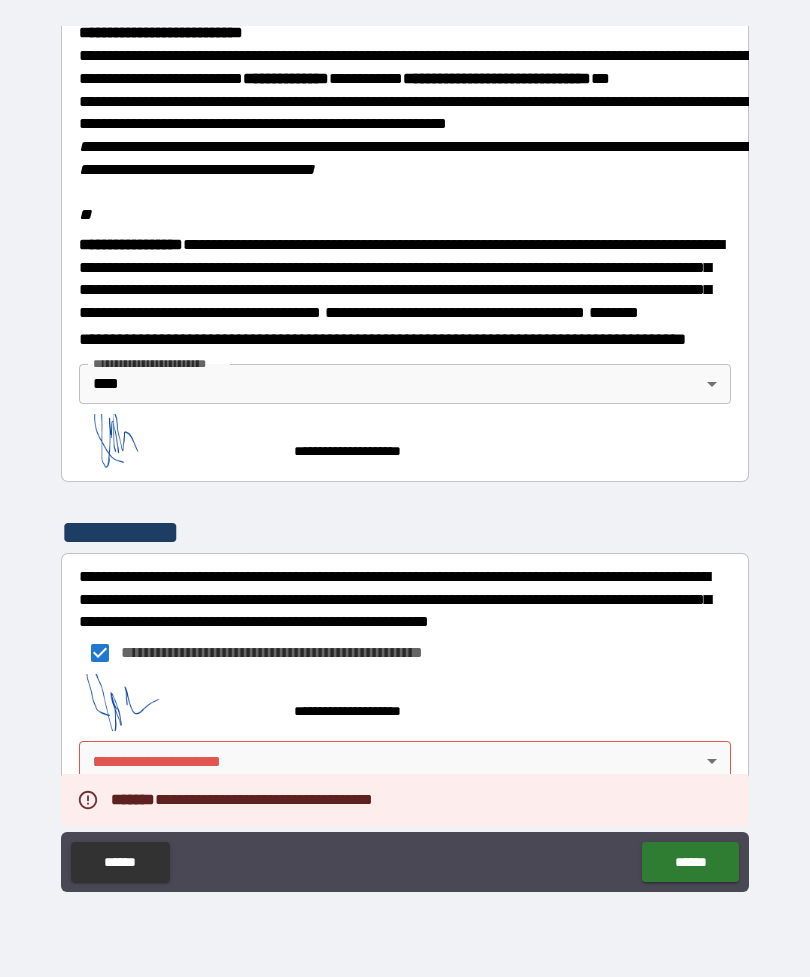 scroll, scrollTop: 2357, scrollLeft: 0, axis: vertical 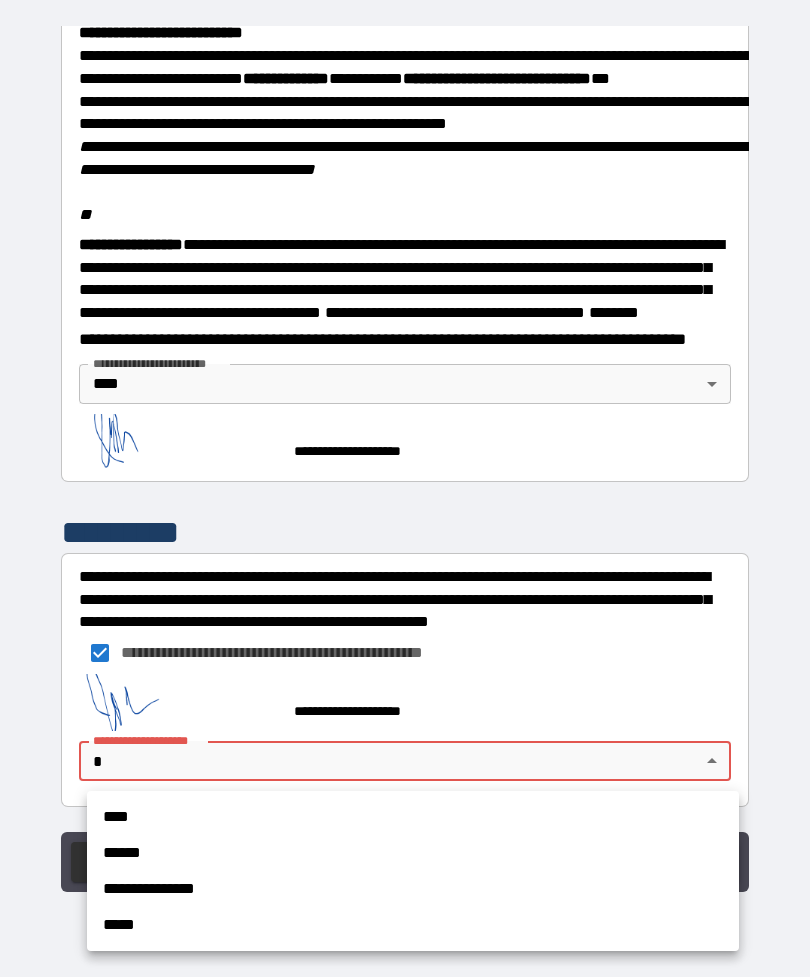 click on "****" at bounding box center (413, 817) 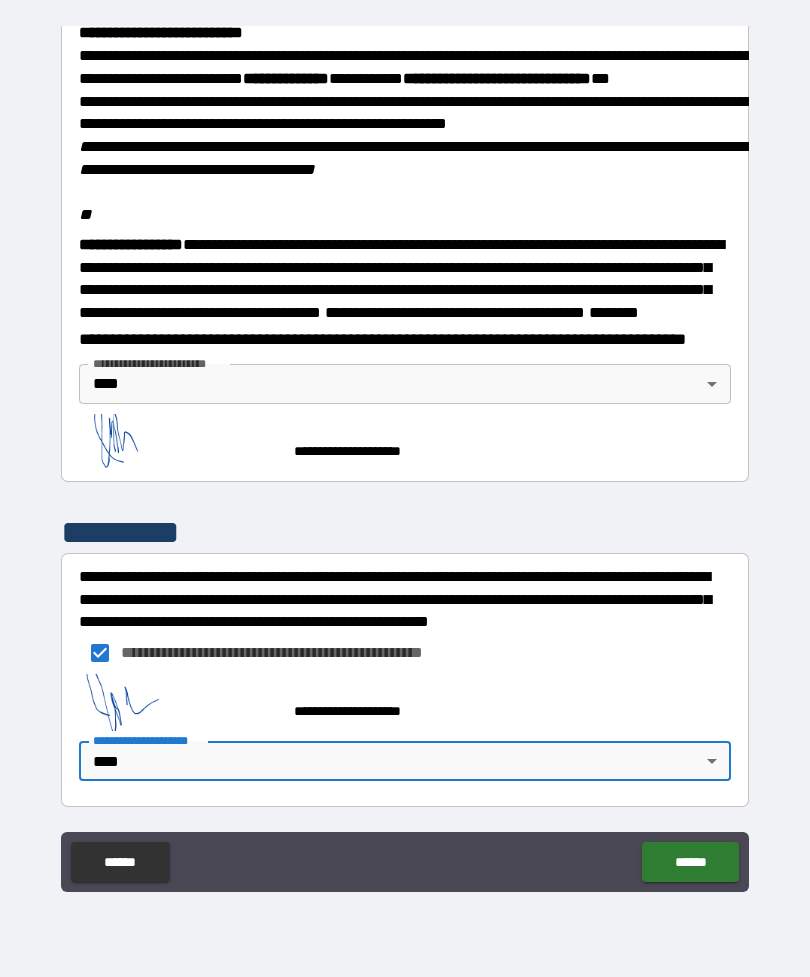 click on "******" at bounding box center (690, 862) 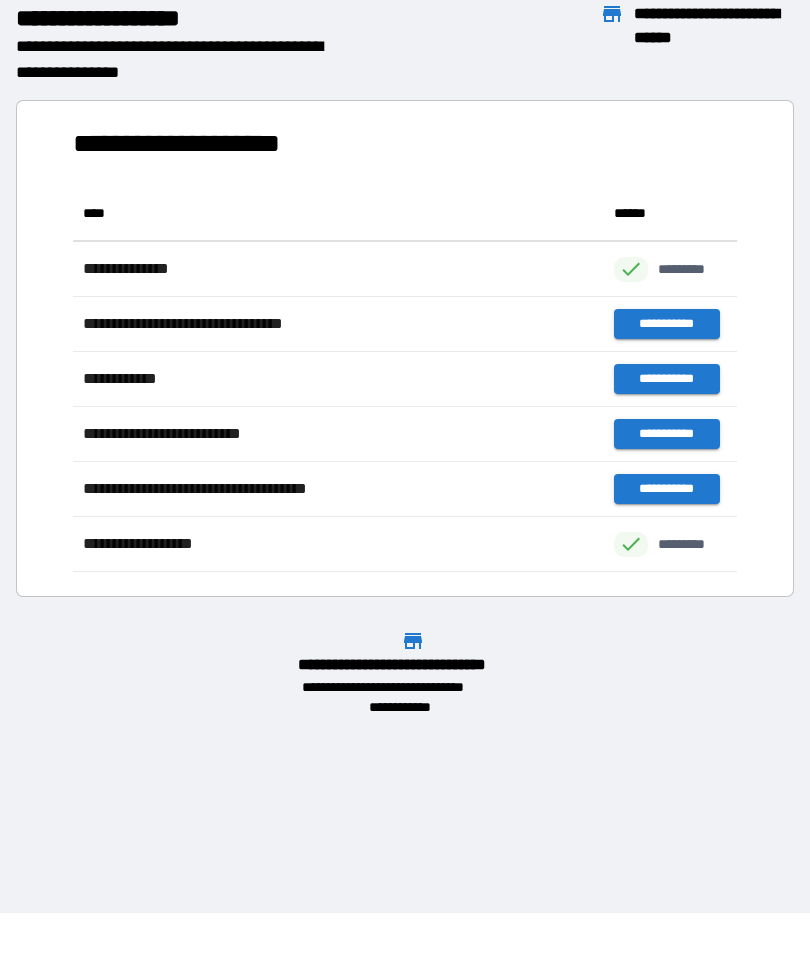scroll, scrollTop: 1, scrollLeft: 1, axis: both 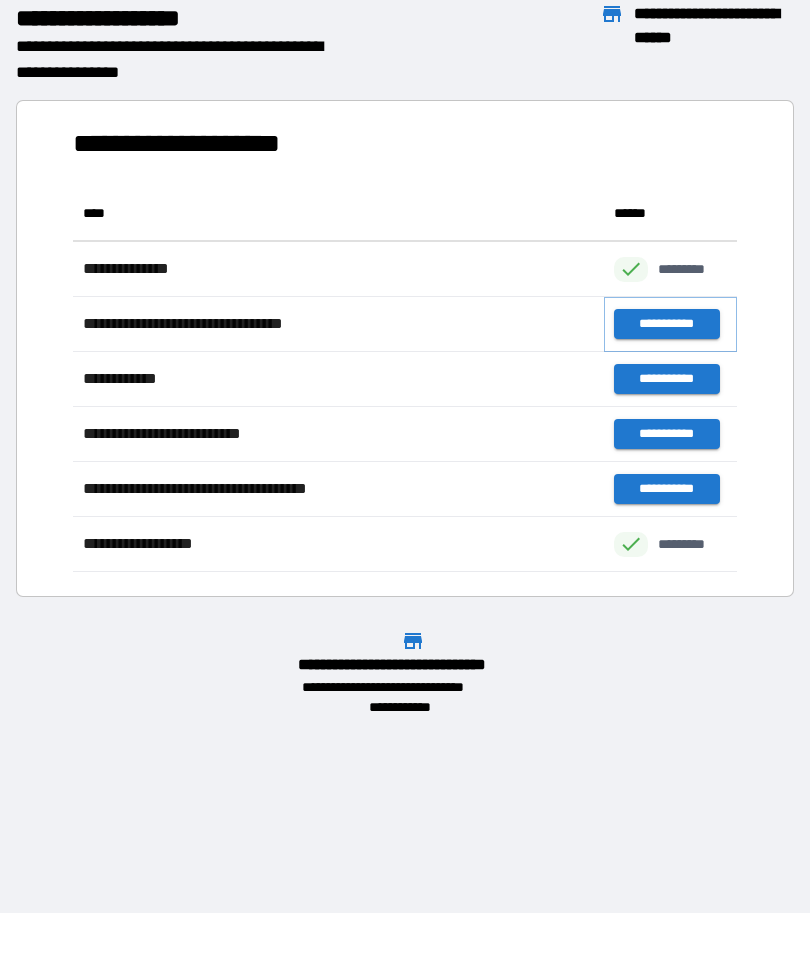 click on "**********" at bounding box center [666, 324] 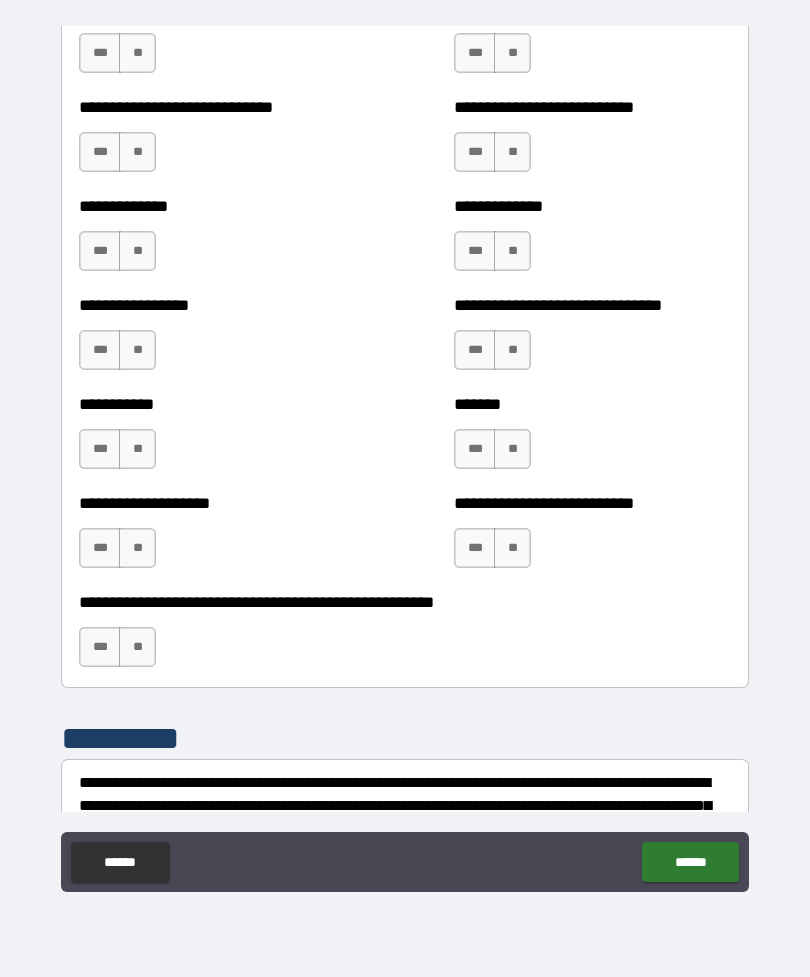 click on "******" at bounding box center [690, 862] 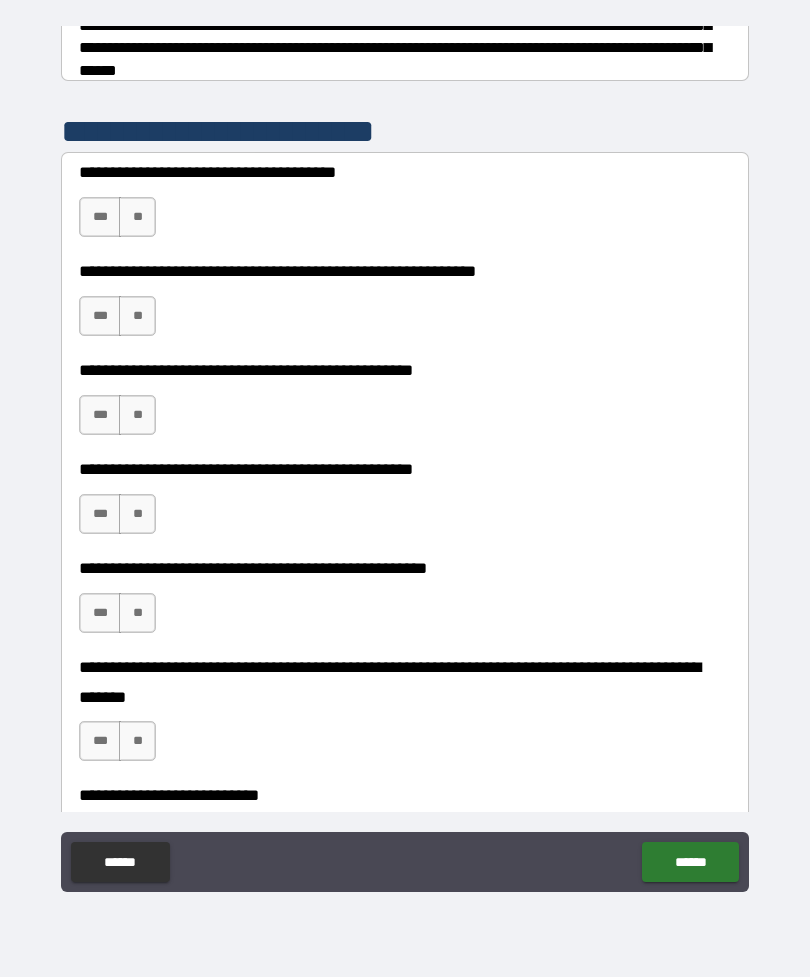 scroll, scrollTop: 365, scrollLeft: 0, axis: vertical 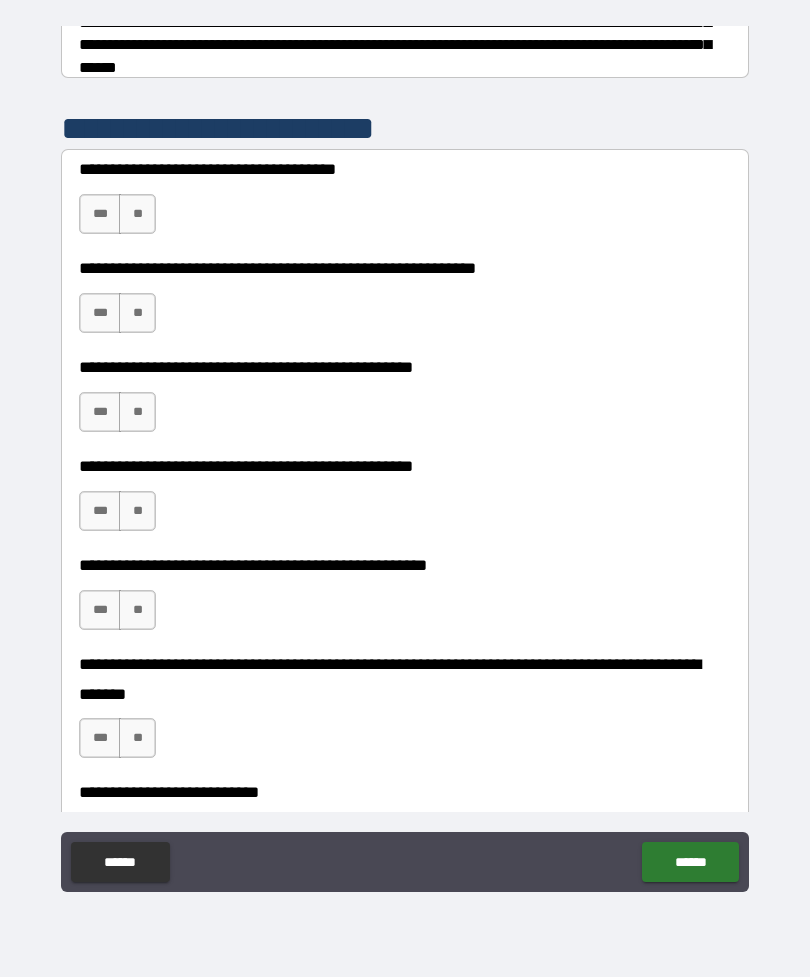 click on "***" at bounding box center (100, 214) 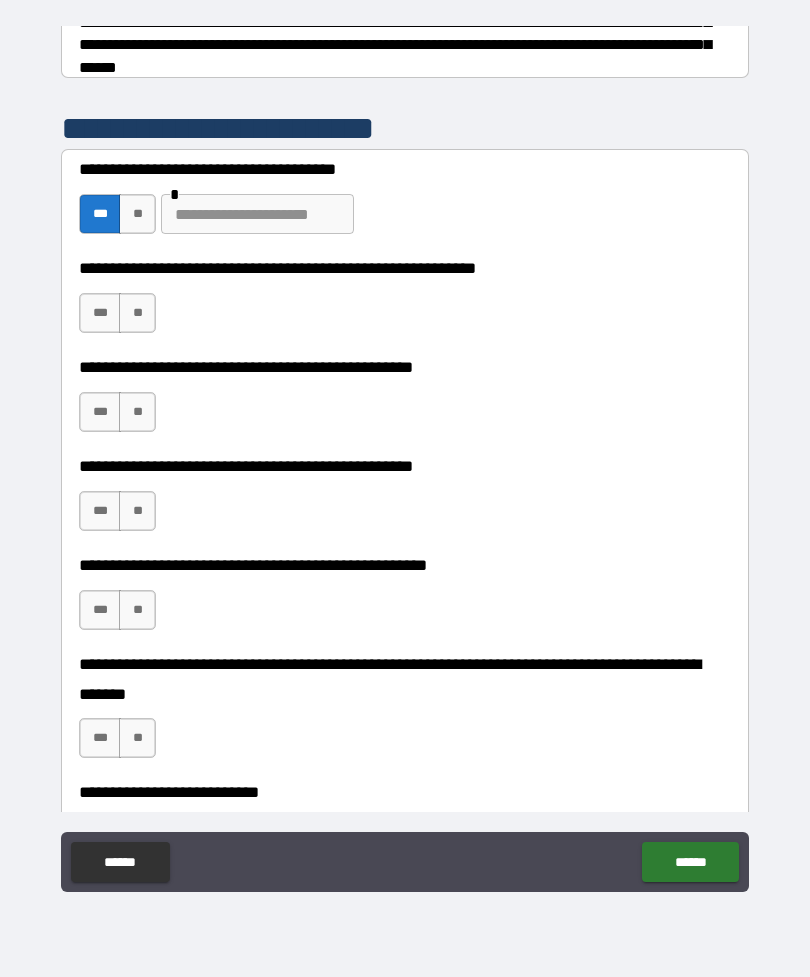 click on "**" at bounding box center (137, 214) 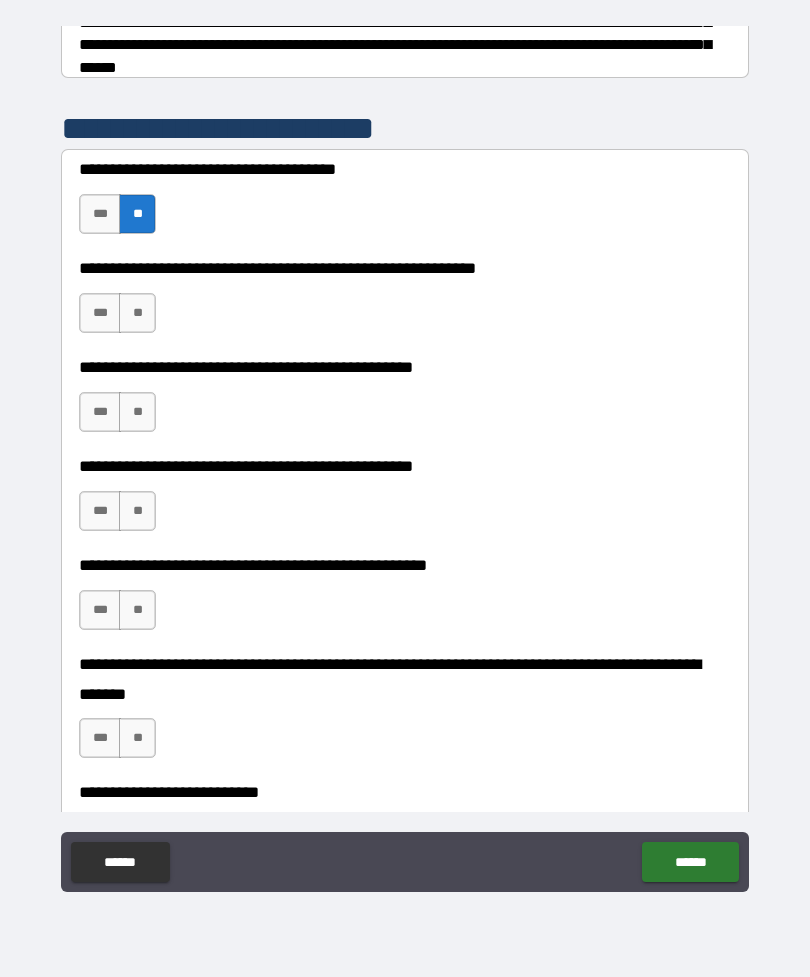 click on "**" at bounding box center (137, 313) 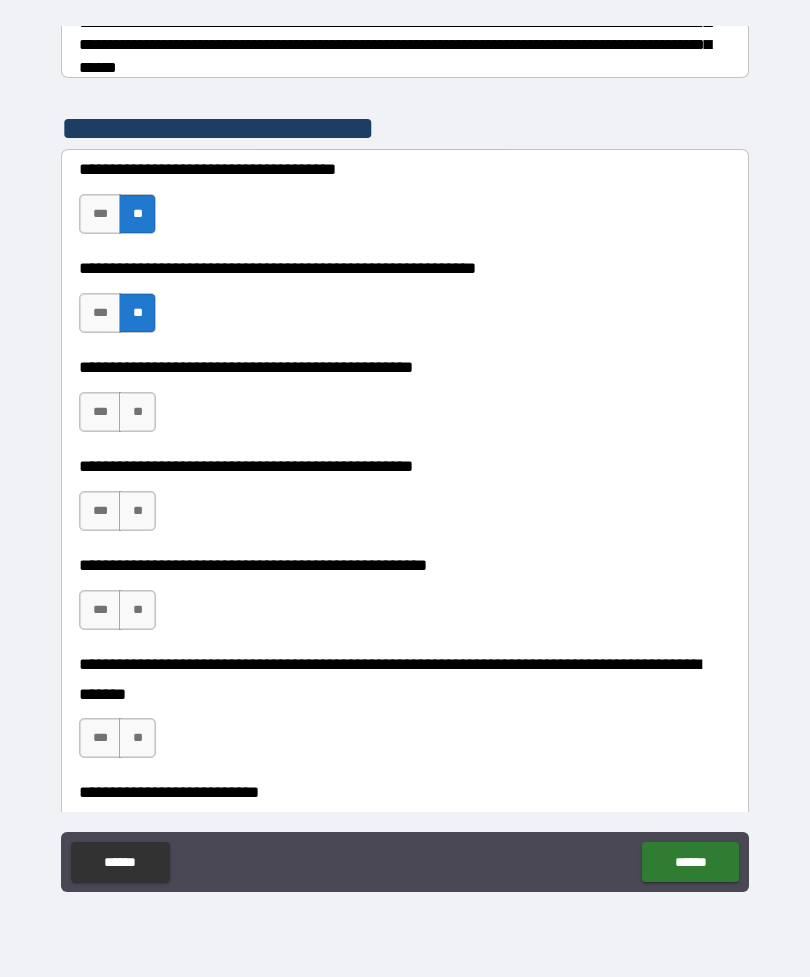 click on "**" at bounding box center (137, 412) 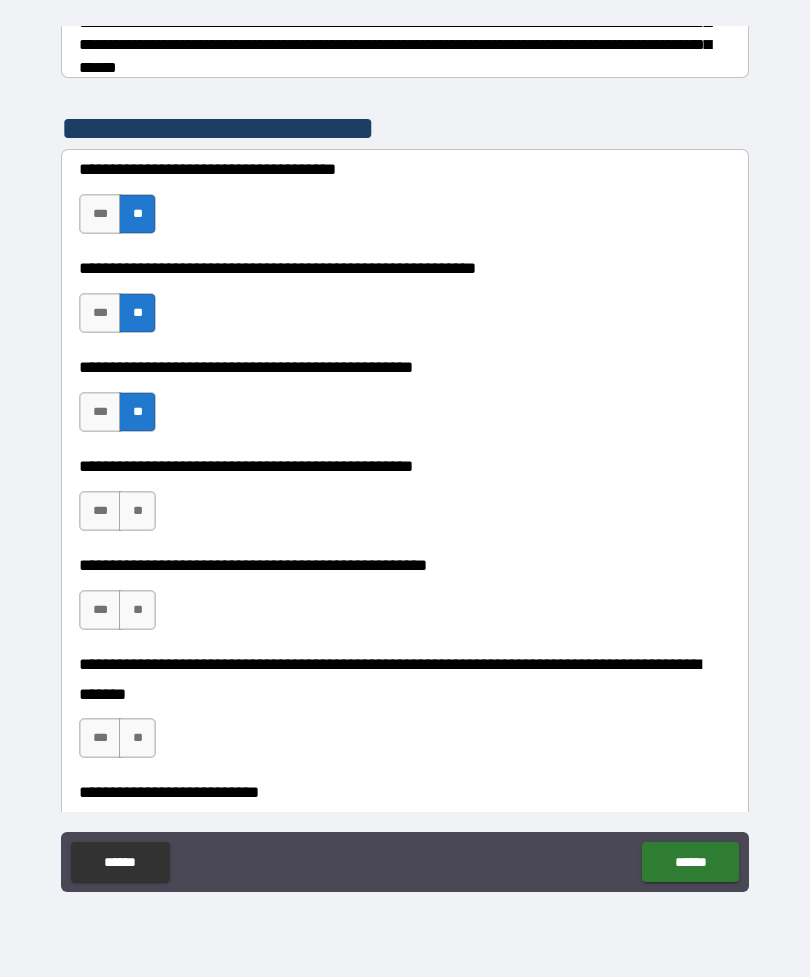 click on "**" at bounding box center (137, 511) 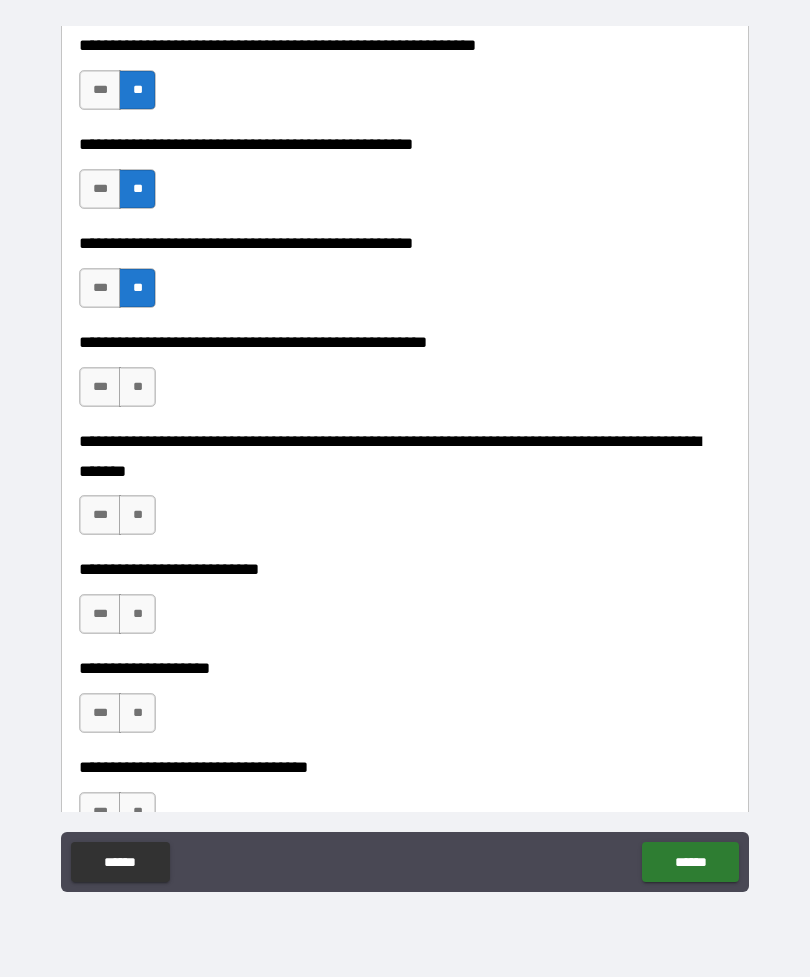 scroll, scrollTop: 600, scrollLeft: 0, axis: vertical 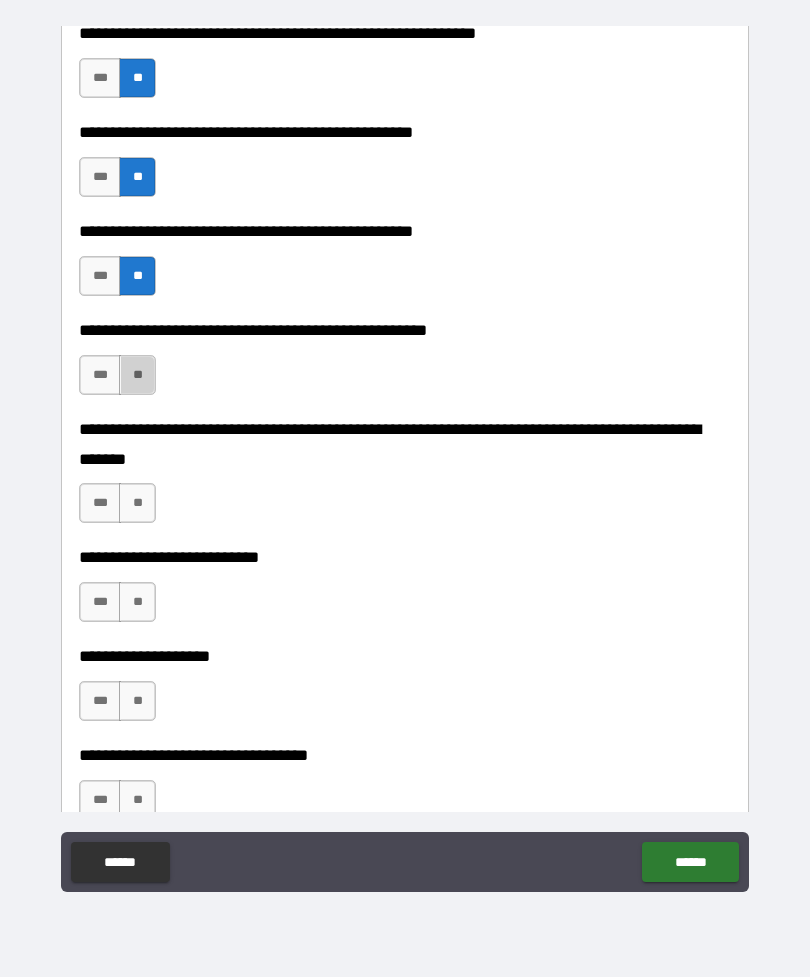 click on "**" at bounding box center (137, 375) 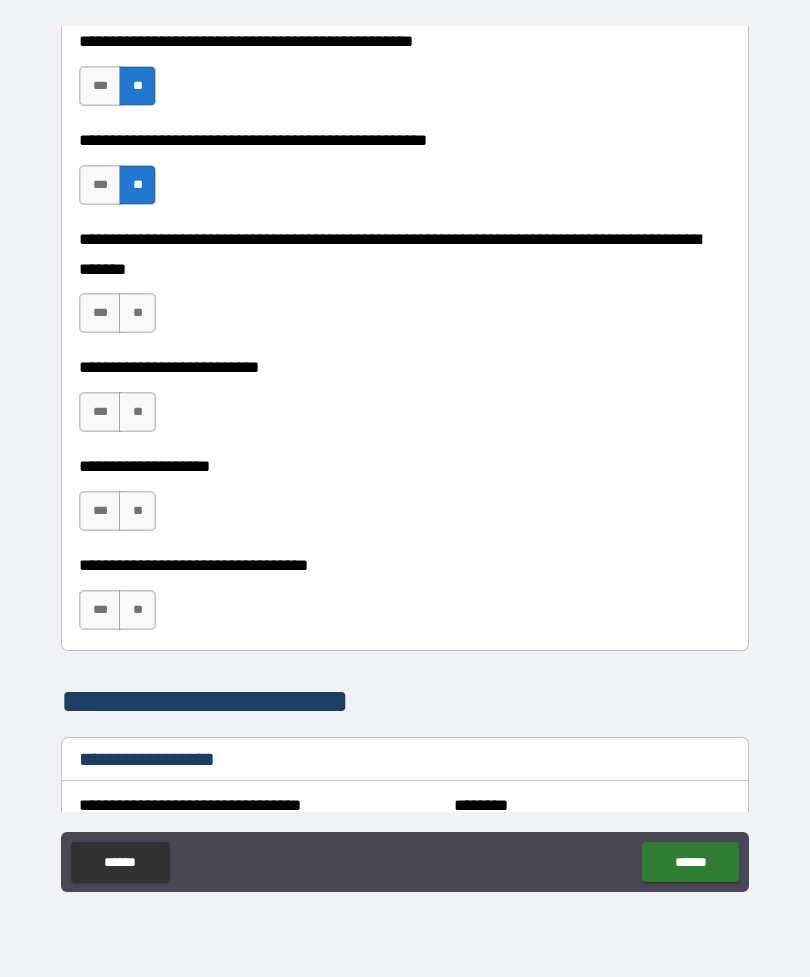 scroll, scrollTop: 795, scrollLeft: 0, axis: vertical 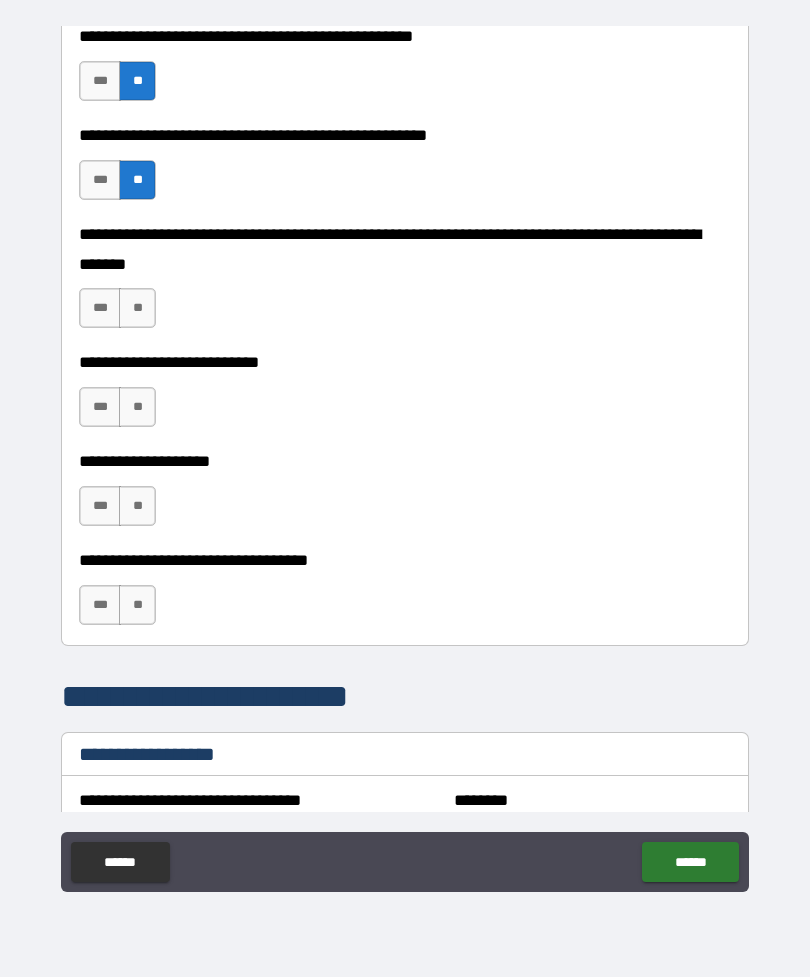 click on "**" at bounding box center (137, 308) 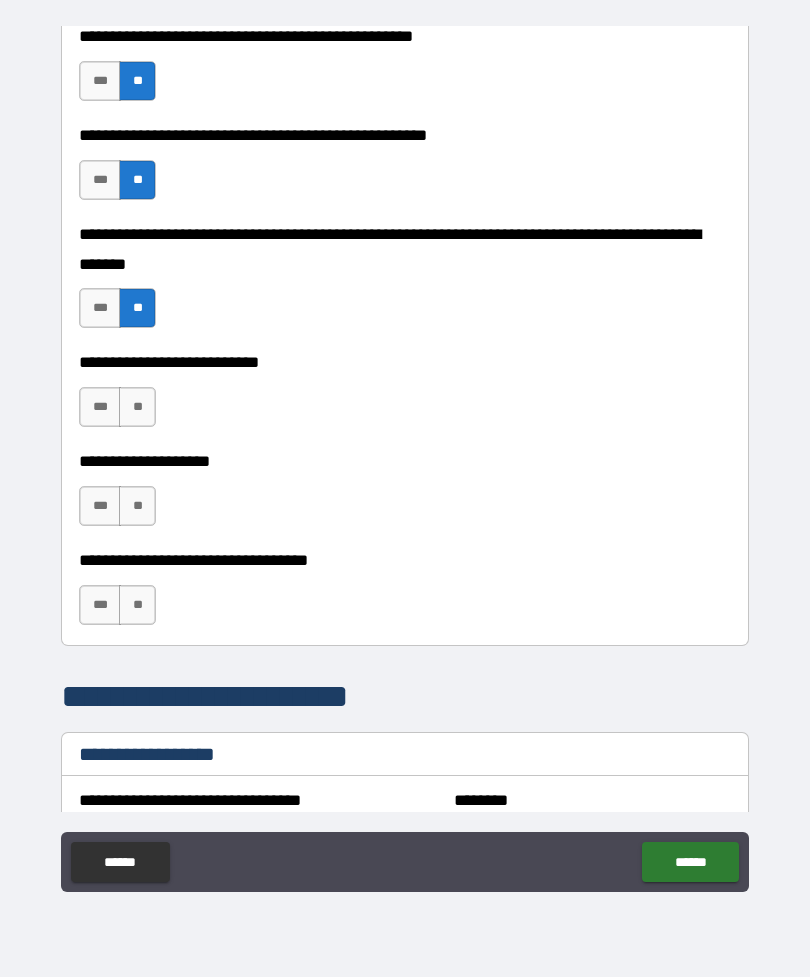 click on "**" at bounding box center [137, 407] 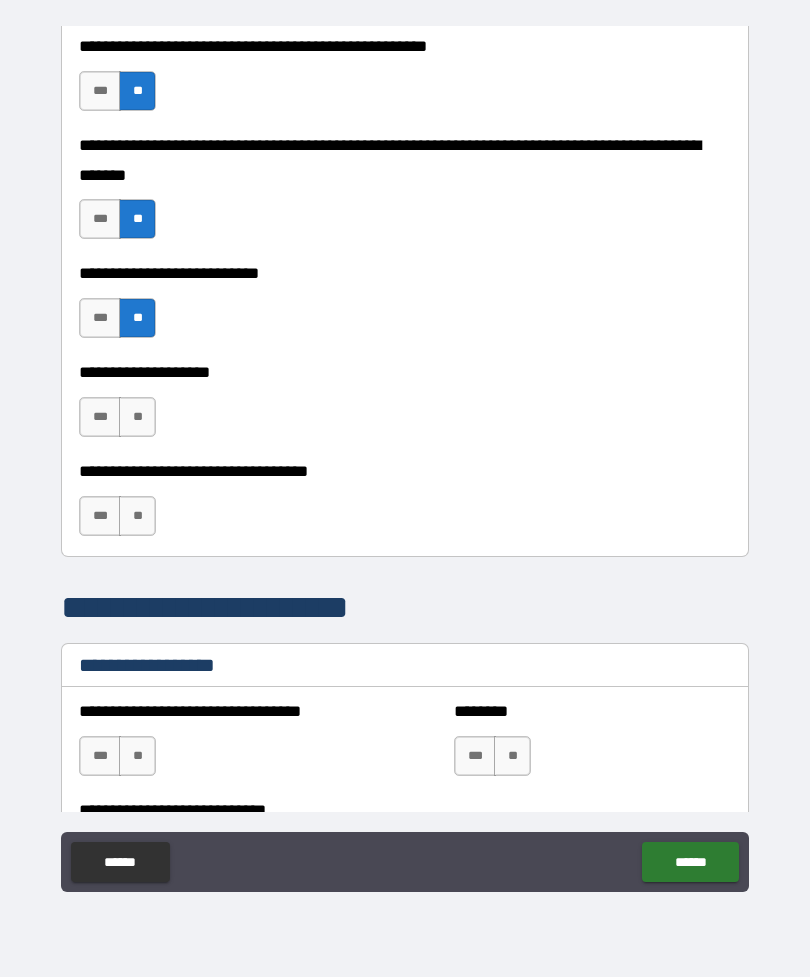scroll, scrollTop: 964, scrollLeft: 0, axis: vertical 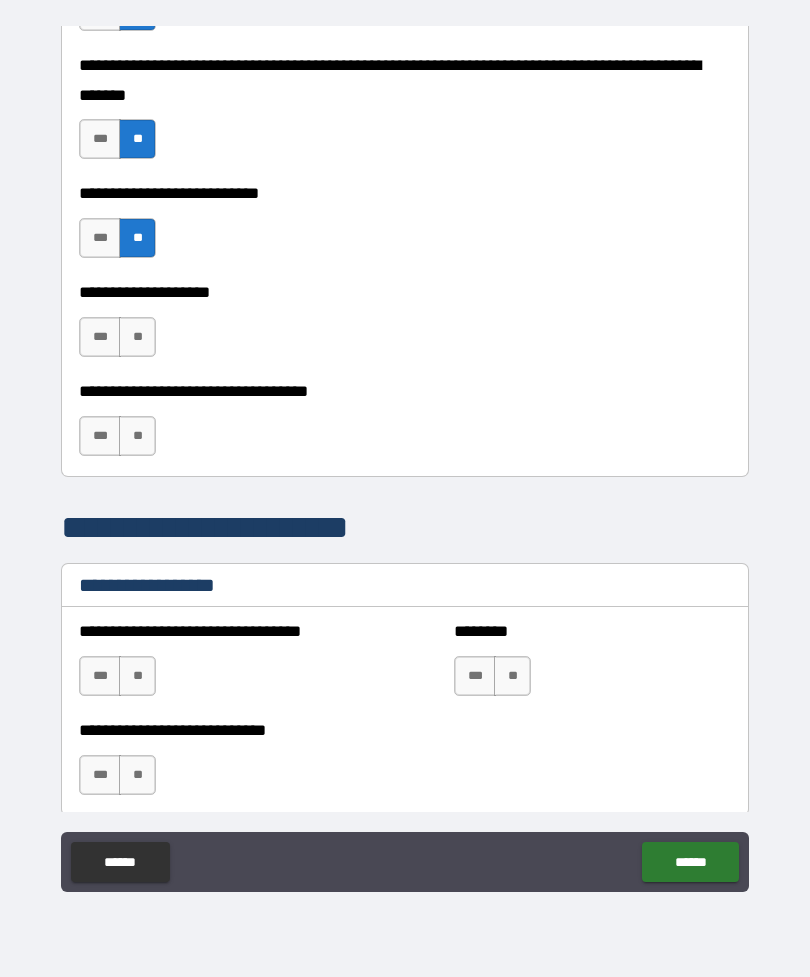 click on "**" at bounding box center [137, 337] 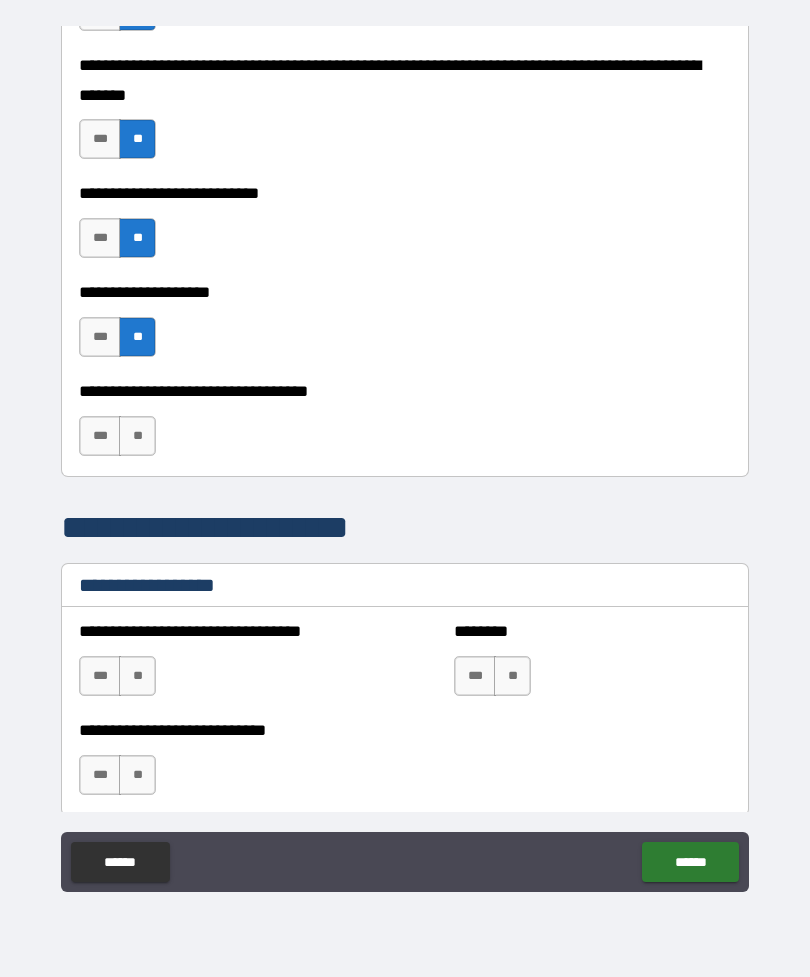 click on "**" at bounding box center [137, 436] 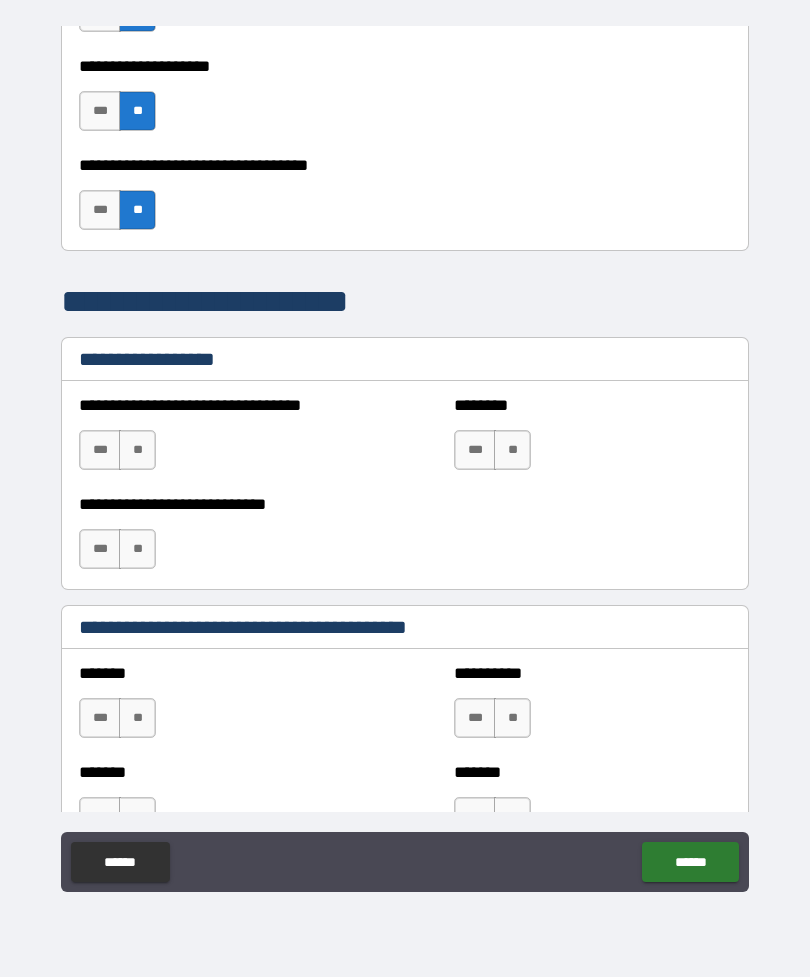 scroll, scrollTop: 1214, scrollLeft: 0, axis: vertical 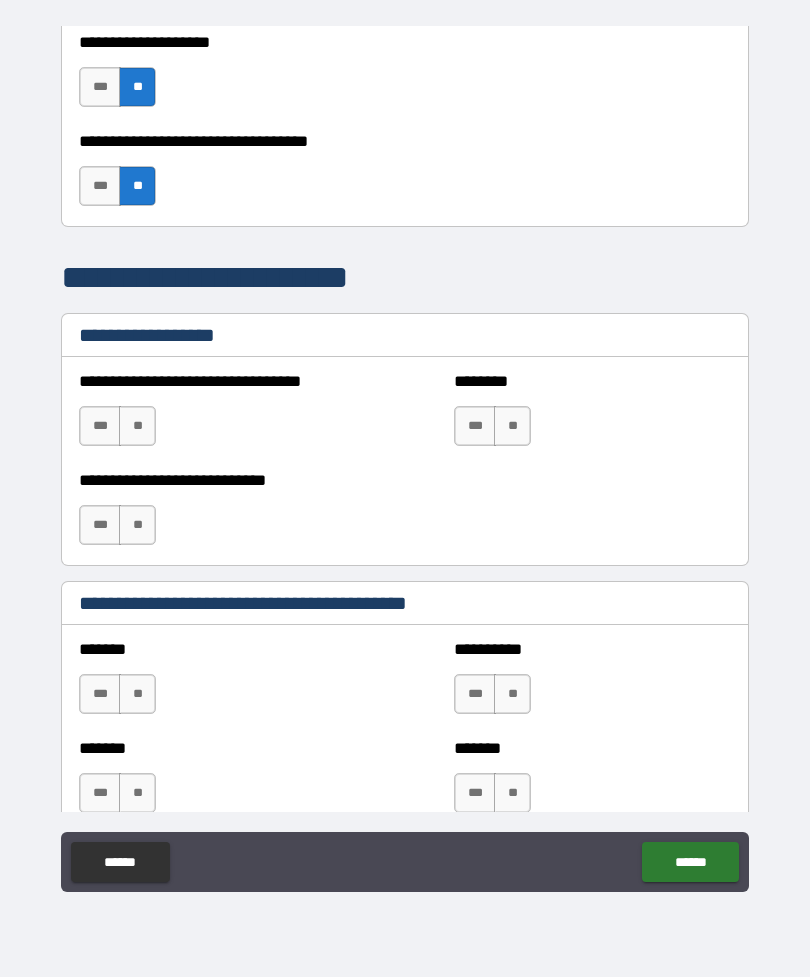 click on "**" at bounding box center [137, 426] 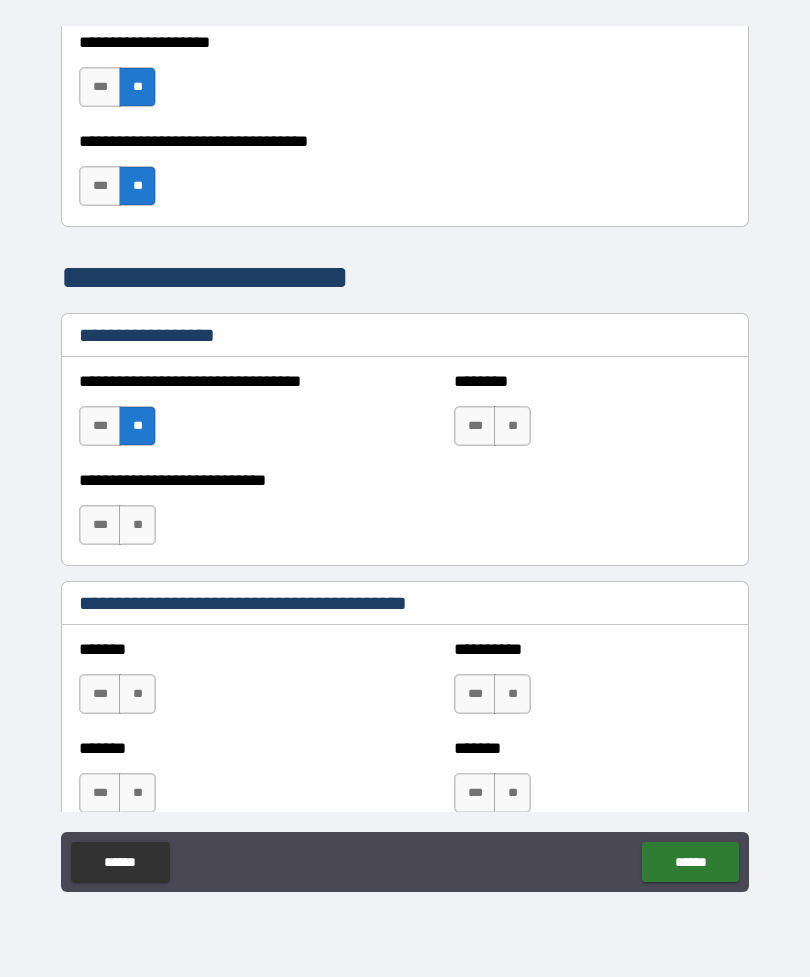 click on "**" at bounding box center [137, 525] 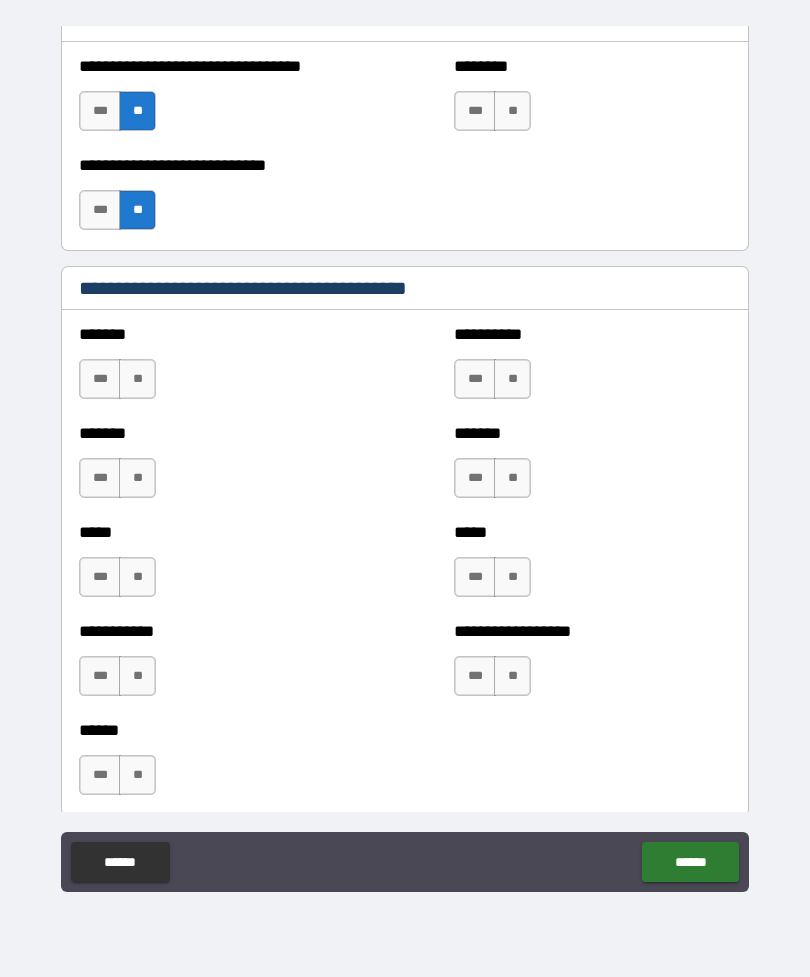 scroll, scrollTop: 1540, scrollLeft: 0, axis: vertical 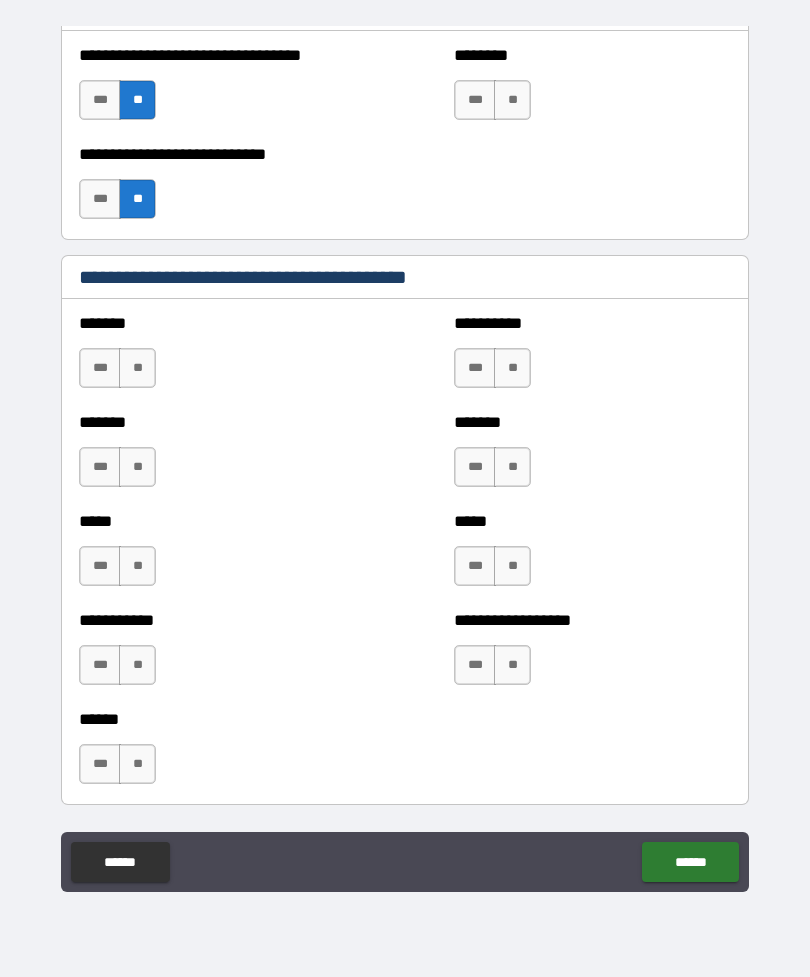 click on "**" at bounding box center [137, 368] 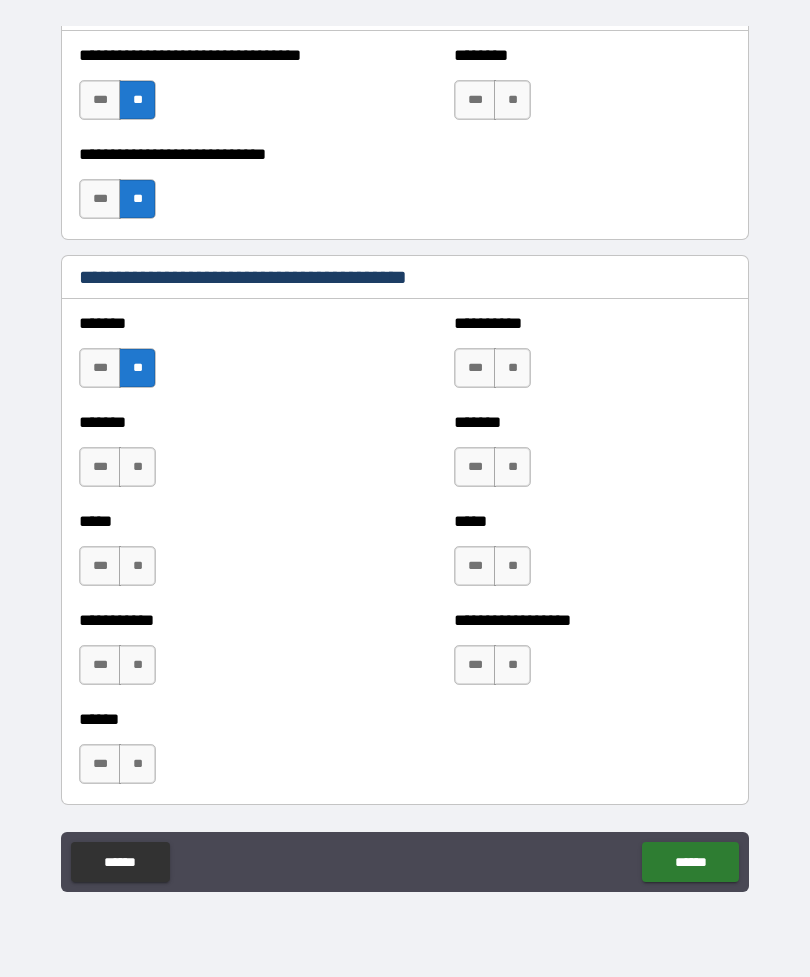 click on "**" at bounding box center [137, 467] 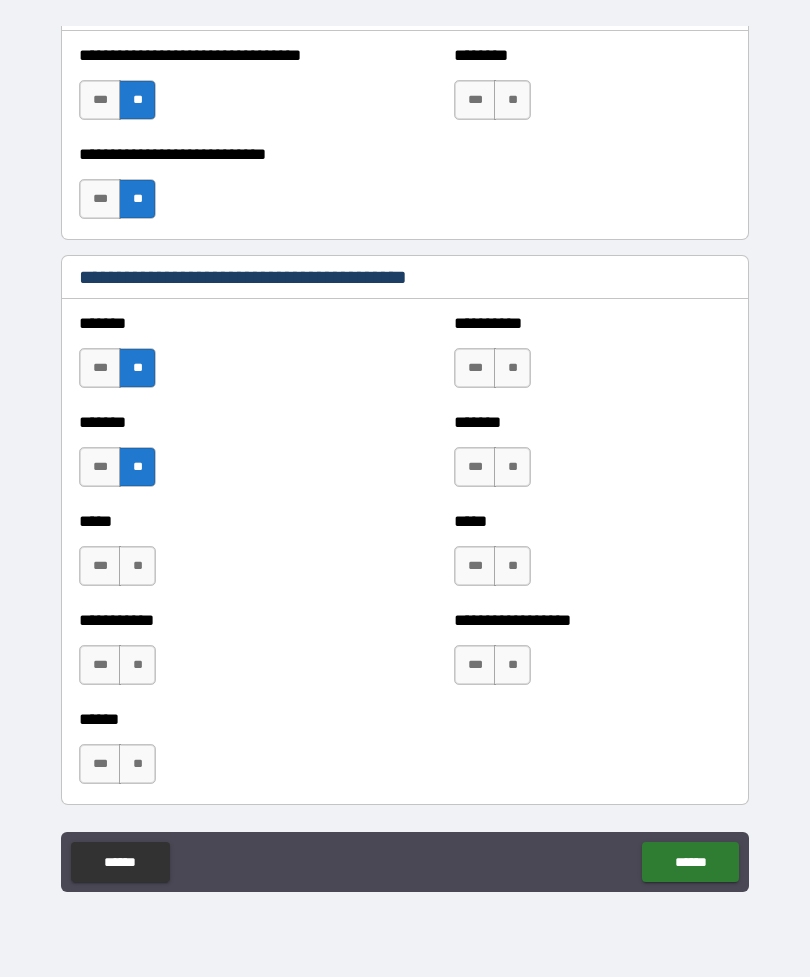 click on "**" at bounding box center [137, 566] 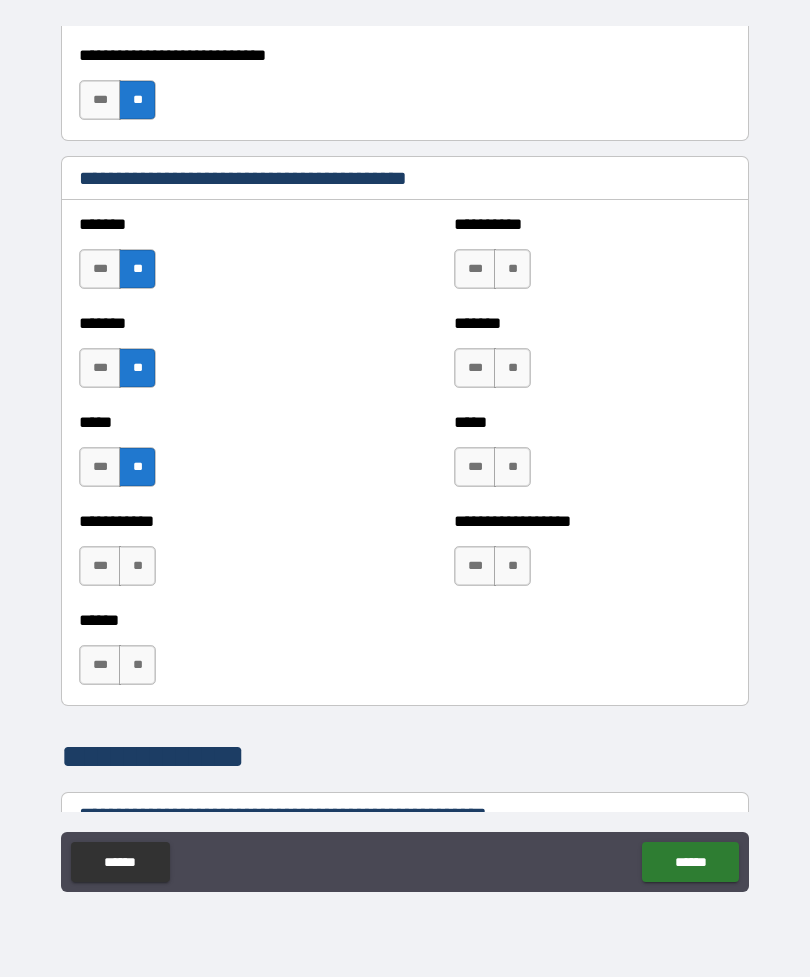 scroll, scrollTop: 1726, scrollLeft: 0, axis: vertical 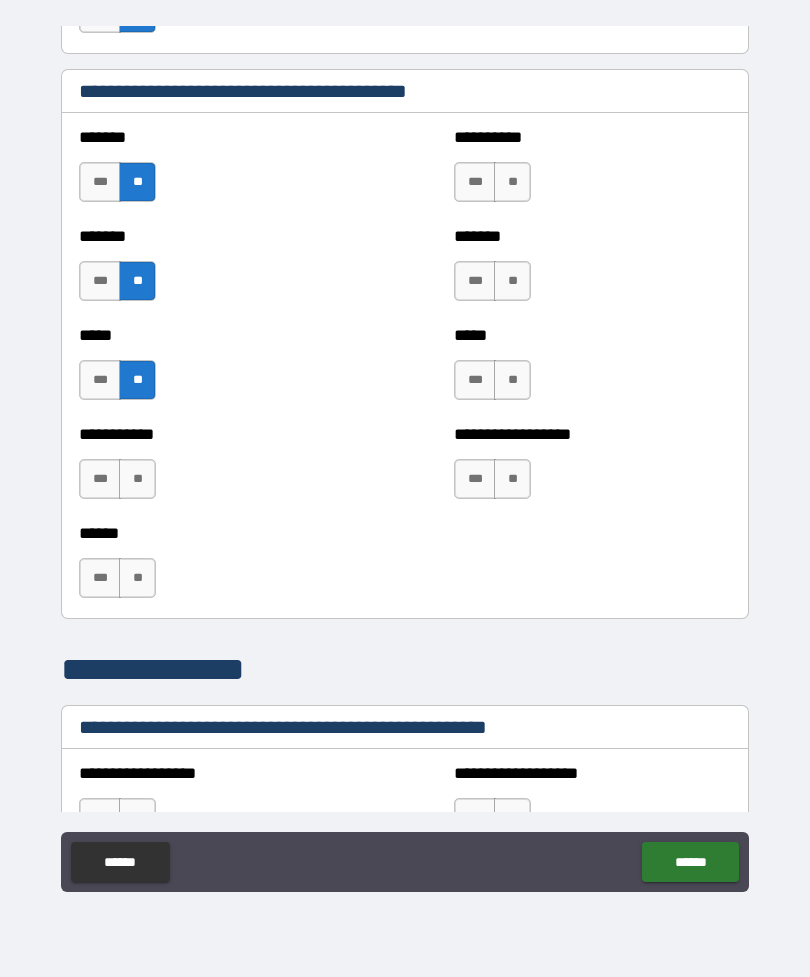 click on "***" at bounding box center [100, 479] 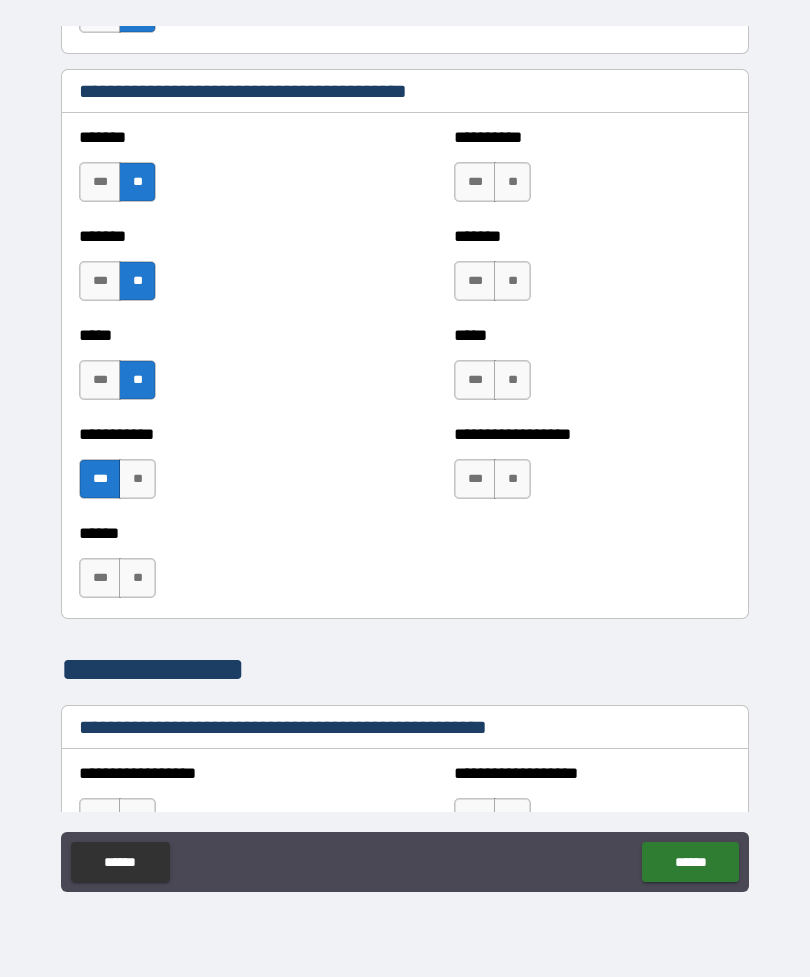 click on "**" at bounding box center (137, 578) 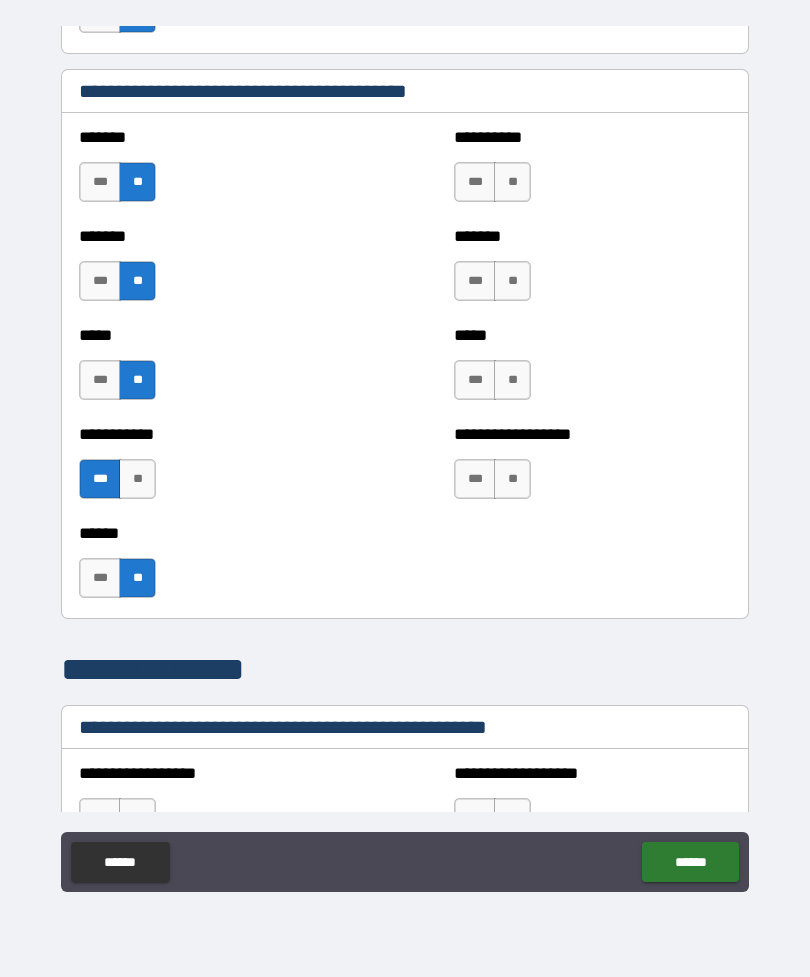 click on "**" at bounding box center [512, 182] 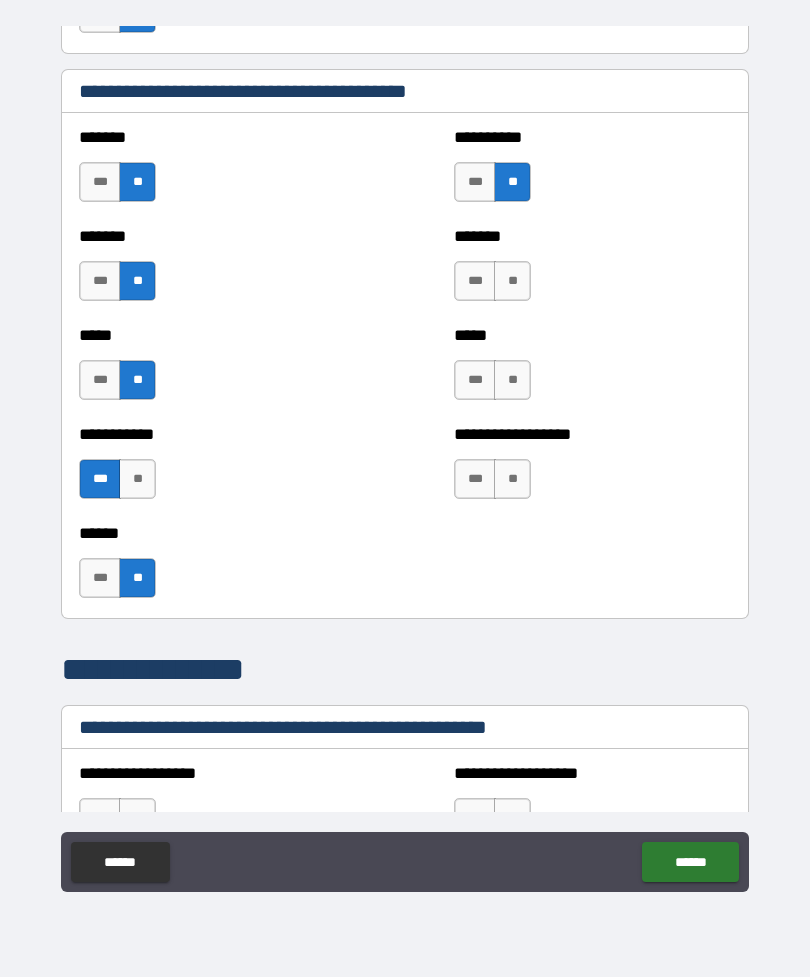 click on "**" at bounding box center [512, 281] 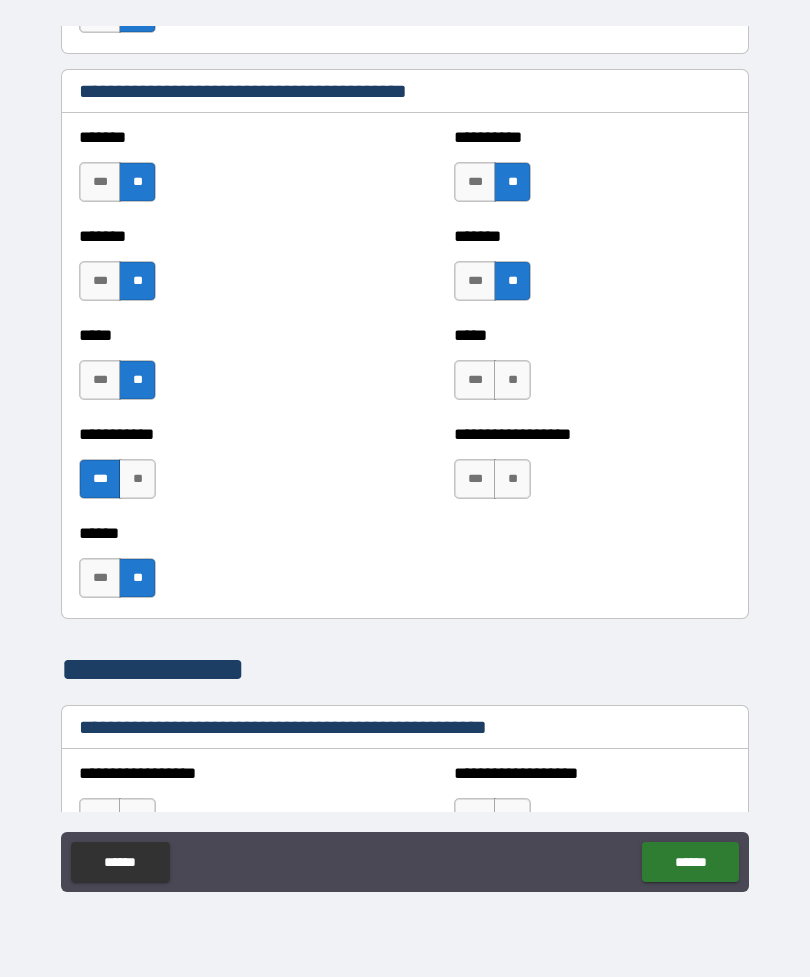 click on "**" at bounding box center [512, 380] 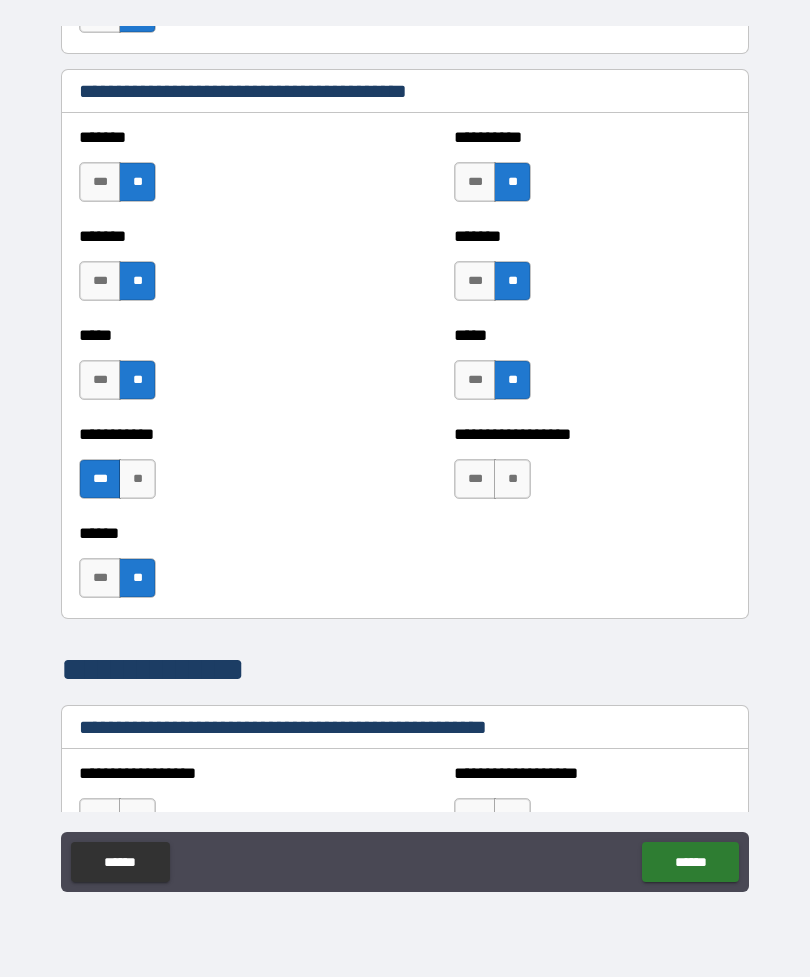 click on "**" at bounding box center [512, 479] 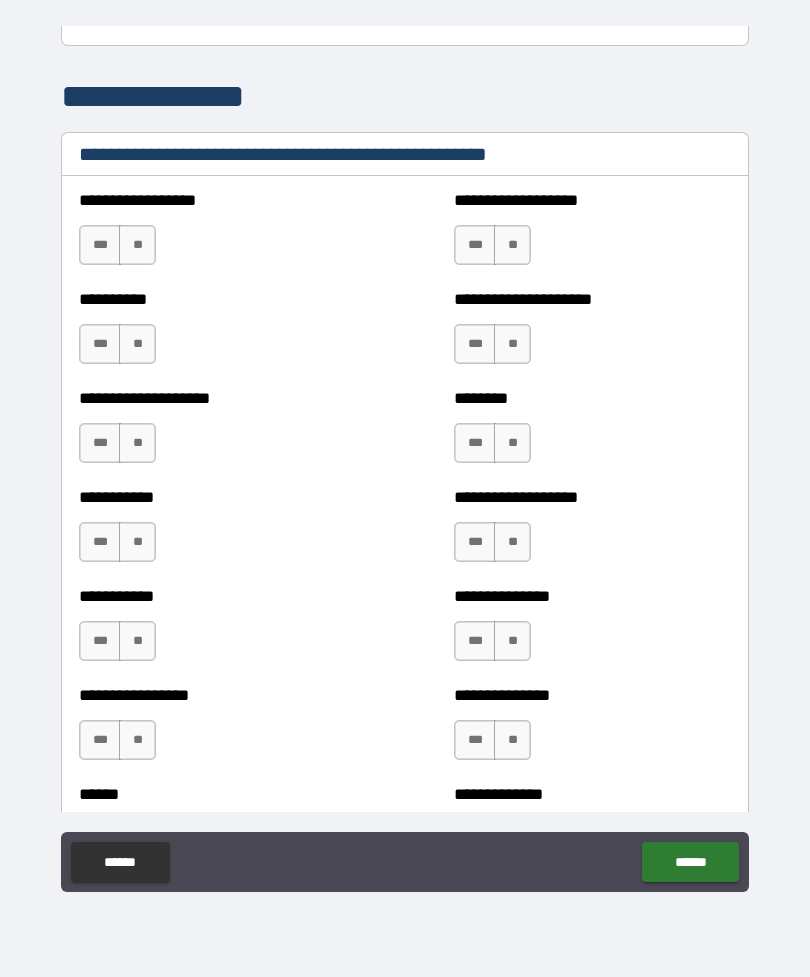 scroll, scrollTop: 2303, scrollLeft: 0, axis: vertical 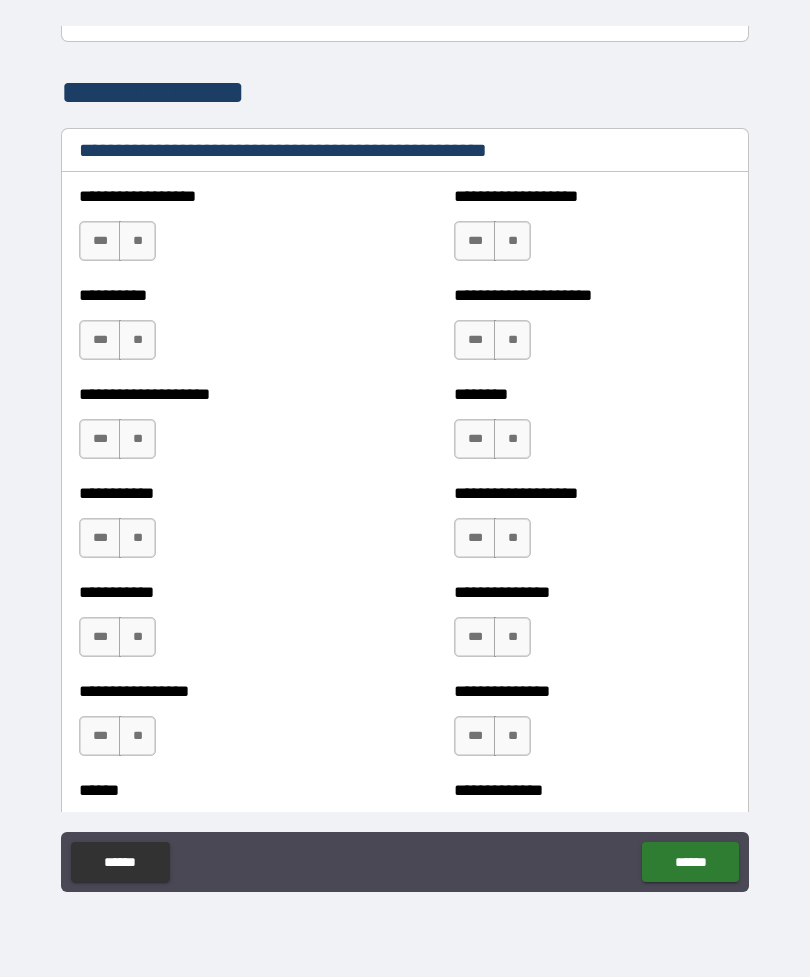 click on "**" at bounding box center (137, 241) 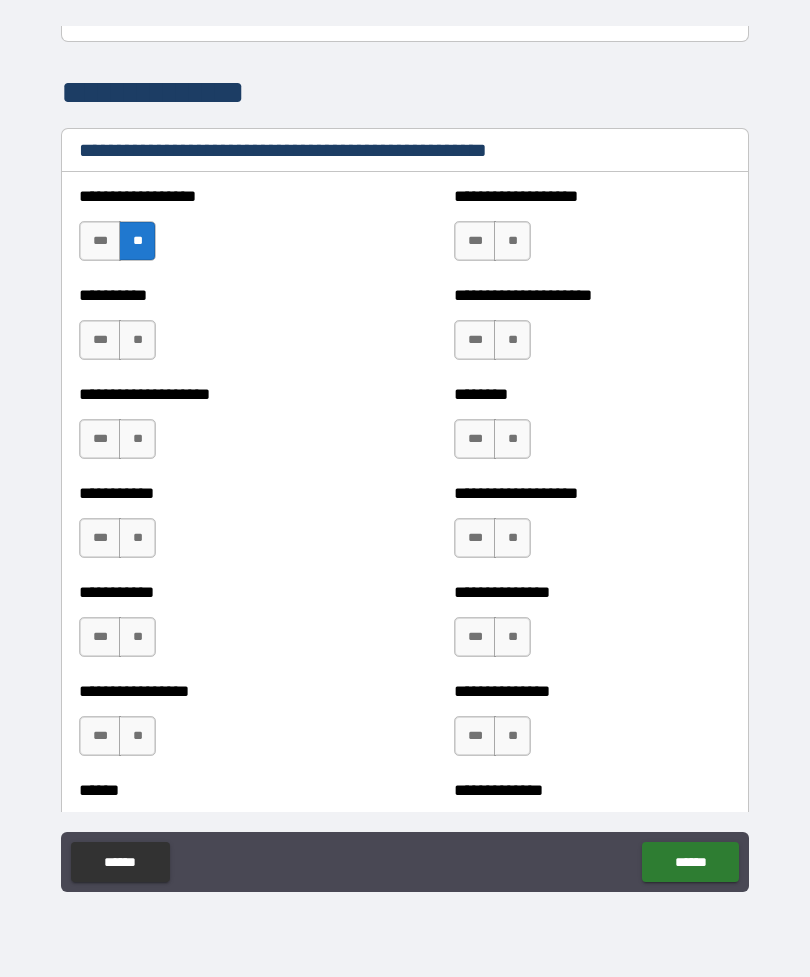 click on "**" at bounding box center [137, 340] 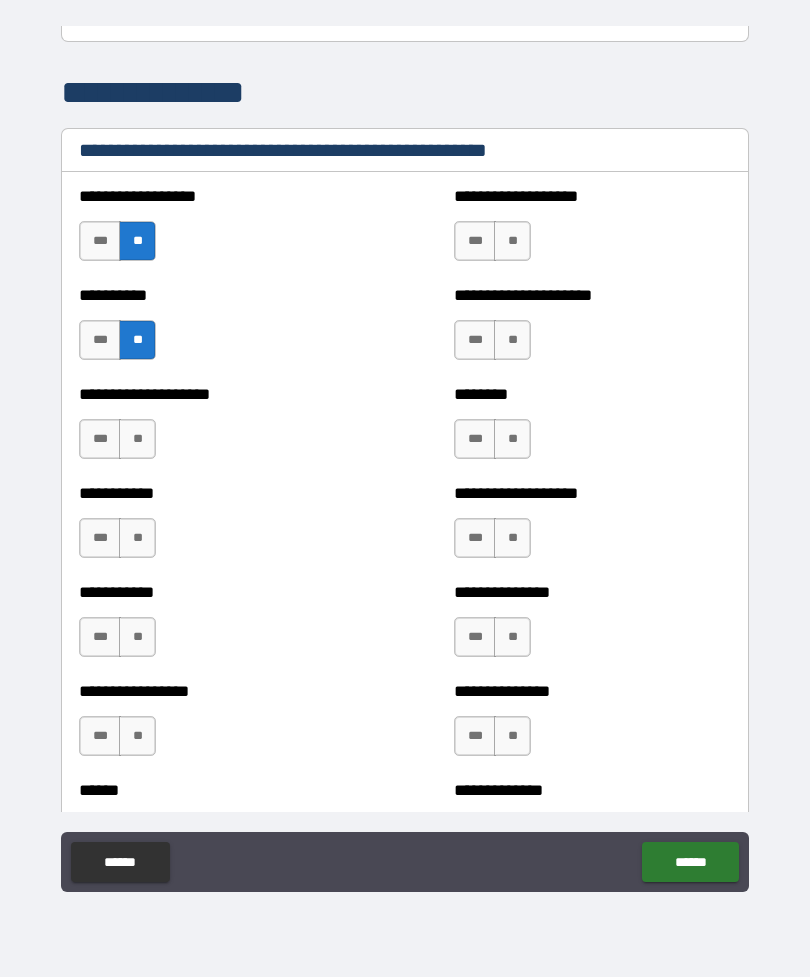 click on "**" at bounding box center (137, 439) 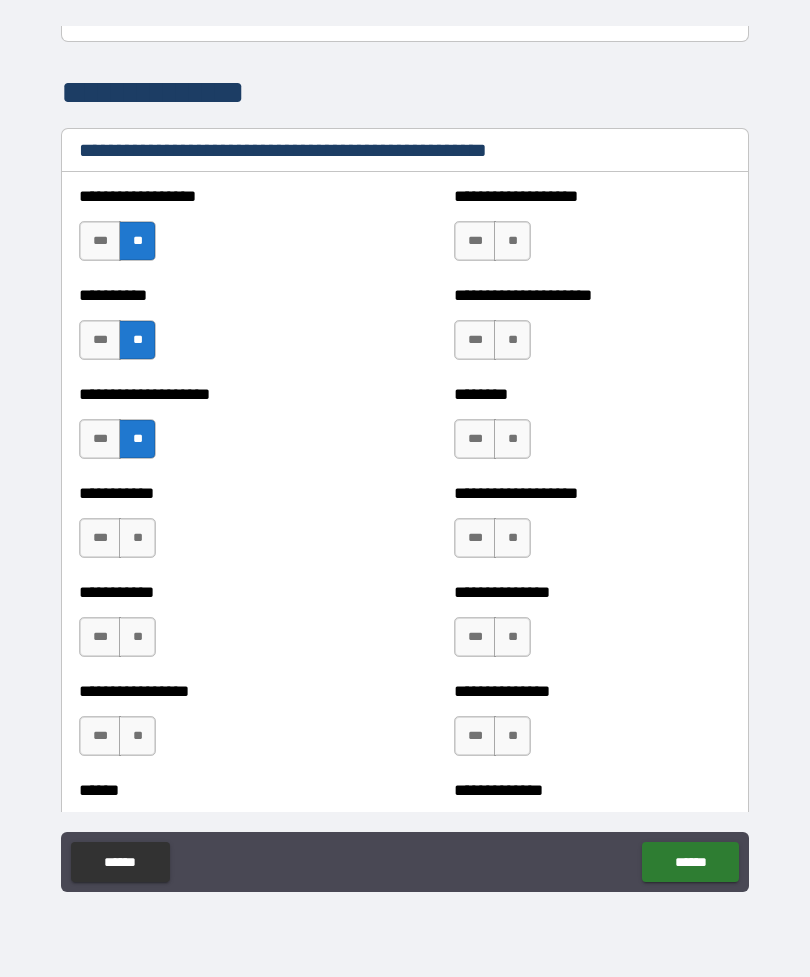 click on "**" at bounding box center [137, 538] 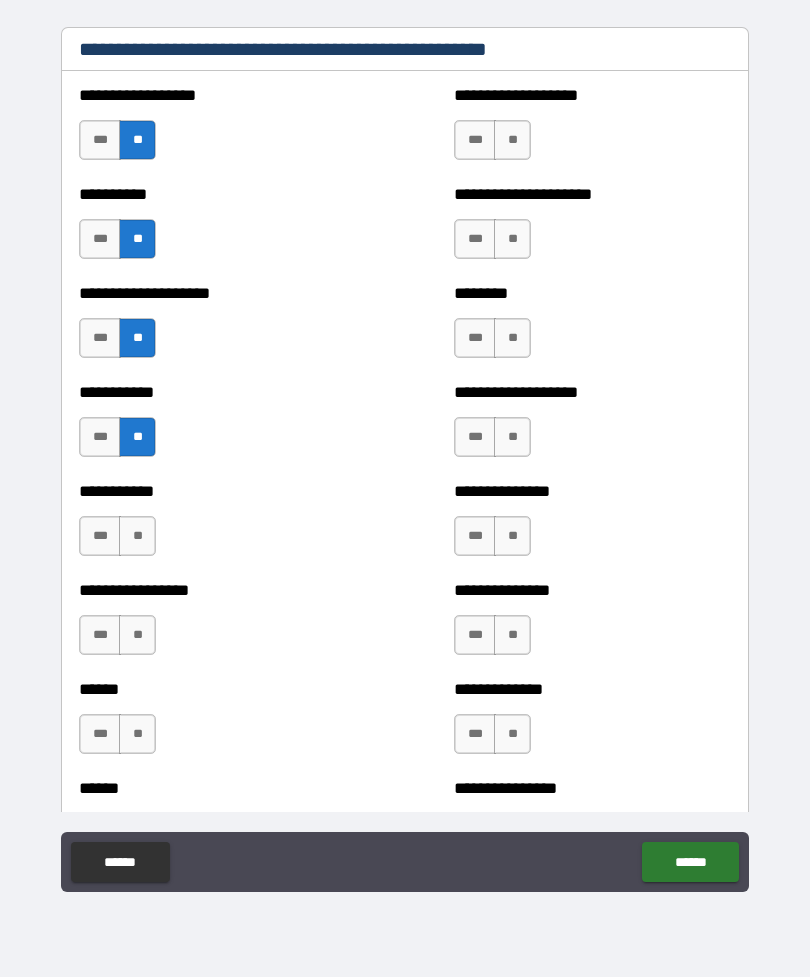 scroll, scrollTop: 2509, scrollLeft: 0, axis: vertical 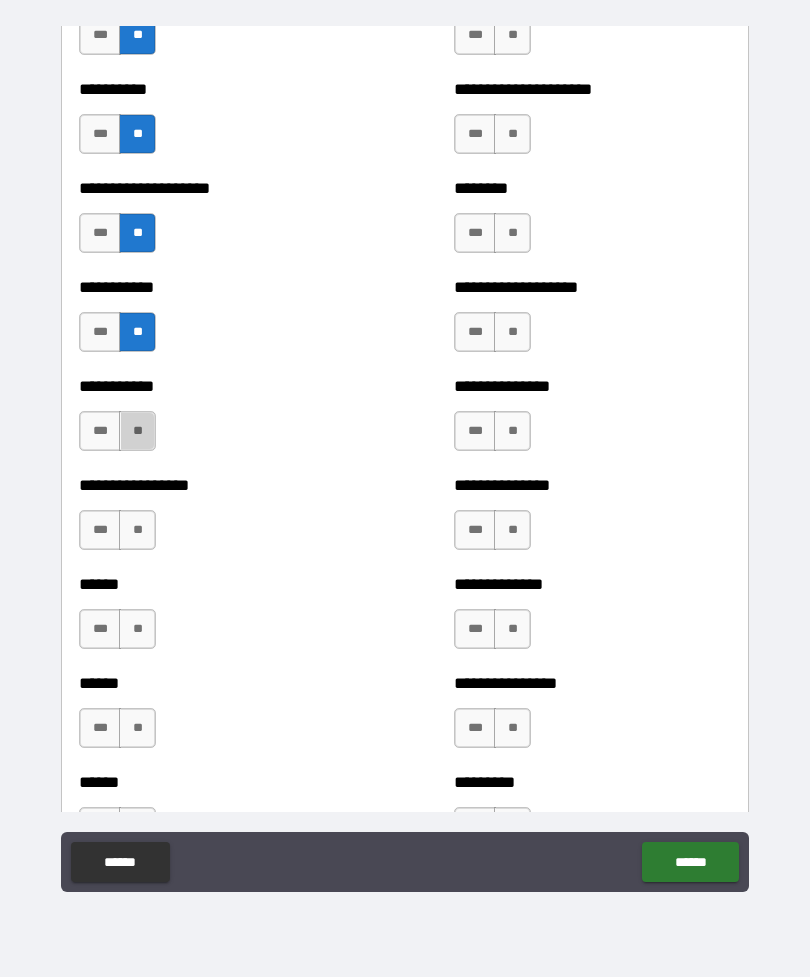 click on "**" at bounding box center [137, 431] 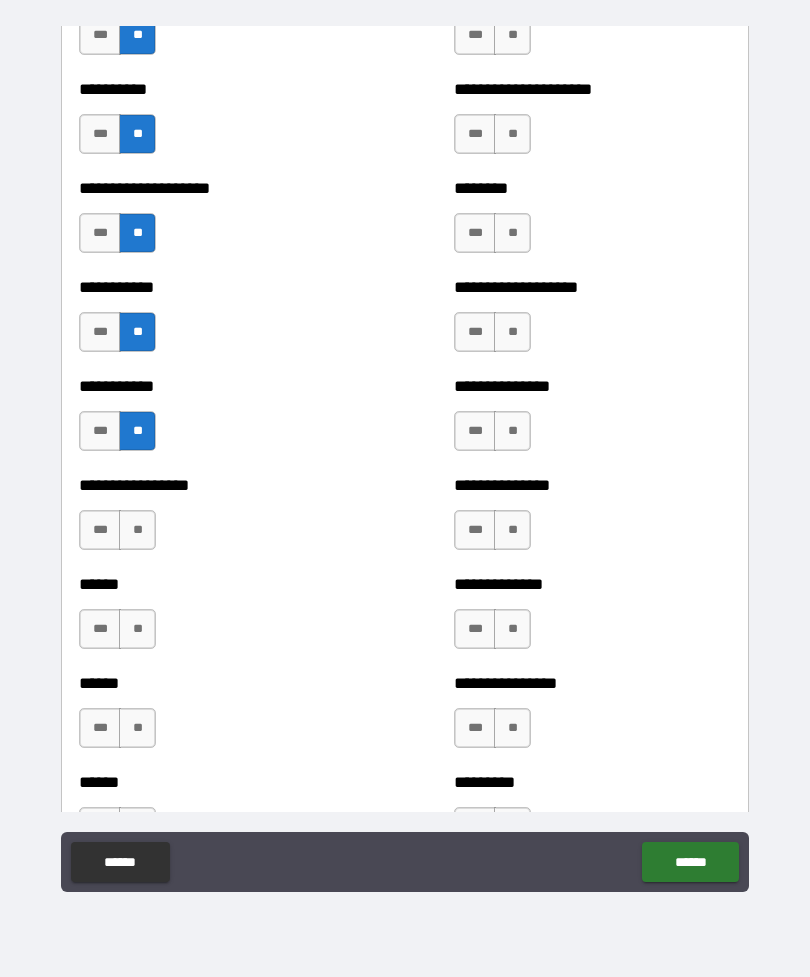 click on "**" at bounding box center (137, 530) 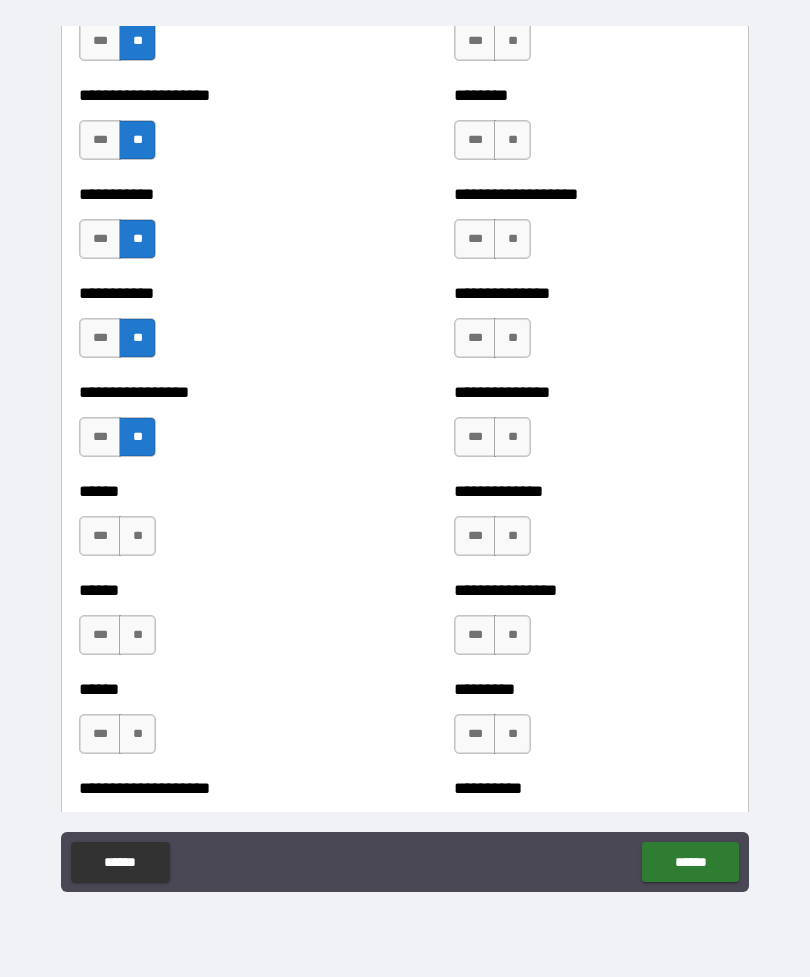 scroll, scrollTop: 2732, scrollLeft: 0, axis: vertical 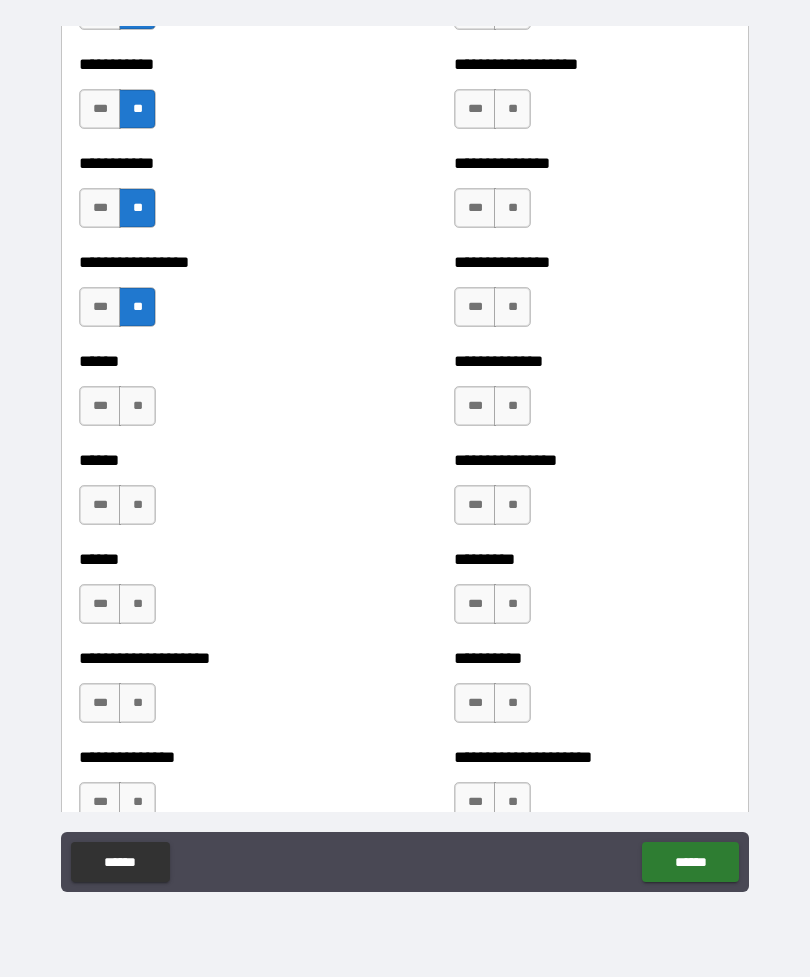 click on "**" at bounding box center [137, 406] 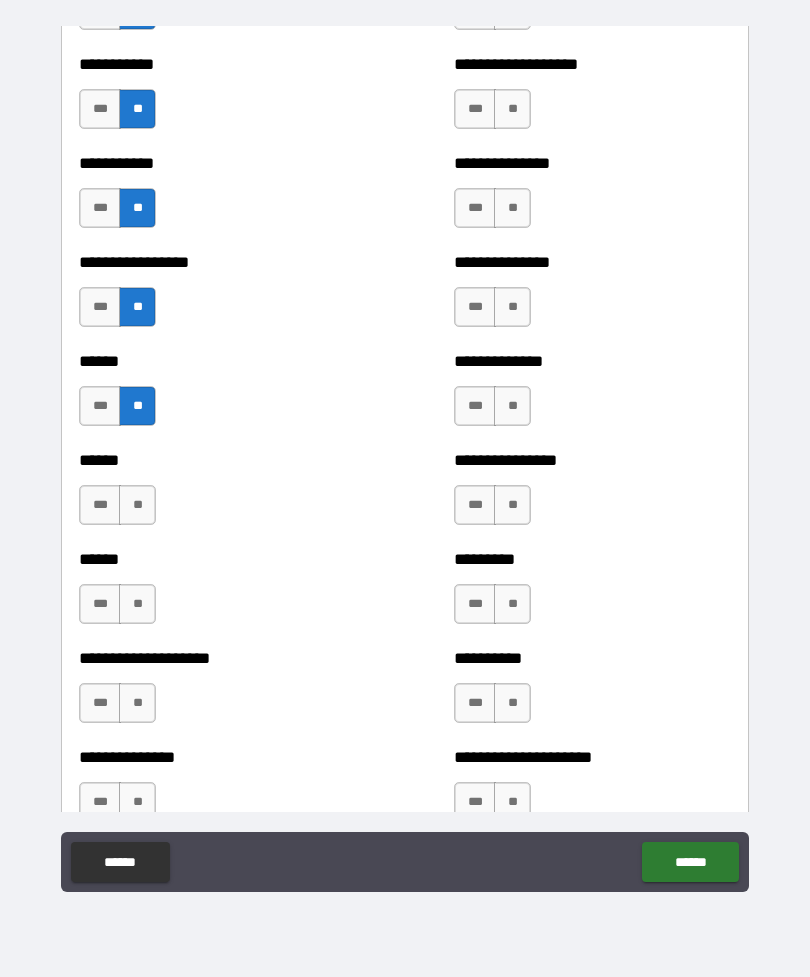click on "**" at bounding box center (137, 505) 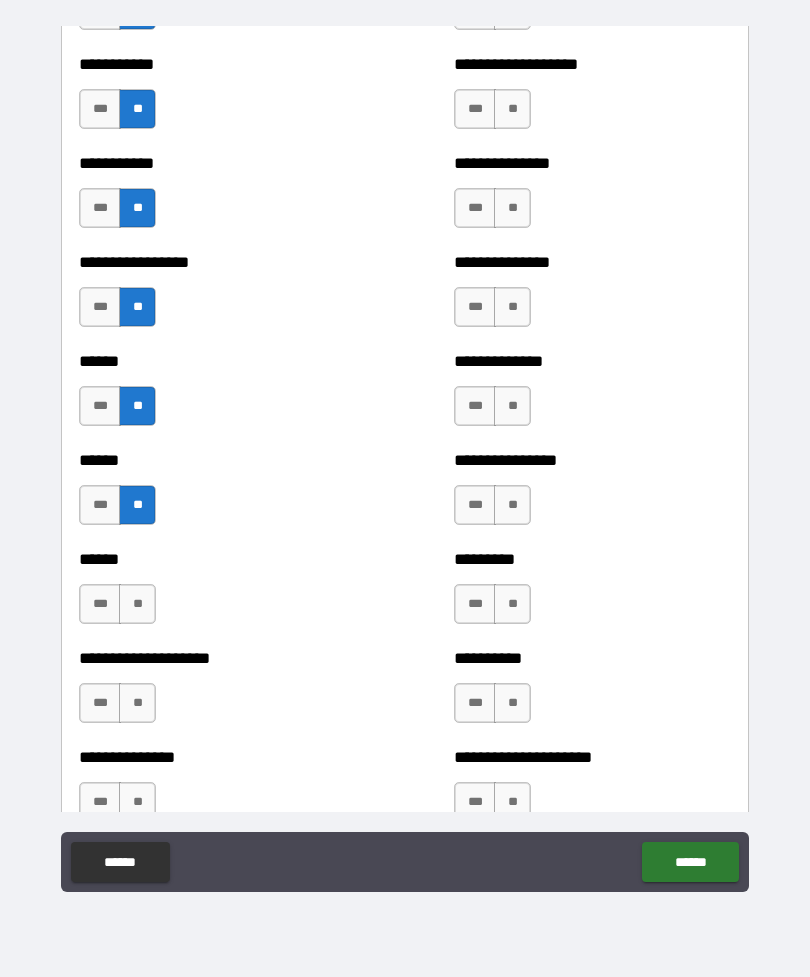 click on "**" at bounding box center (137, 604) 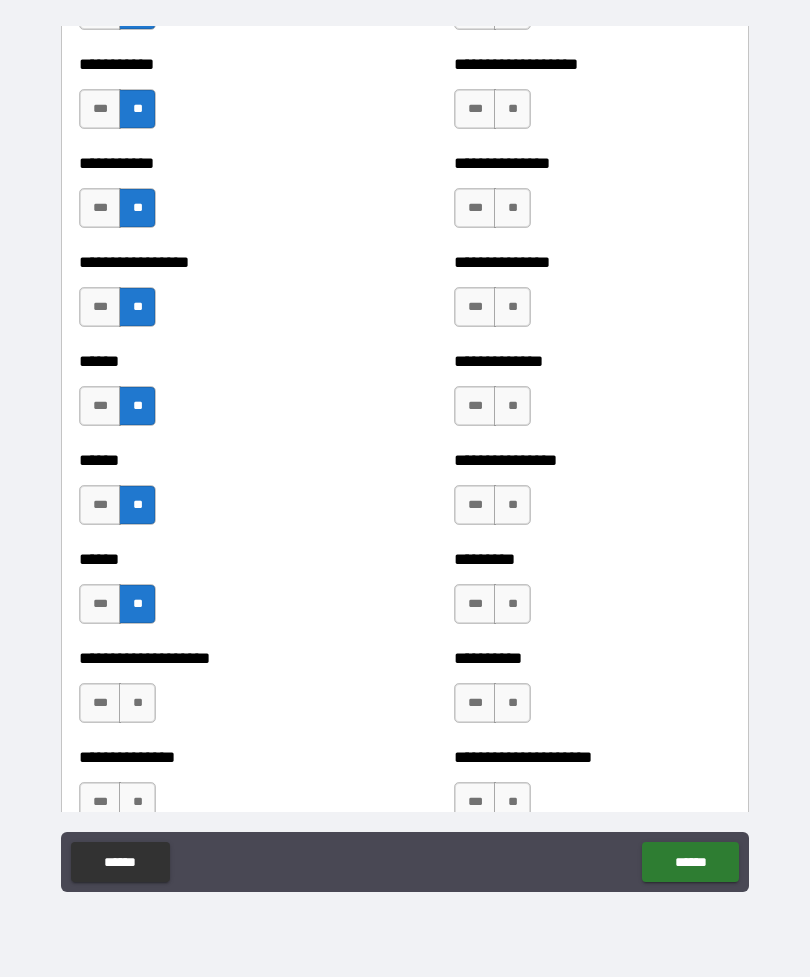 click on "**" at bounding box center [137, 703] 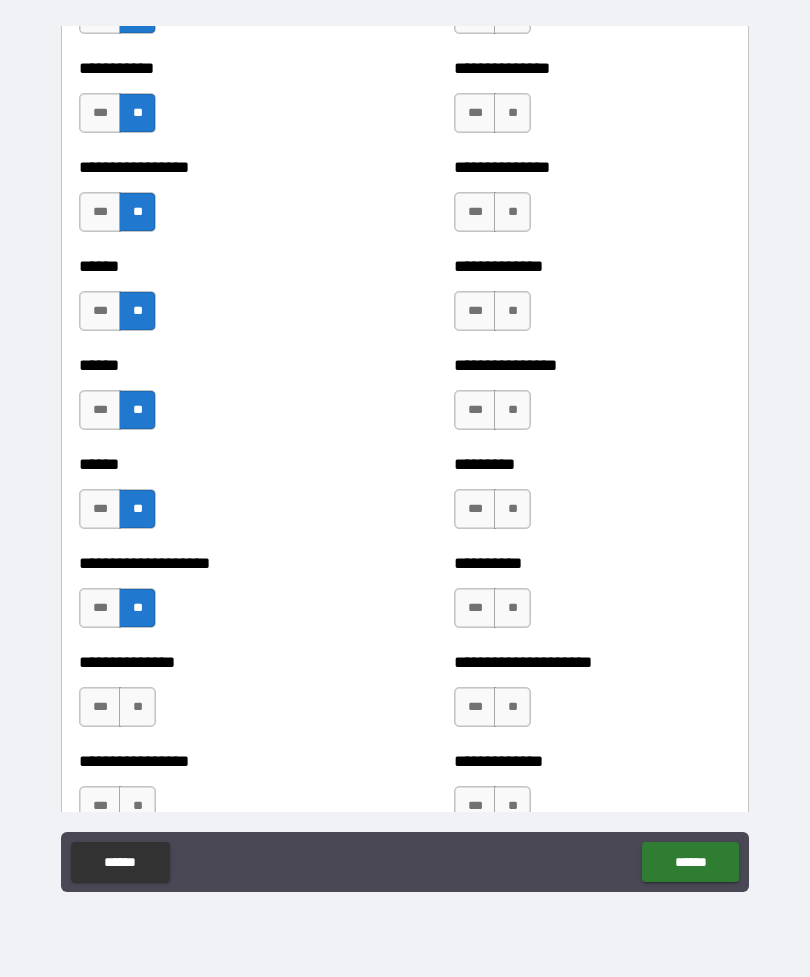 scroll, scrollTop: 2986, scrollLeft: 0, axis: vertical 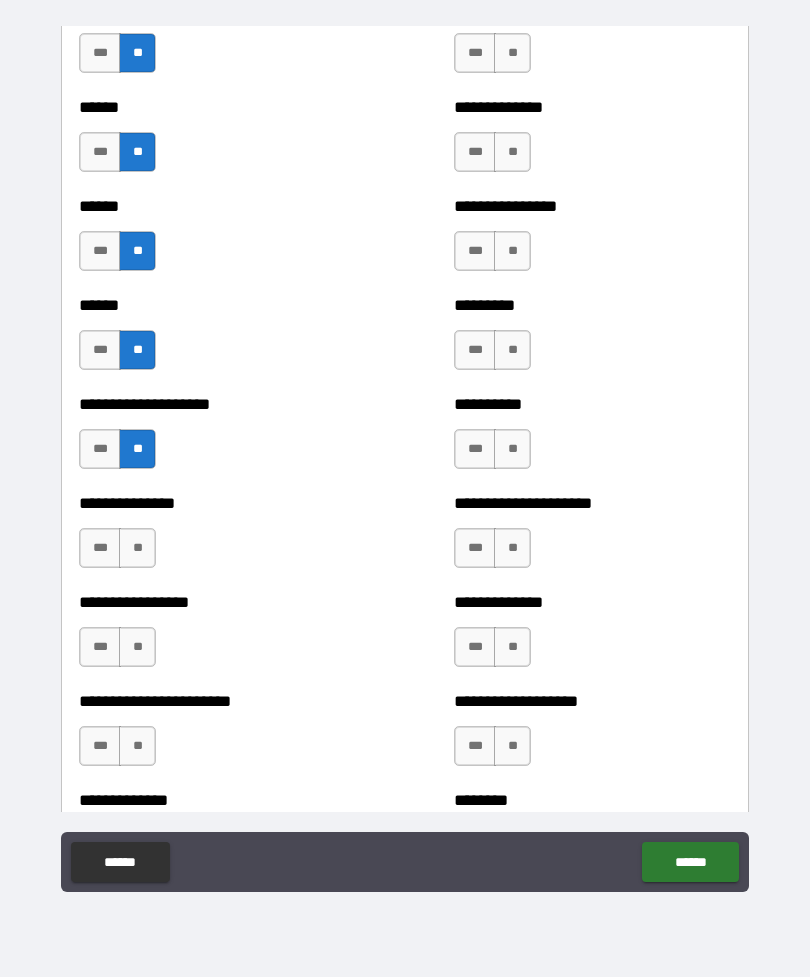 click on "**" at bounding box center [137, 548] 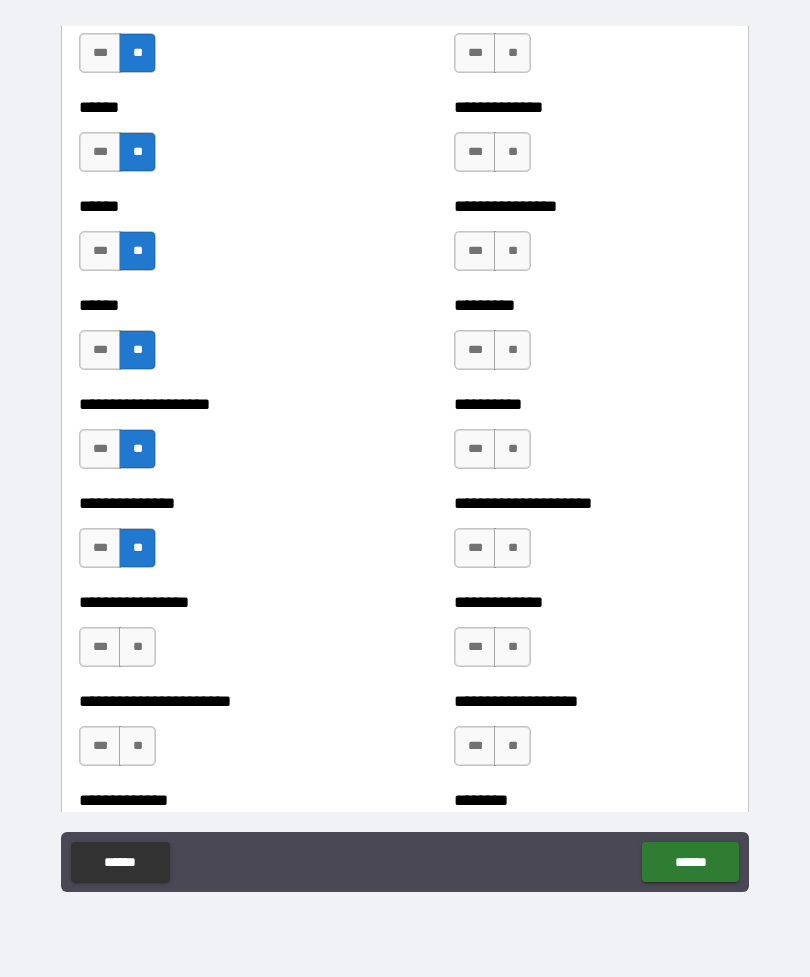 click on "**" at bounding box center [137, 647] 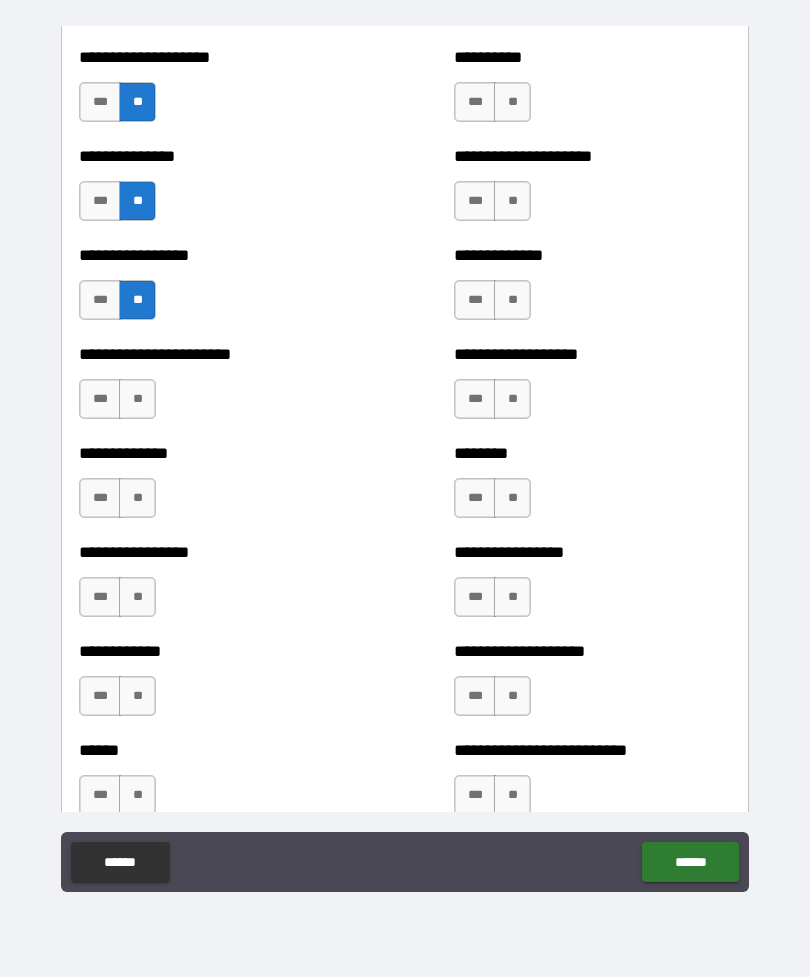 scroll, scrollTop: 3334, scrollLeft: 0, axis: vertical 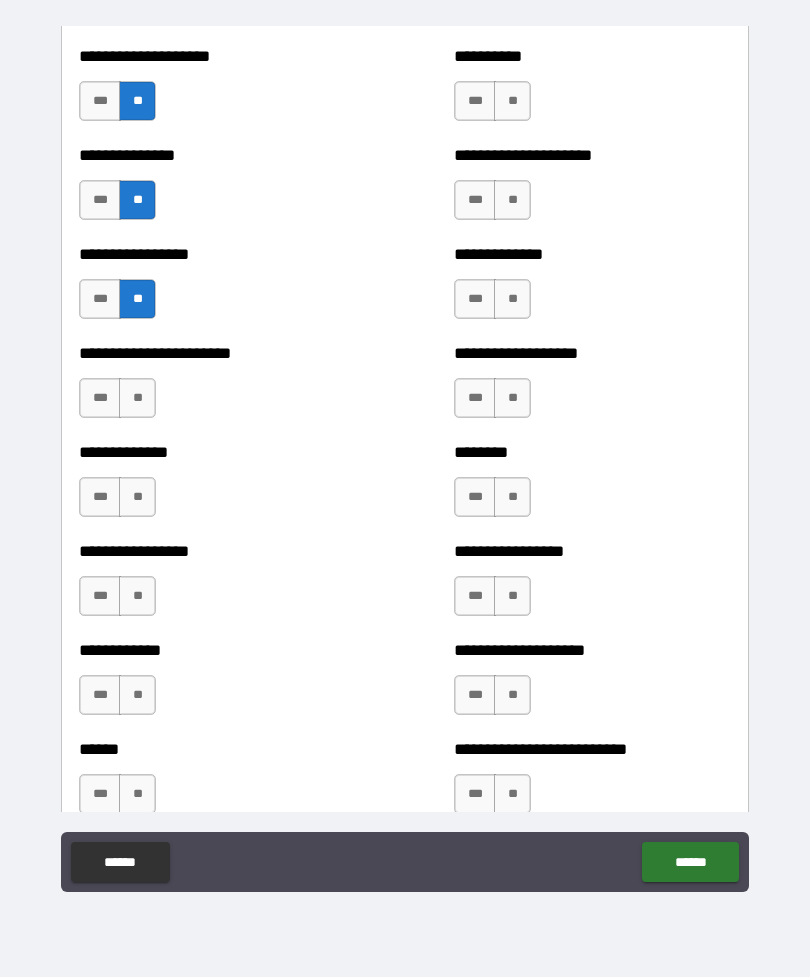 click on "**" at bounding box center [137, 398] 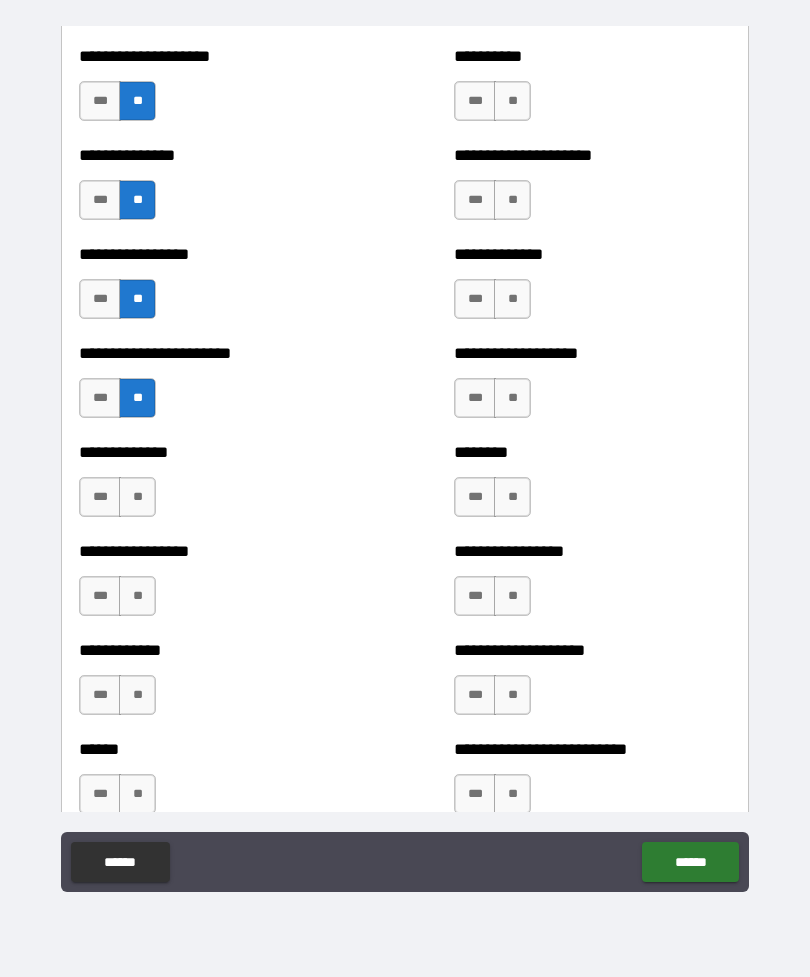 click on "**" at bounding box center [137, 497] 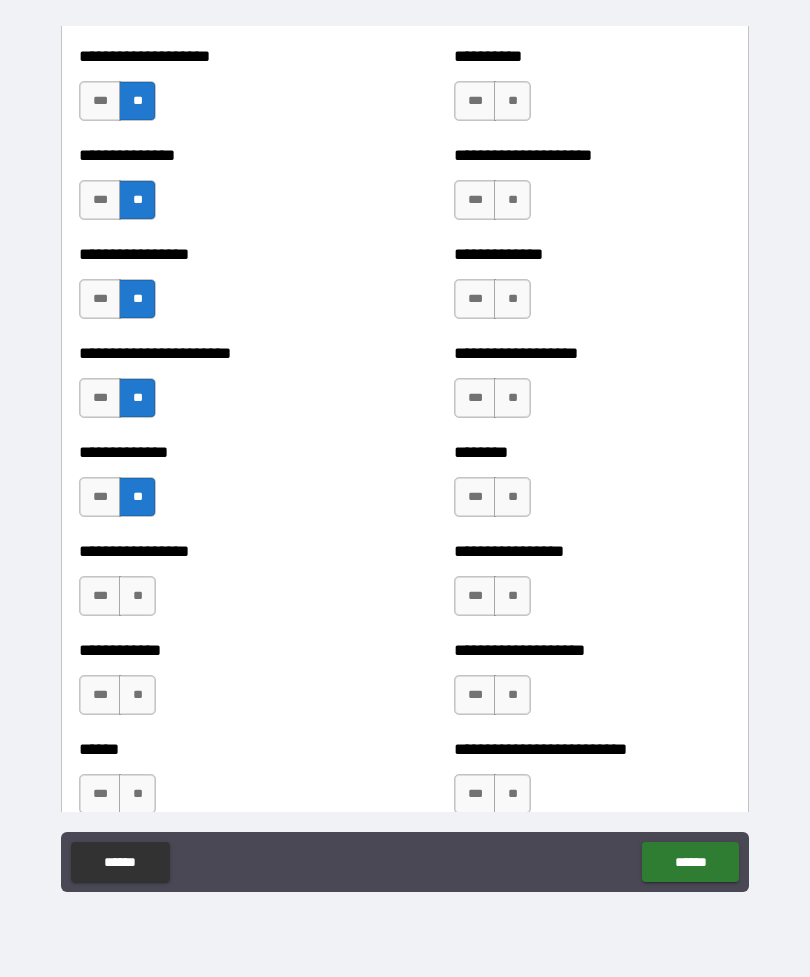 click on "**" at bounding box center [137, 596] 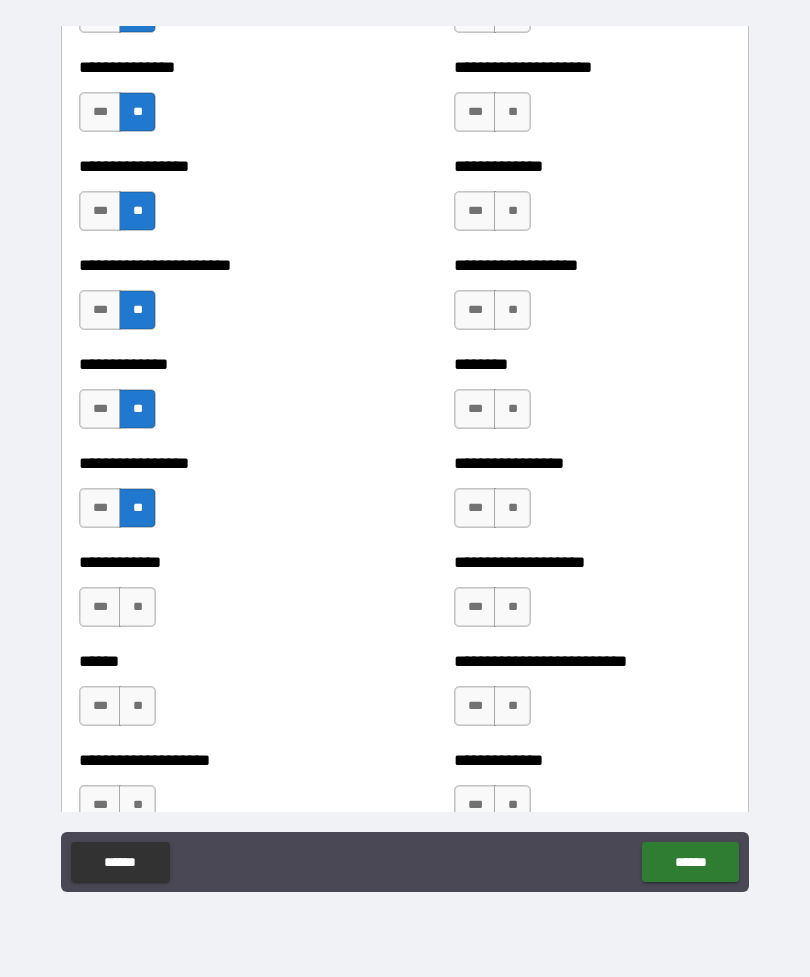 scroll, scrollTop: 3510, scrollLeft: 0, axis: vertical 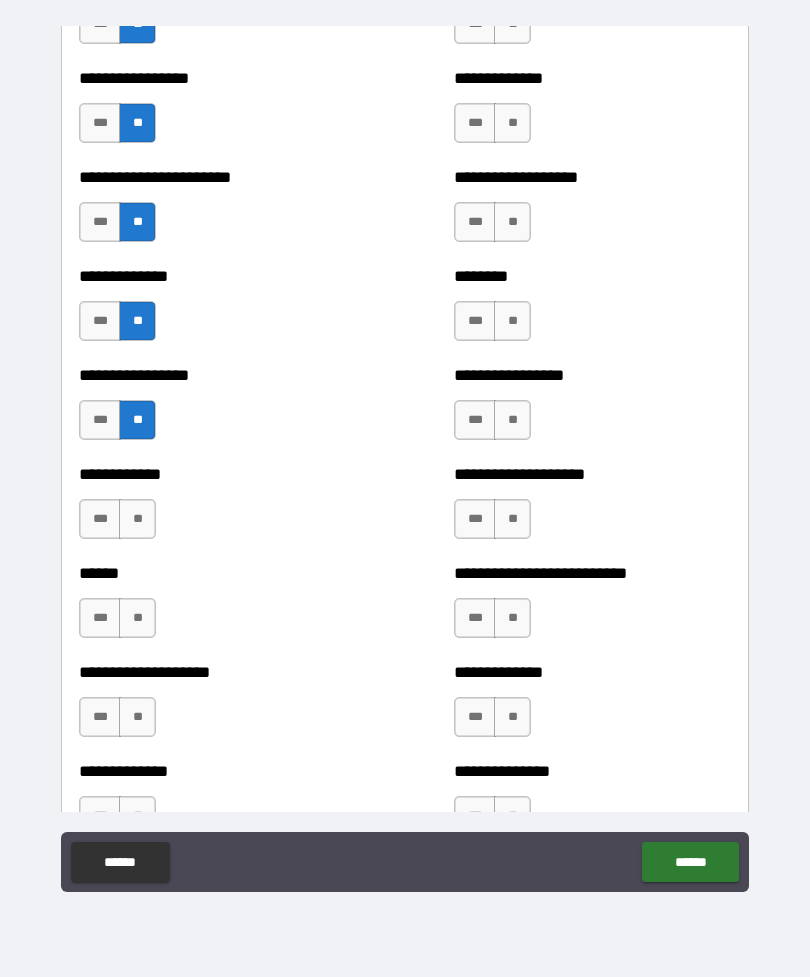 click on "**" at bounding box center [137, 519] 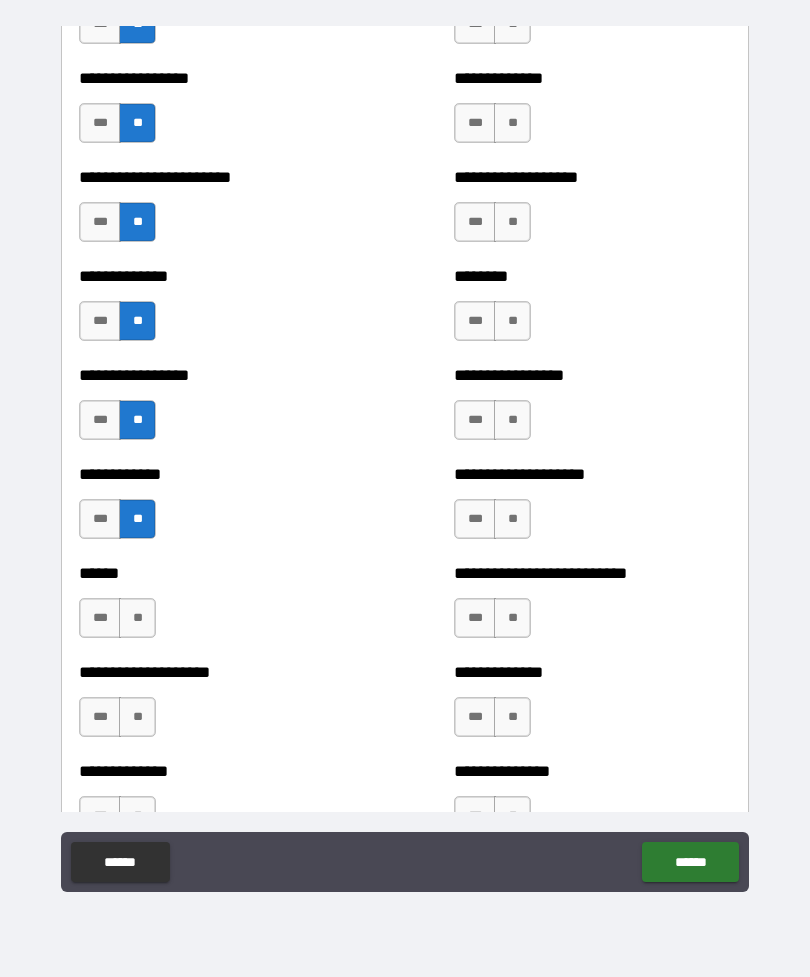 click on "**" at bounding box center (137, 618) 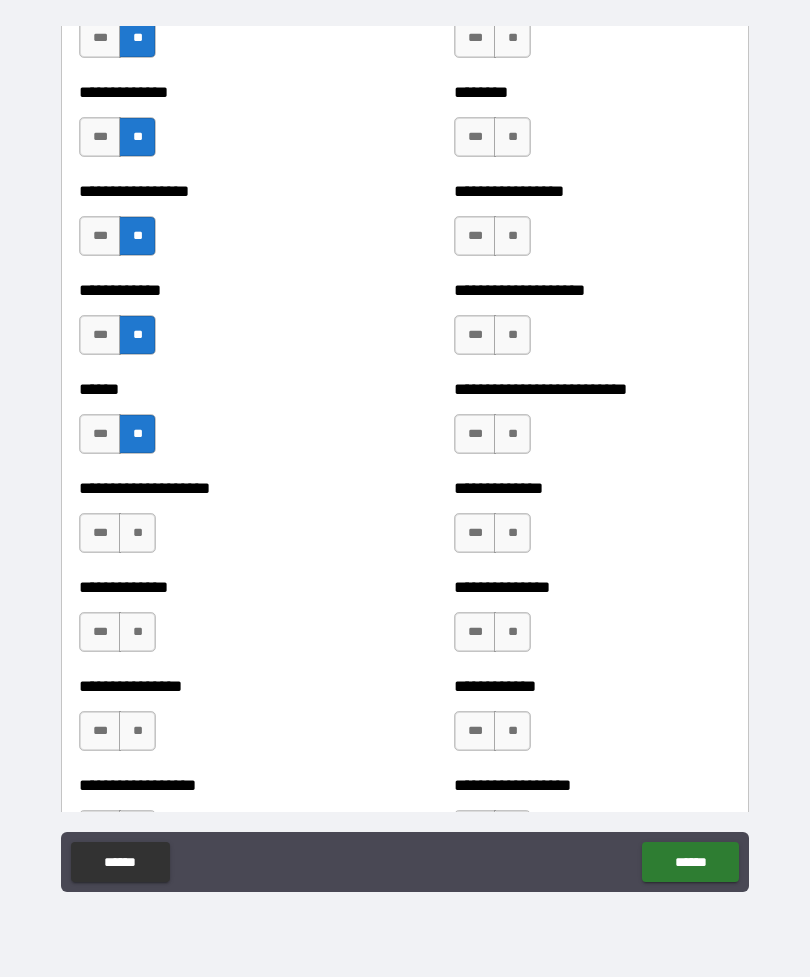 scroll, scrollTop: 3695, scrollLeft: 0, axis: vertical 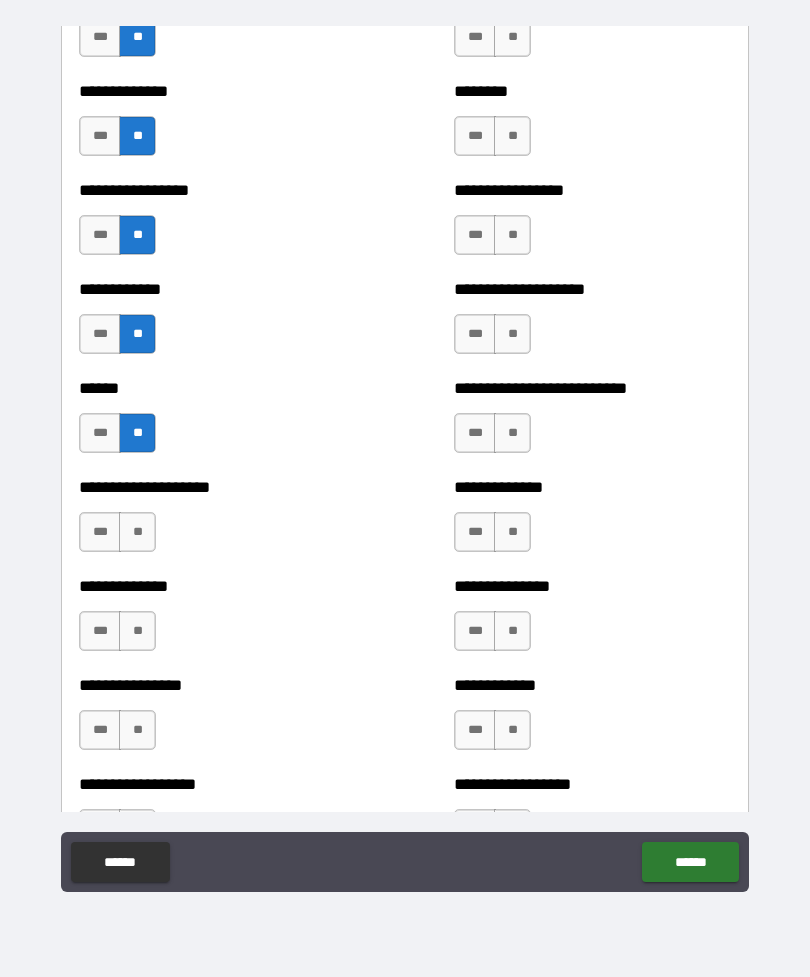 click on "**" at bounding box center (137, 532) 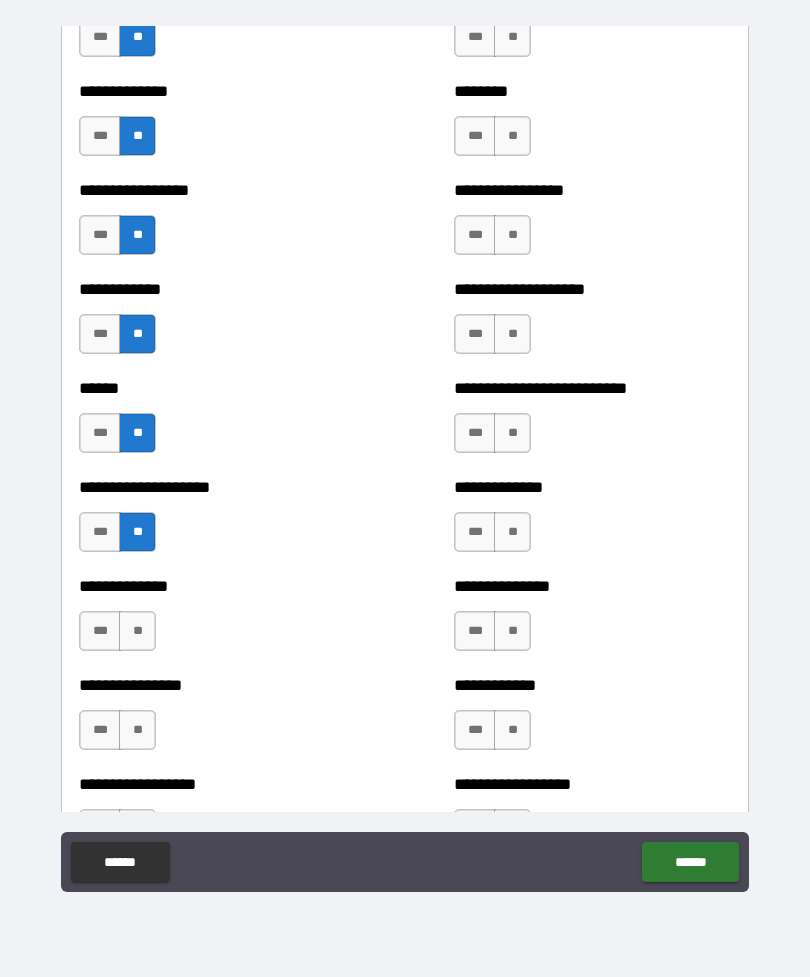 click on "**" at bounding box center (137, 631) 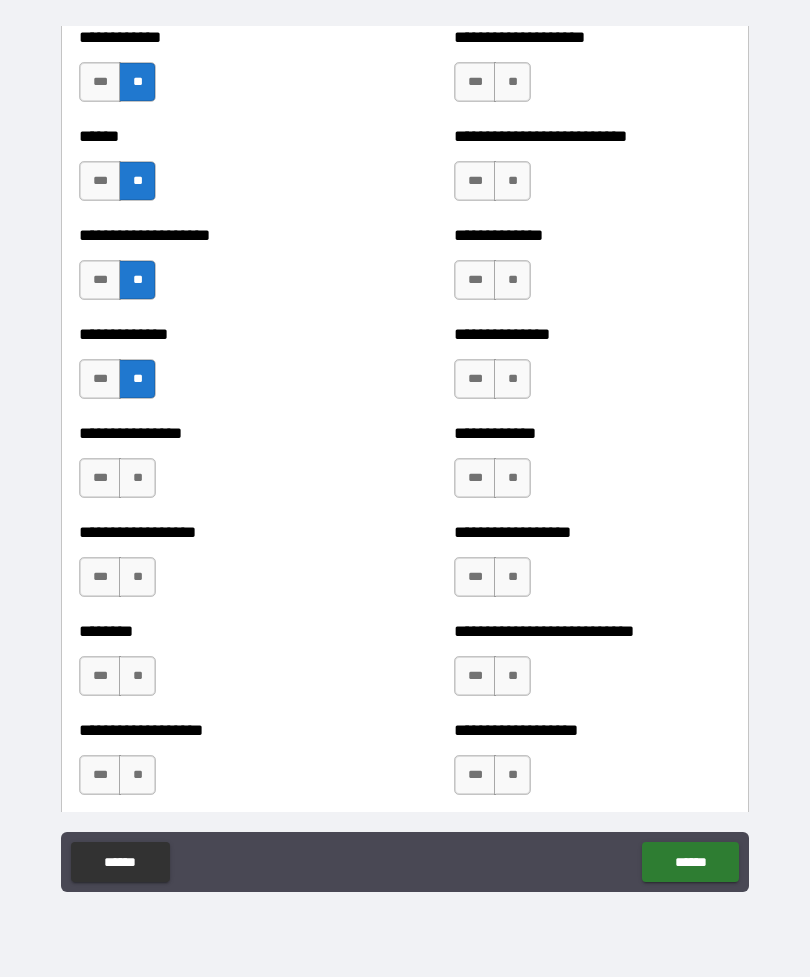 scroll, scrollTop: 3950, scrollLeft: 0, axis: vertical 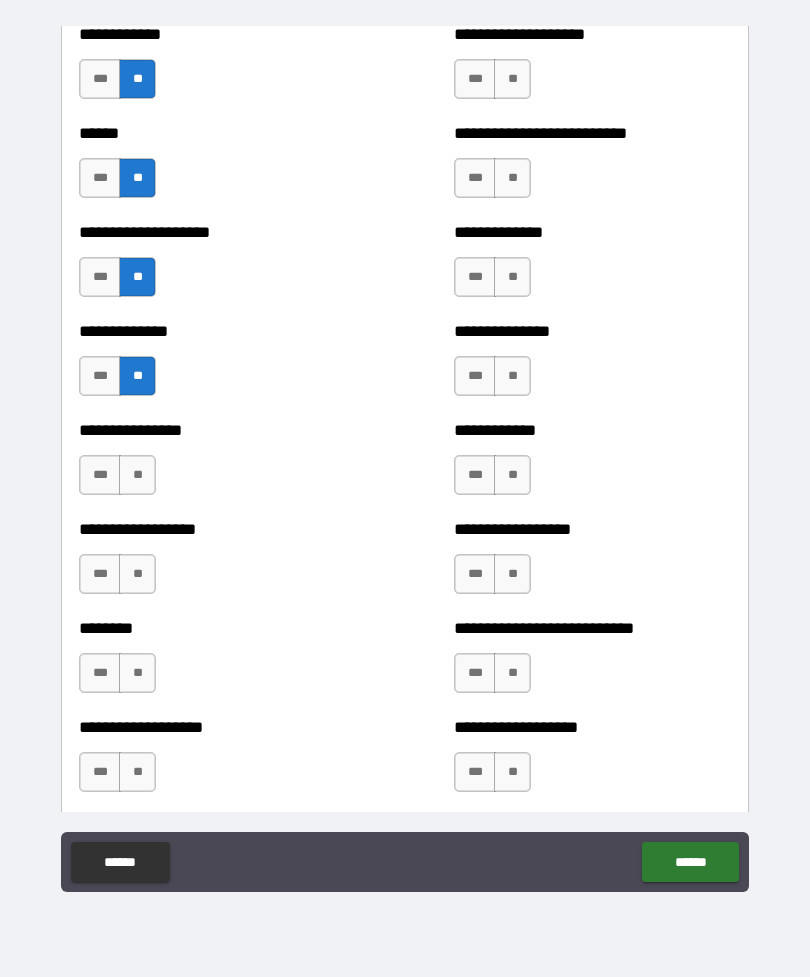 click on "**" at bounding box center [137, 475] 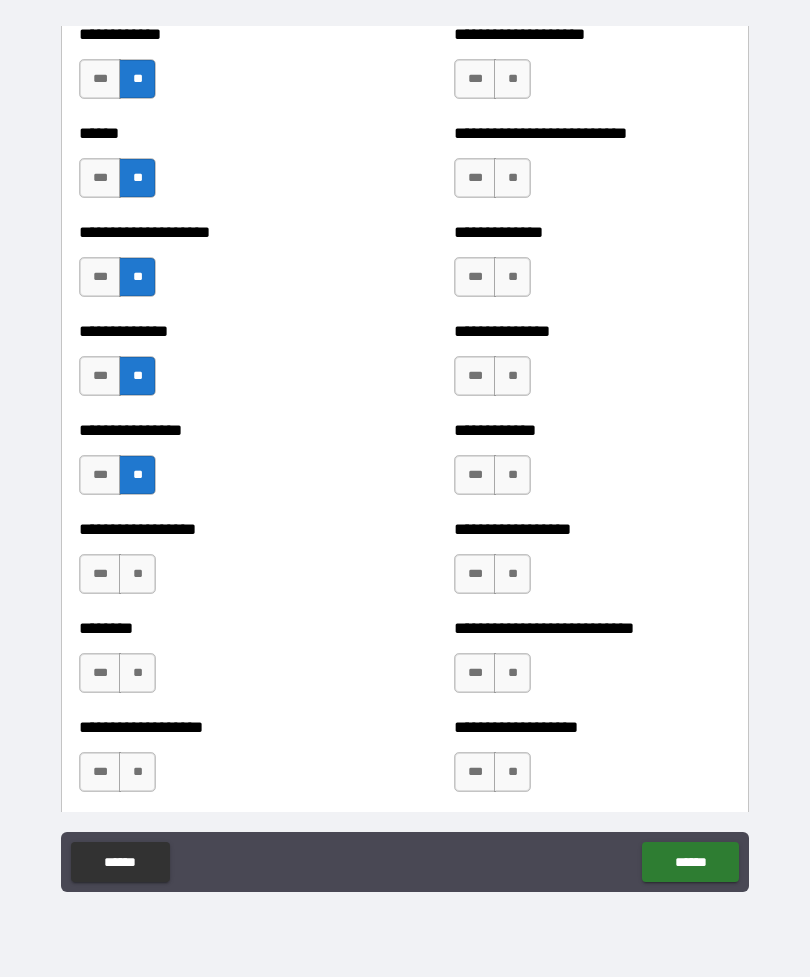 click on "**" at bounding box center (137, 574) 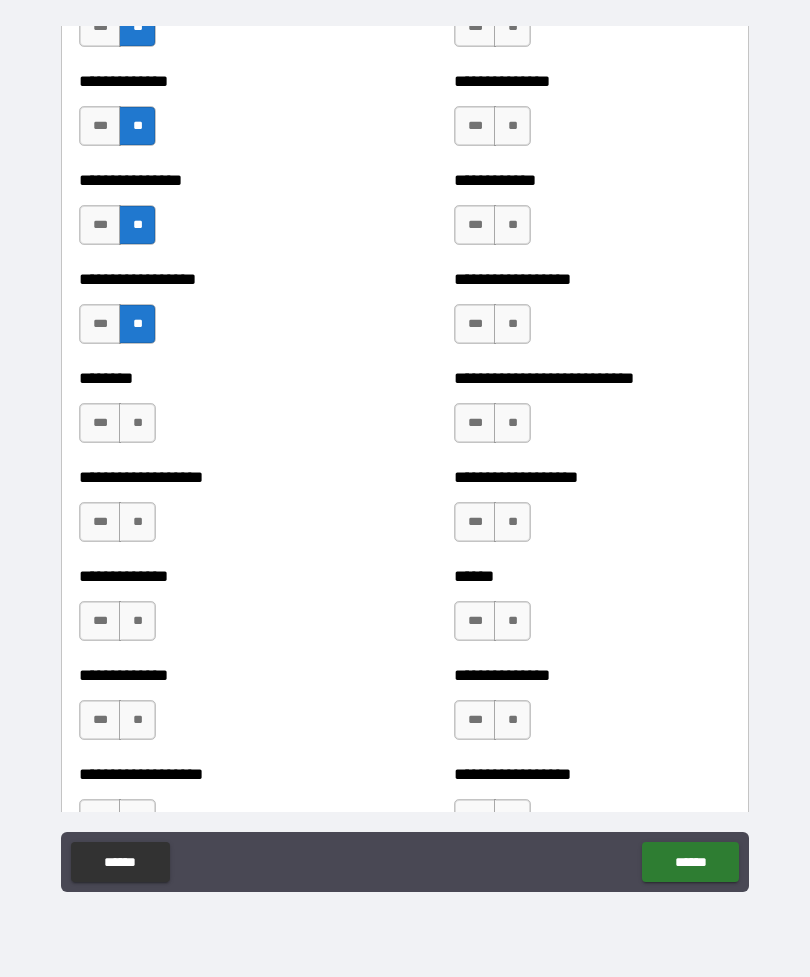 scroll, scrollTop: 4201, scrollLeft: 0, axis: vertical 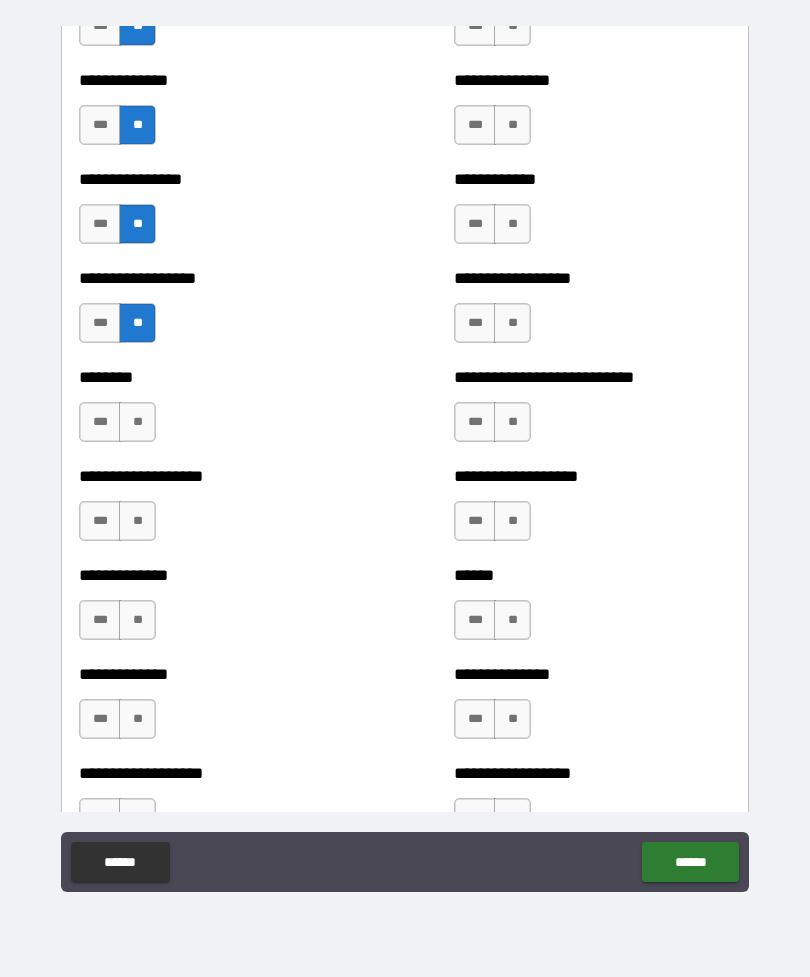 click on "******** *** **" at bounding box center (217, 412) 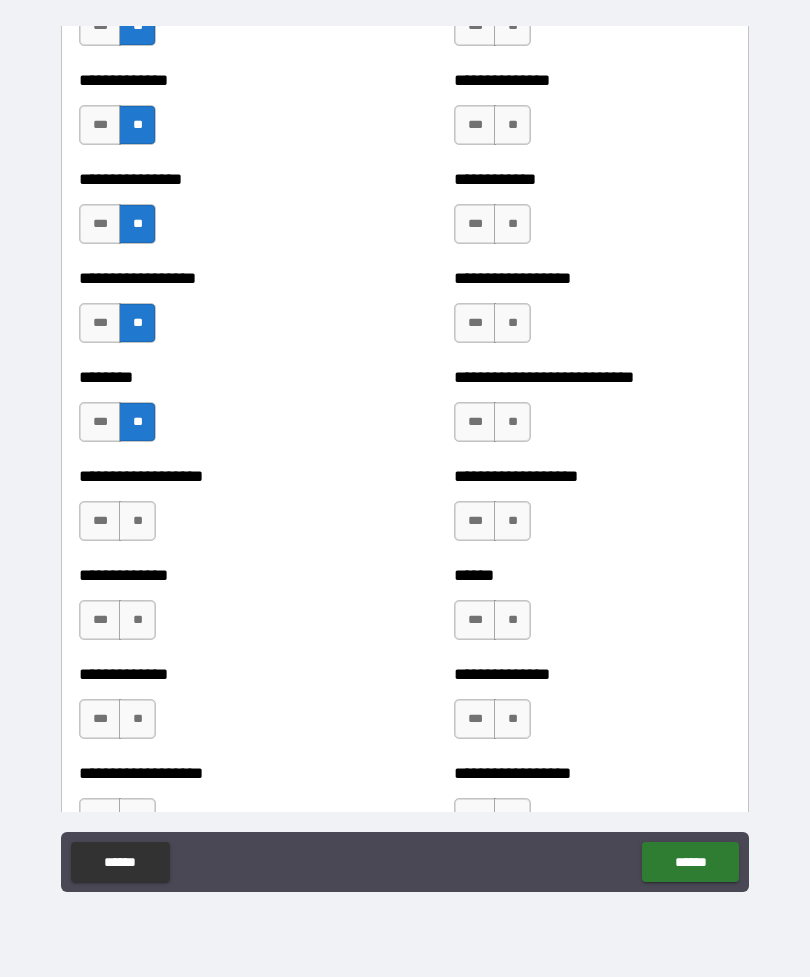 click on "**" at bounding box center (137, 521) 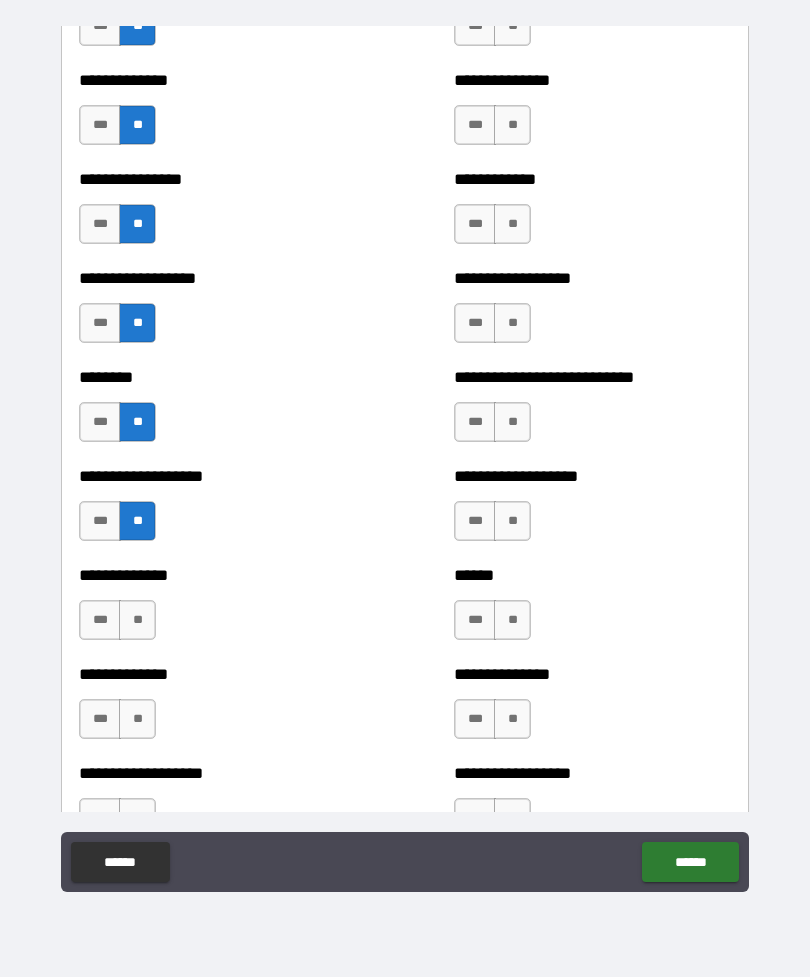 click on "**" at bounding box center [137, 620] 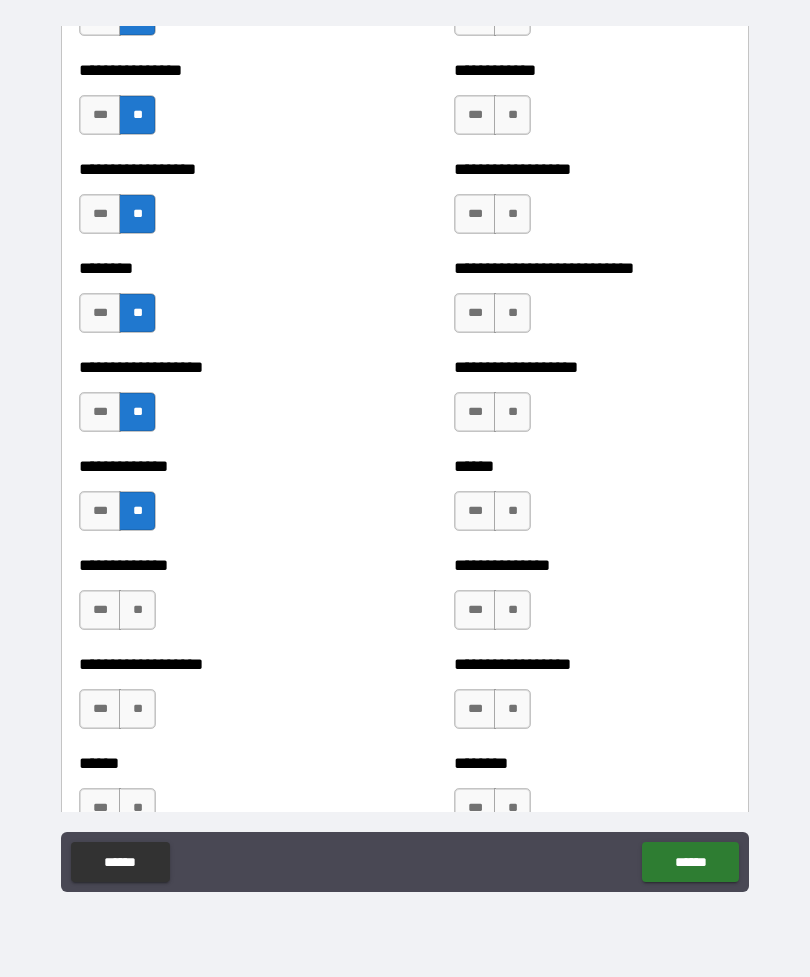 scroll, scrollTop: 4344, scrollLeft: 0, axis: vertical 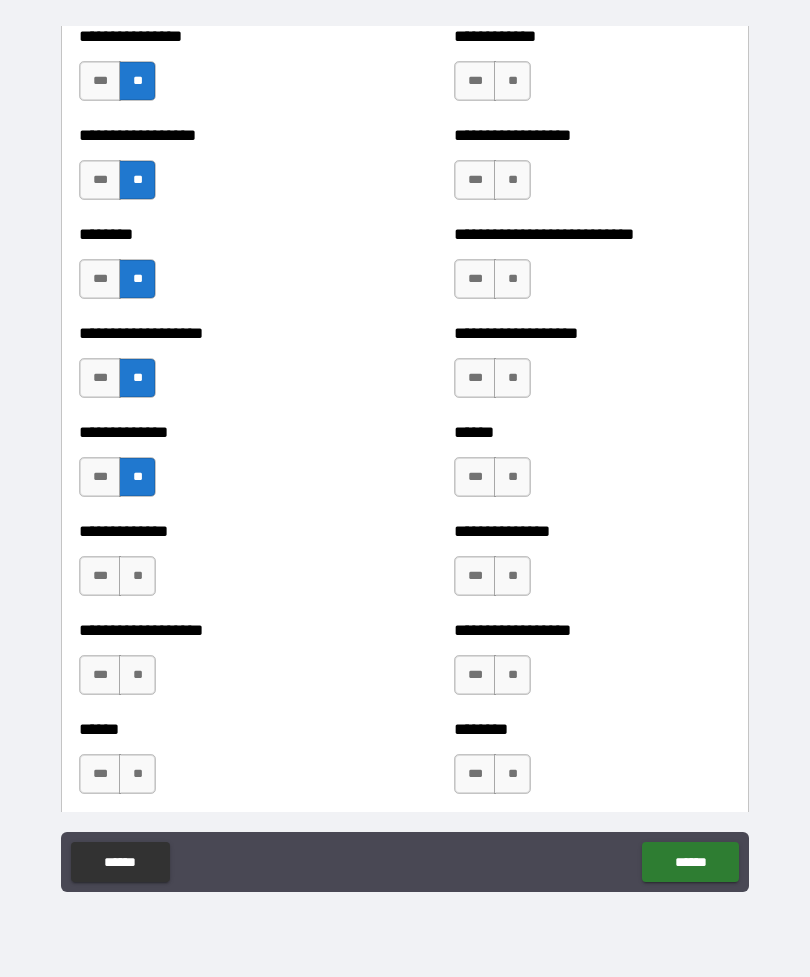 click on "**" at bounding box center (137, 576) 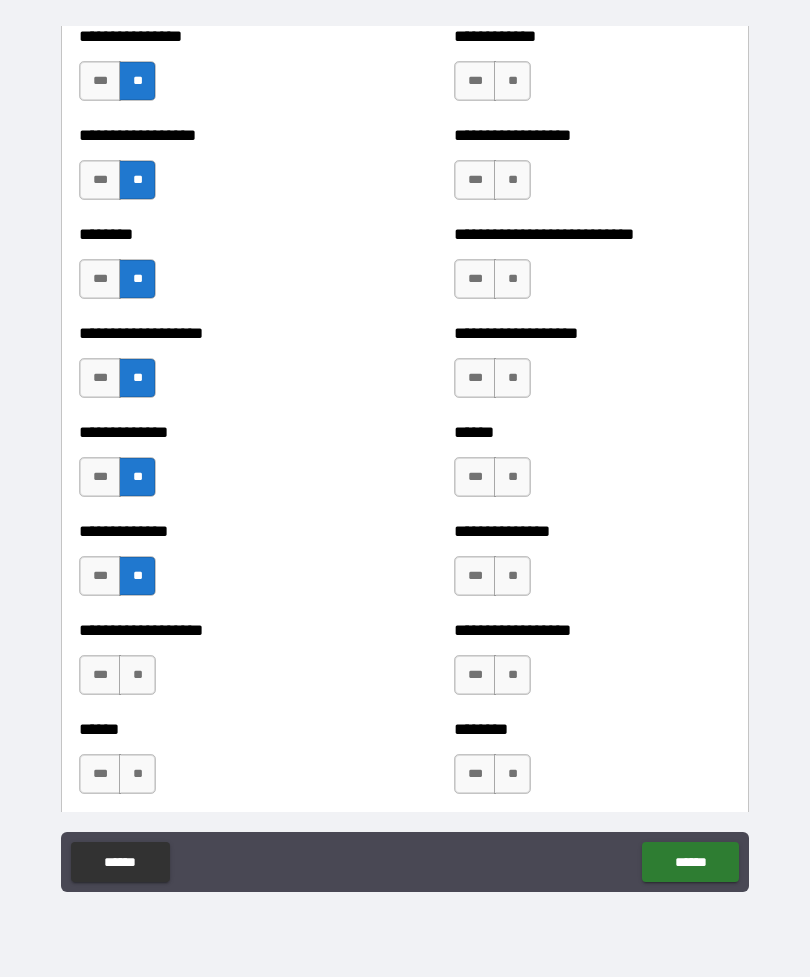 click on "**" at bounding box center (137, 675) 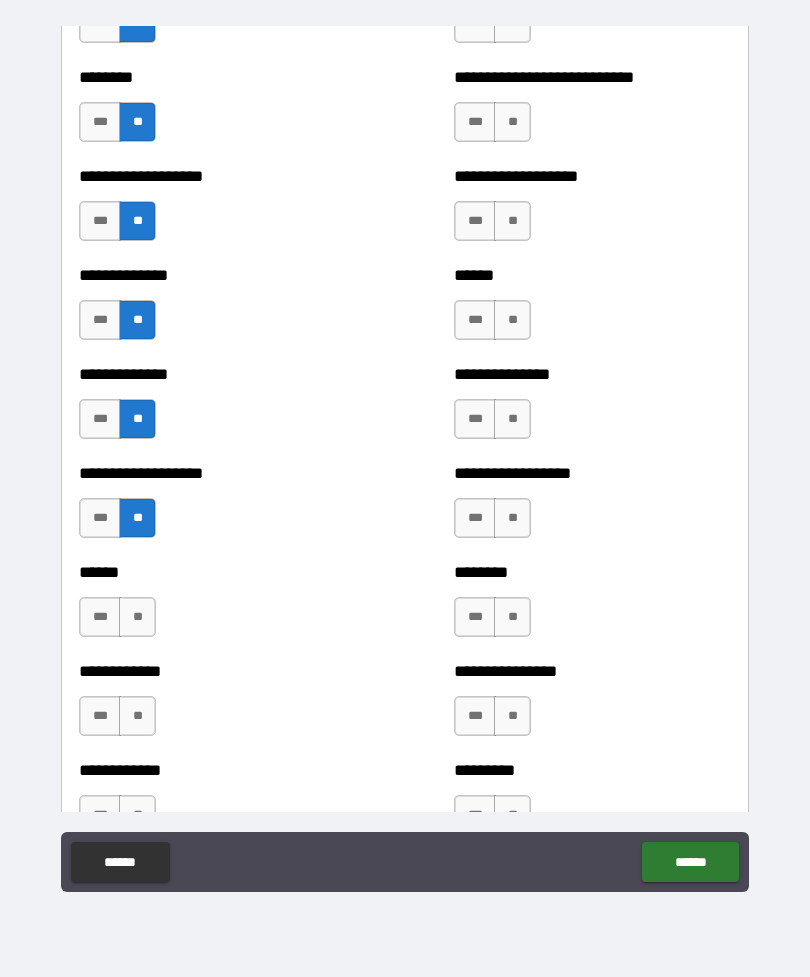 scroll, scrollTop: 4502, scrollLeft: 0, axis: vertical 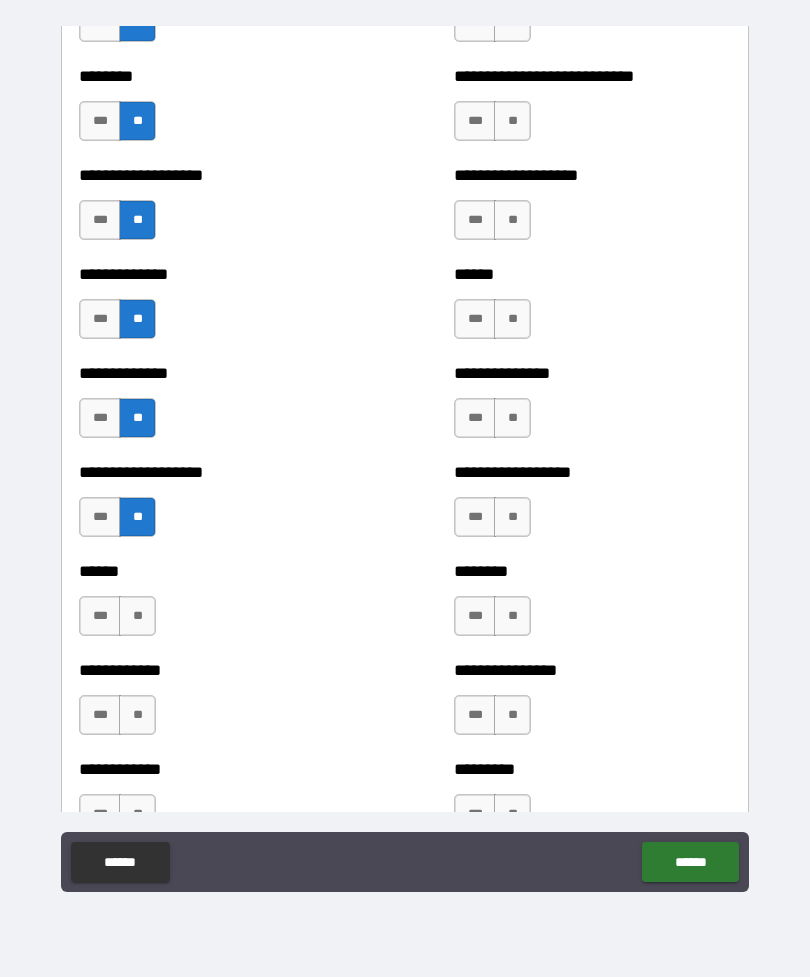 click on "**" at bounding box center [137, 616] 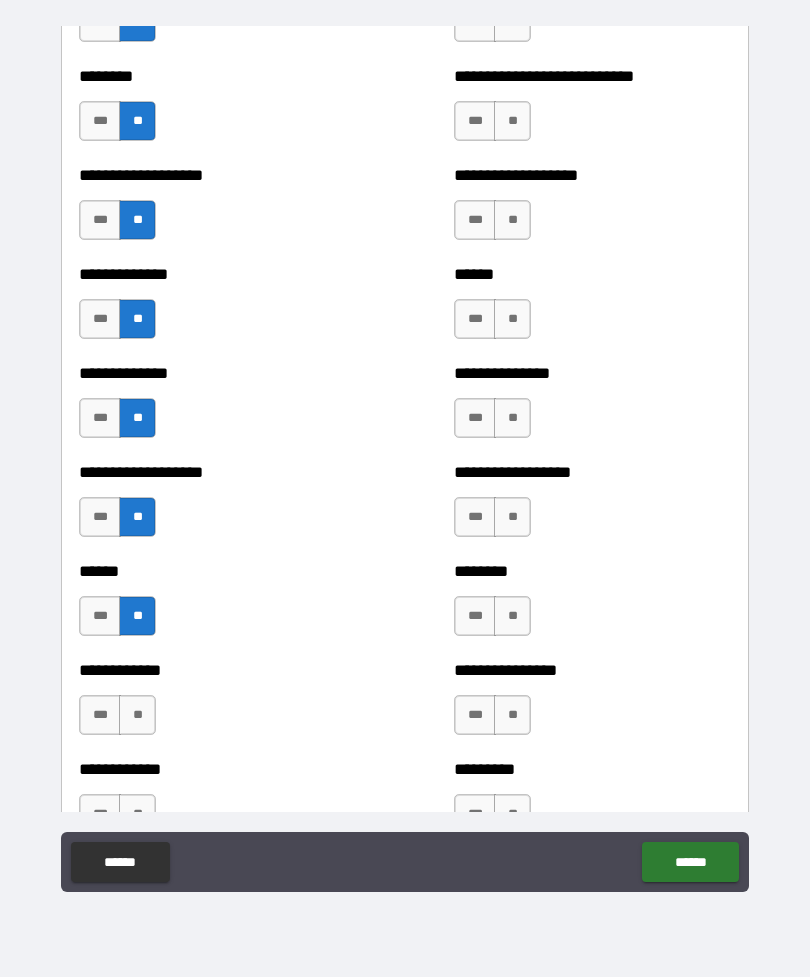 click on "**" at bounding box center [137, 715] 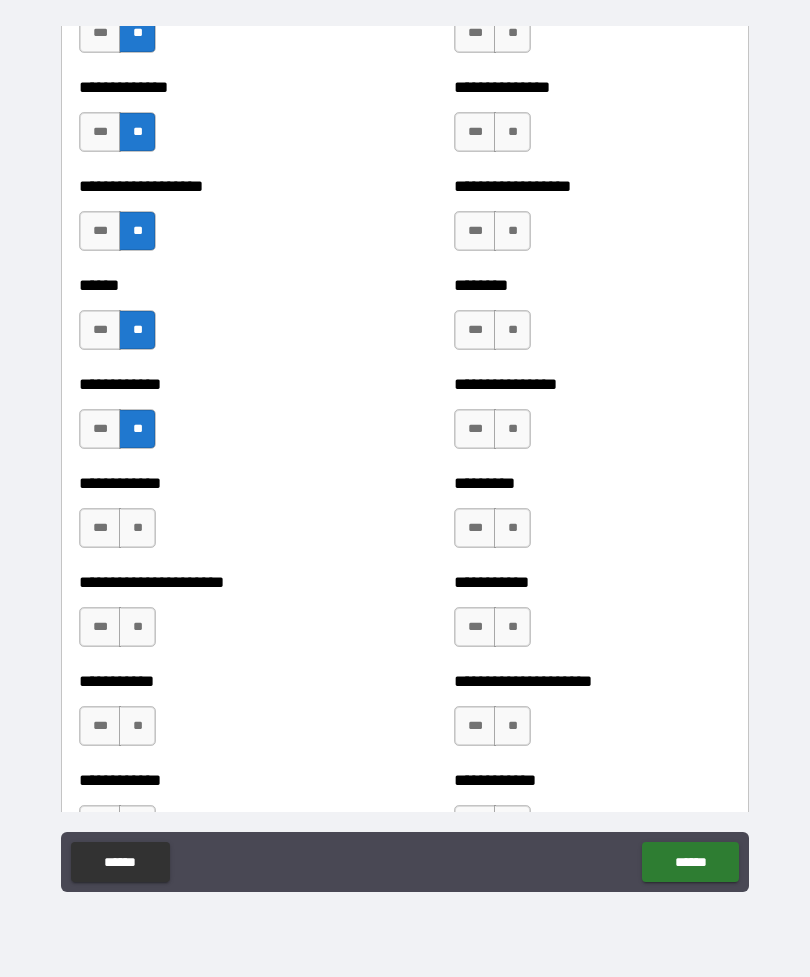 scroll, scrollTop: 4794, scrollLeft: 0, axis: vertical 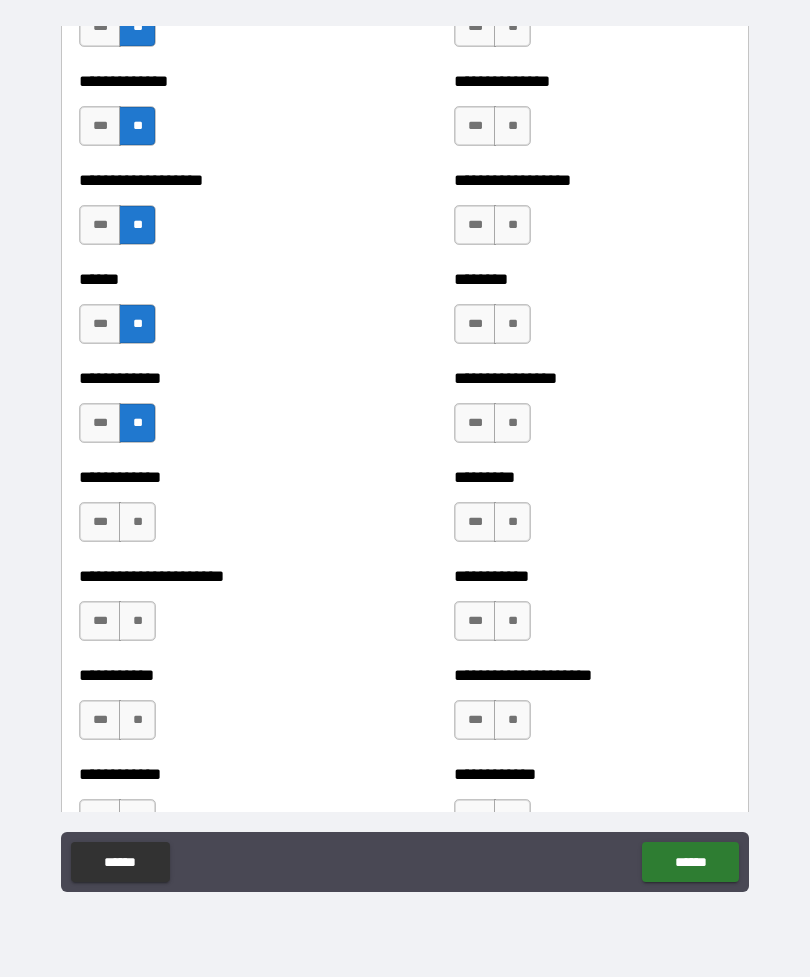 click on "**" at bounding box center (137, 522) 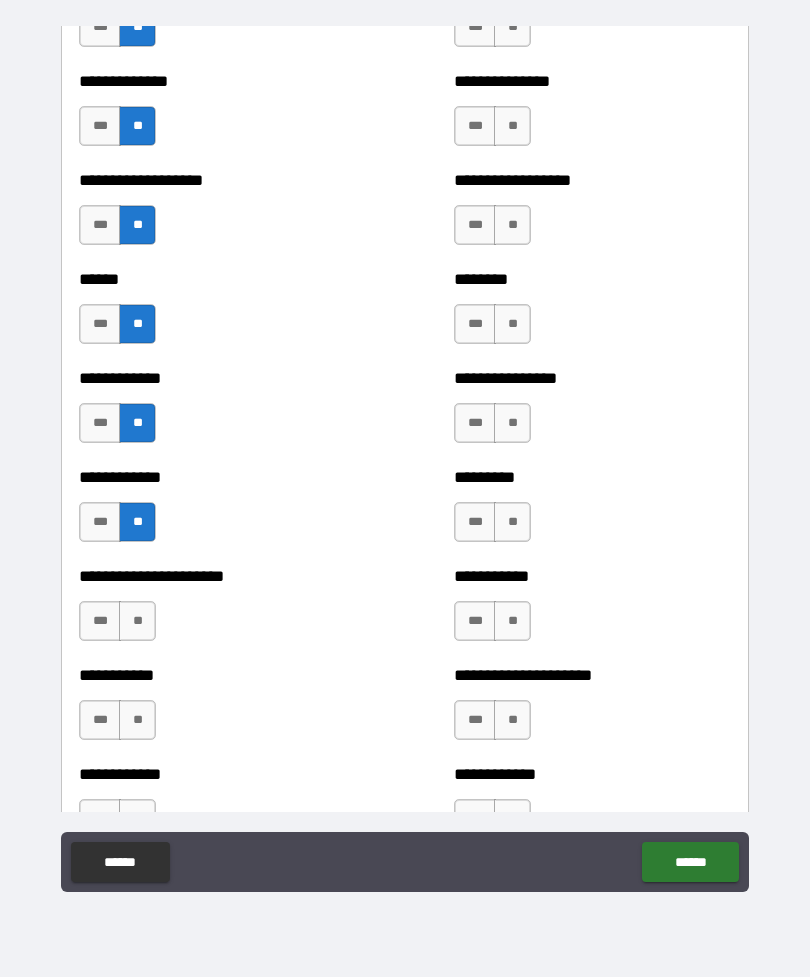 click on "**" at bounding box center [137, 621] 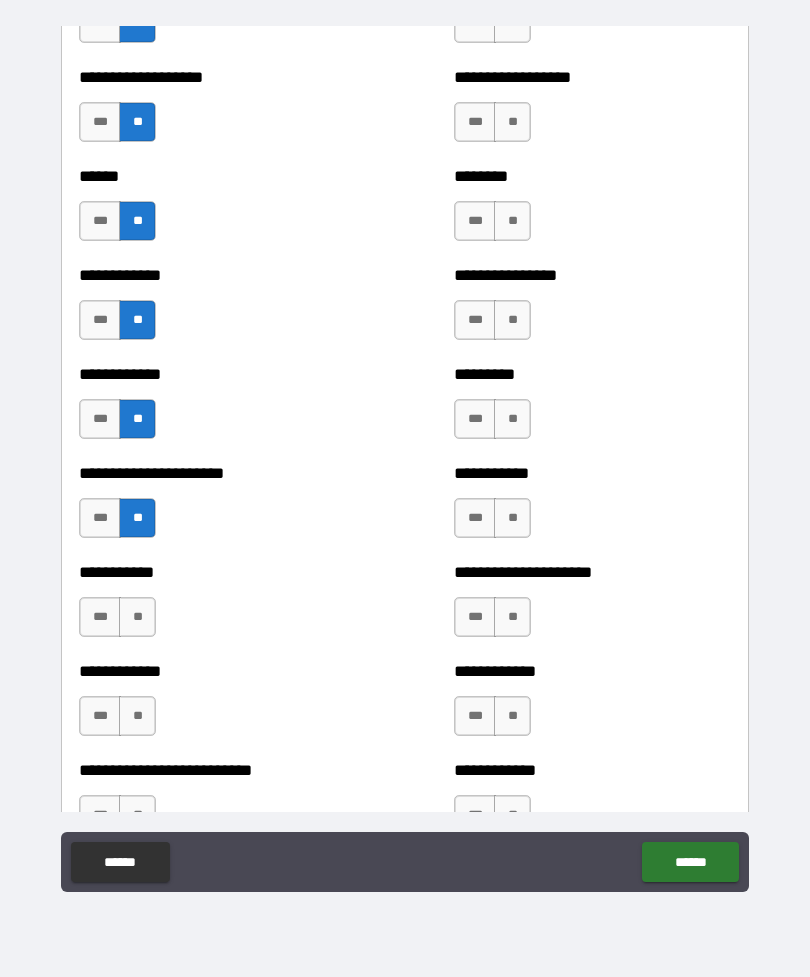 scroll, scrollTop: 5017, scrollLeft: 0, axis: vertical 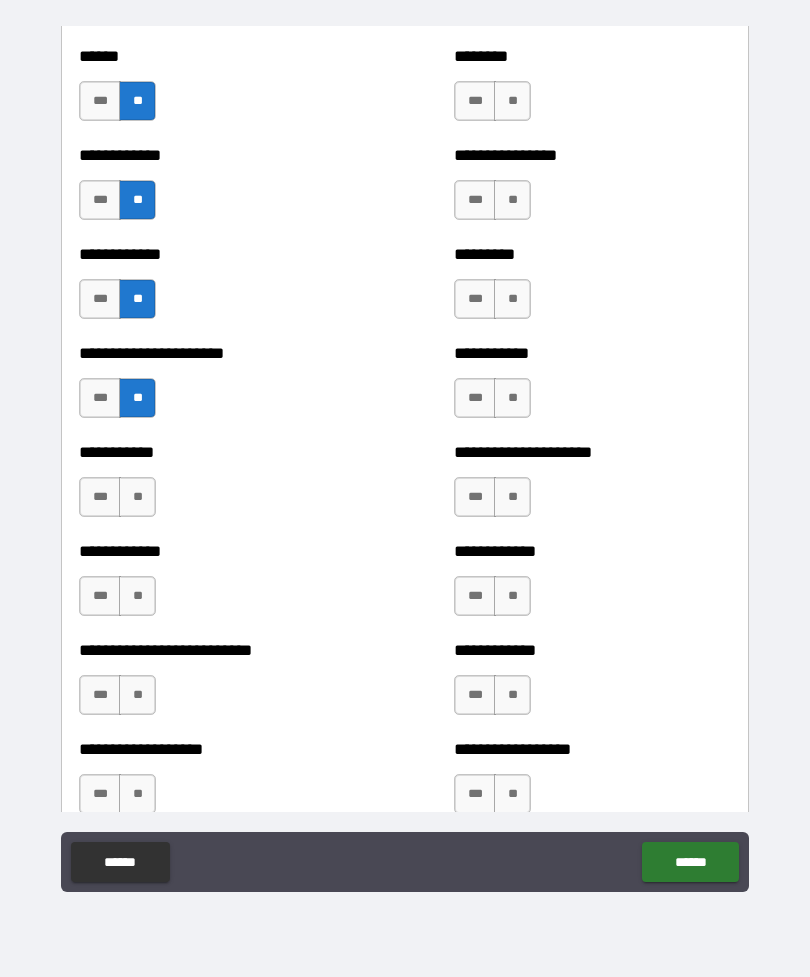 click on "**" at bounding box center [137, 497] 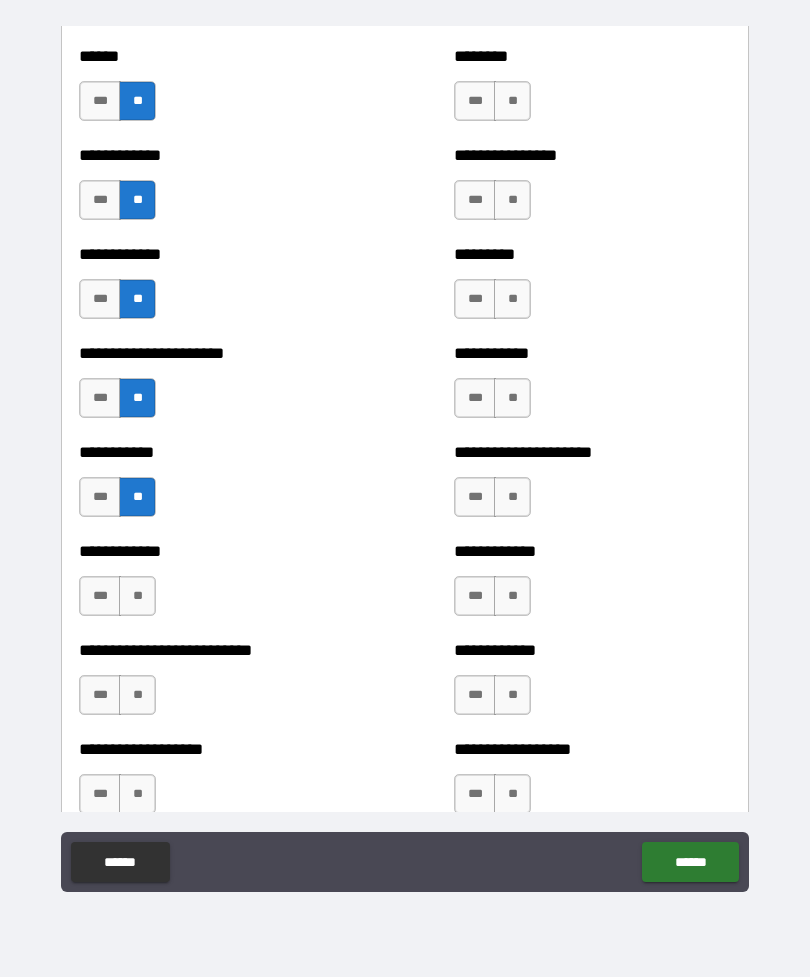 click on "**" at bounding box center [137, 596] 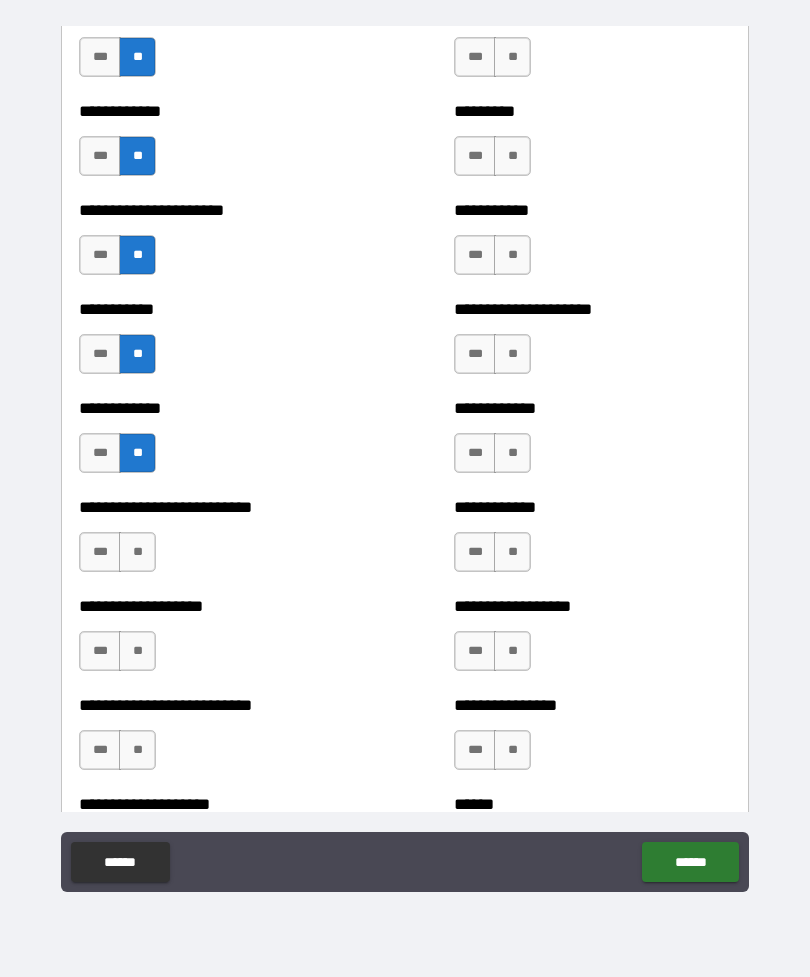 scroll, scrollTop: 5194, scrollLeft: 0, axis: vertical 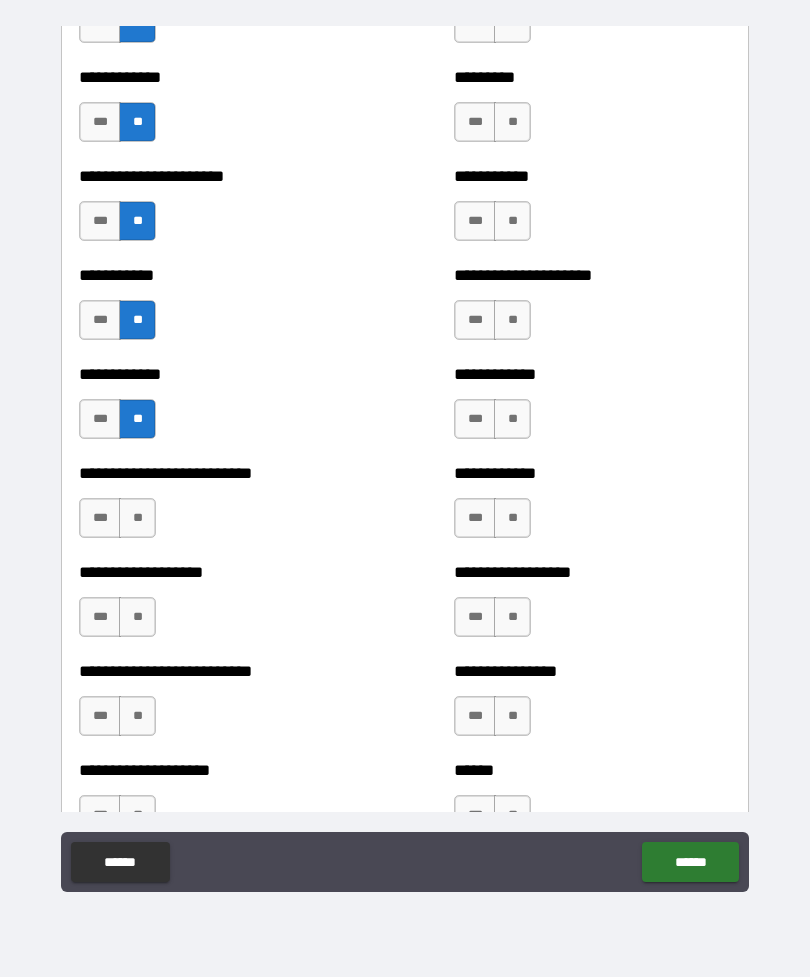 click on "**" at bounding box center [137, 518] 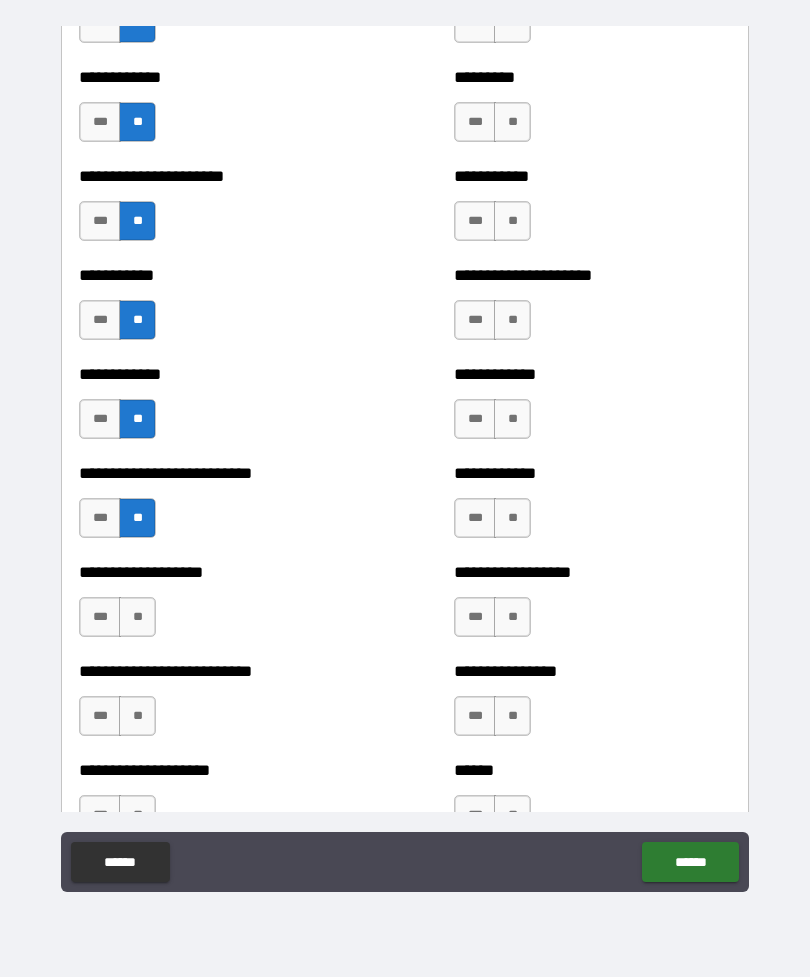 click on "**" at bounding box center (137, 617) 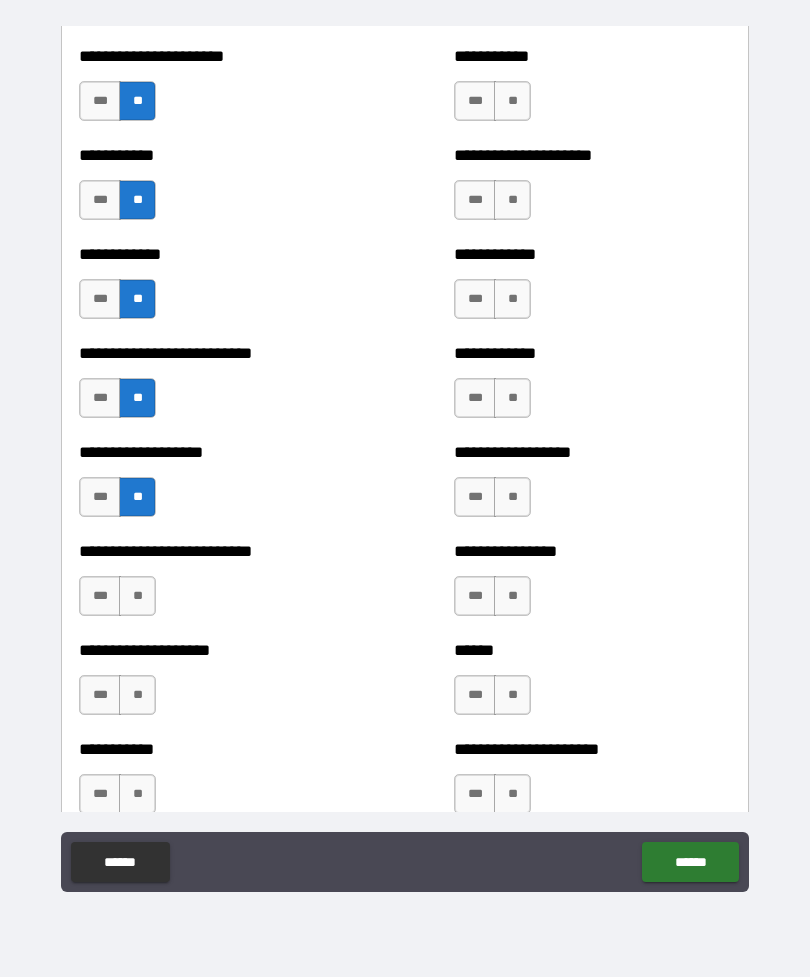 scroll, scrollTop: 5406, scrollLeft: 0, axis: vertical 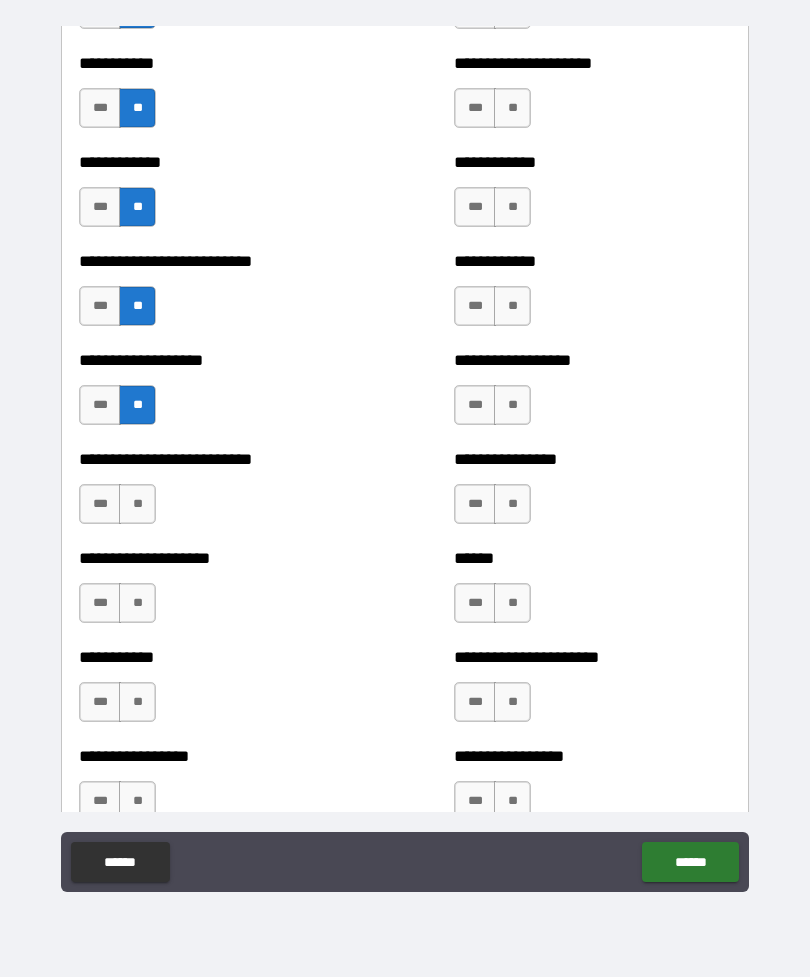 click on "**" at bounding box center [137, 504] 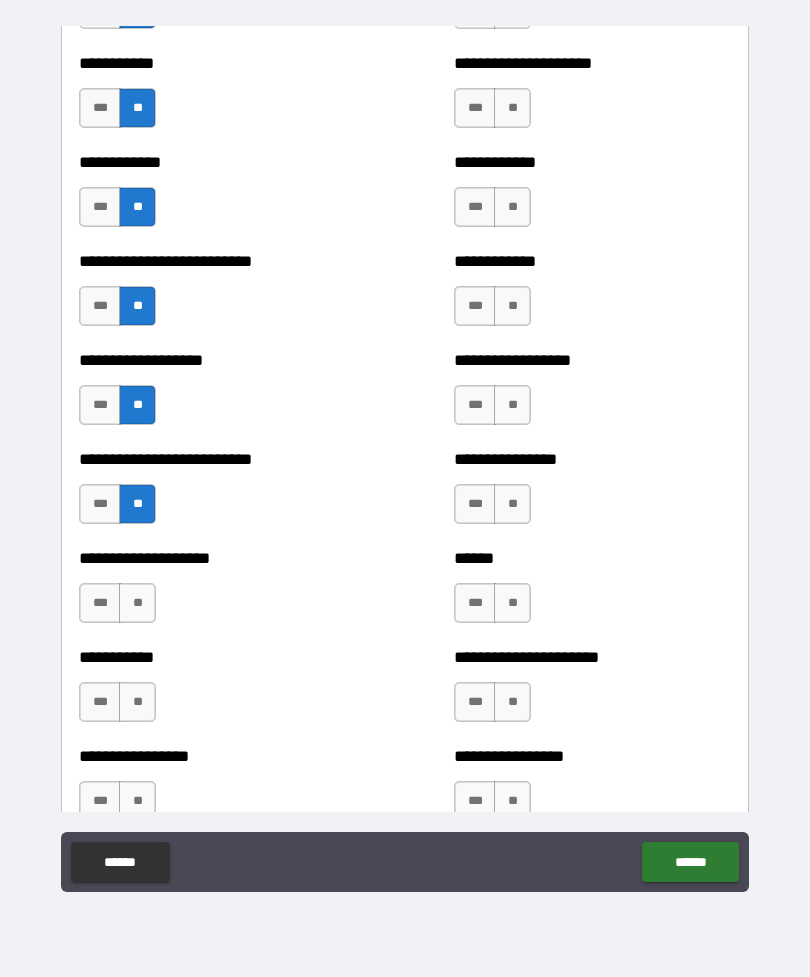 click on "**" at bounding box center (137, 603) 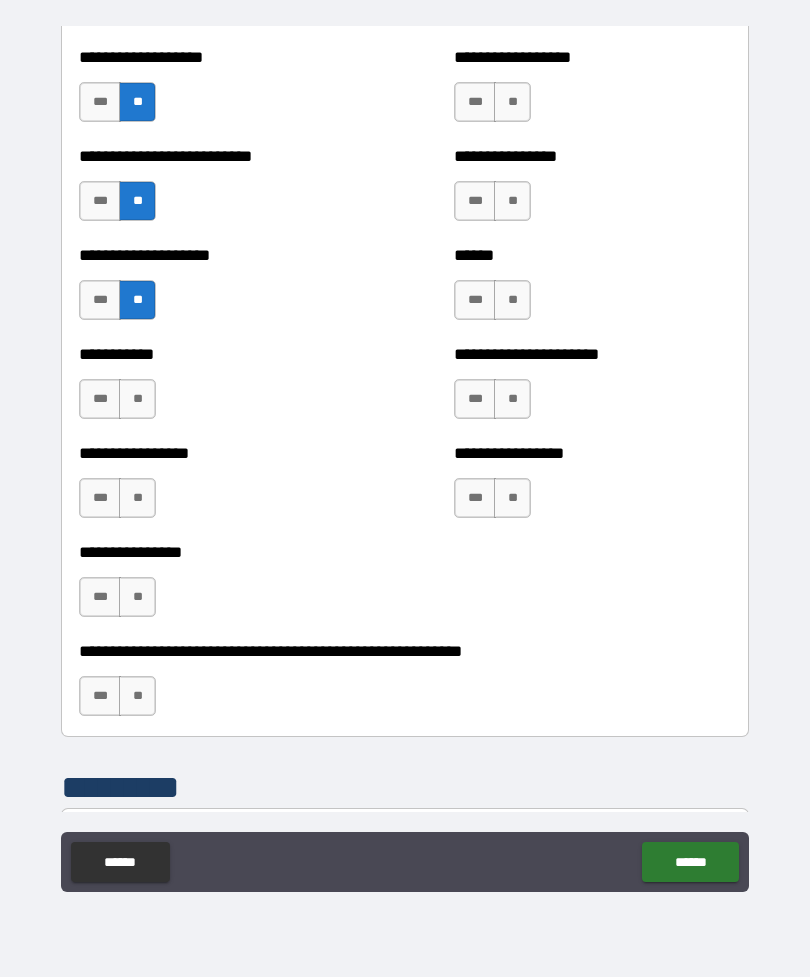 scroll, scrollTop: 5719, scrollLeft: 0, axis: vertical 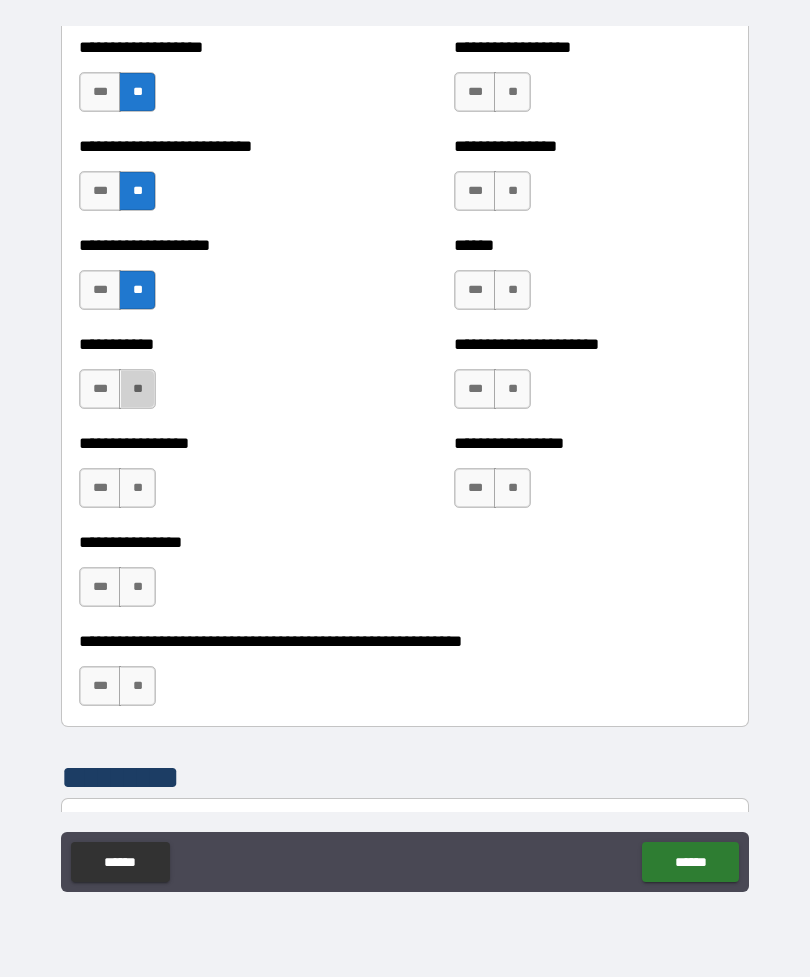 click on "**" at bounding box center [137, 389] 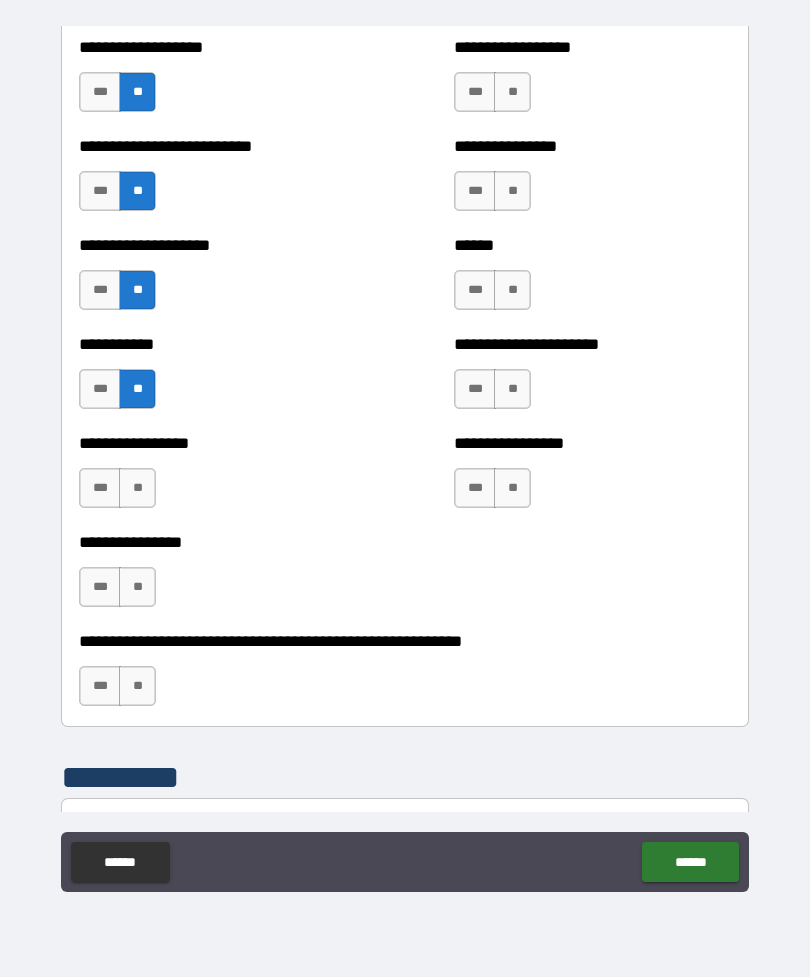 click on "**" at bounding box center [137, 488] 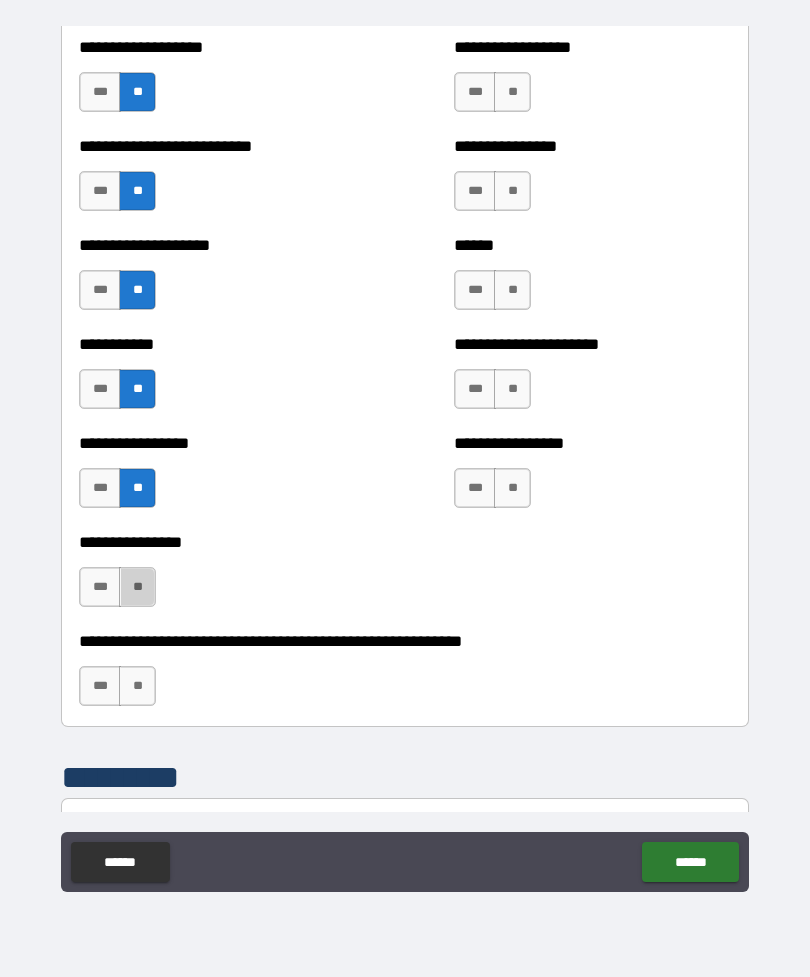 click on "**" at bounding box center [137, 587] 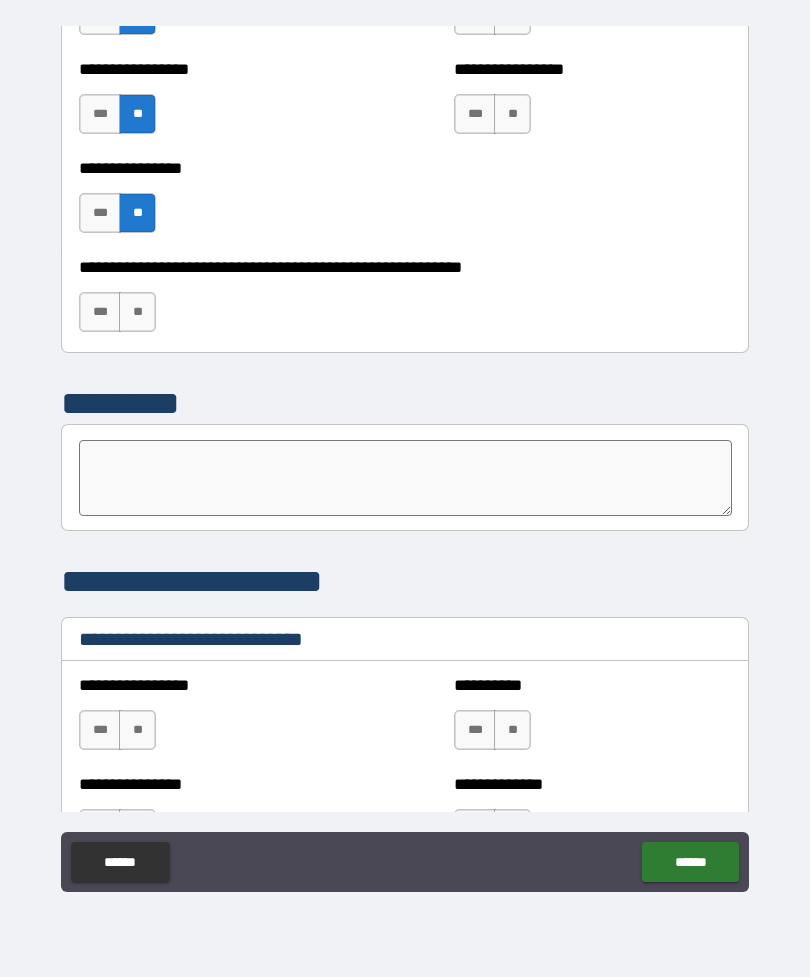 scroll, scrollTop: 6014, scrollLeft: 0, axis: vertical 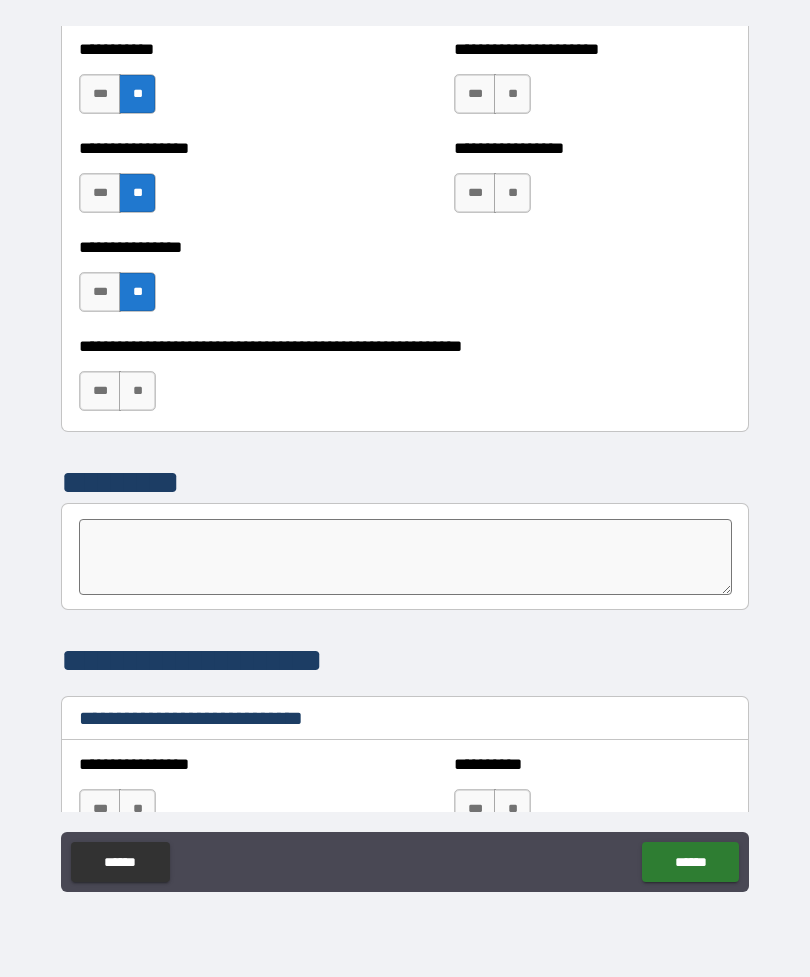 click on "**" at bounding box center (137, 391) 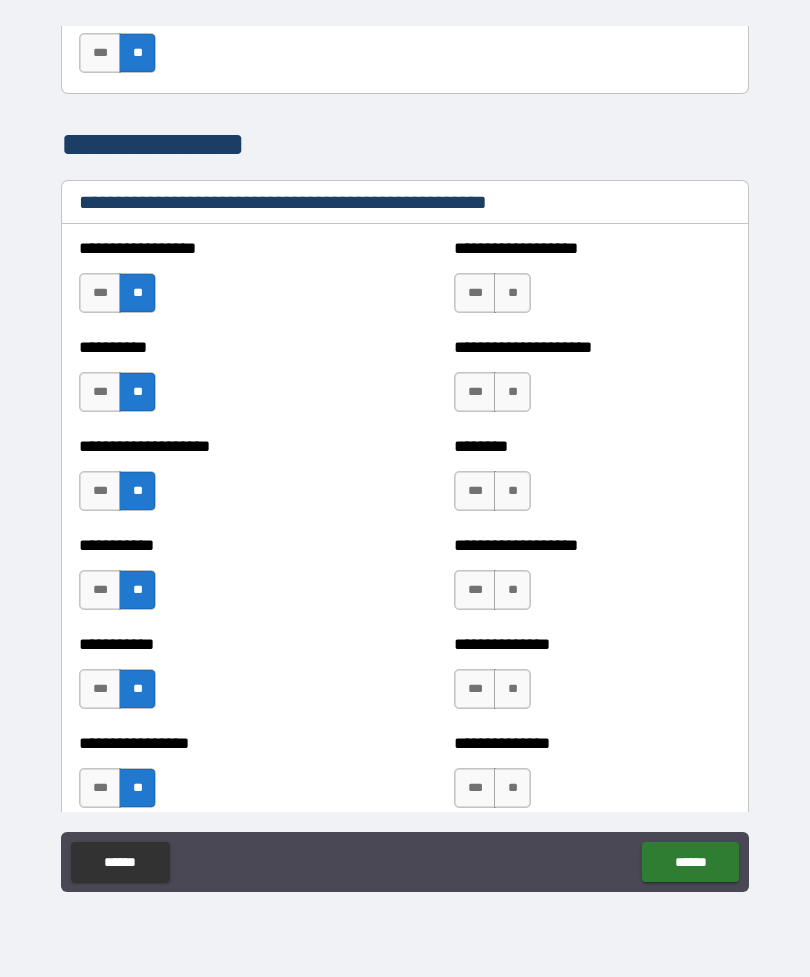 scroll, scrollTop: 2309, scrollLeft: 0, axis: vertical 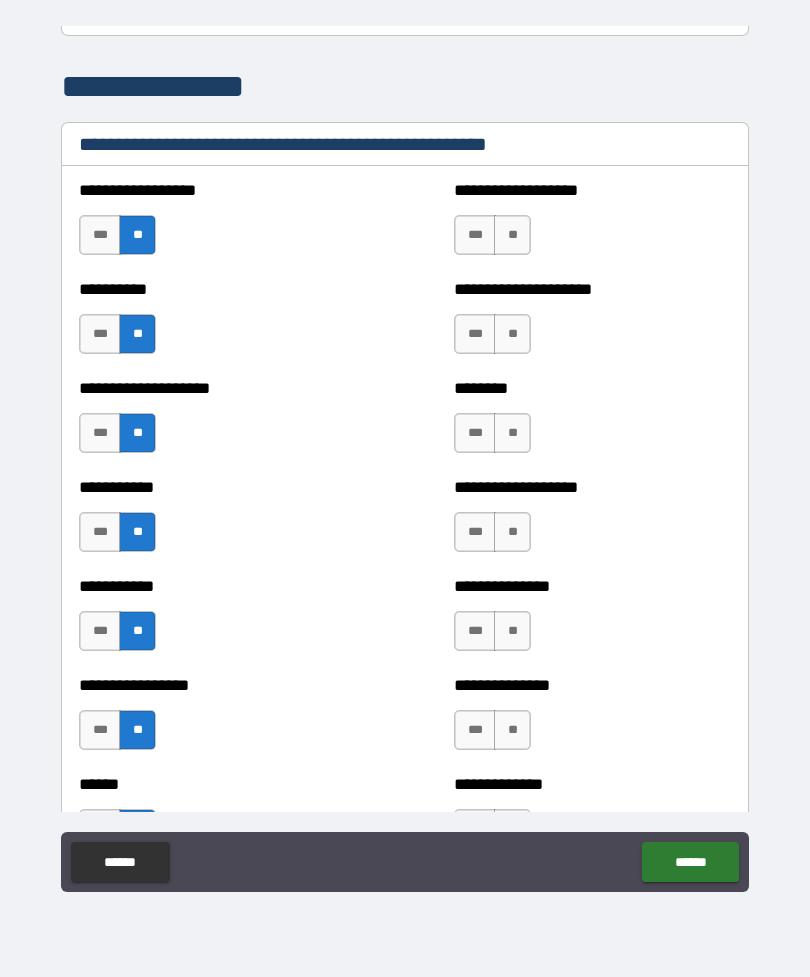 click on "**" at bounding box center [512, 235] 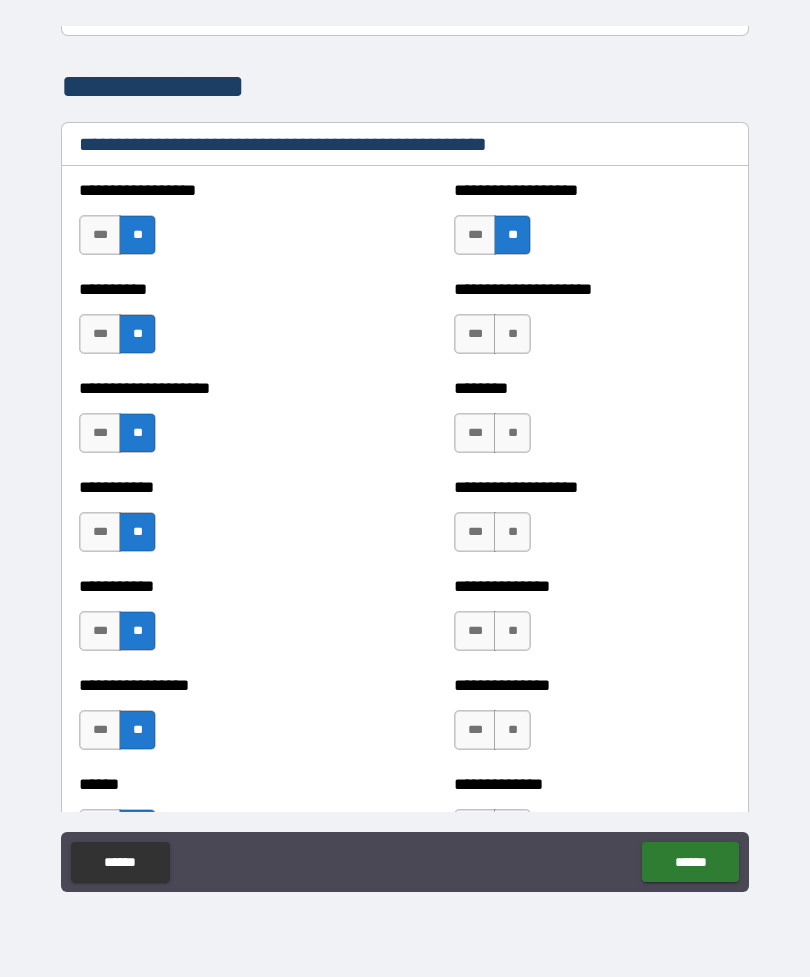 click on "**" at bounding box center [512, 334] 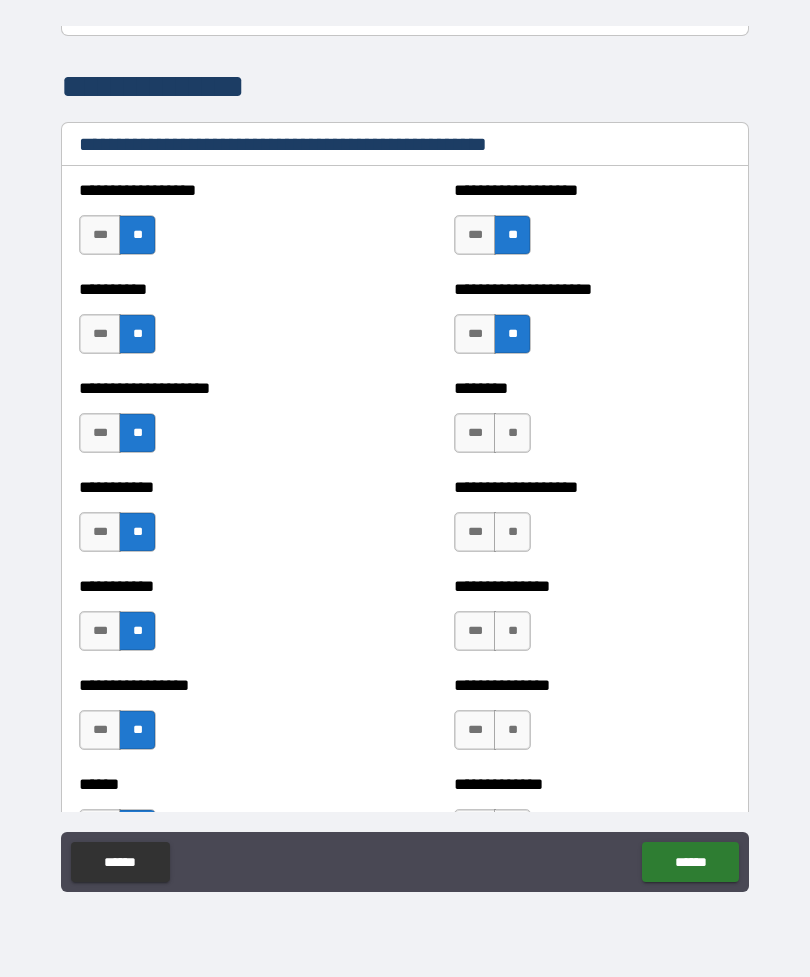 click on "**" at bounding box center (512, 433) 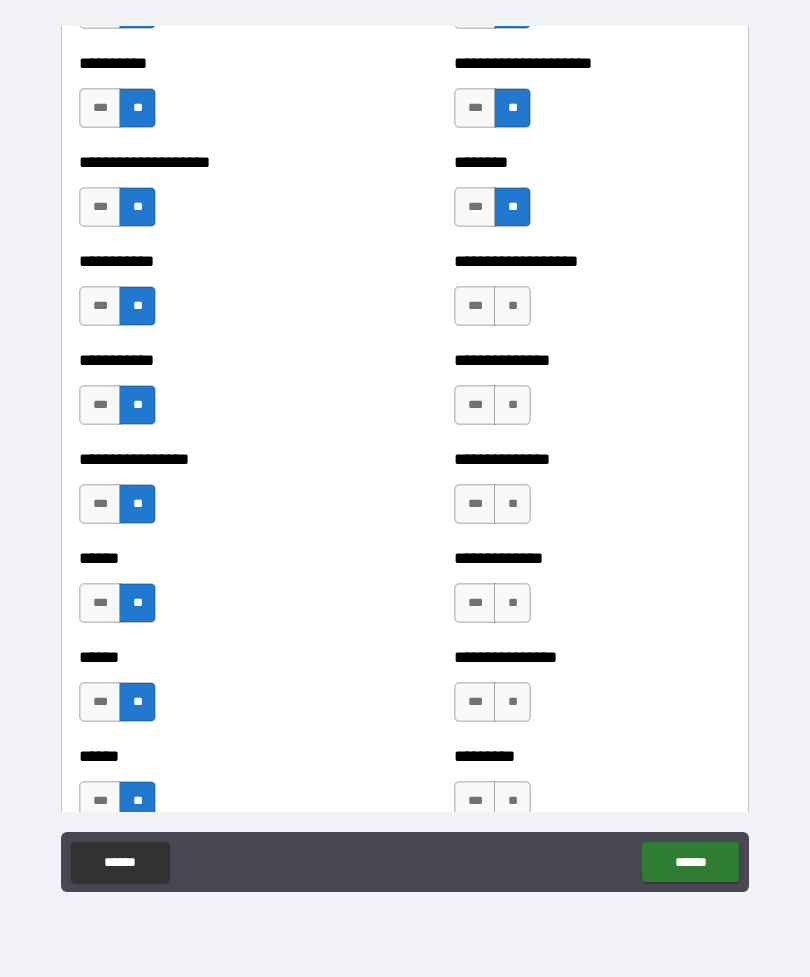 scroll, scrollTop: 2534, scrollLeft: 0, axis: vertical 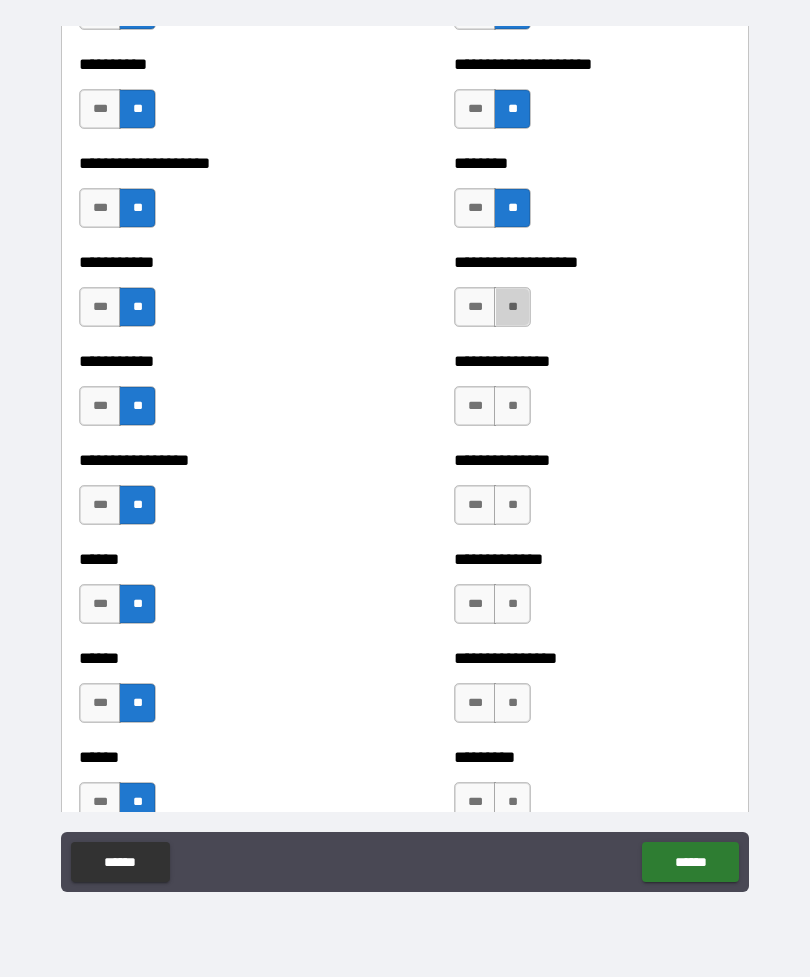 click on "**" at bounding box center [512, 307] 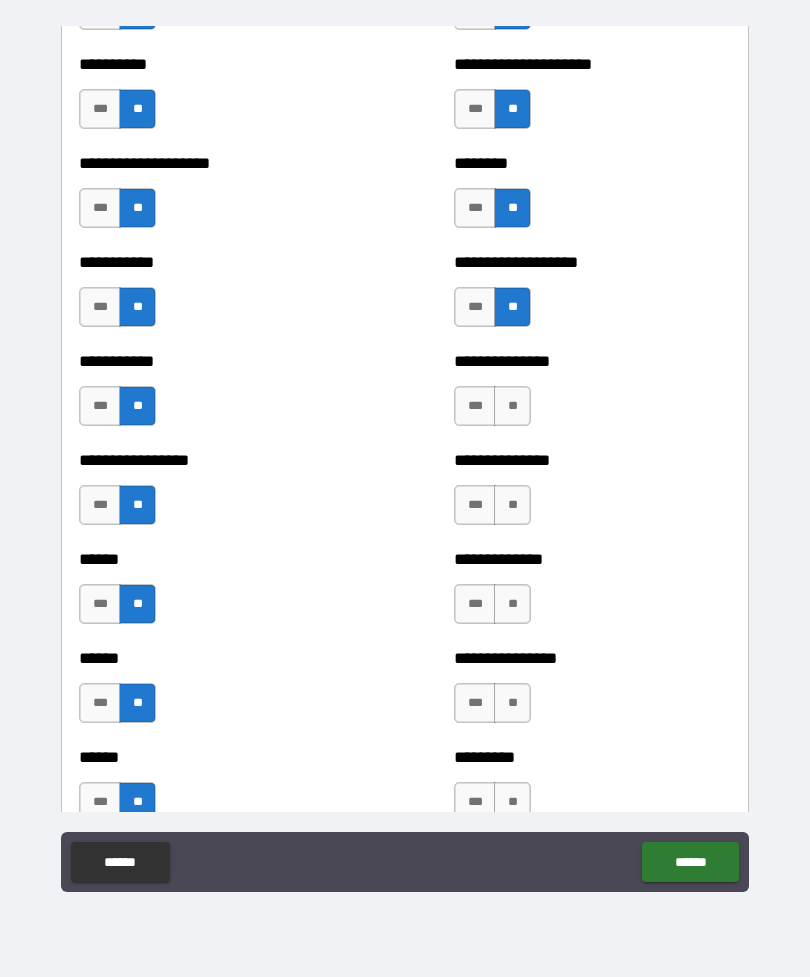 click on "**" at bounding box center (512, 406) 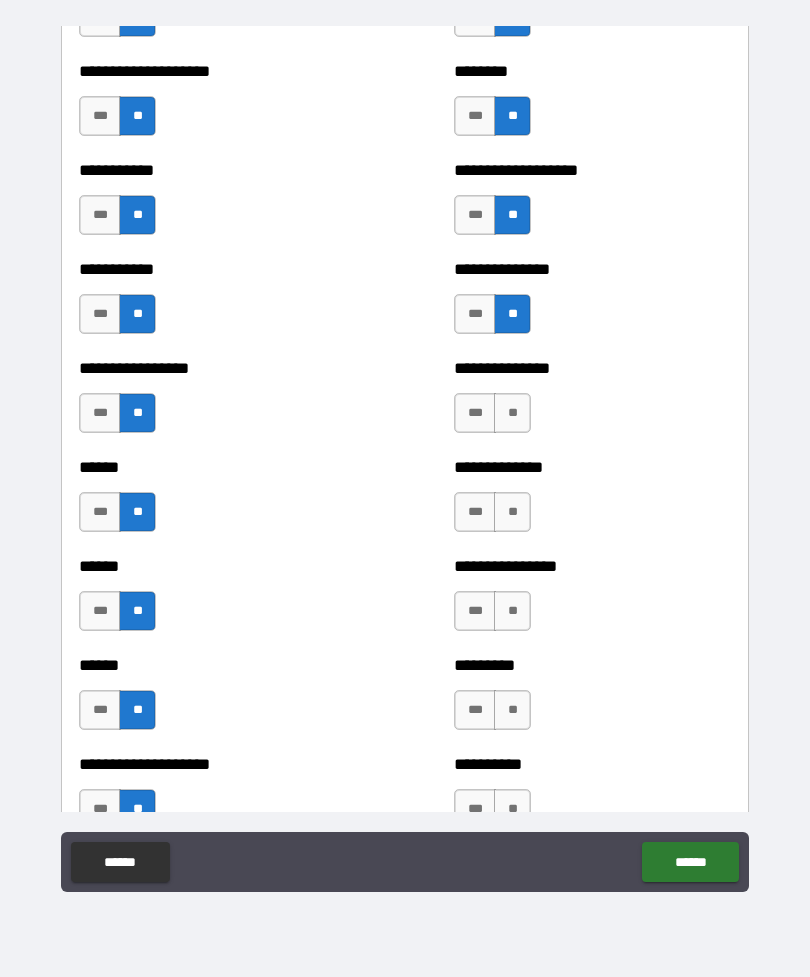 scroll, scrollTop: 2721, scrollLeft: 0, axis: vertical 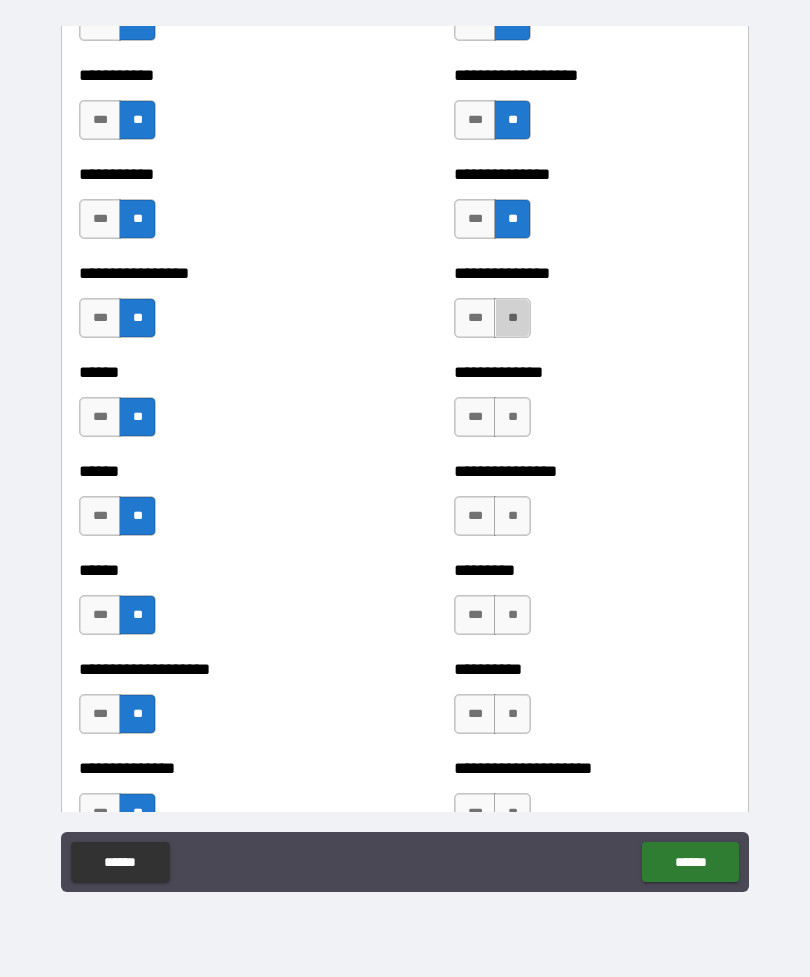 click on "**" at bounding box center (512, 318) 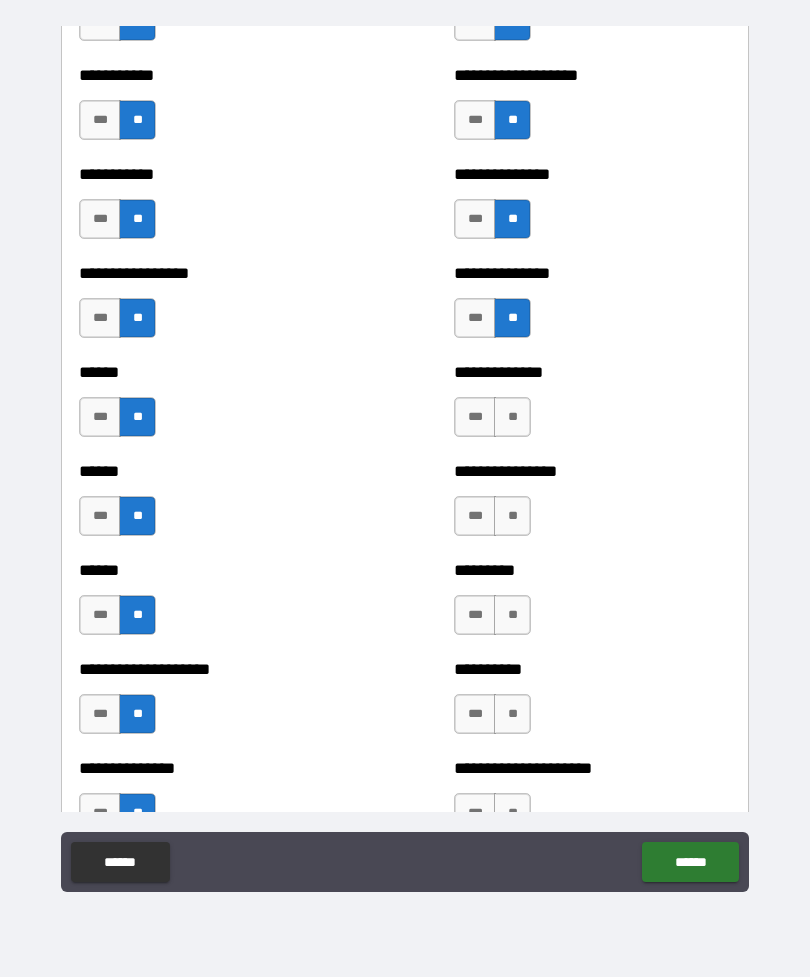 click on "**" at bounding box center [512, 417] 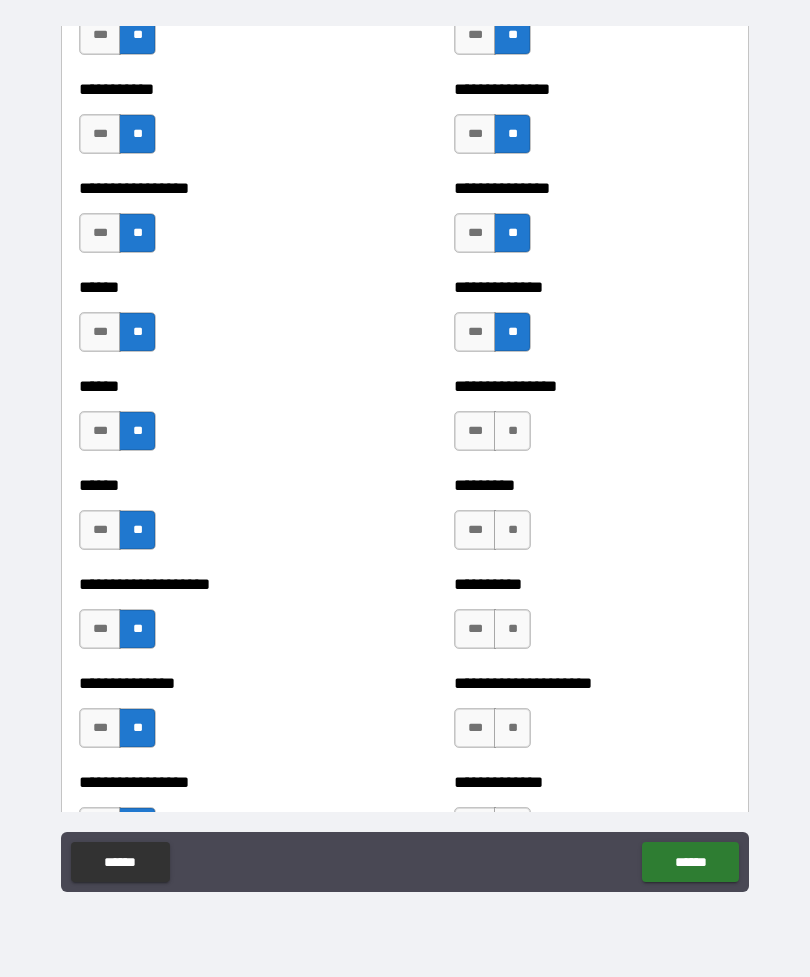 scroll, scrollTop: 2913, scrollLeft: 0, axis: vertical 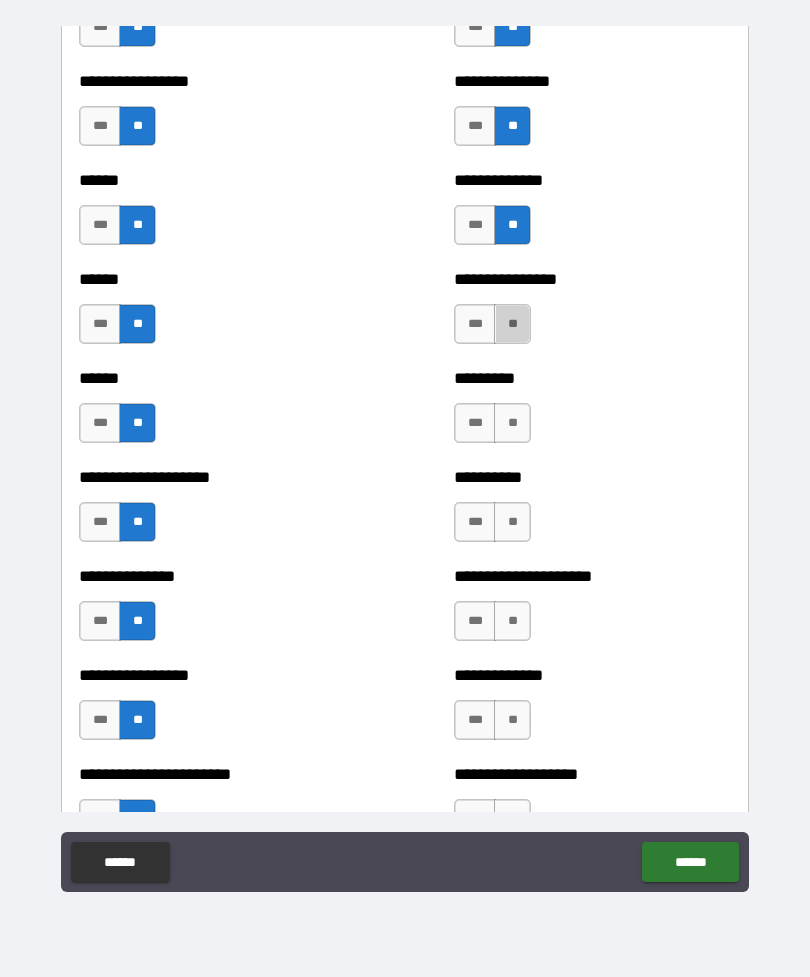 click on "**" at bounding box center (512, 324) 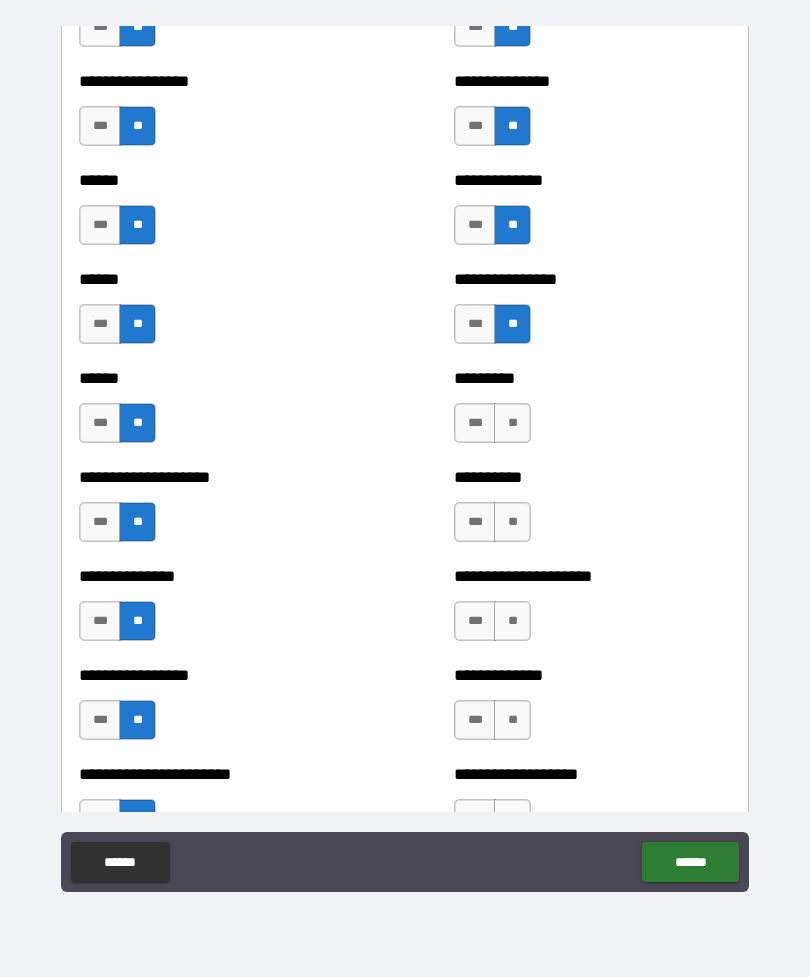 click on "**" at bounding box center (512, 423) 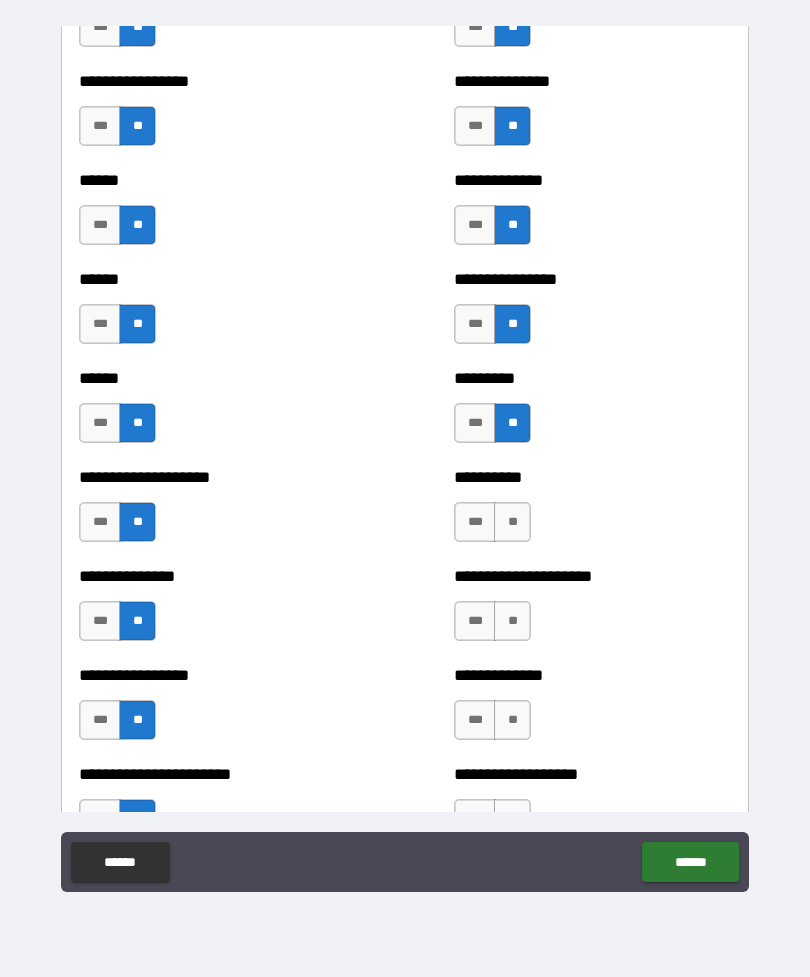 scroll, scrollTop: 3064, scrollLeft: 0, axis: vertical 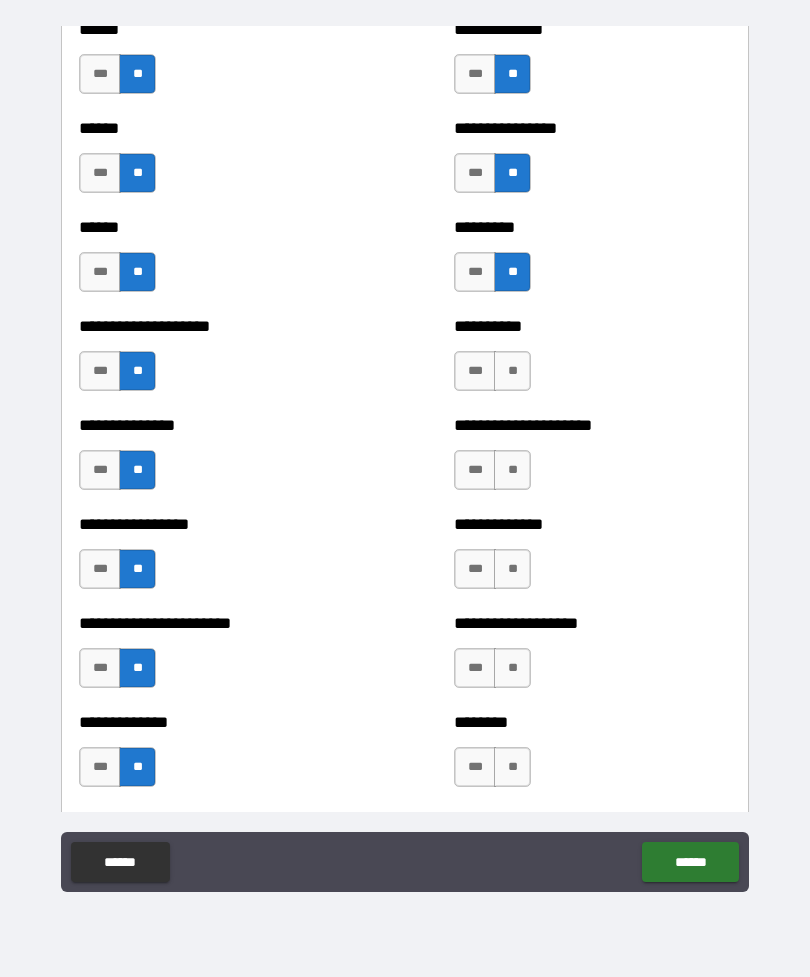 click on "**" at bounding box center [512, 371] 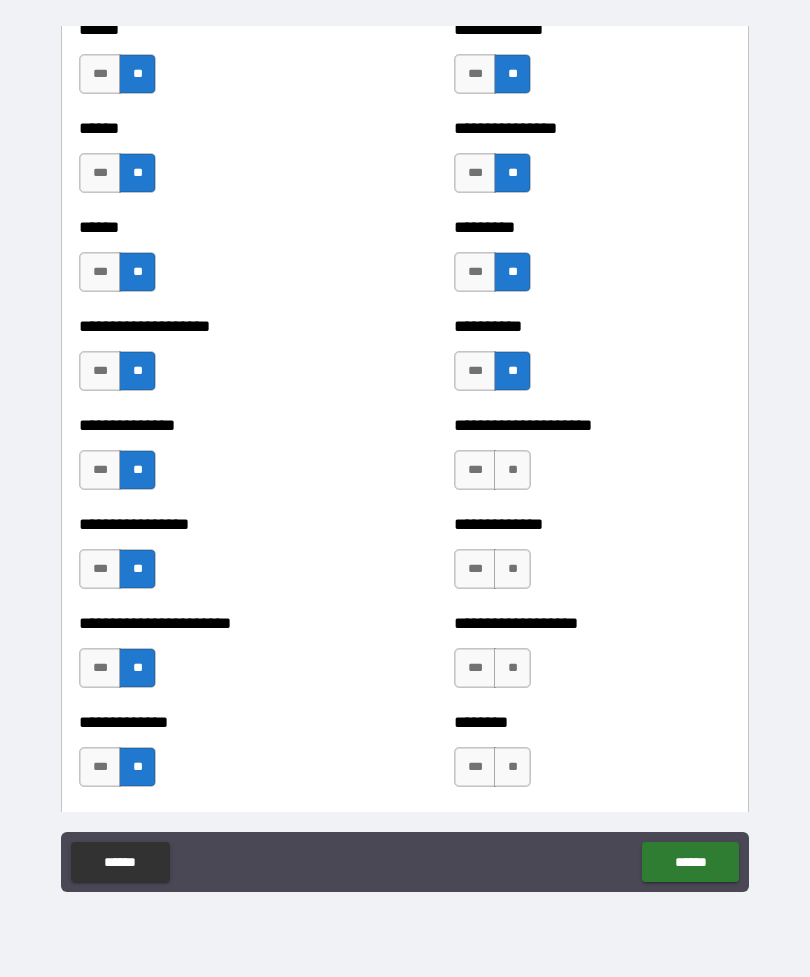 click on "**" at bounding box center (512, 470) 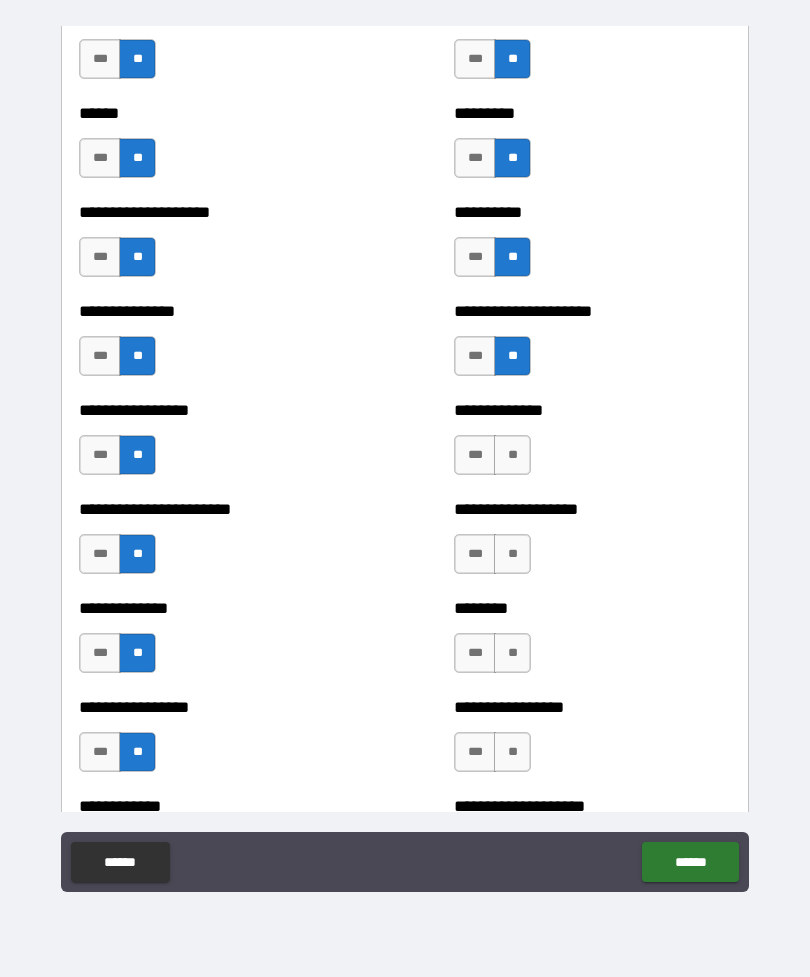 scroll, scrollTop: 3204, scrollLeft: 0, axis: vertical 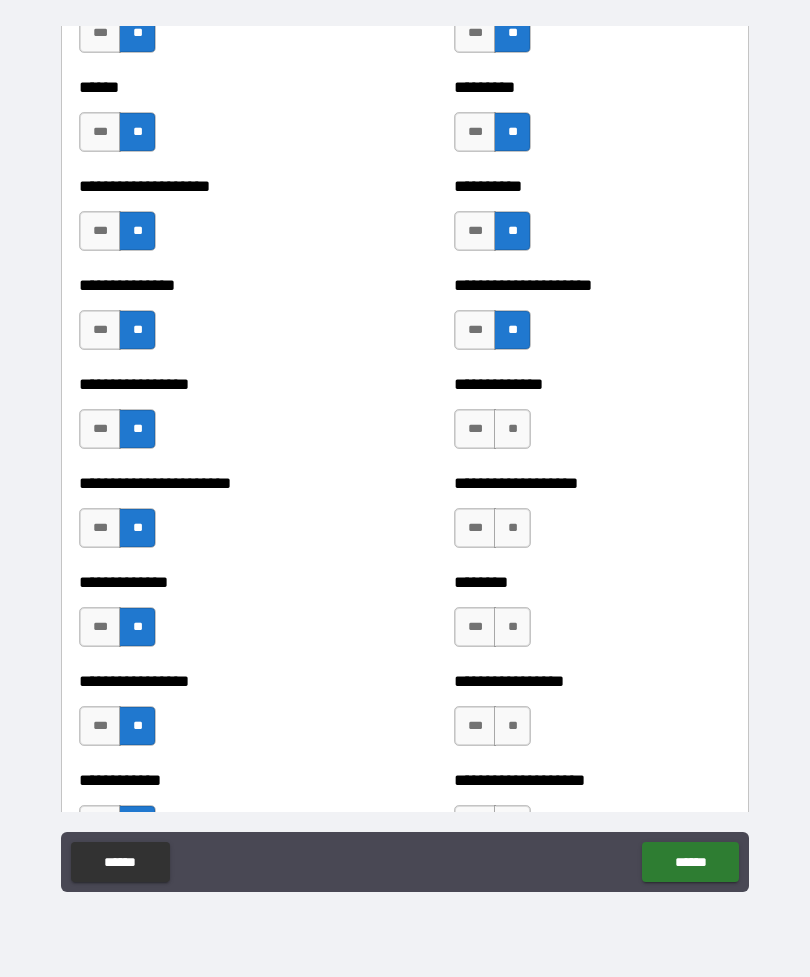 click on "**" at bounding box center (512, 429) 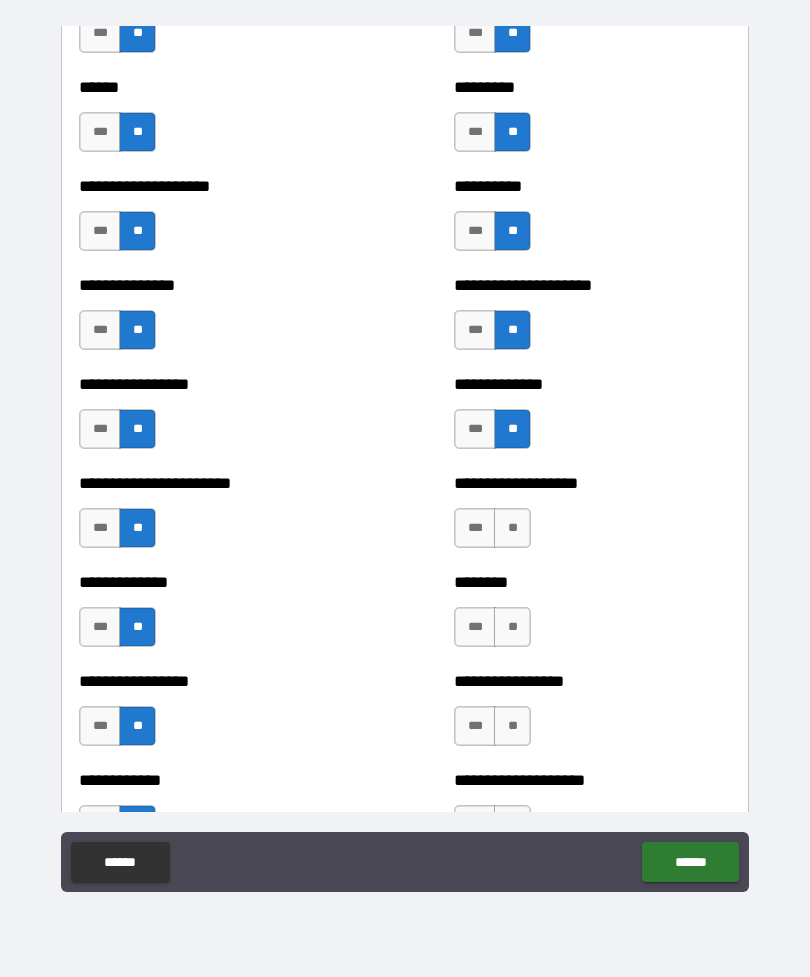 click on "**" at bounding box center [512, 528] 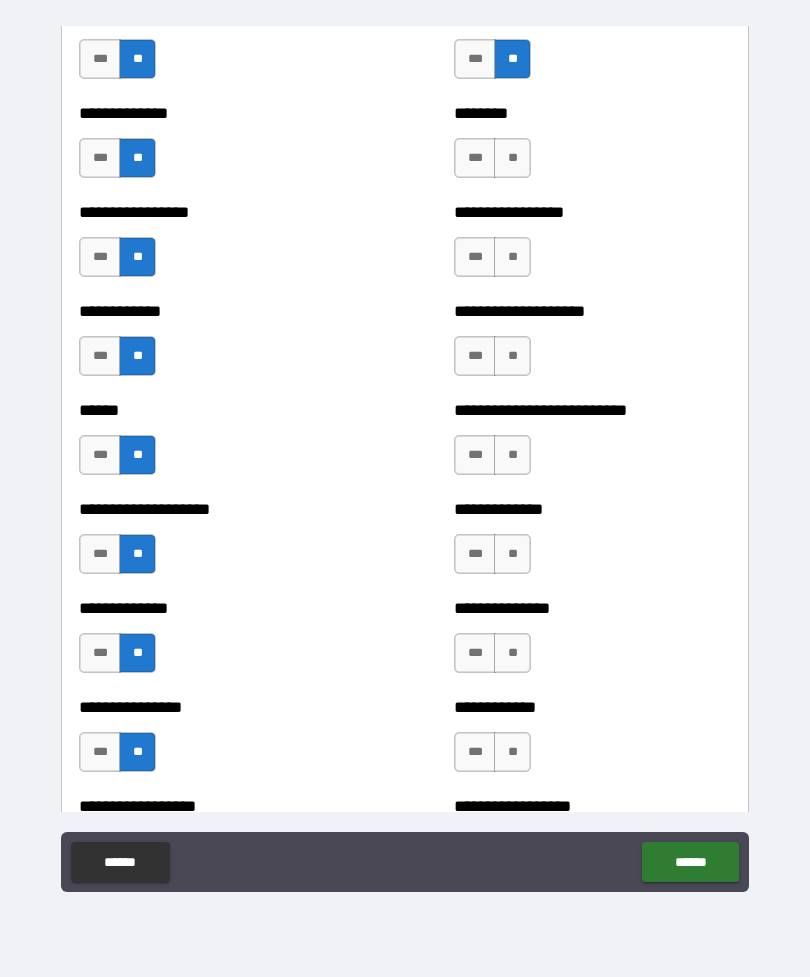 scroll, scrollTop: 3630, scrollLeft: 0, axis: vertical 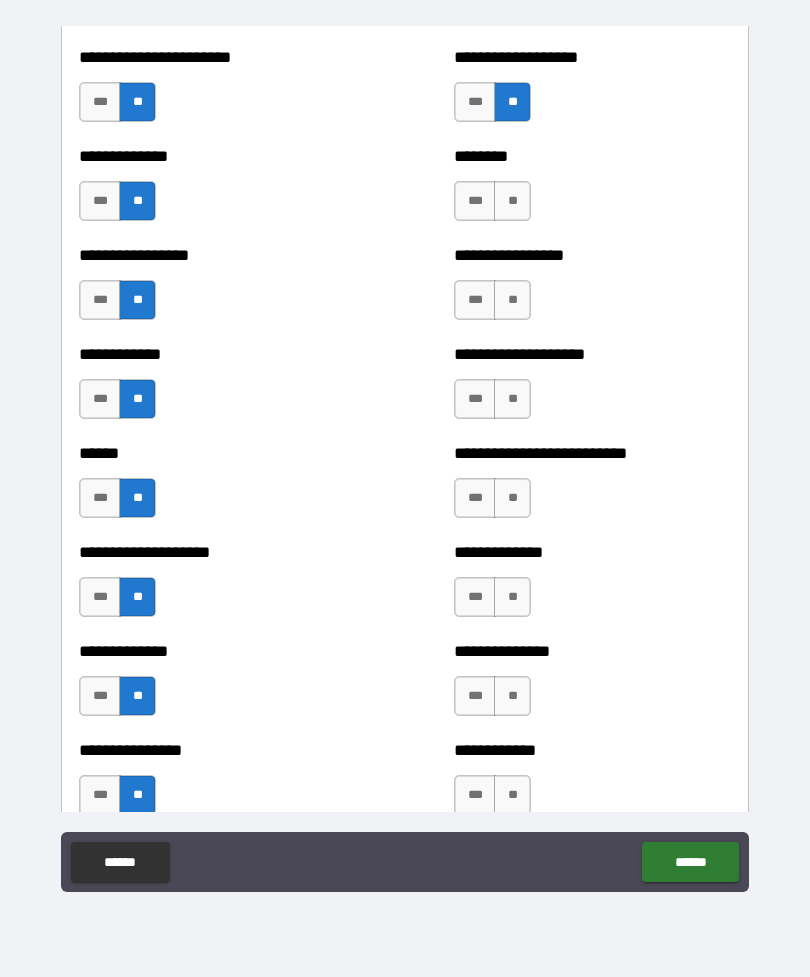 click on "**" at bounding box center [512, 201] 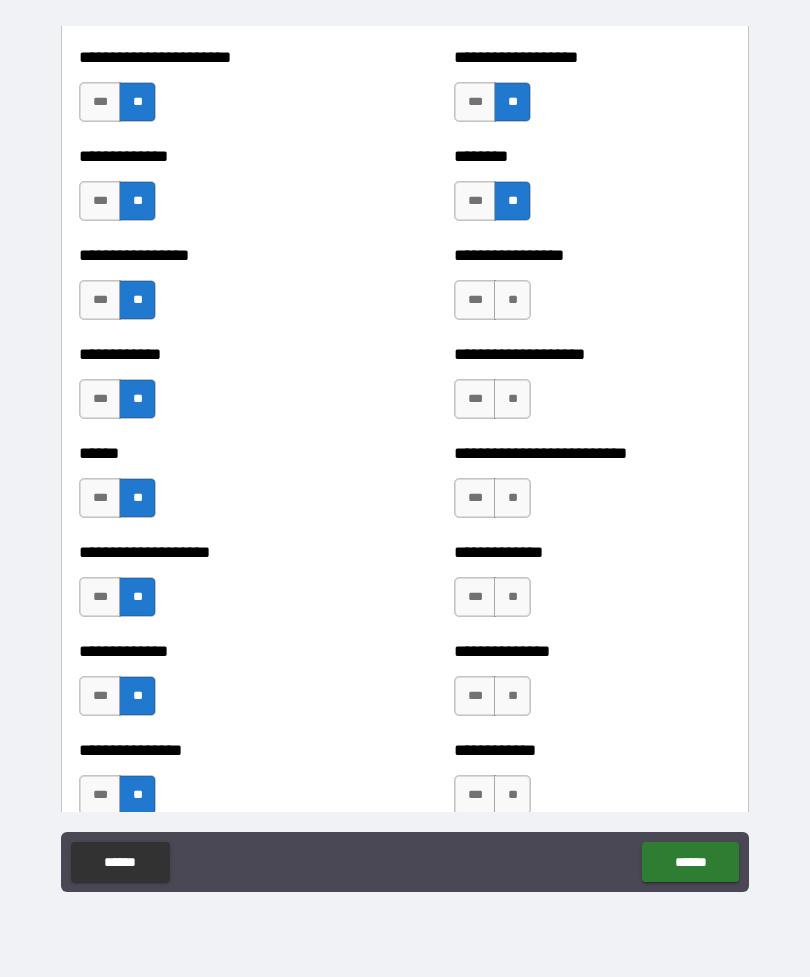 click on "**" at bounding box center [512, 300] 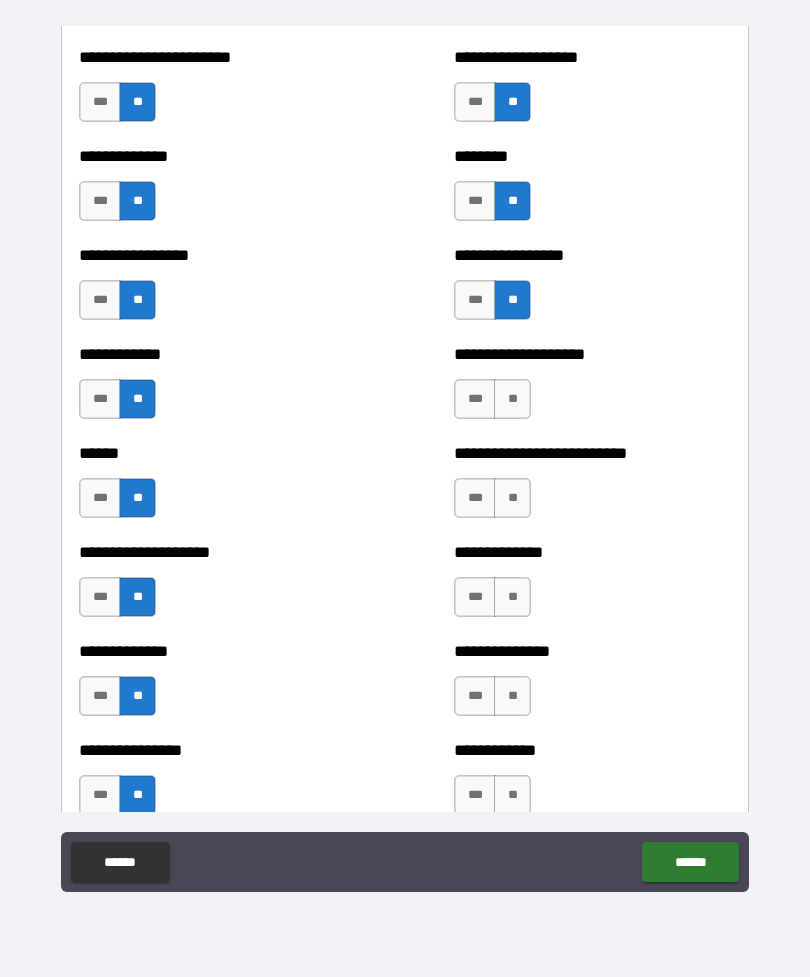 click on "**" at bounding box center [512, 399] 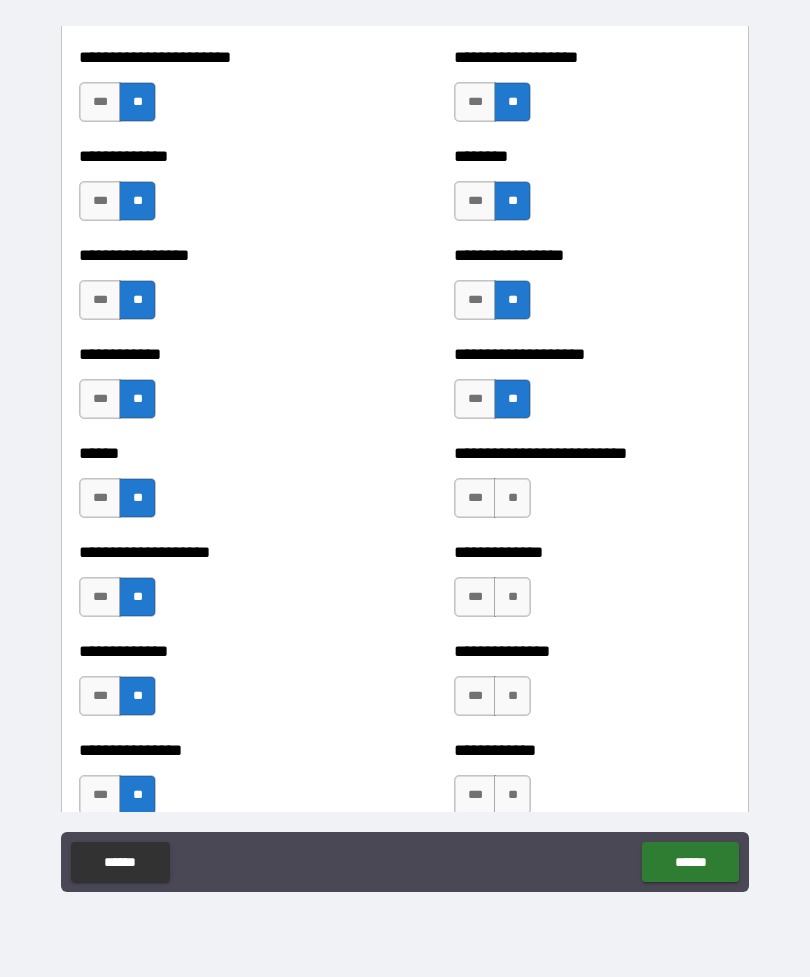 click on "**" at bounding box center (512, 498) 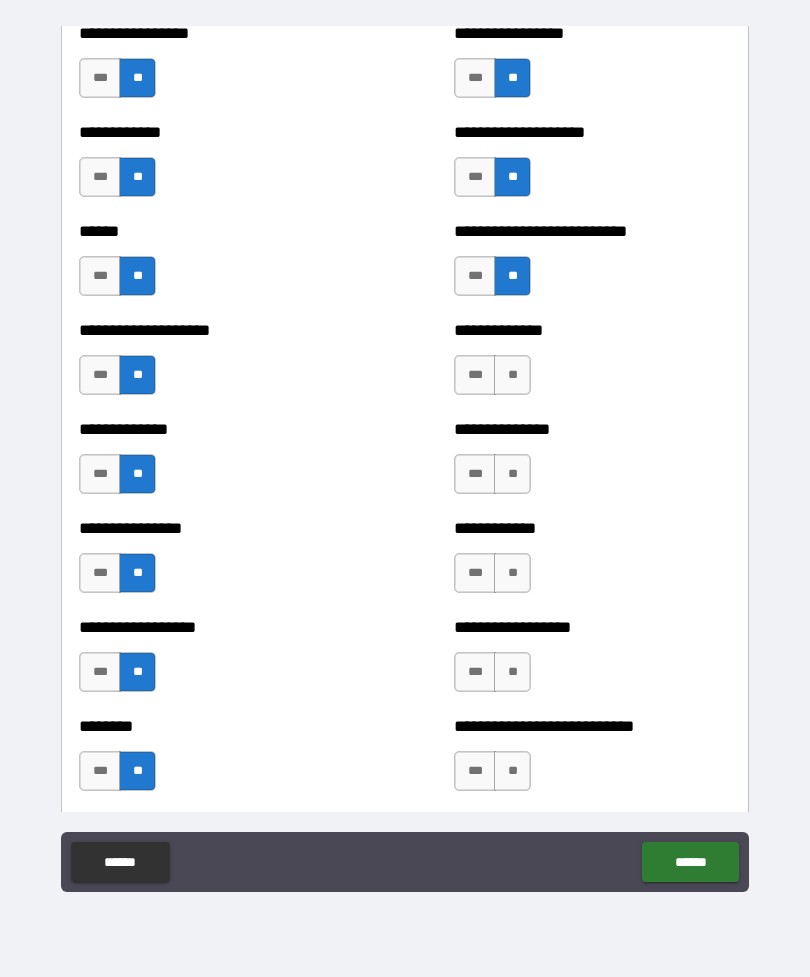 scroll, scrollTop: 3851, scrollLeft: 0, axis: vertical 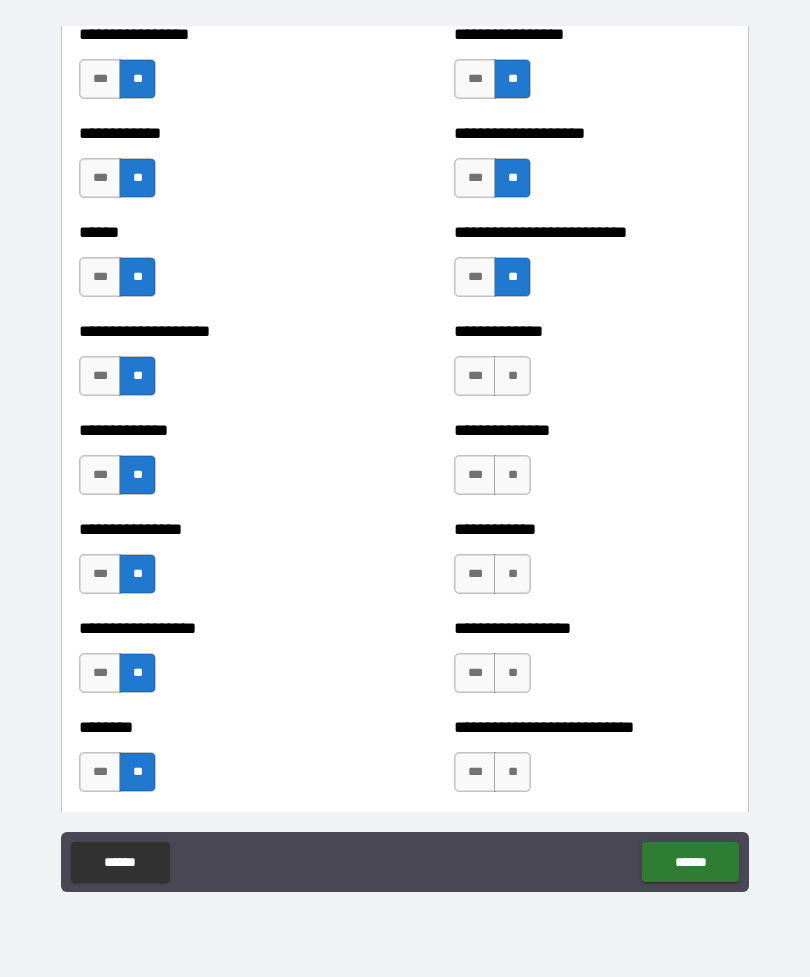 click on "**" at bounding box center [512, 376] 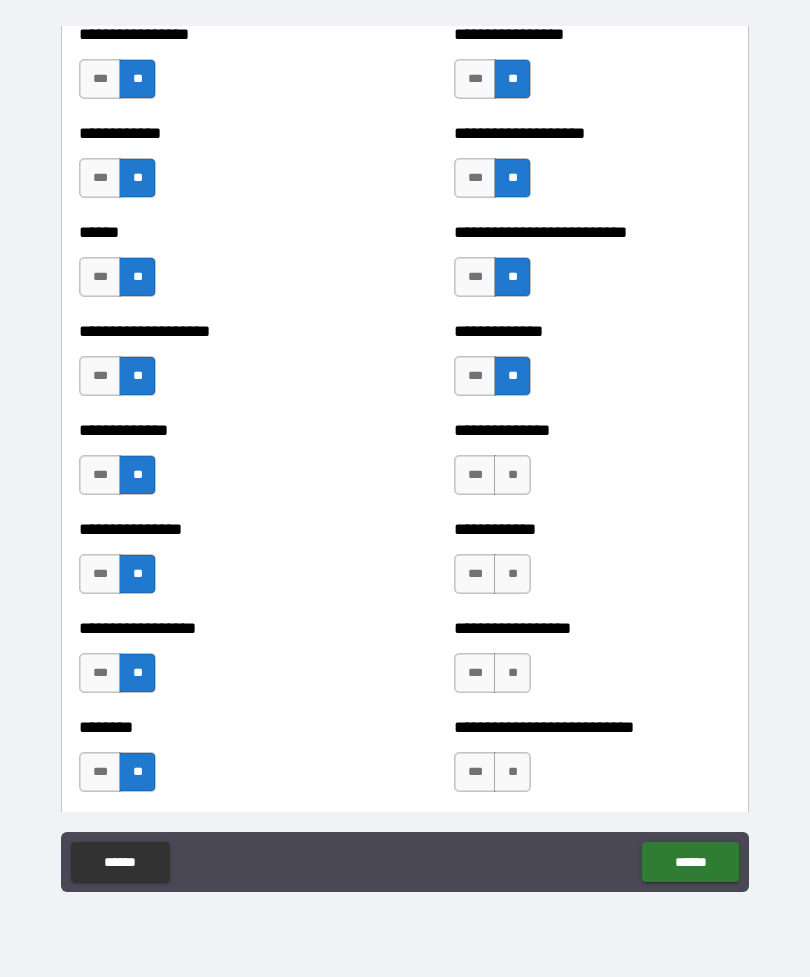 click on "**" at bounding box center [512, 475] 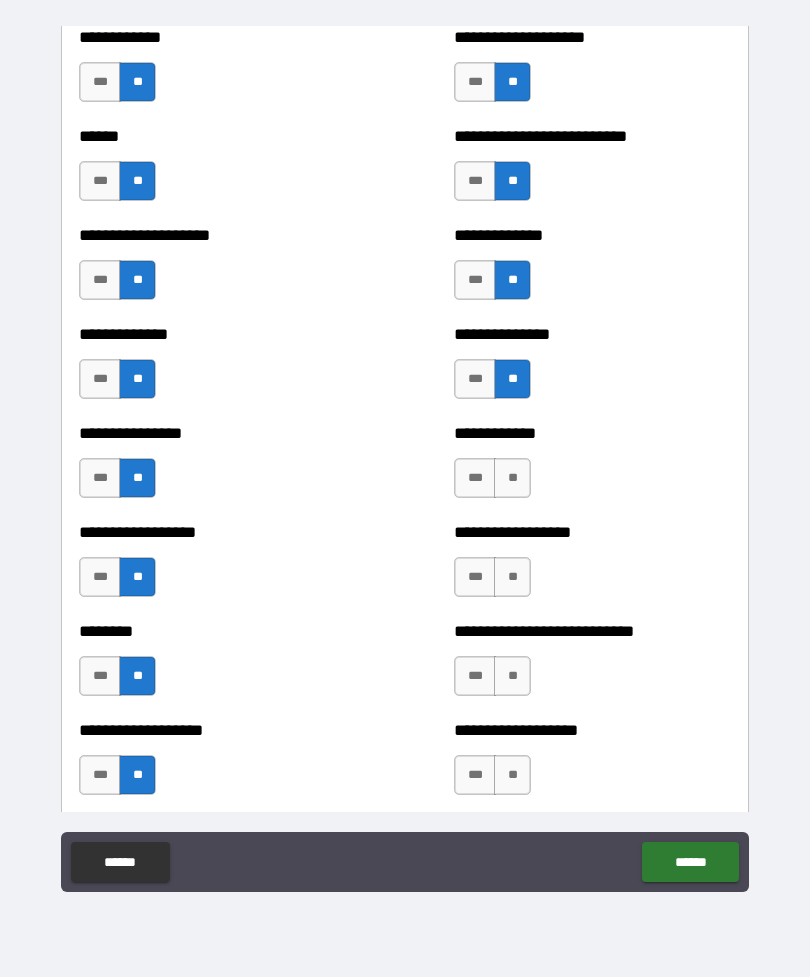 scroll, scrollTop: 4082, scrollLeft: 0, axis: vertical 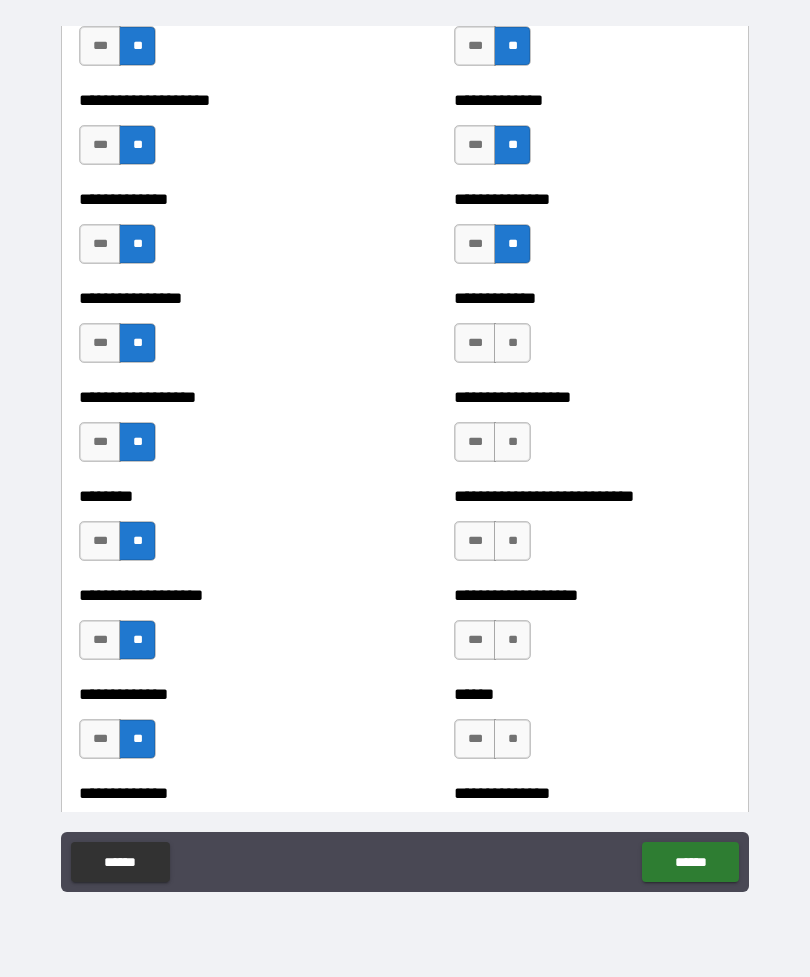 click on "**" at bounding box center (512, 343) 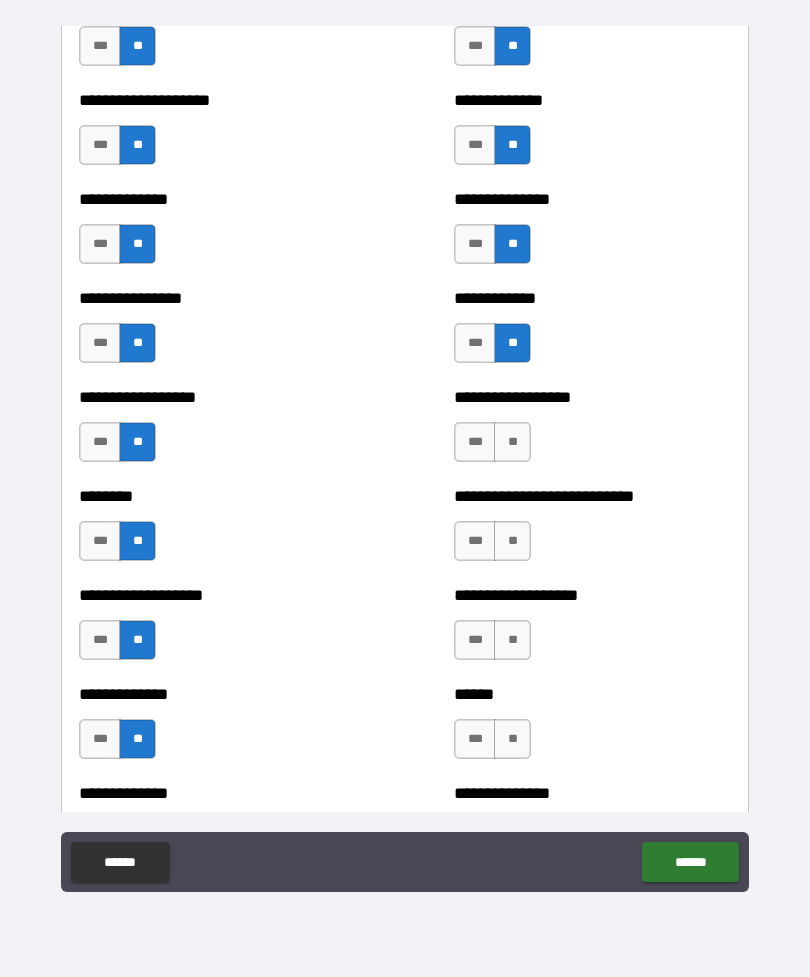click on "**" at bounding box center [512, 442] 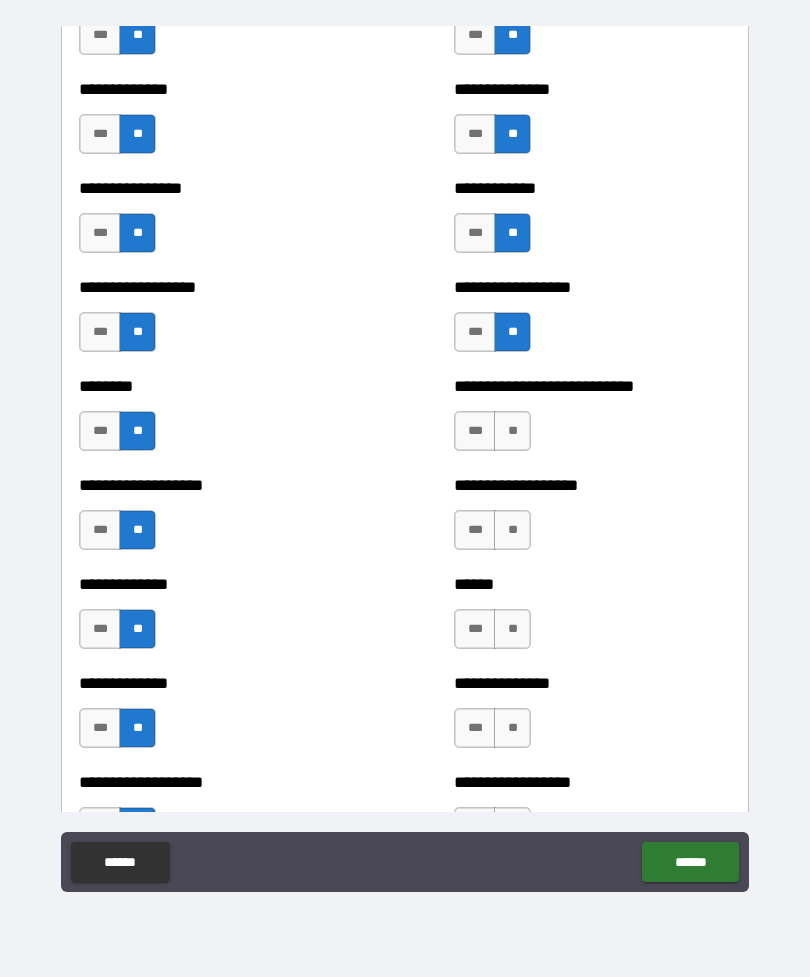 scroll, scrollTop: 4266, scrollLeft: 0, axis: vertical 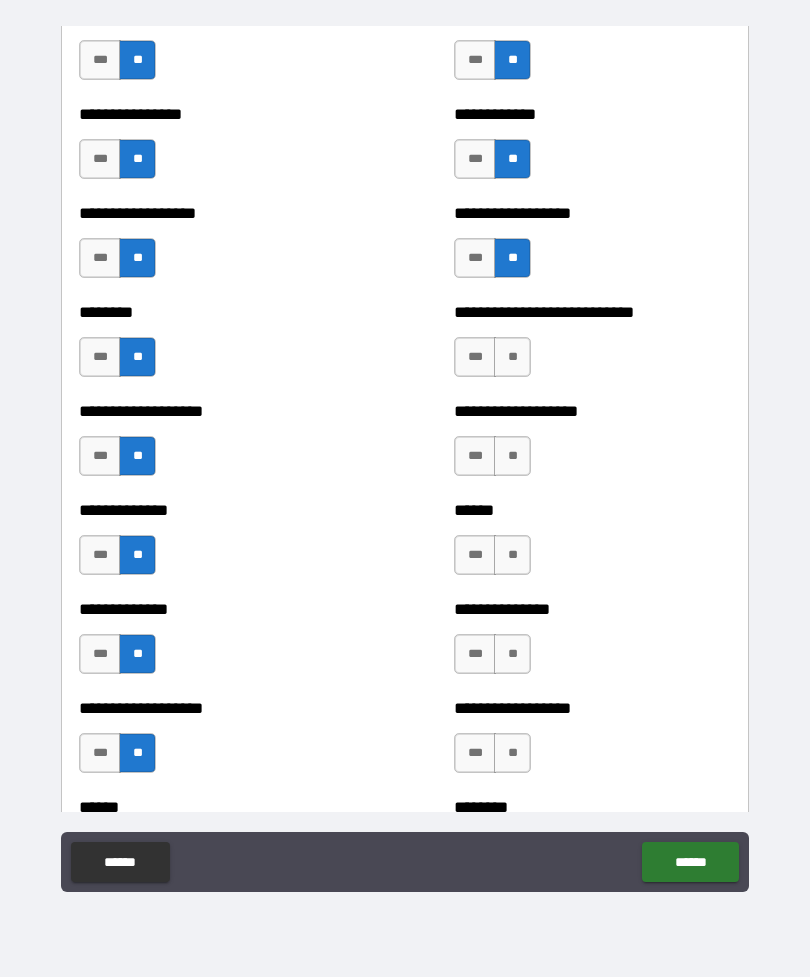 click on "**" at bounding box center [512, 357] 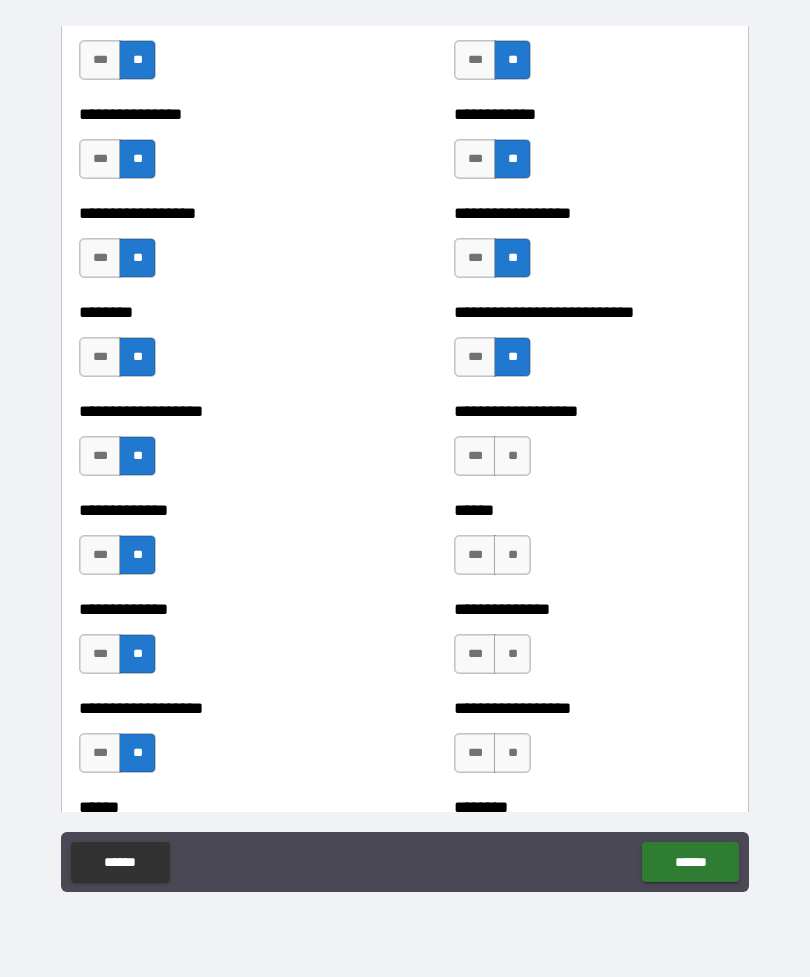click on "**" at bounding box center (512, 456) 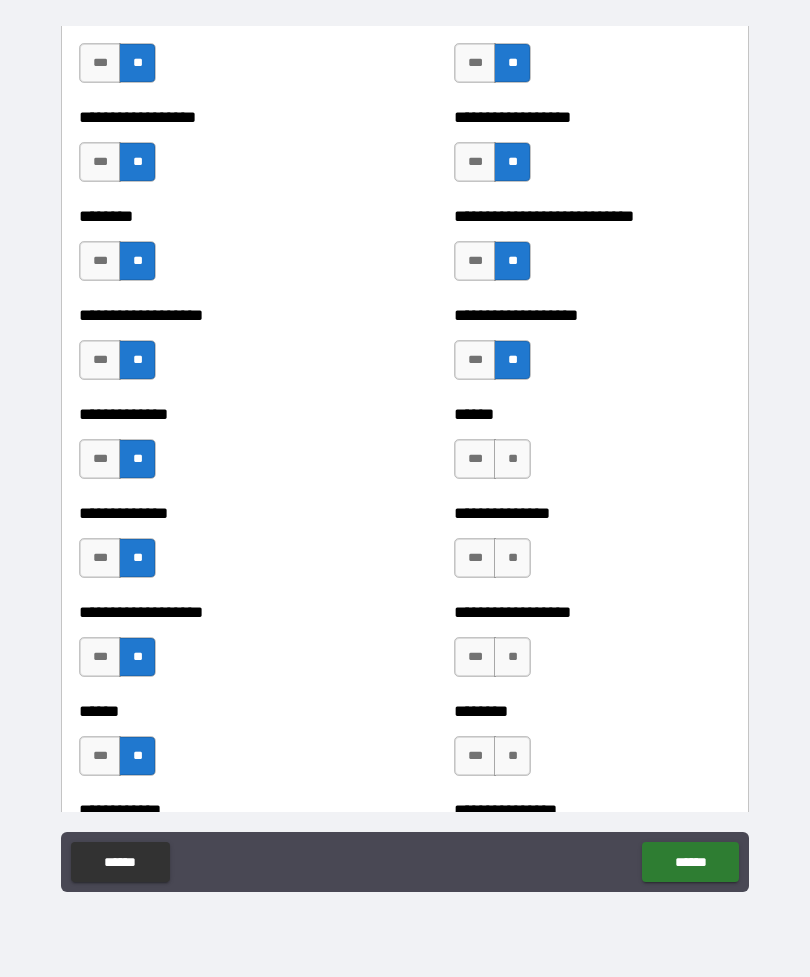 scroll, scrollTop: 4436, scrollLeft: 0, axis: vertical 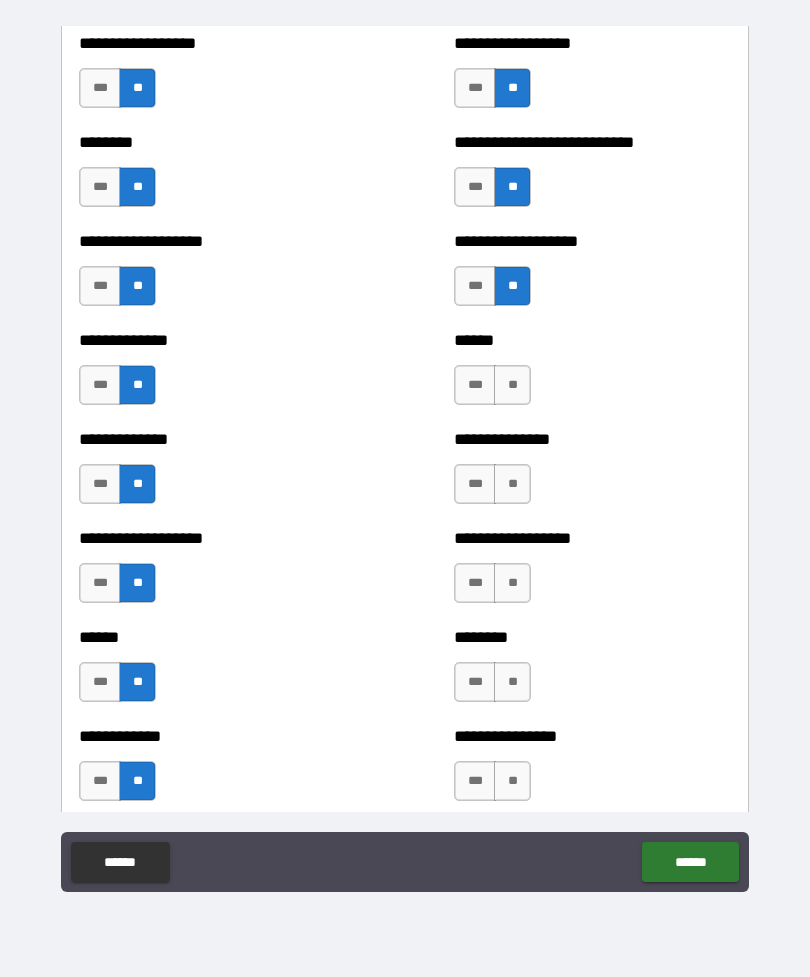 click on "**" at bounding box center [512, 385] 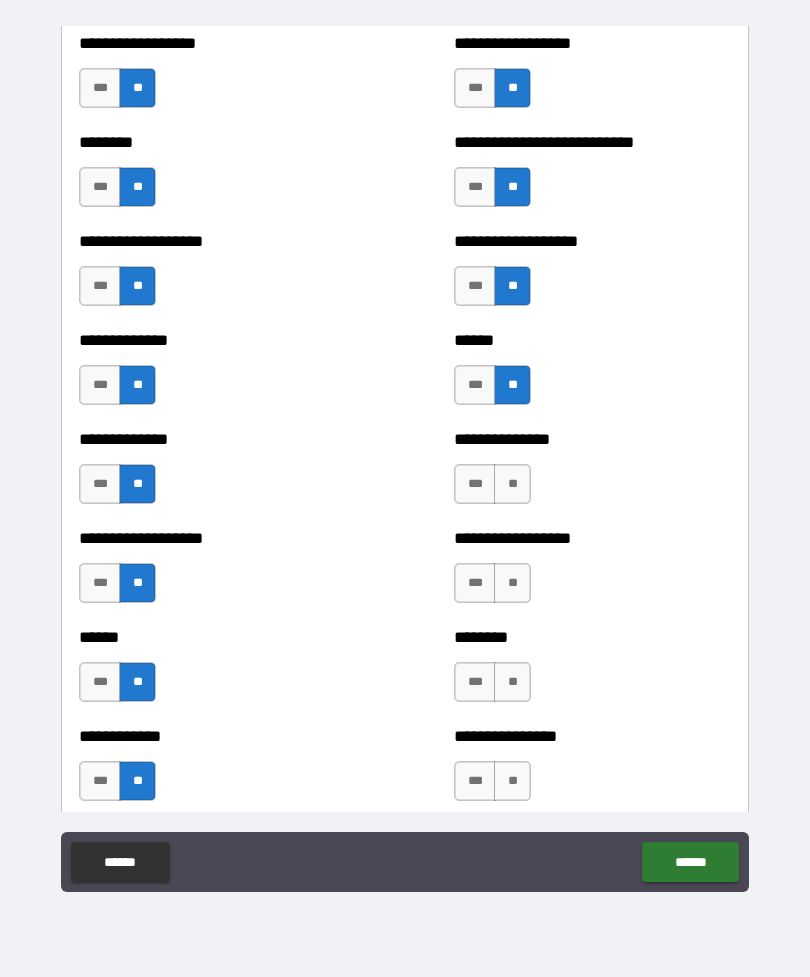click on "**" at bounding box center (512, 484) 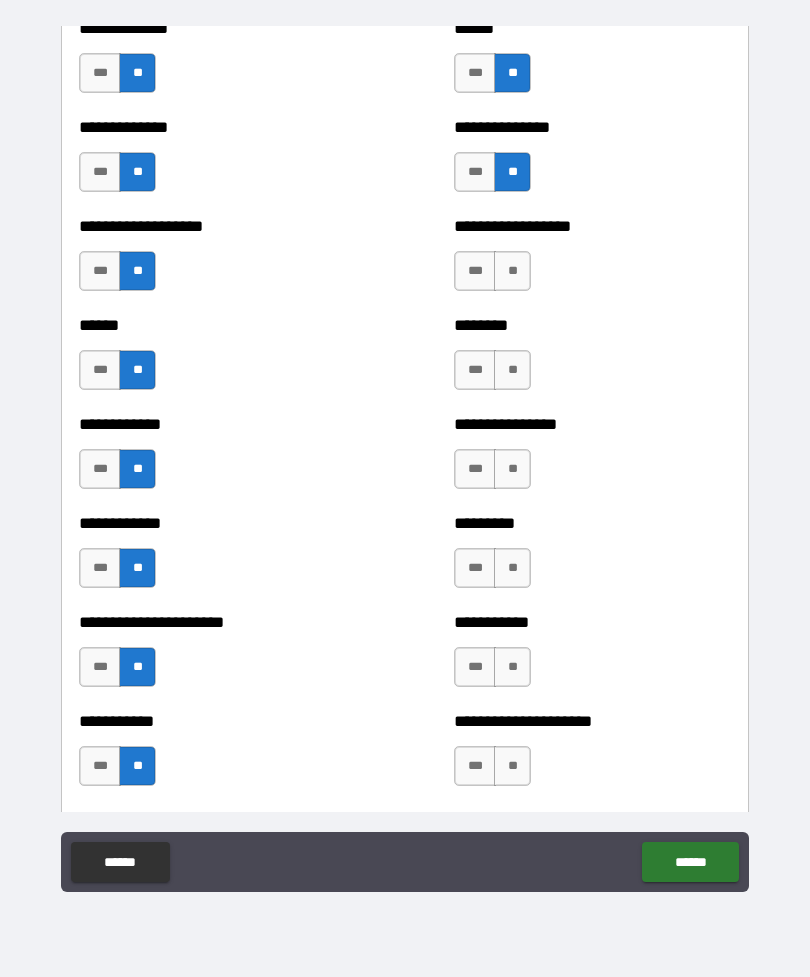 scroll, scrollTop: 4734, scrollLeft: 0, axis: vertical 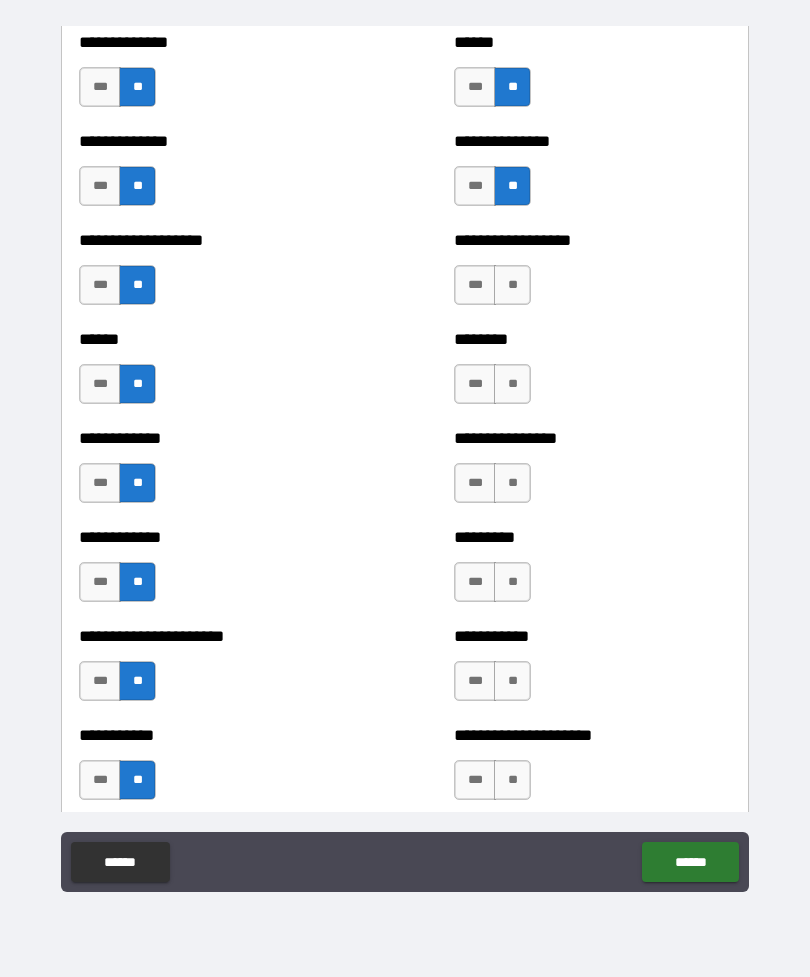 click on "**" at bounding box center (512, 285) 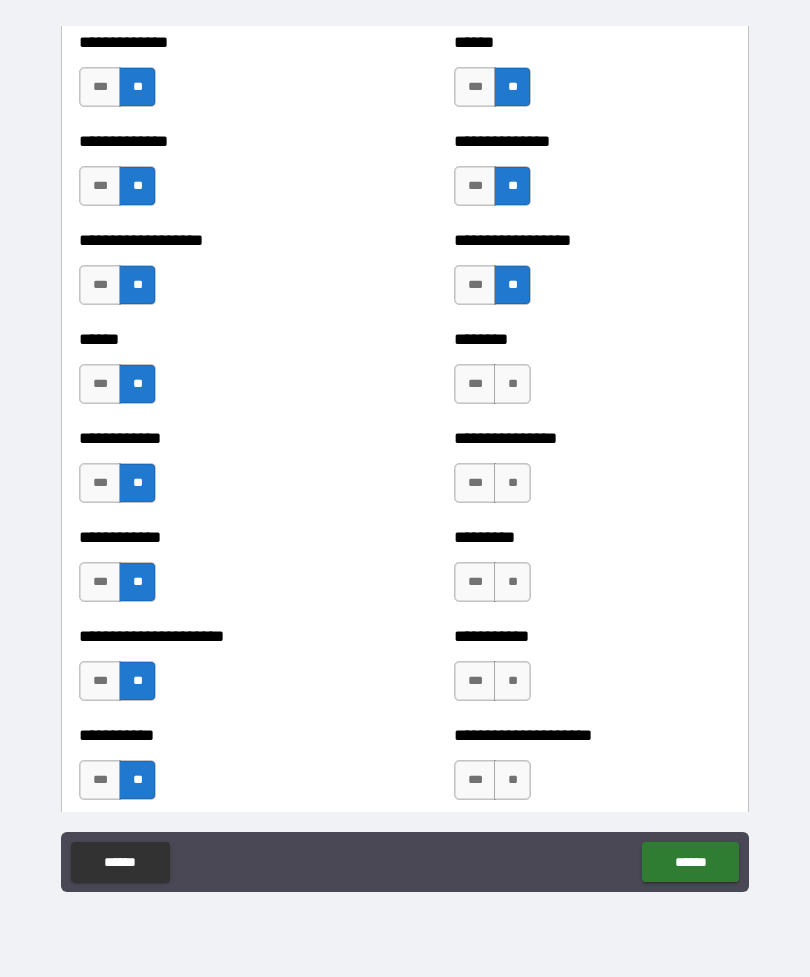 click on "**" at bounding box center (512, 384) 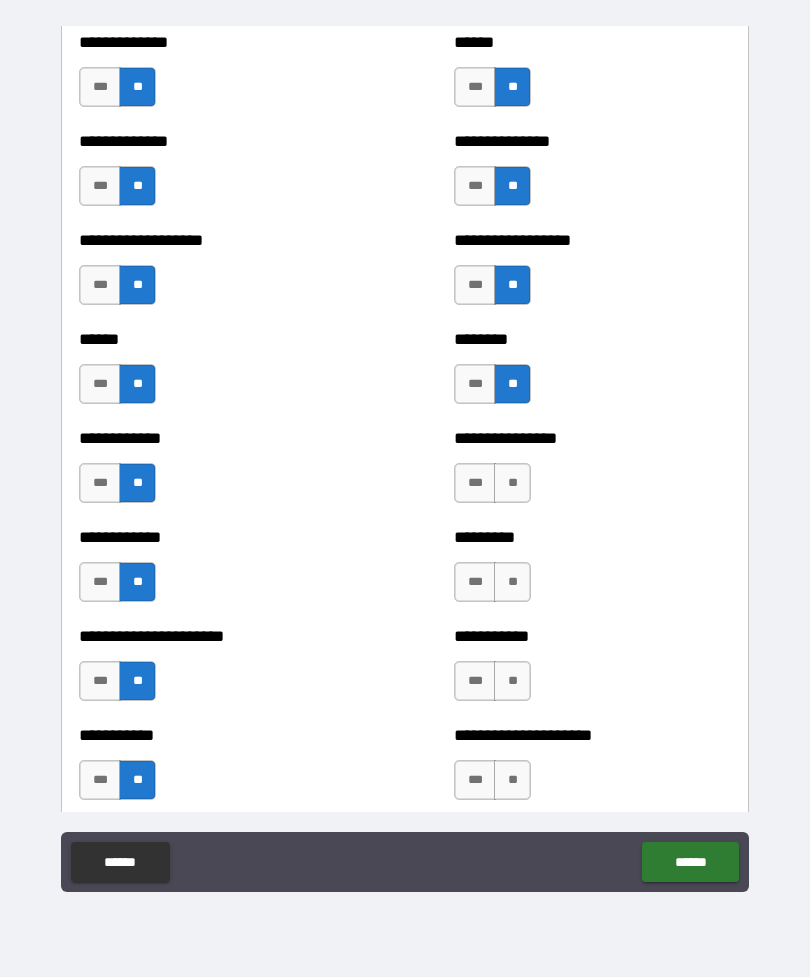 click on "**" at bounding box center [512, 483] 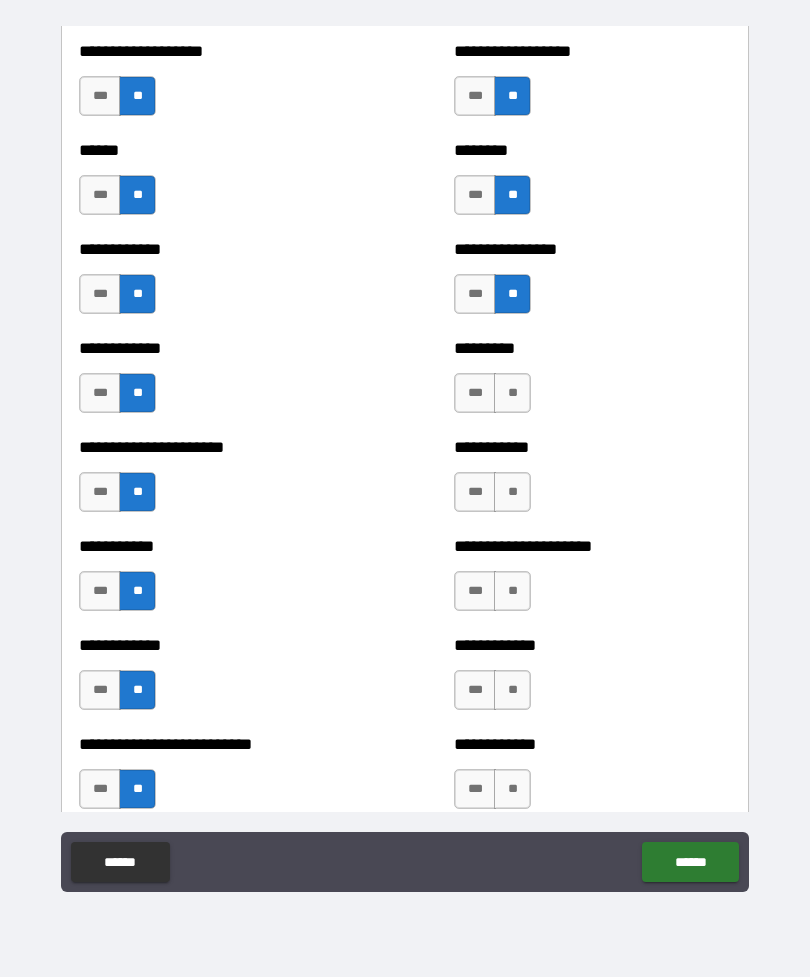 scroll, scrollTop: 4926, scrollLeft: 0, axis: vertical 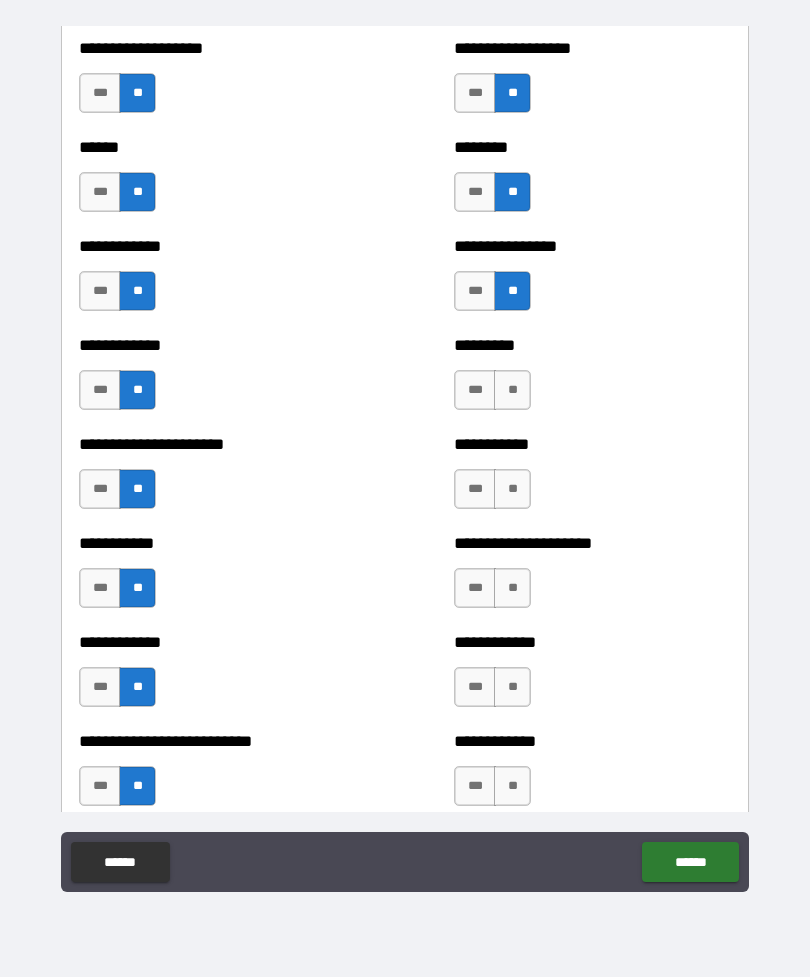click on "**" at bounding box center [512, 390] 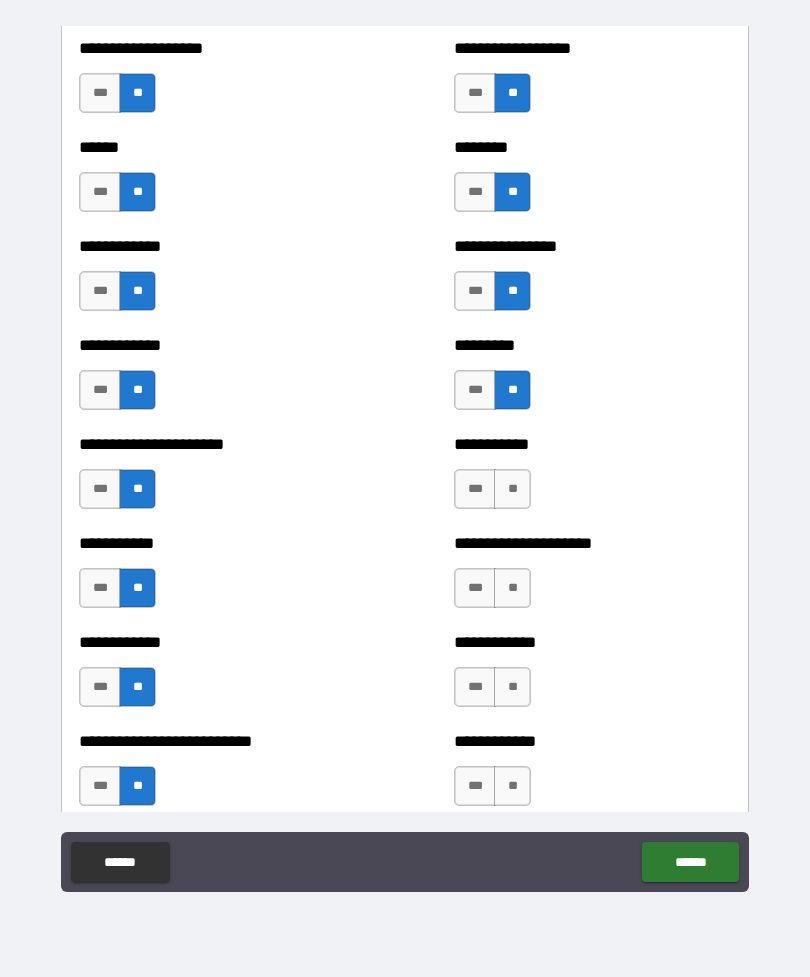 click on "**" at bounding box center [512, 489] 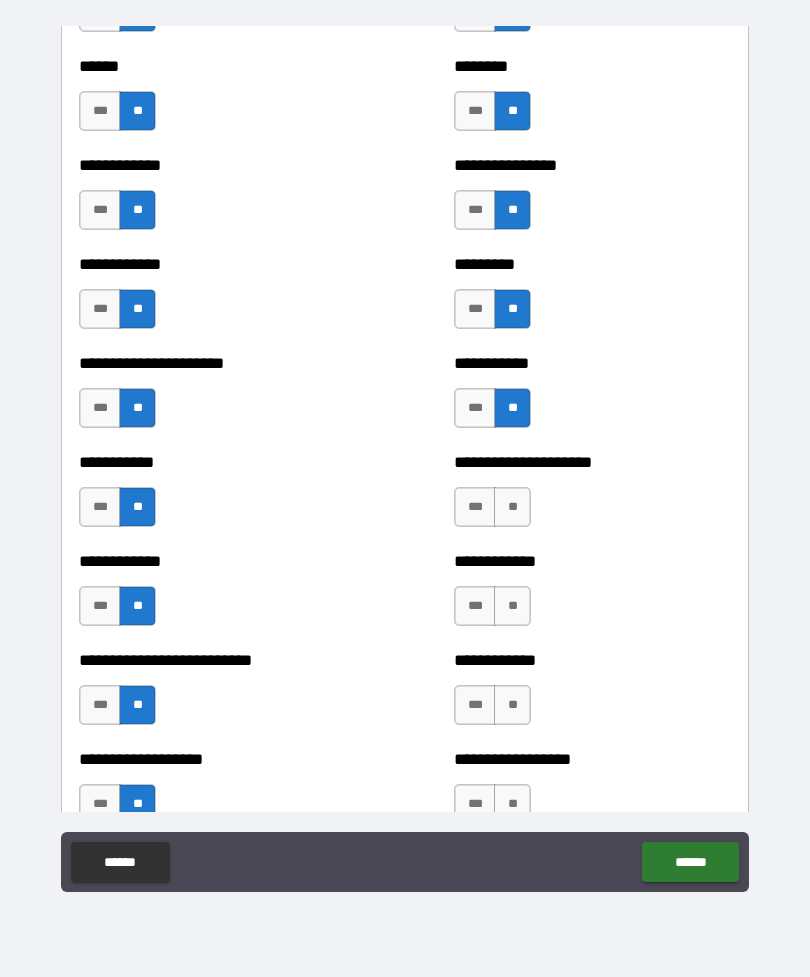 scroll, scrollTop: 5068, scrollLeft: 0, axis: vertical 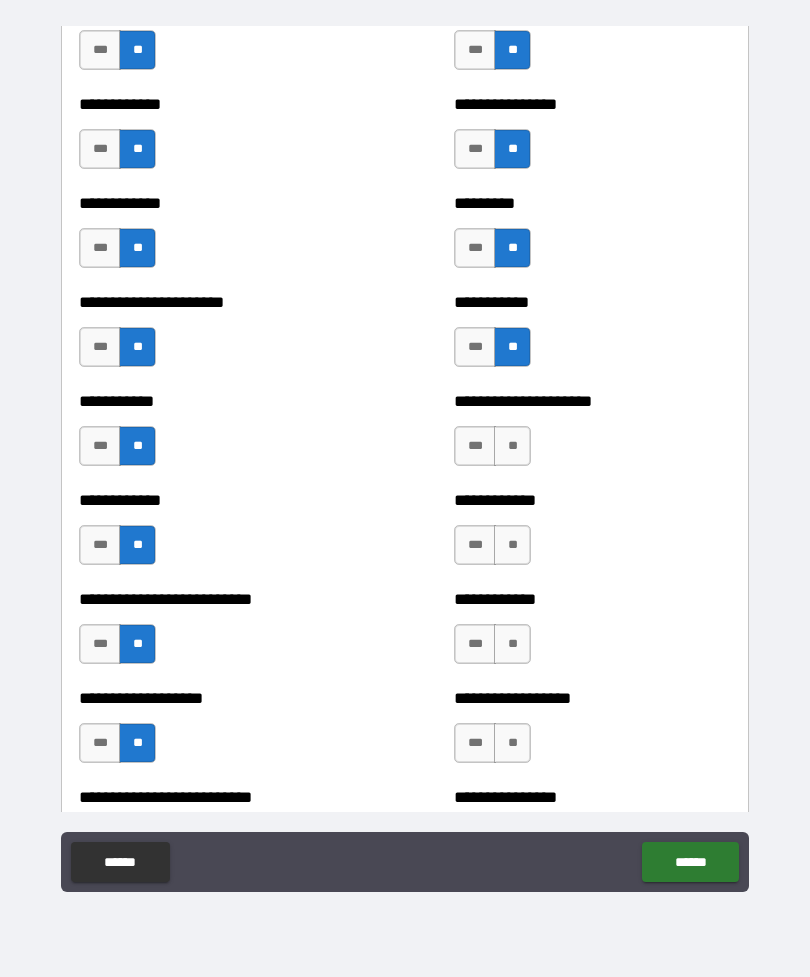 click on "**" at bounding box center [512, 446] 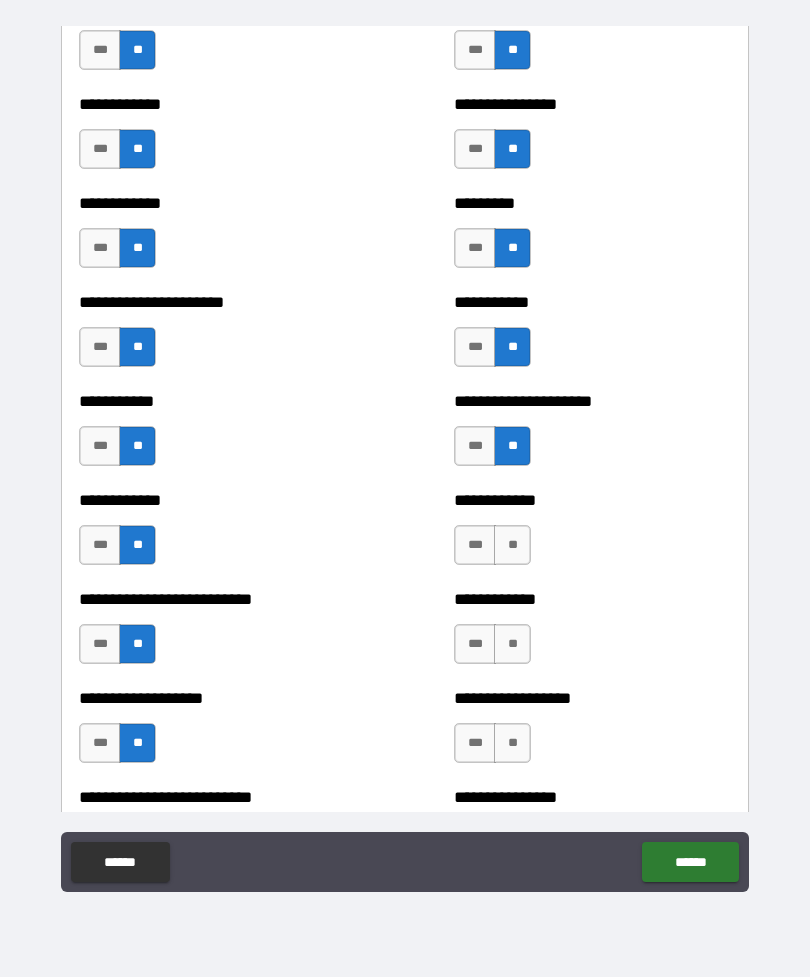 click on "**" at bounding box center [512, 545] 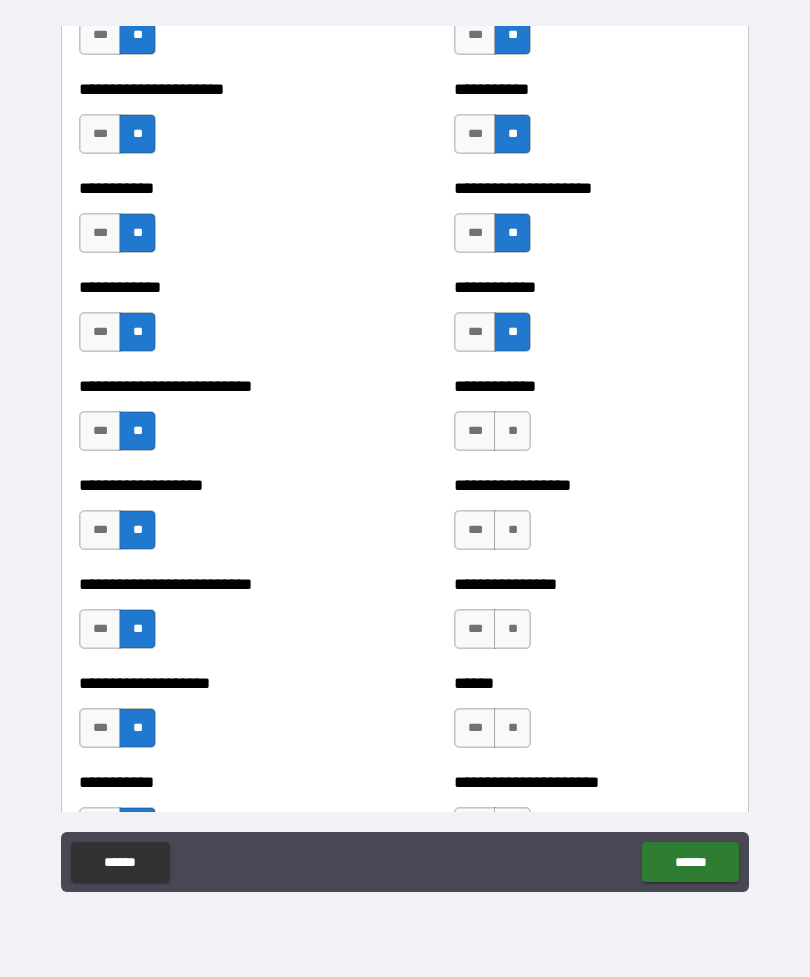 scroll, scrollTop: 5302, scrollLeft: 0, axis: vertical 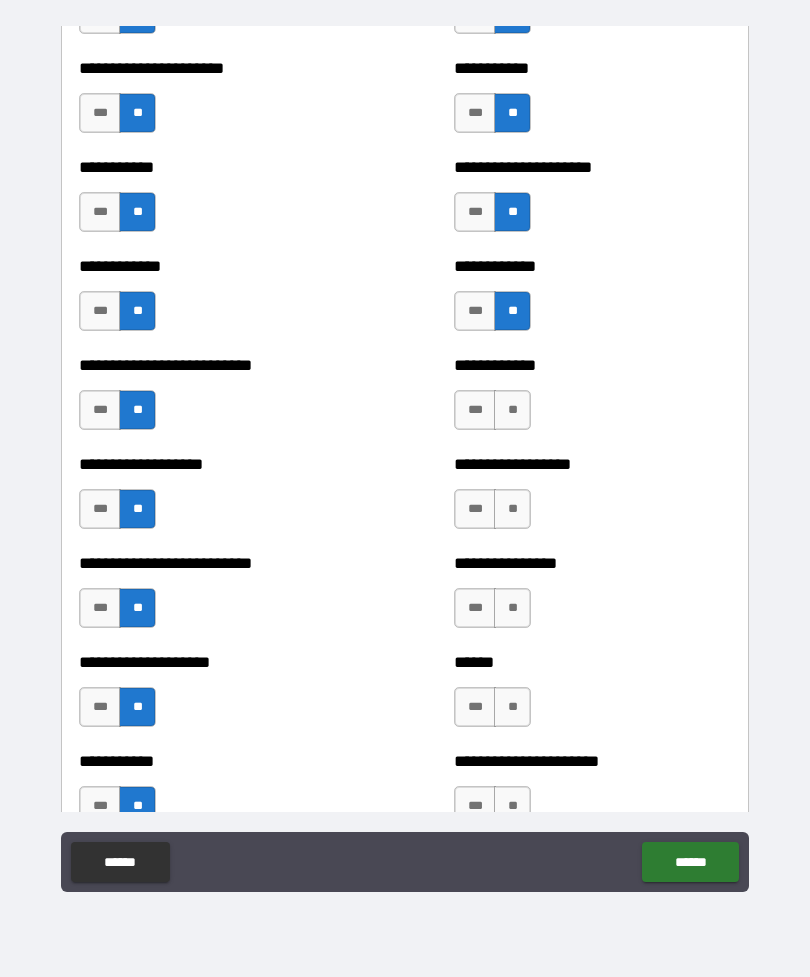 click on "**" at bounding box center [512, 410] 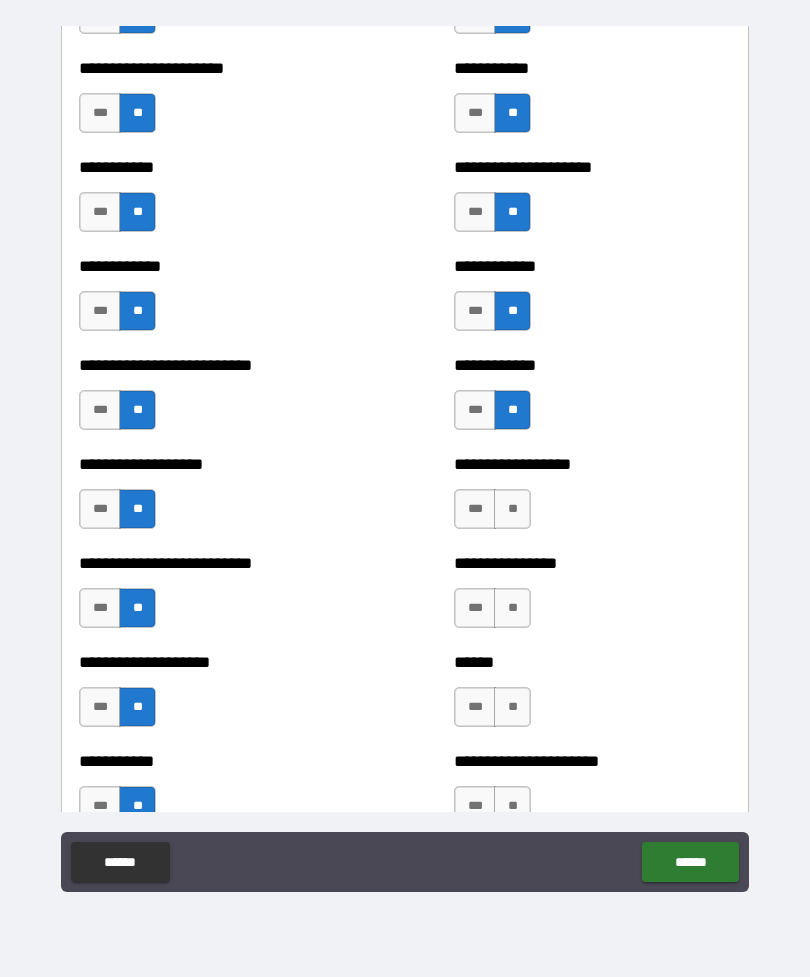 click on "**" at bounding box center [512, 509] 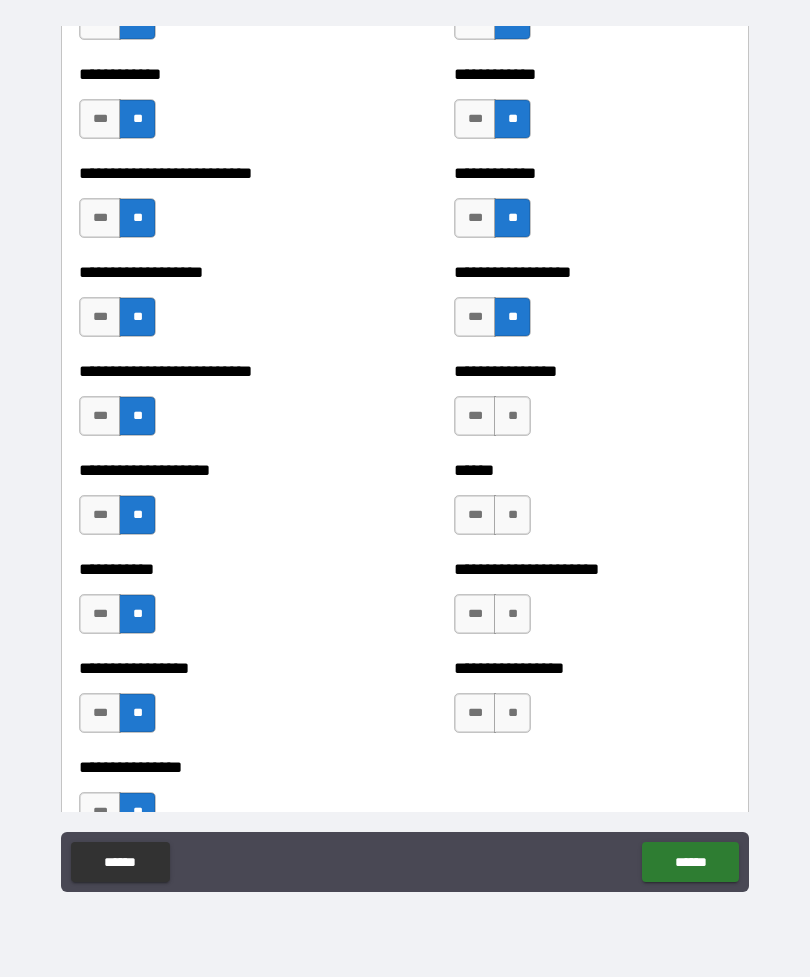 scroll, scrollTop: 5514, scrollLeft: 0, axis: vertical 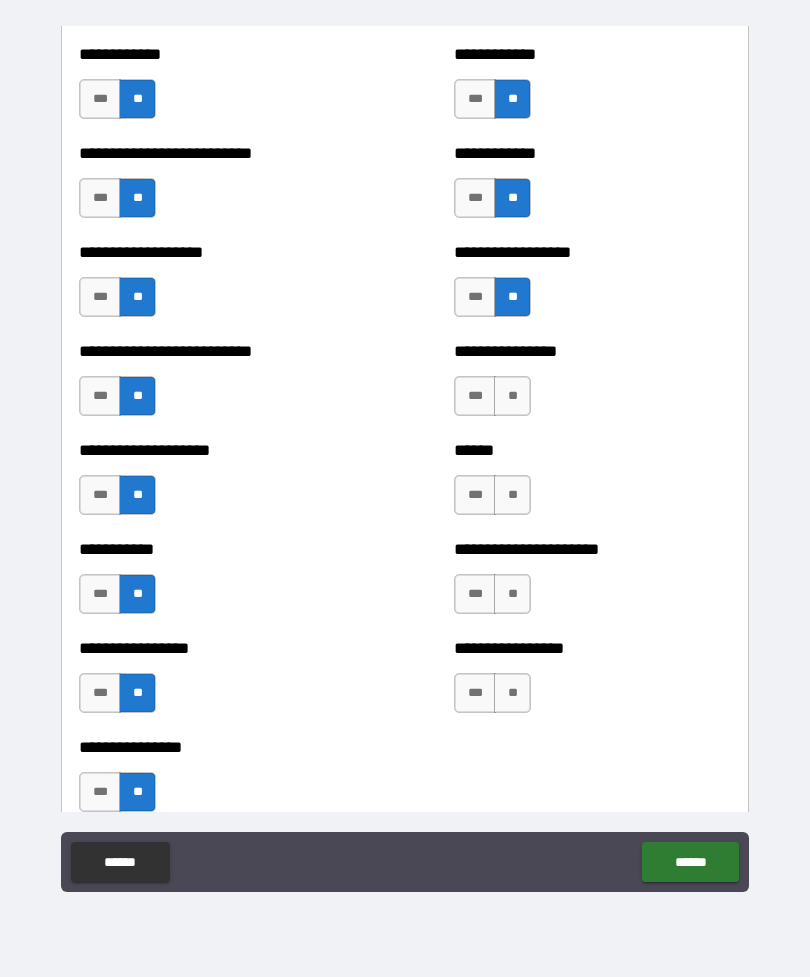 click on "**" at bounding box center (512, 396) 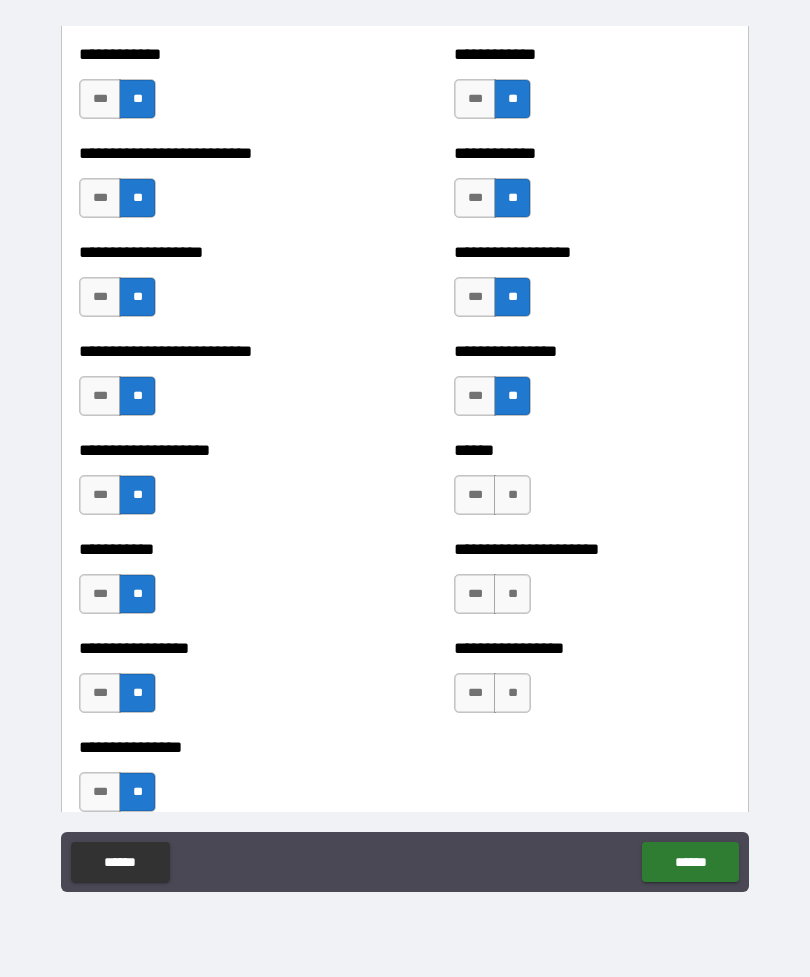 click on "**" at bounding box center (512, 495) 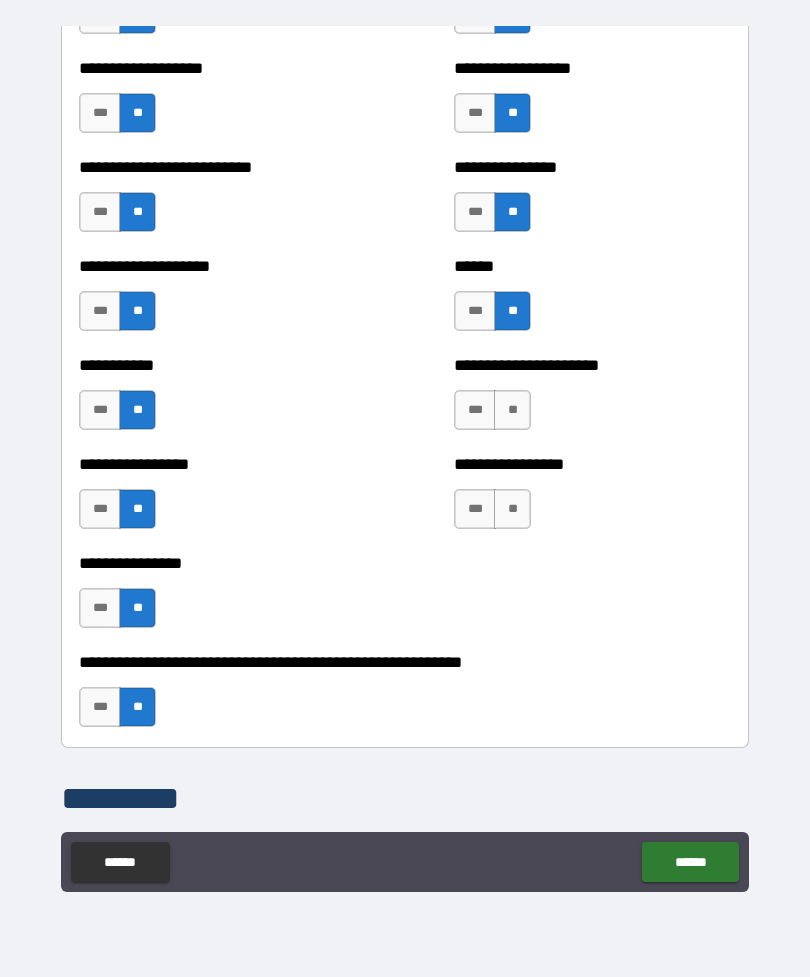 scroll, scrollTop: 5697, scrollLeft: 0, axis: vertical 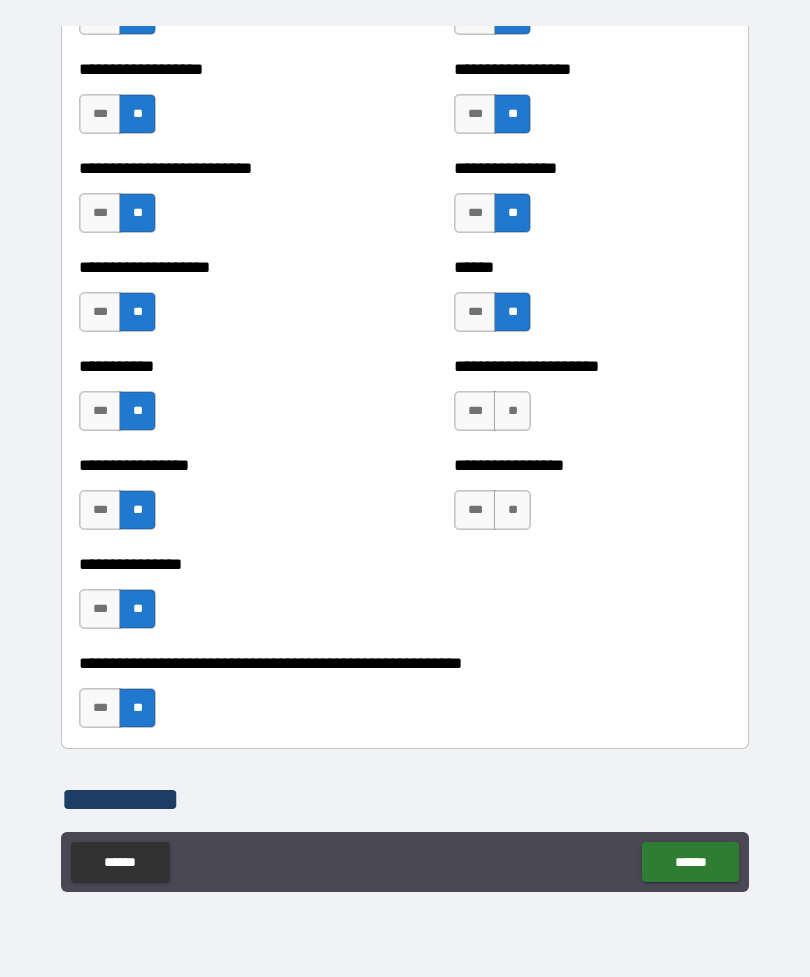 click on "**" at bounding box center [512, 411] 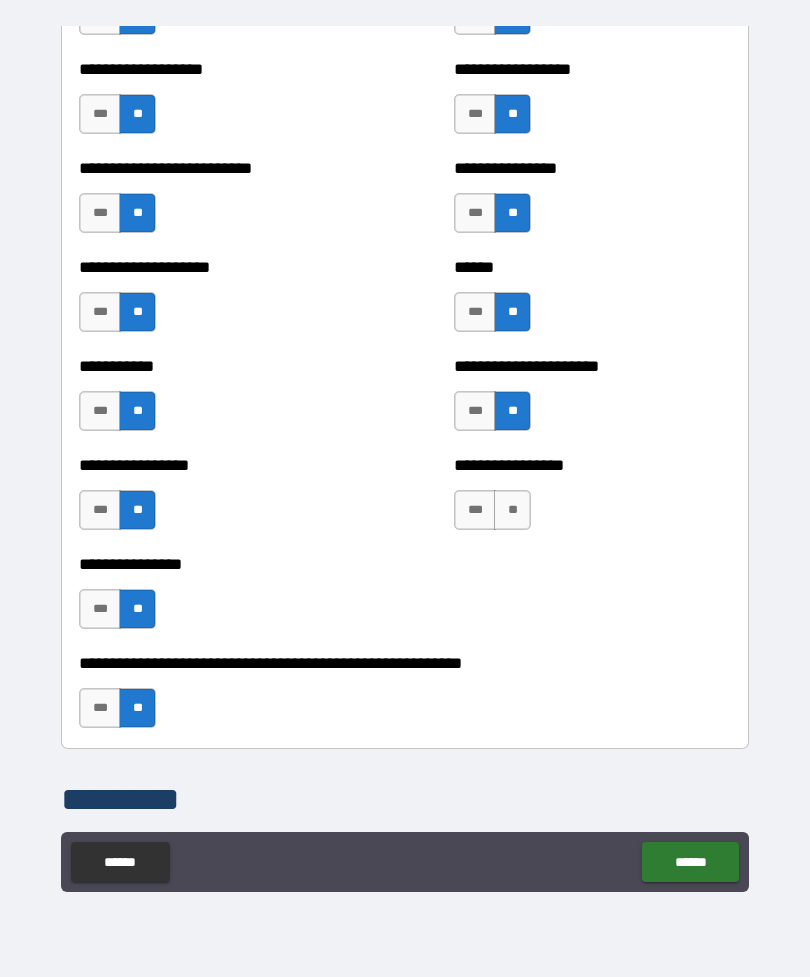 click on "**" at bounding box center [512, 510] 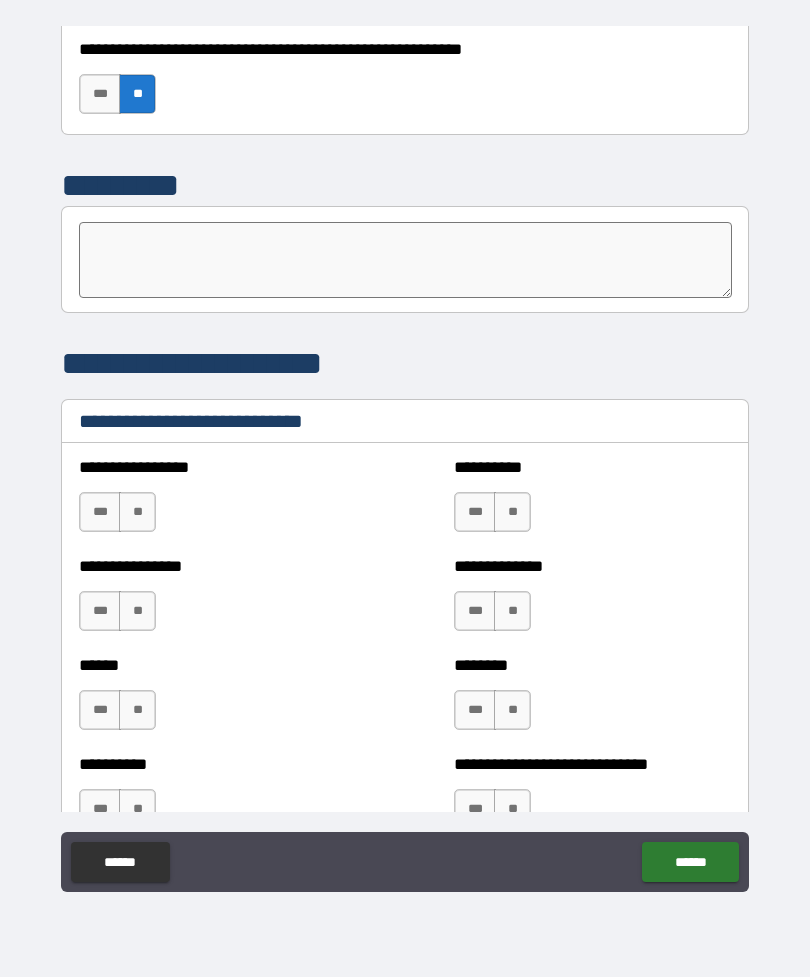 scroll, scrollTop: 6314, scrollLeft: 0, axis: vertical 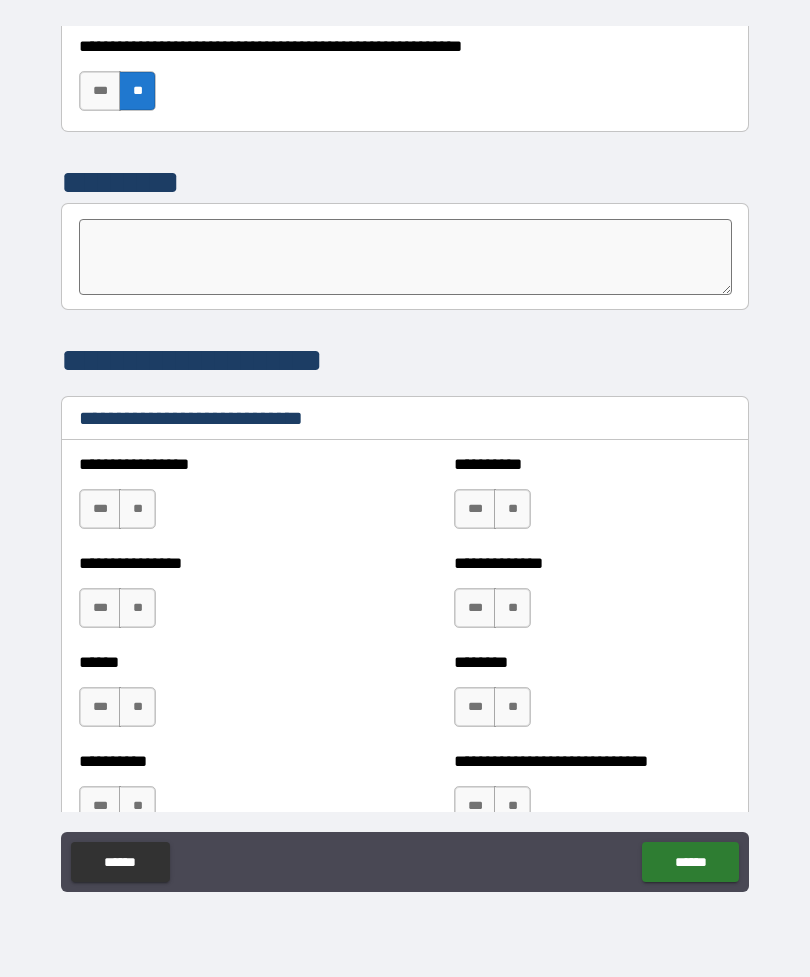 click on "**" at bounding box center [137, 509] 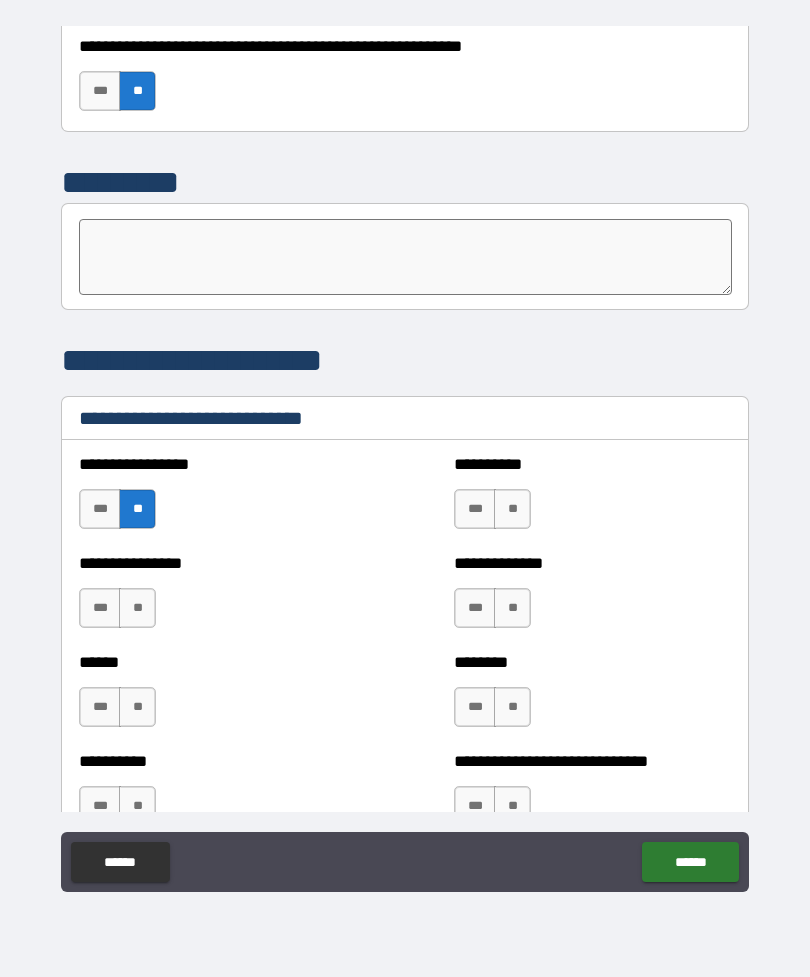 click on "**" at bounding box center (137, 608) 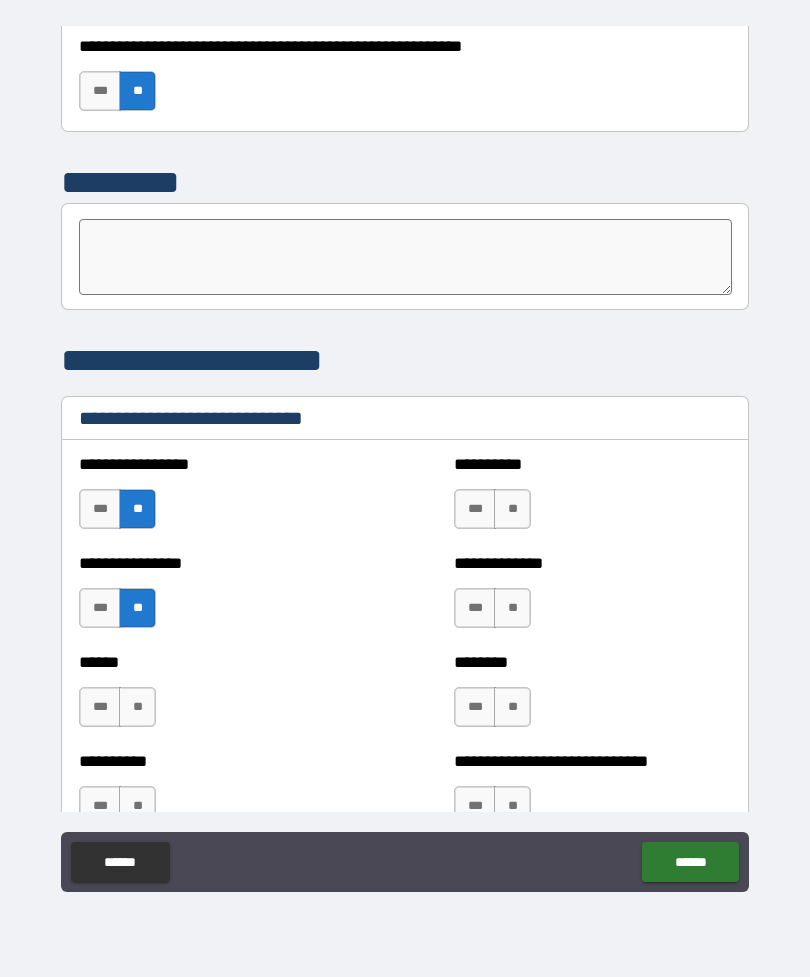 click on "**" at bounding box center [137, 707] 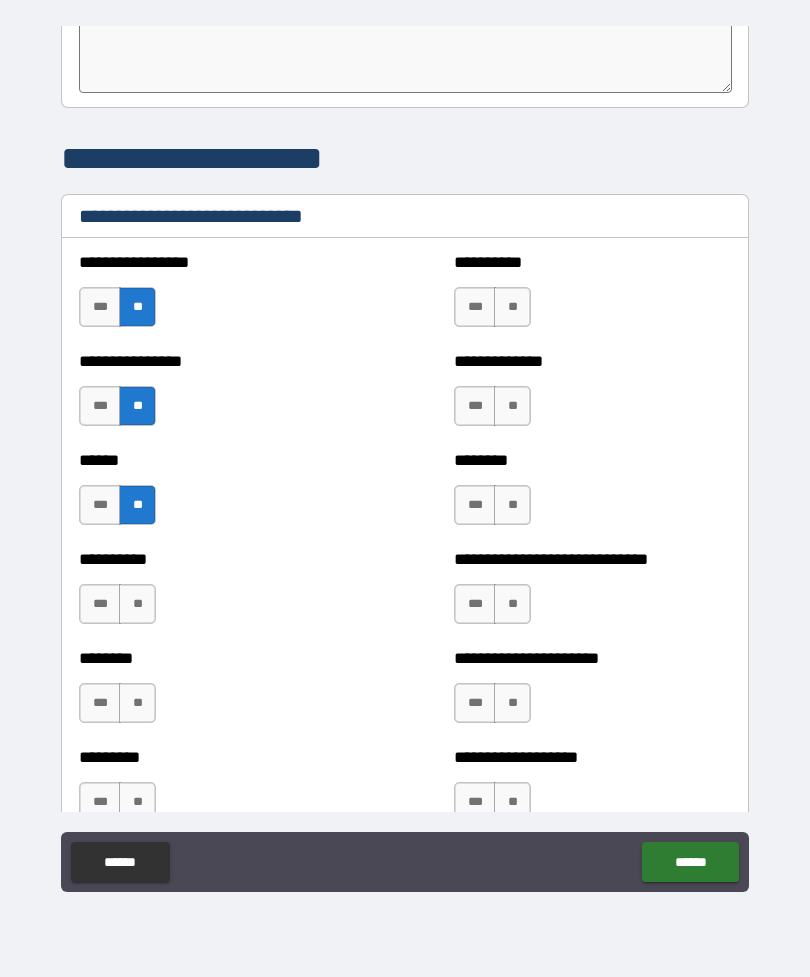 scroll, scrollTop: 6513, scrollLeft: 0, axis: vertical 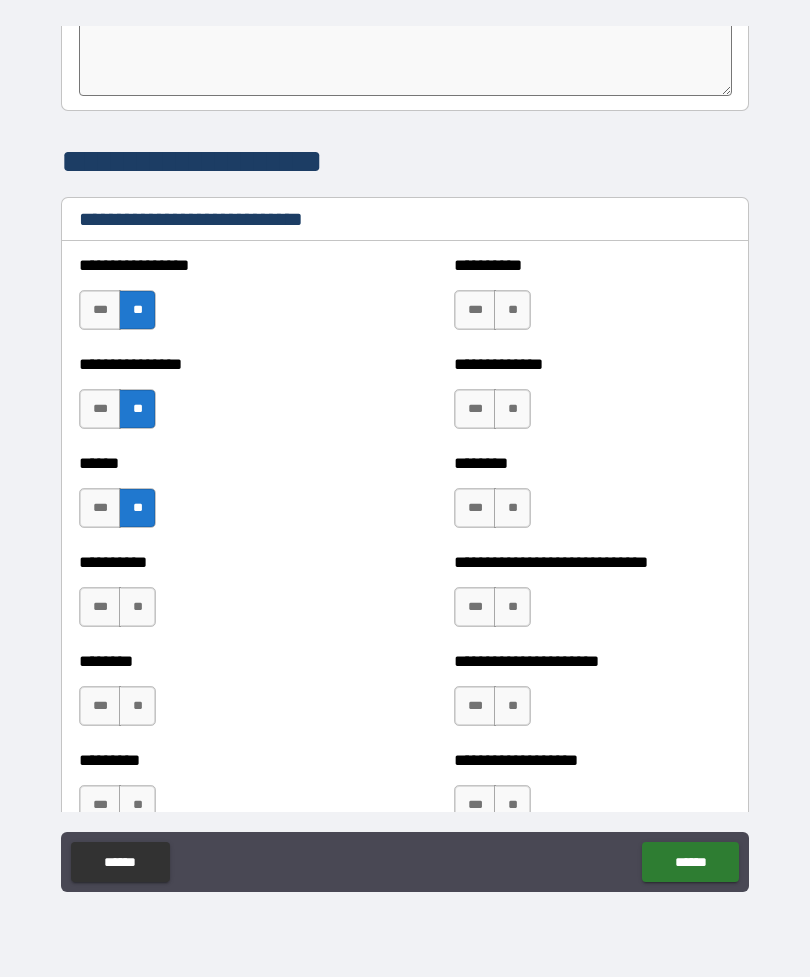 click on "**" at bounding box center (137, 706) 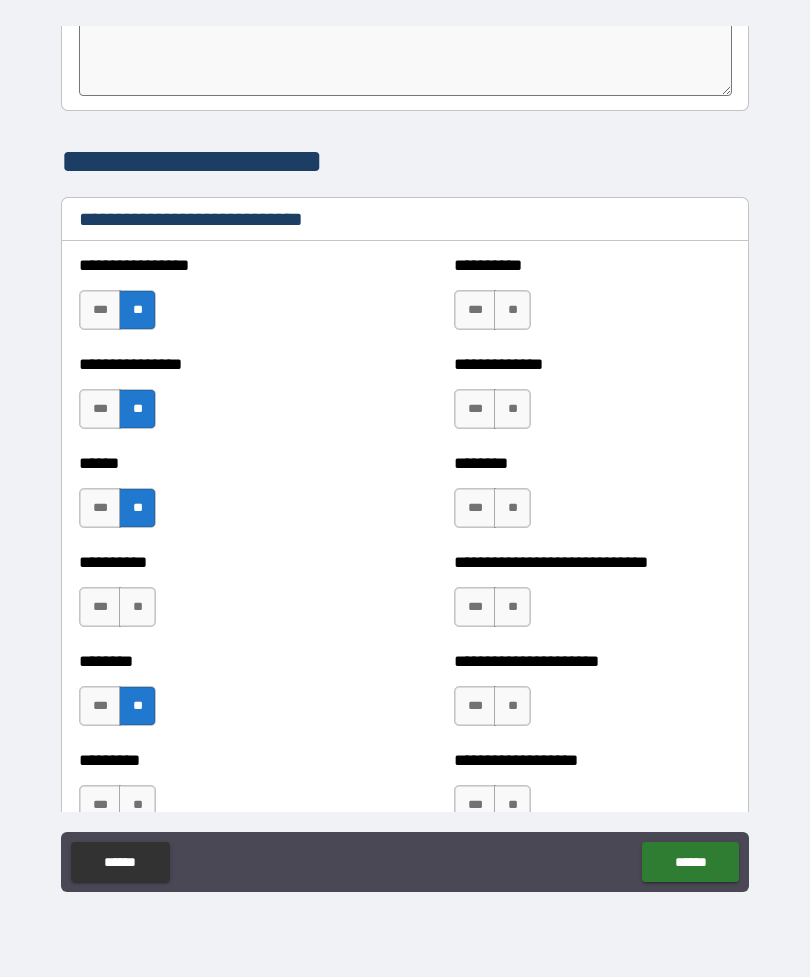 click on "**" at bounding box center [137, 607] 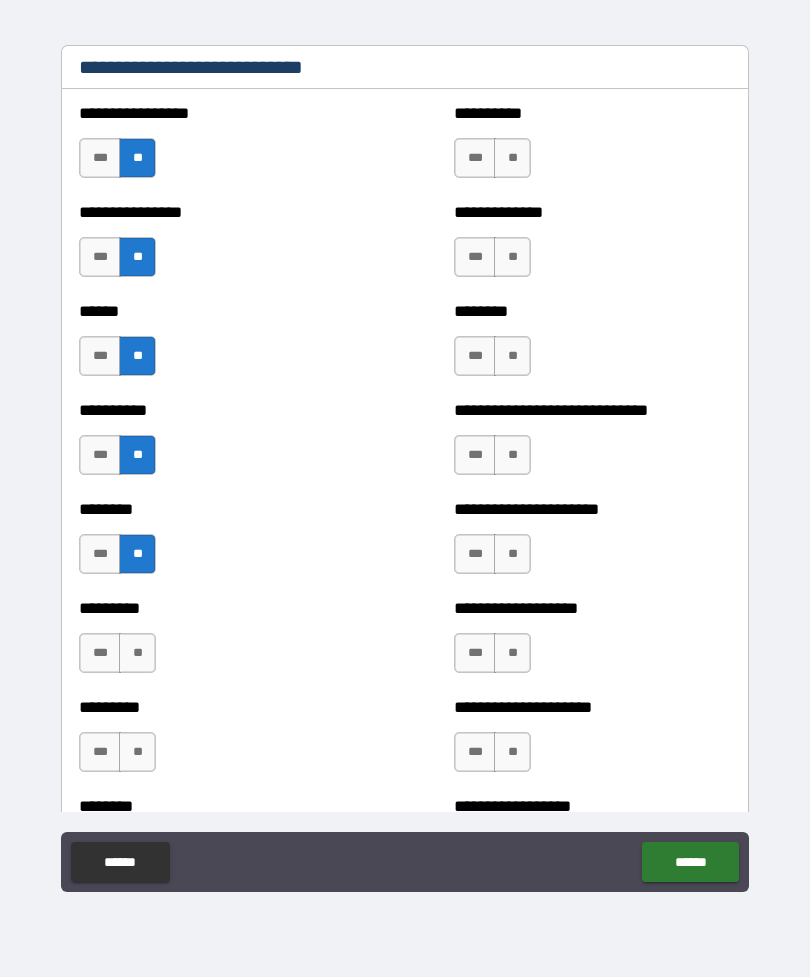 scroll, scrollTop: 6681, scrollLeft: 0, axis: vertical 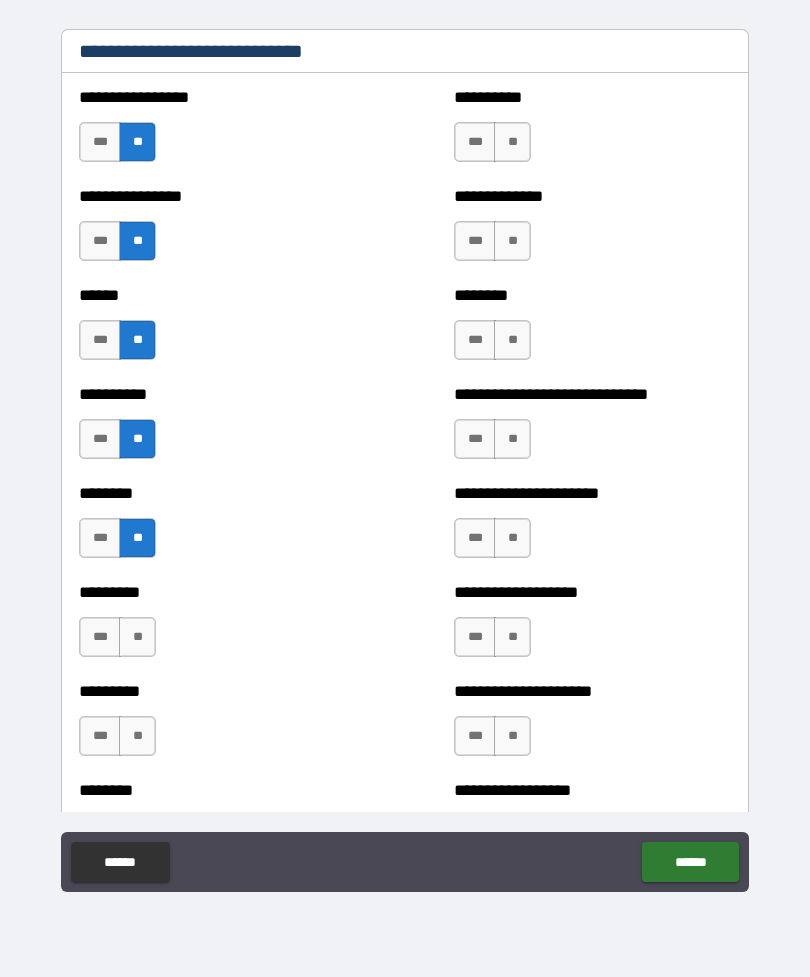click on "**" at bounding box center (137, 637) 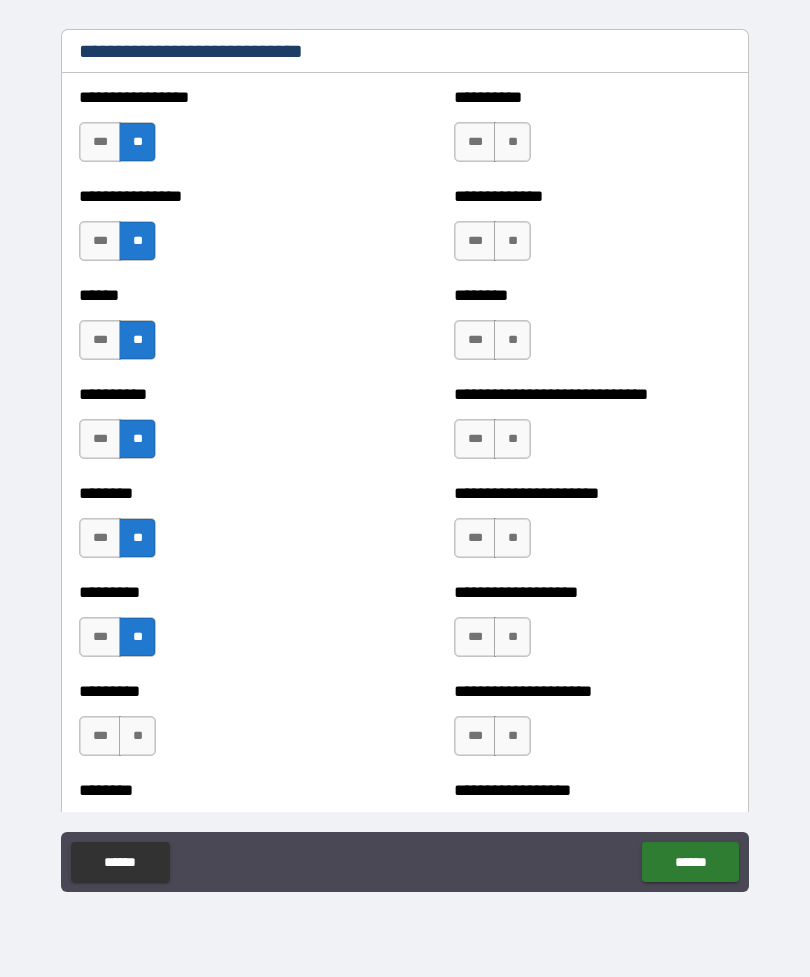 click on "**" at bounding box center [137, 736] 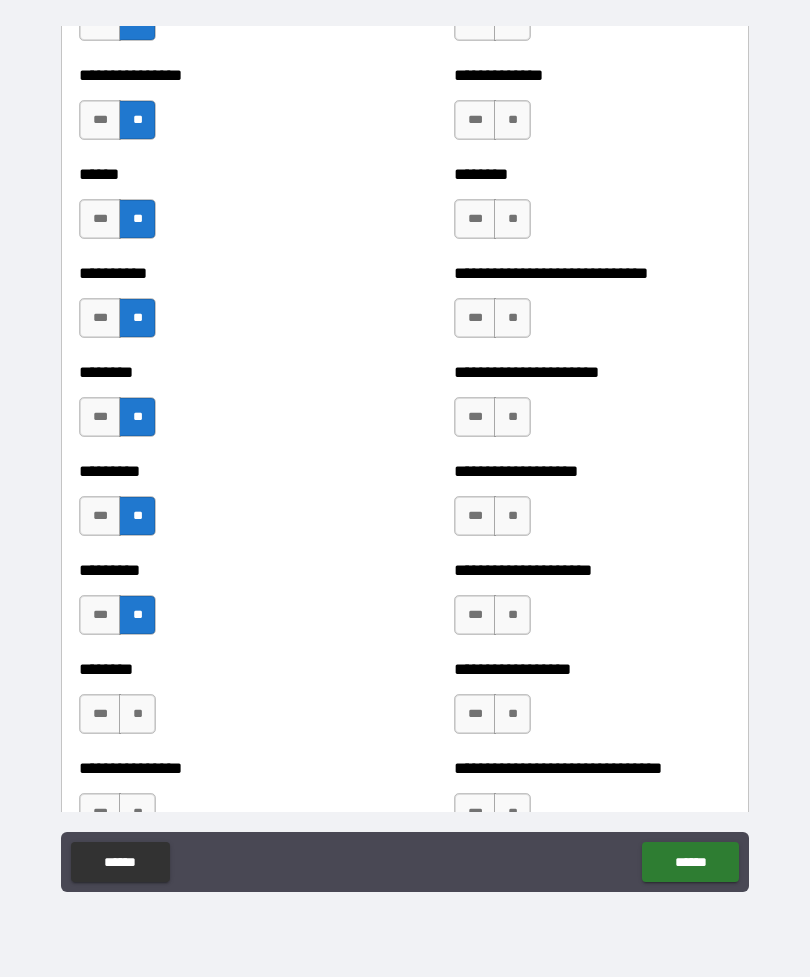 scroll, scrollTop: 6814, scrollLeft: 0, axis: vertical 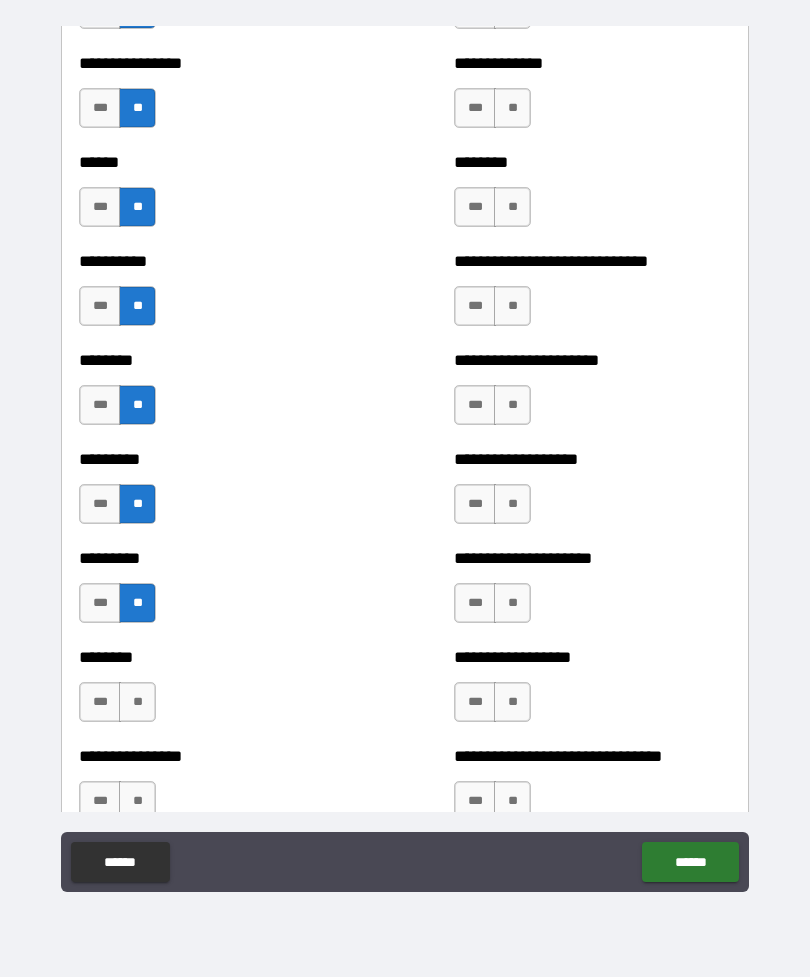 click on "**" at bounding box center [137, 702] 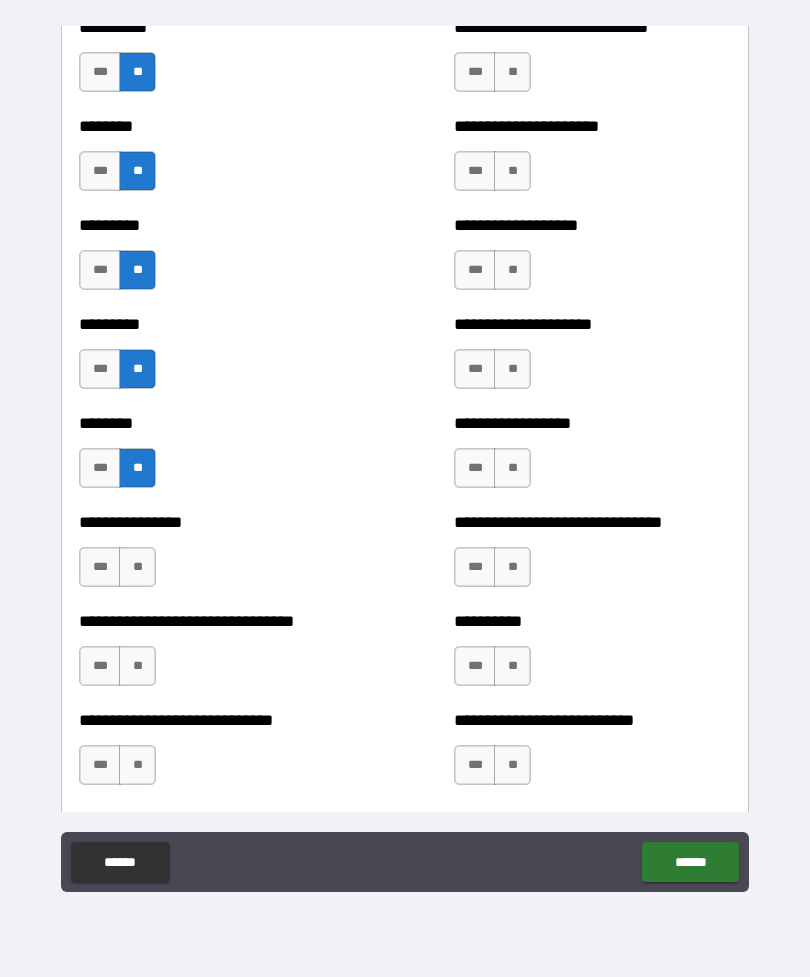 scroll, scrollTop: 7047, scrollLeft: 0, axis: vertical 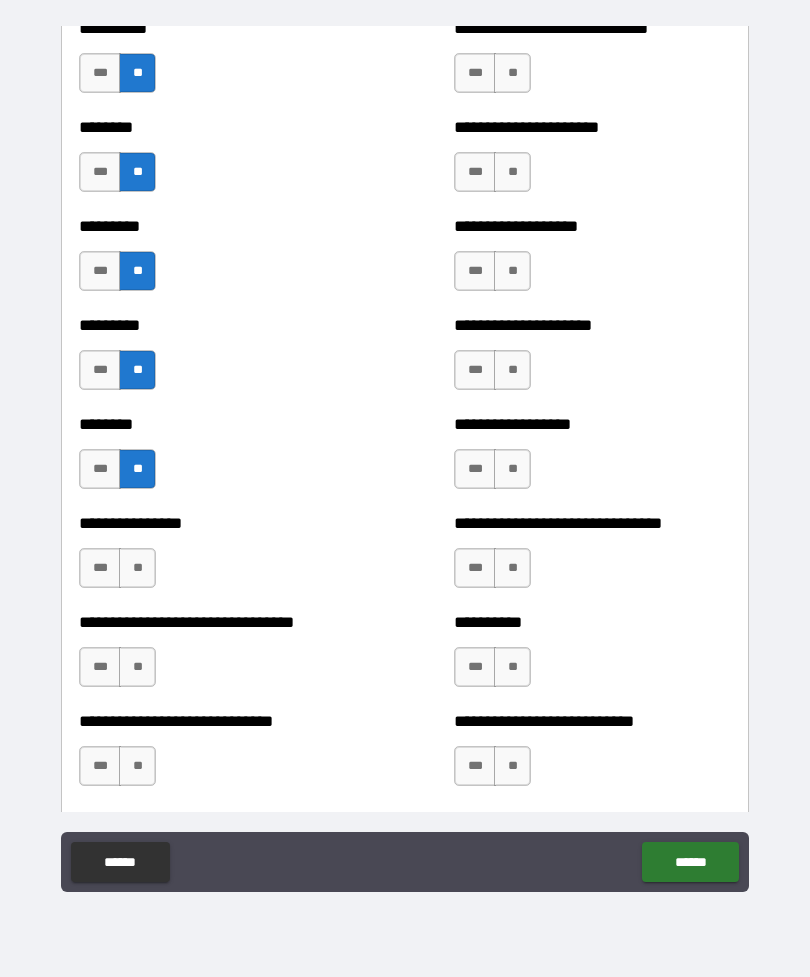 click on "**" at bounding box center (137, 568) 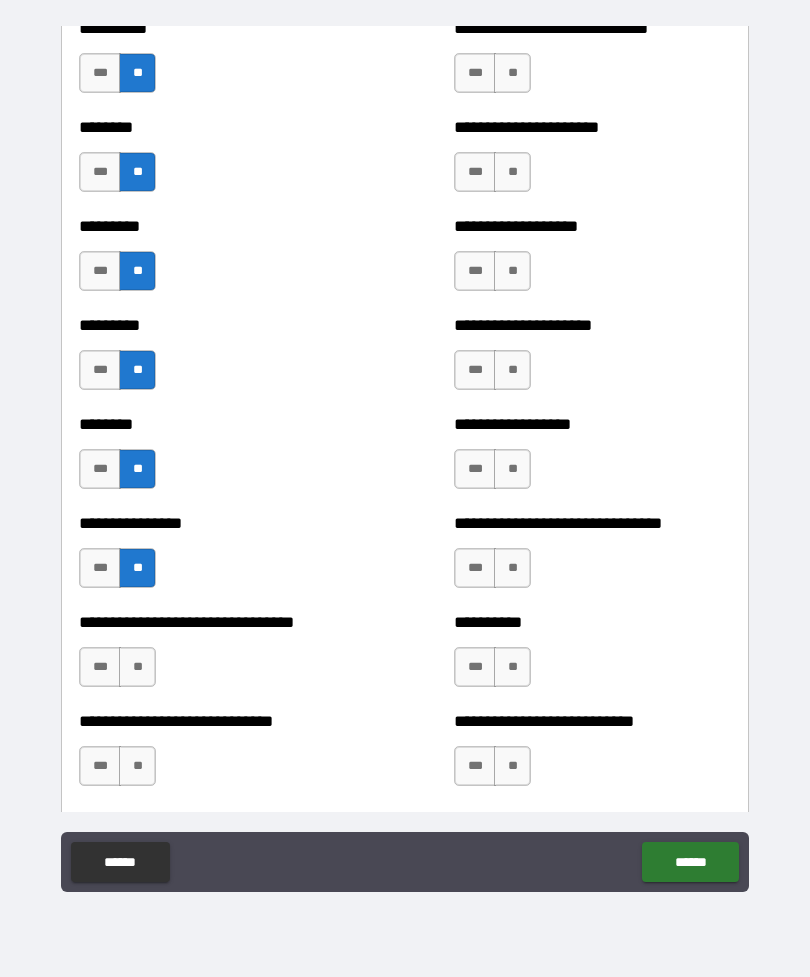 click on "**" at bounding box center (137, 667) 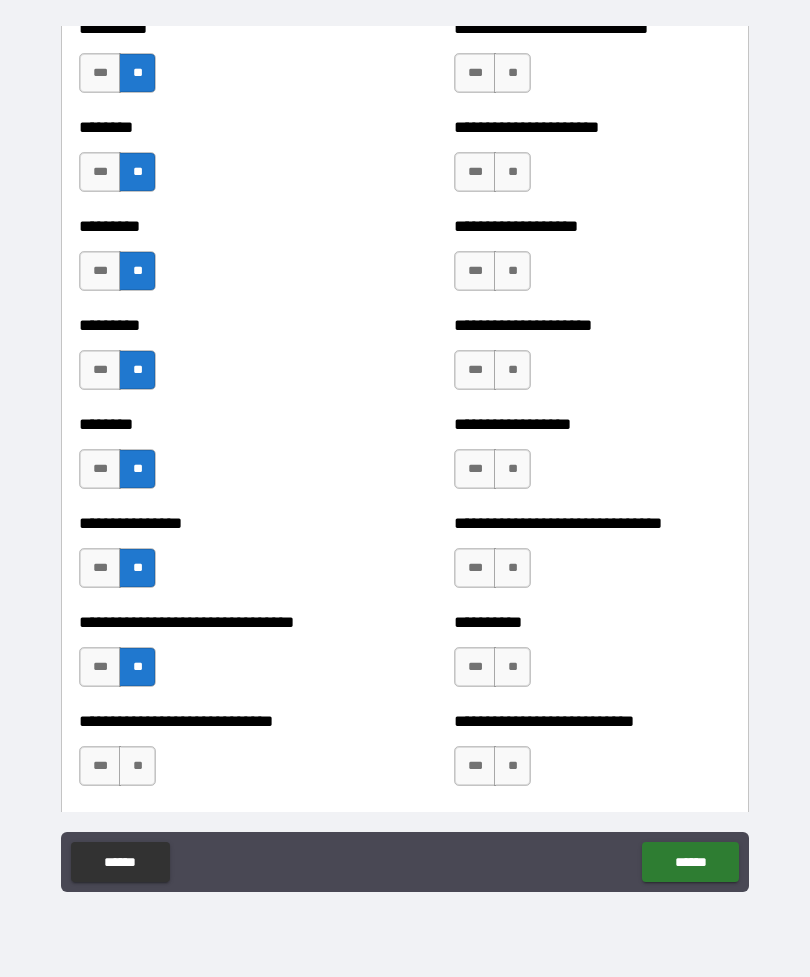 click on "**" at bounding box center [137, 766] 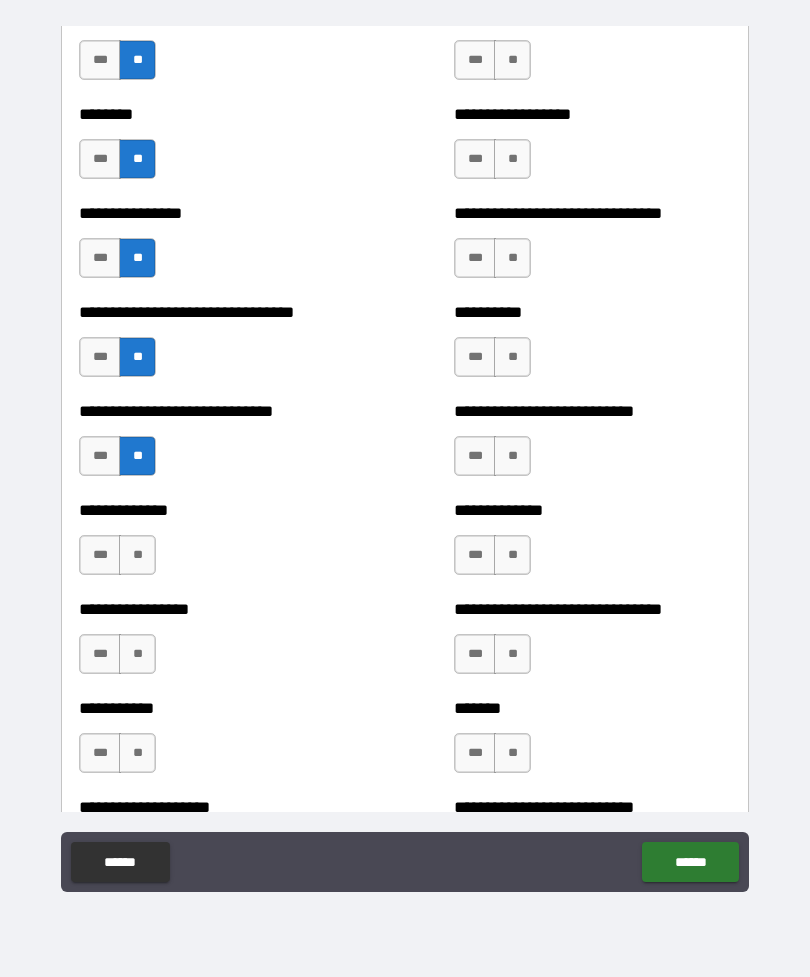 scroll, scrollTop: 7359, scrollLeft: 0, axis: vertical 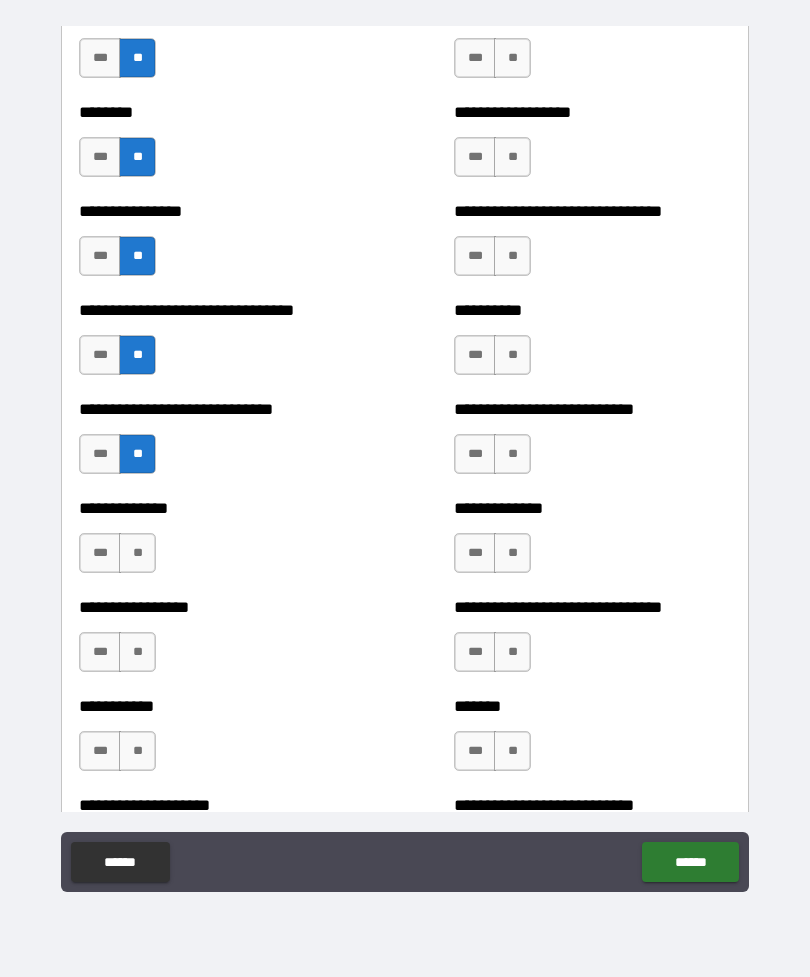 click on "**" at bounding box center (137, 553) 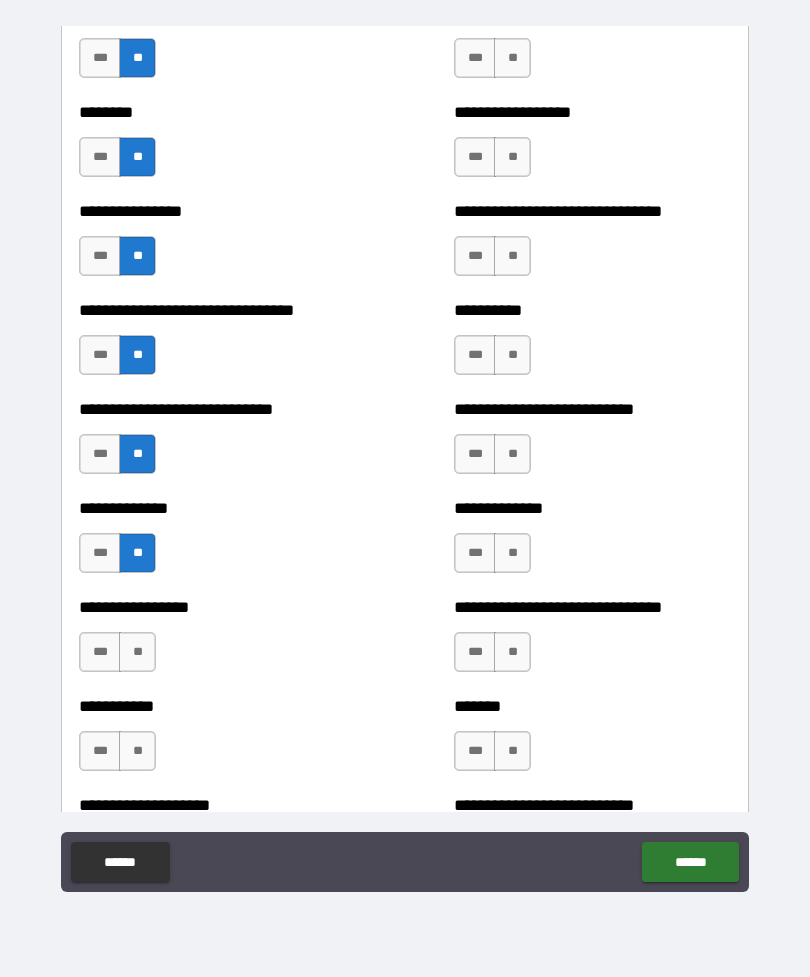 click on "**" at bounding box center [137, 652] 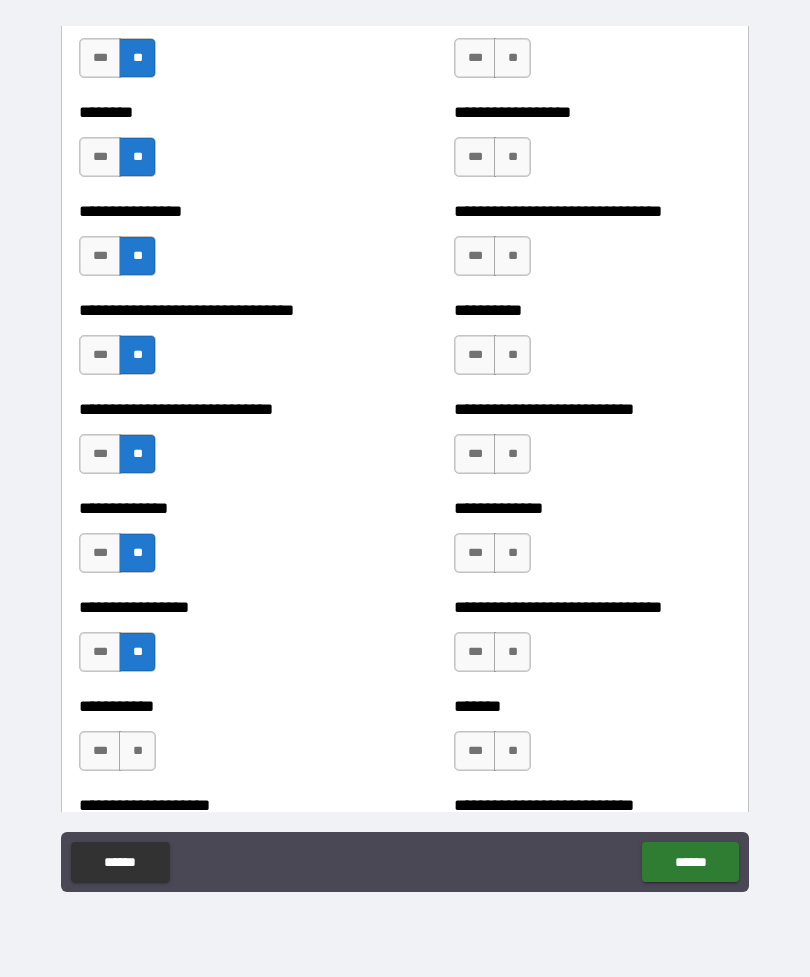 scroll, scrollTop: 7529, scrollLeft: 0, axis: vertical 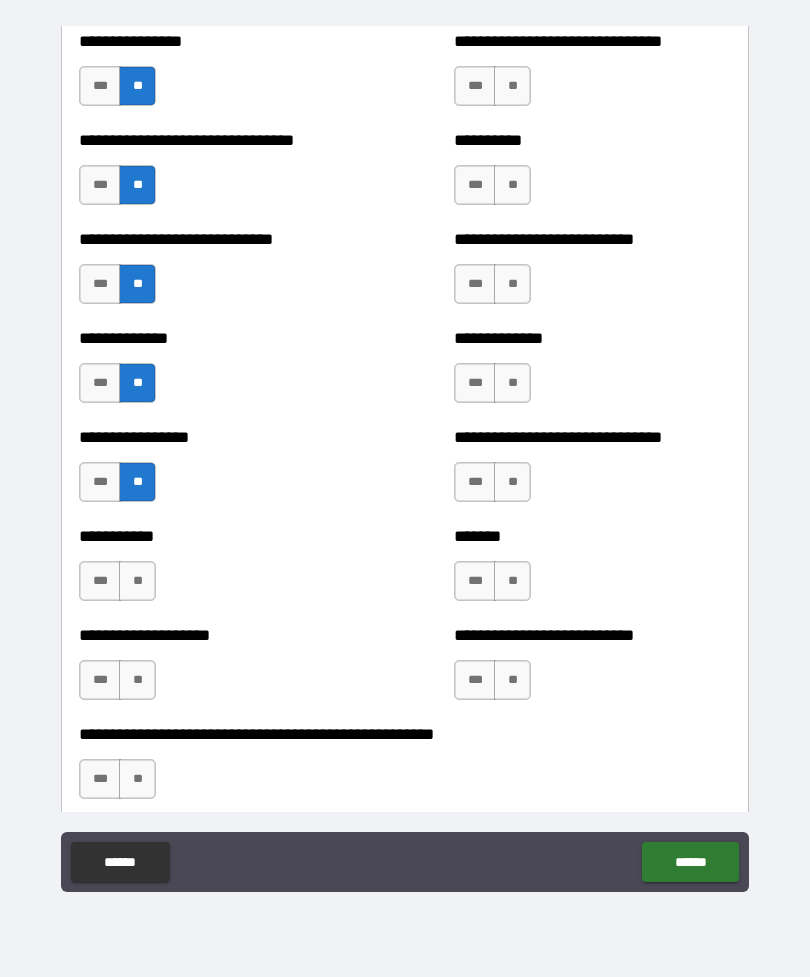 click on "**" at bounding box center [137, 581] 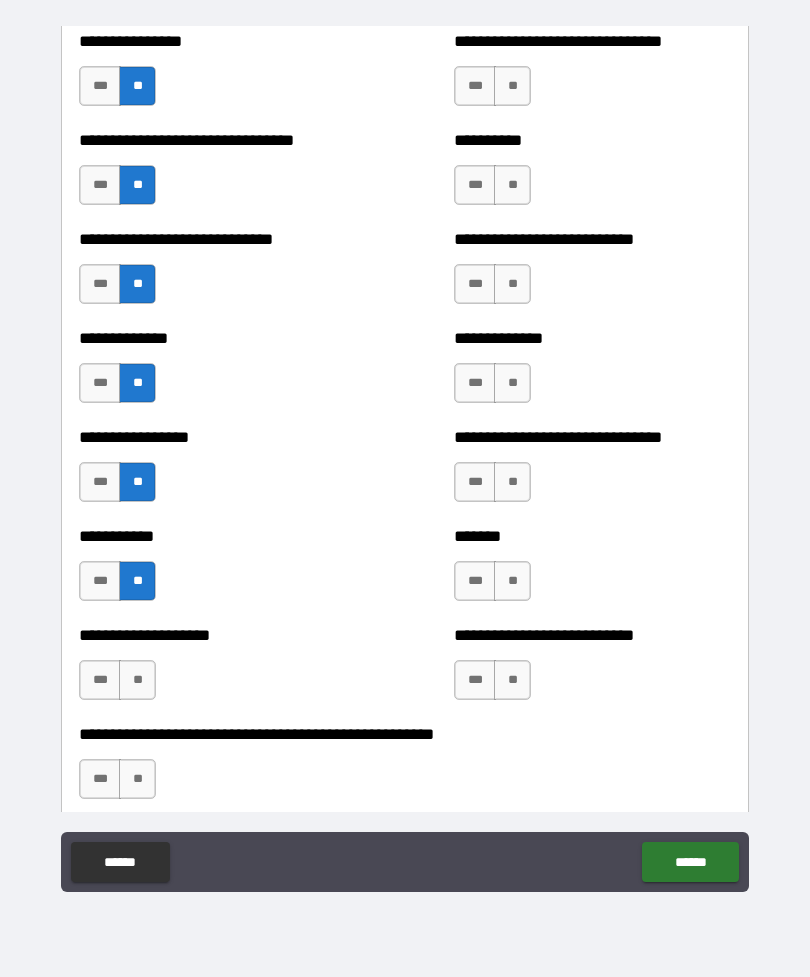 click on "**" at bounding box center (137, 680) 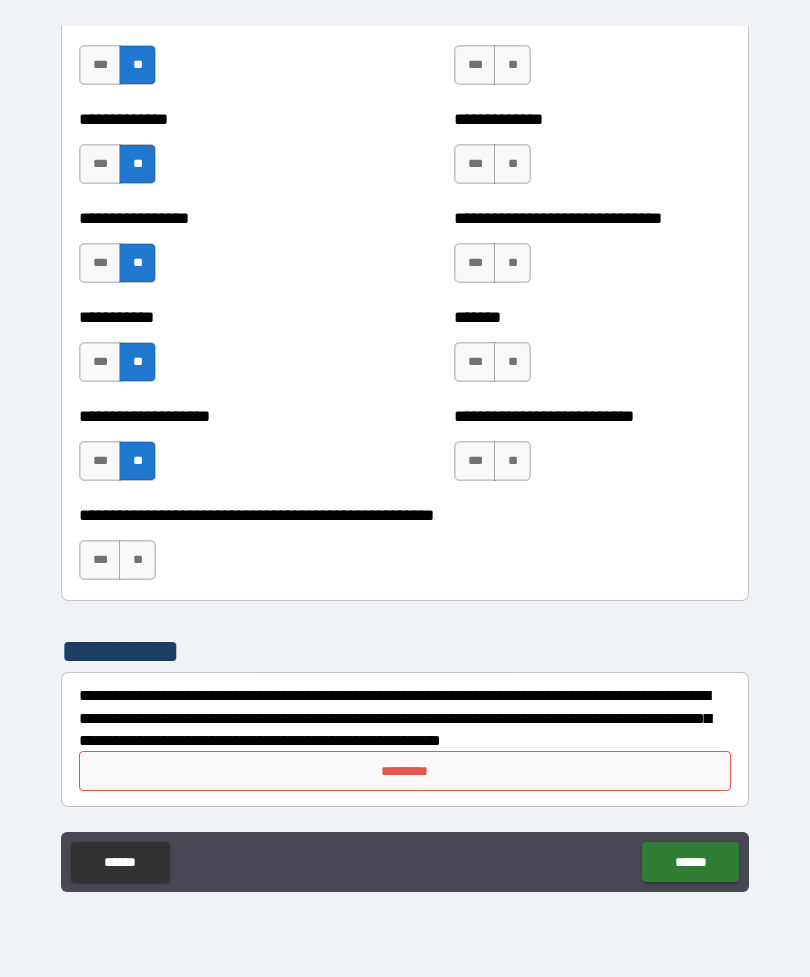 click on "**" at bounding box center (137, 560) 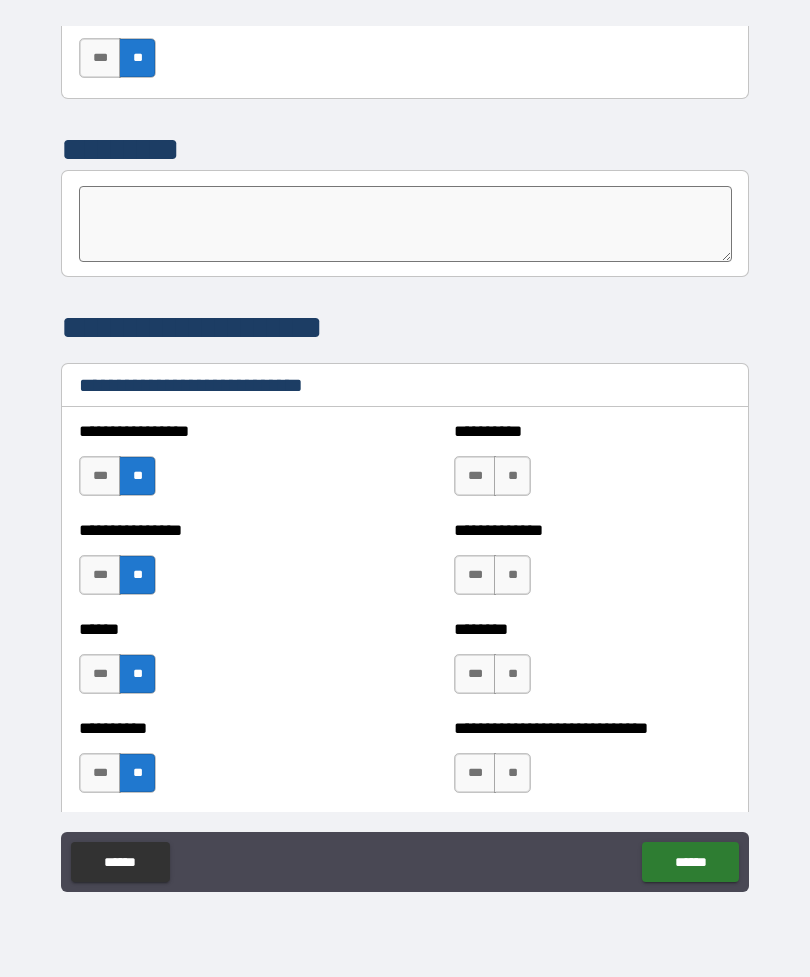 scroll, scrollTop: 6465, scrollLeft: 0, axis: vertical 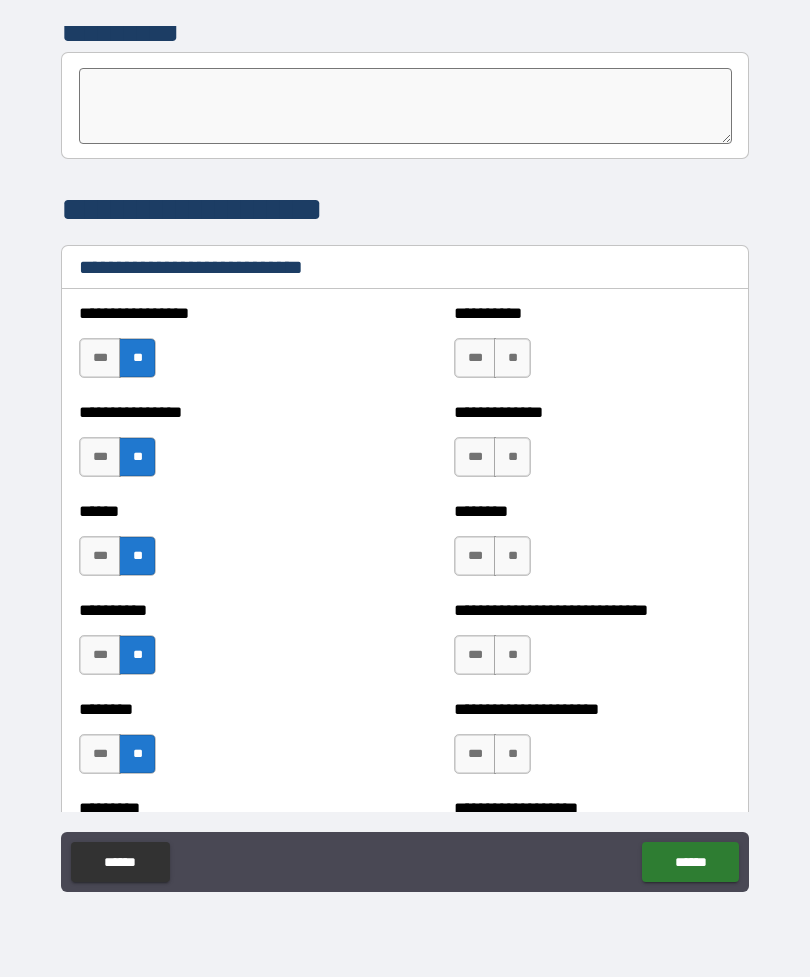 click on "**" at bounding box center (512, 358) 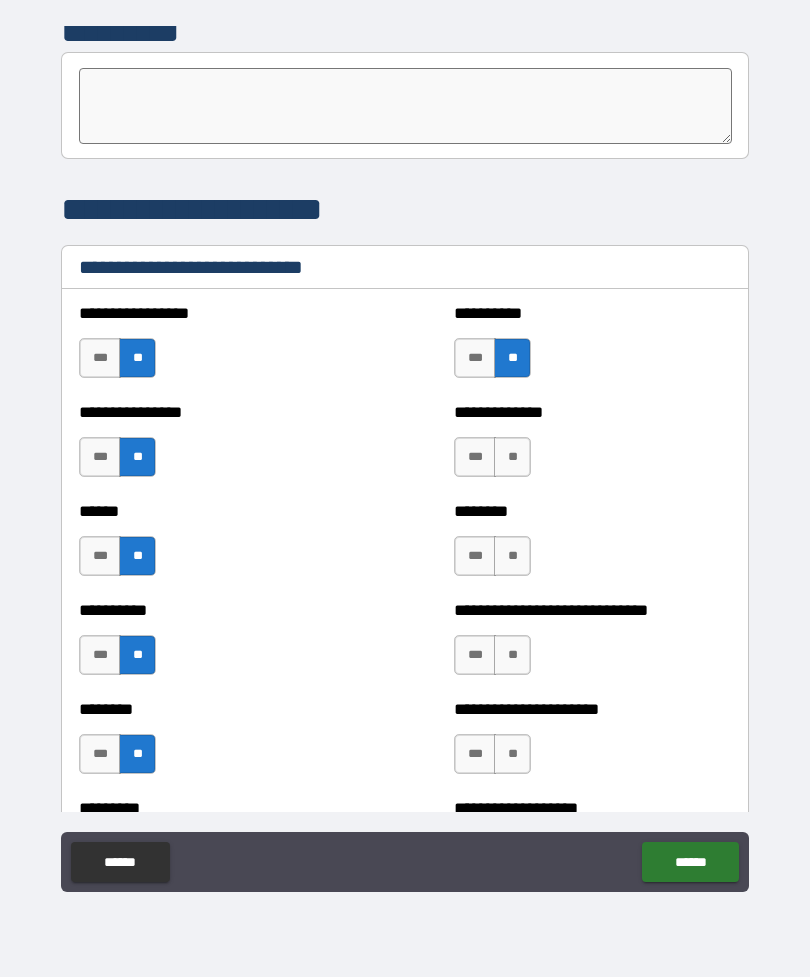 click on "**" at bounding box center (512, 457) 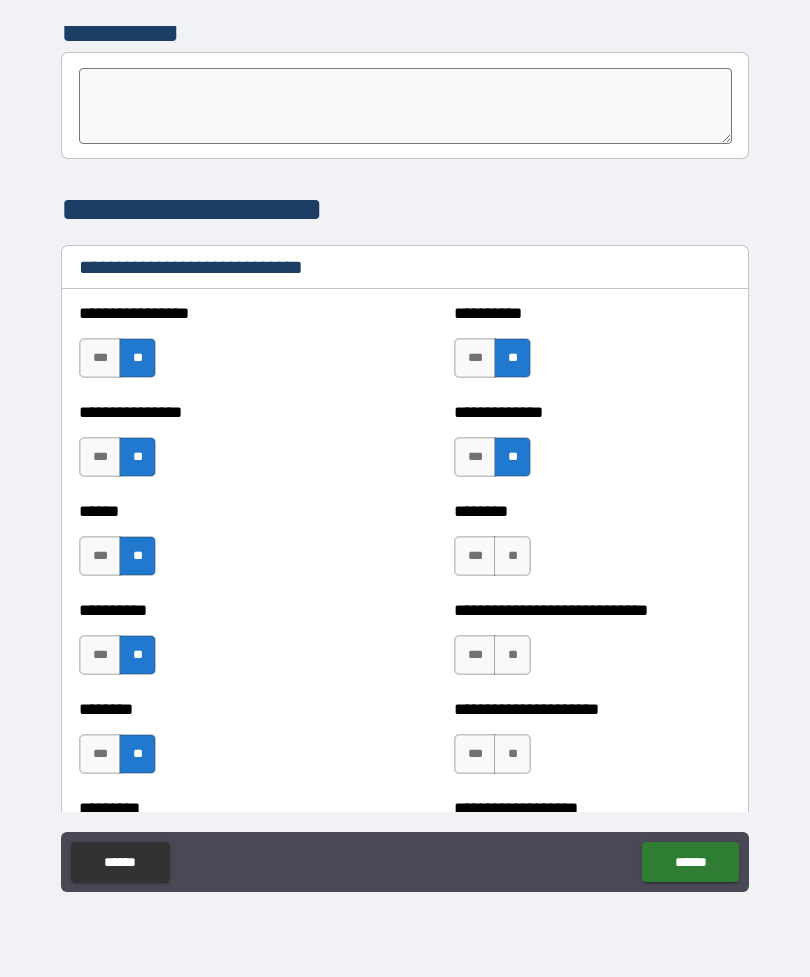 click on "**" at bounding box center (512, 556) 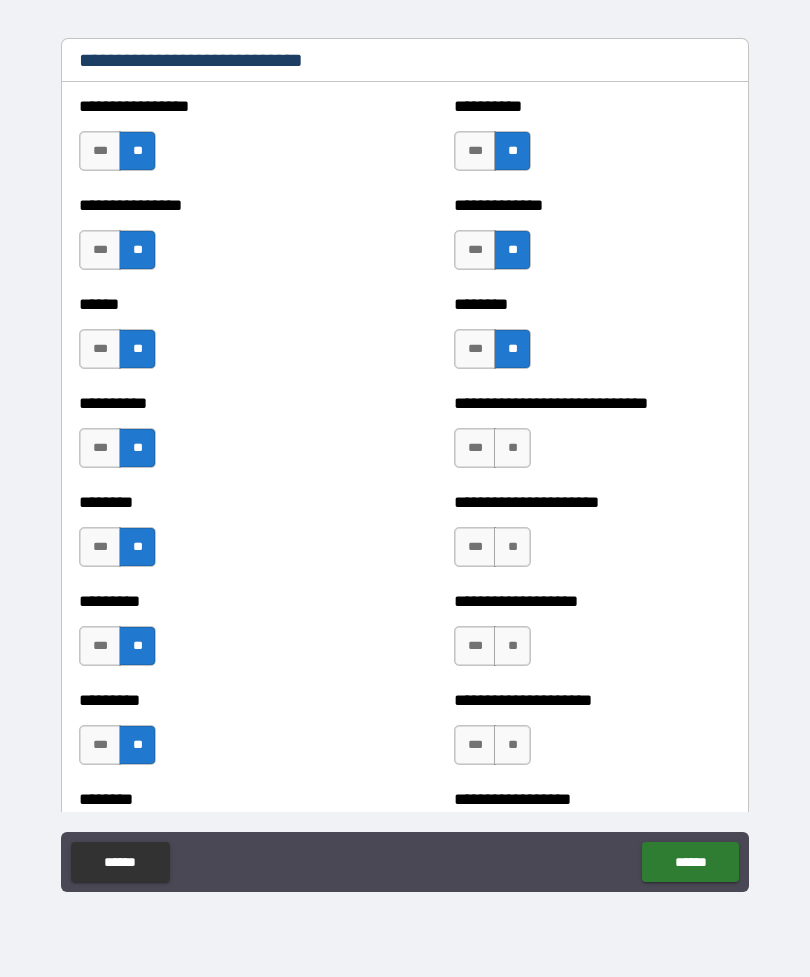 scroll, scrollTop: 6674, scrollLeft: 0, axis: vertical 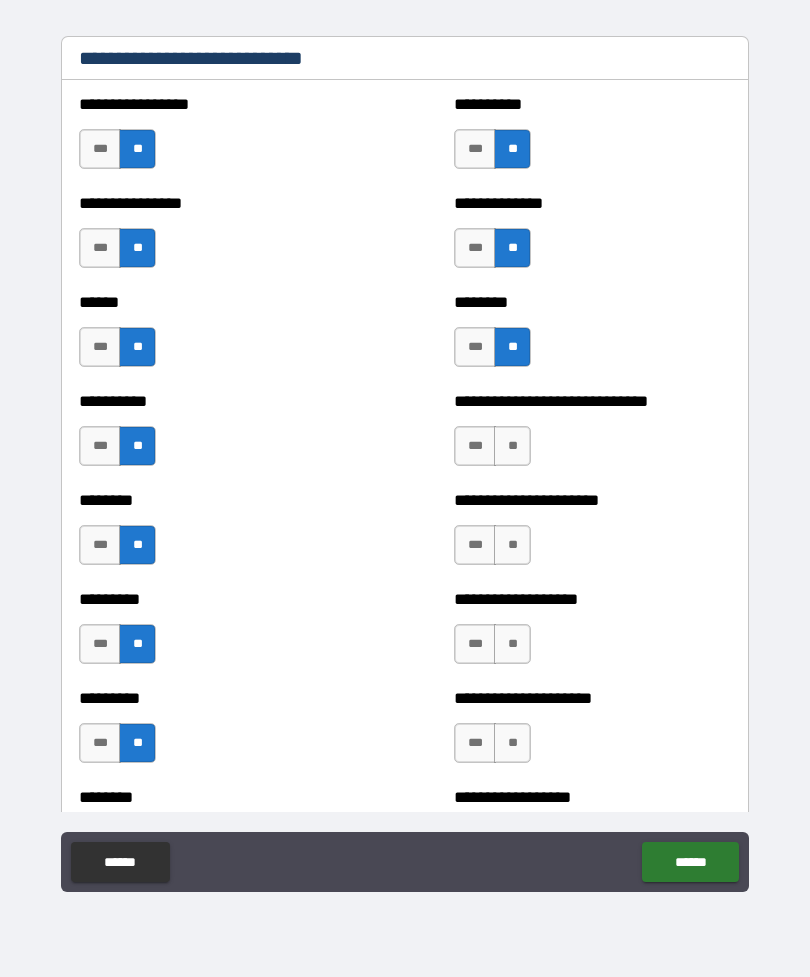 click on "**" at bounding box center (512, 446) 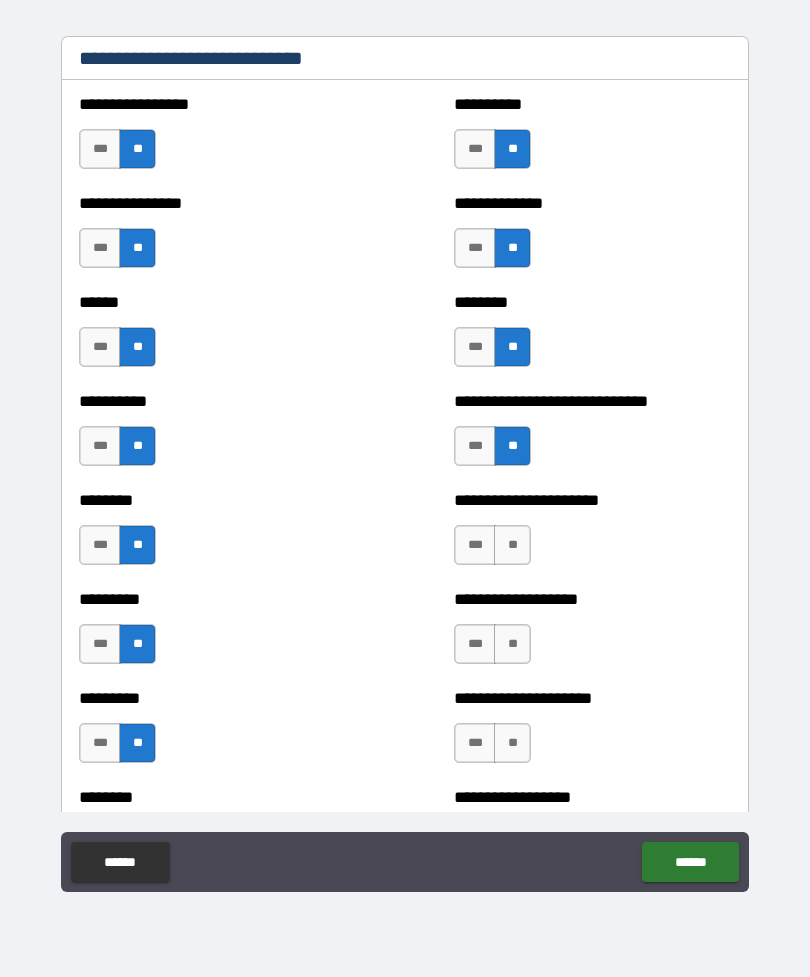 click on "**" at bounding box center [512, 545] 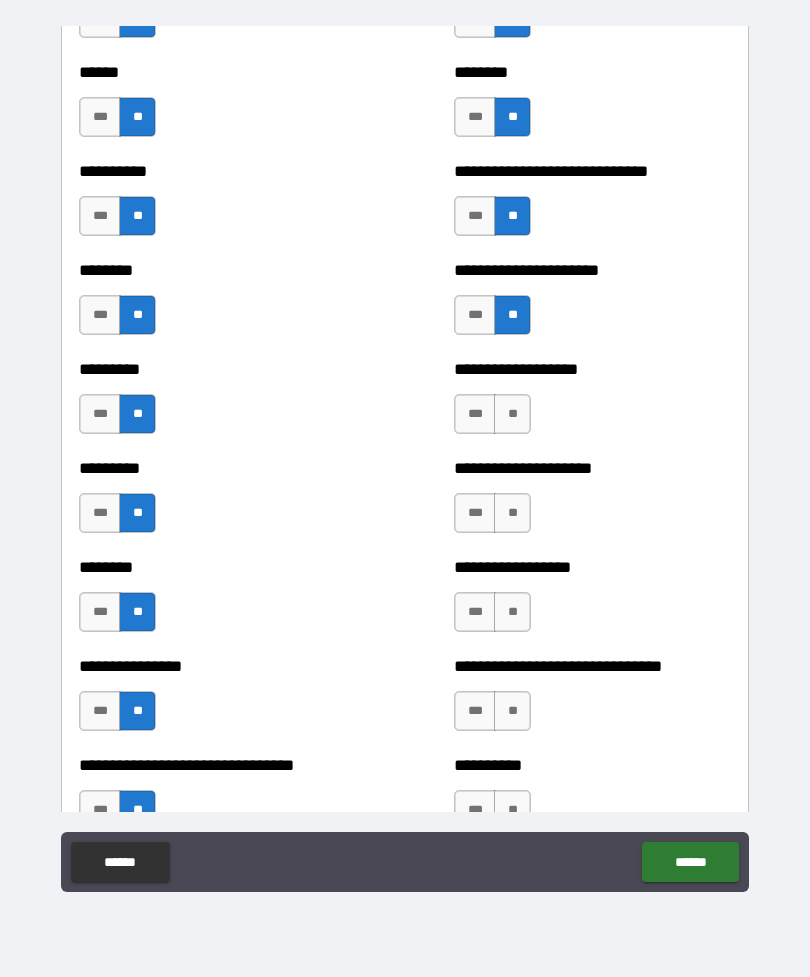 scroll, scrollTop: 6906, scrollLeft: 0, axis: vertical 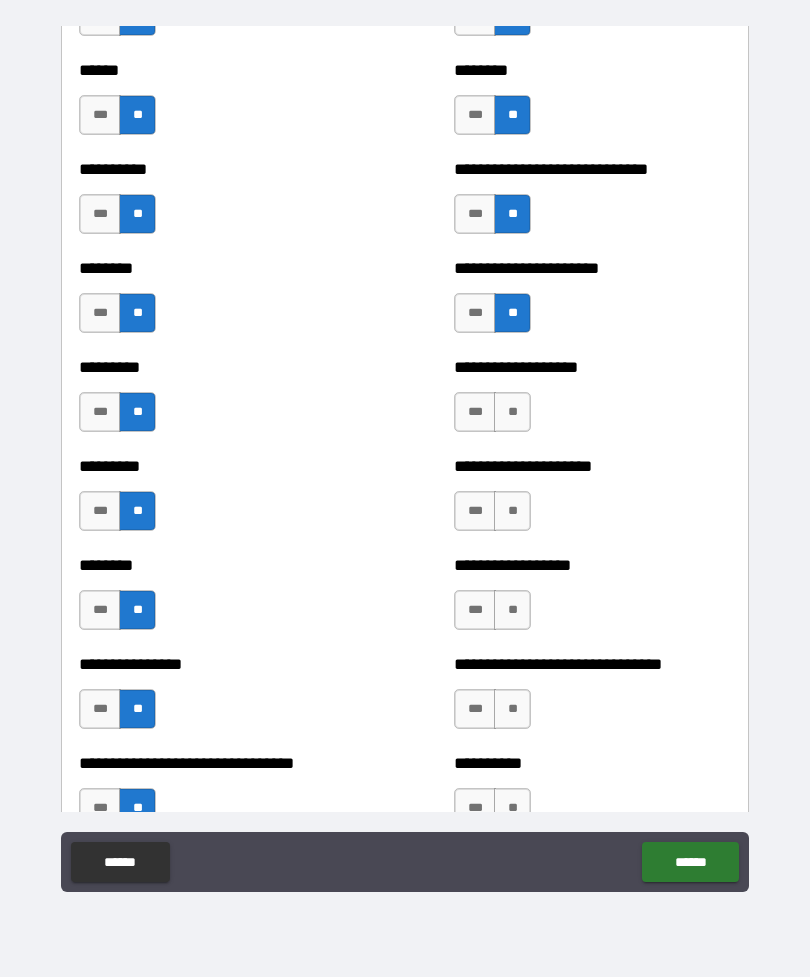 click on "**" at bounding box center [512, 412] 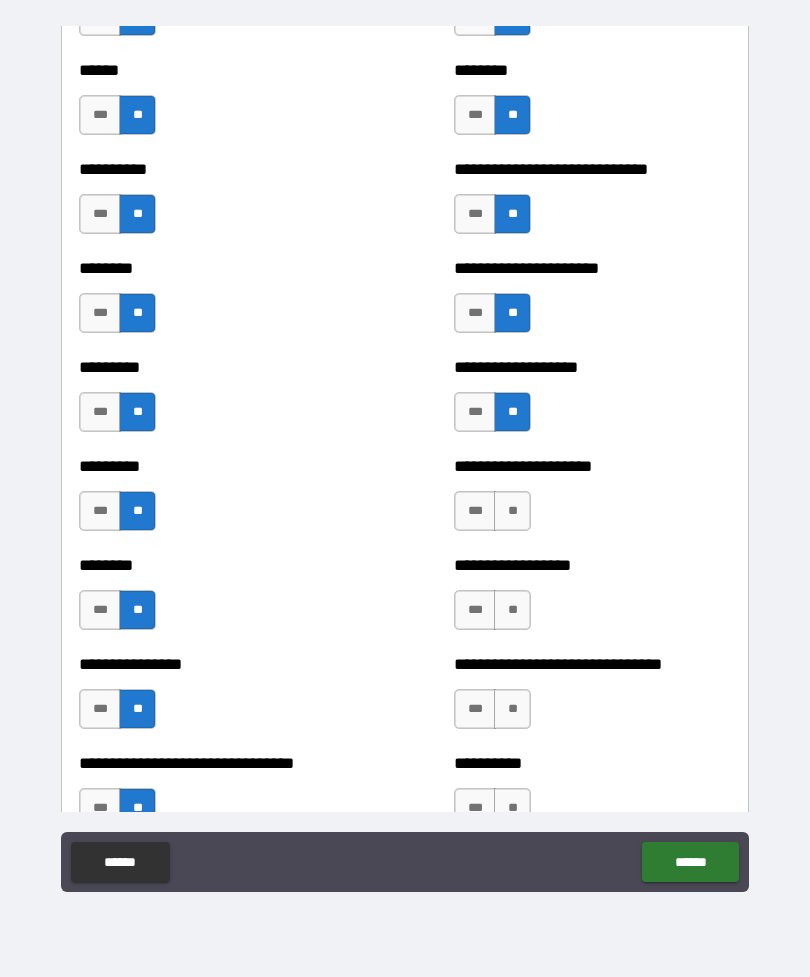 click on "**" at bounding box center [512, 511] 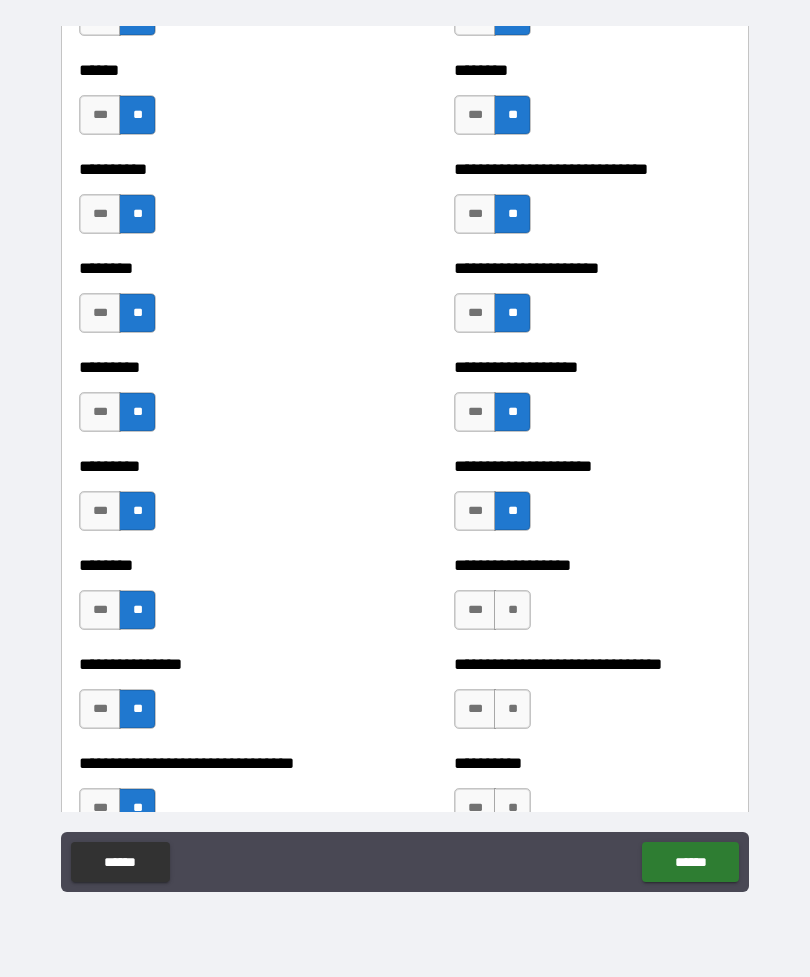 scroll, scrollTop: 7094, scrollLeft: 0, axis: vertical 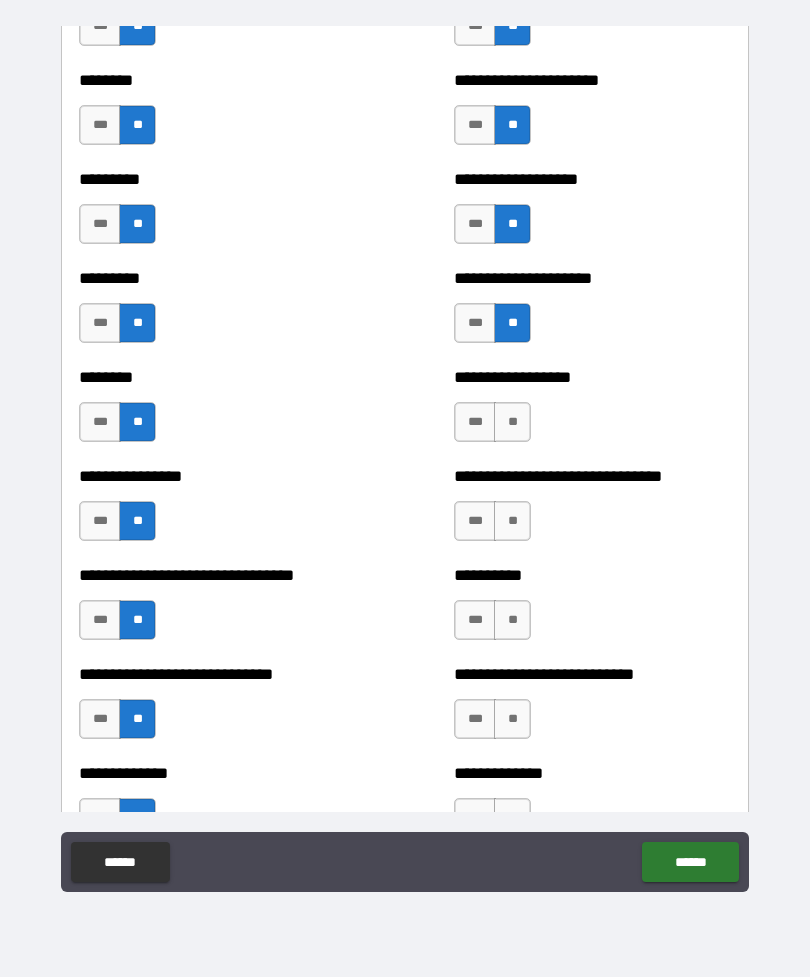 click on "**" at bounding box center [512, 422] 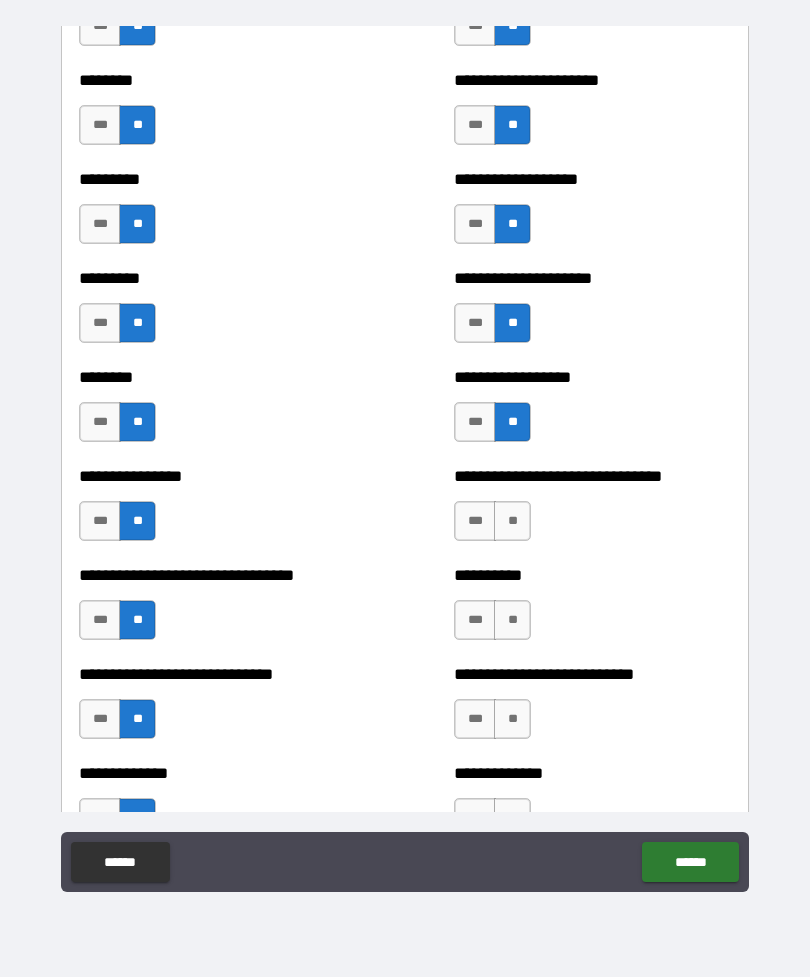 click on "**" at bounding box center (512, 521) 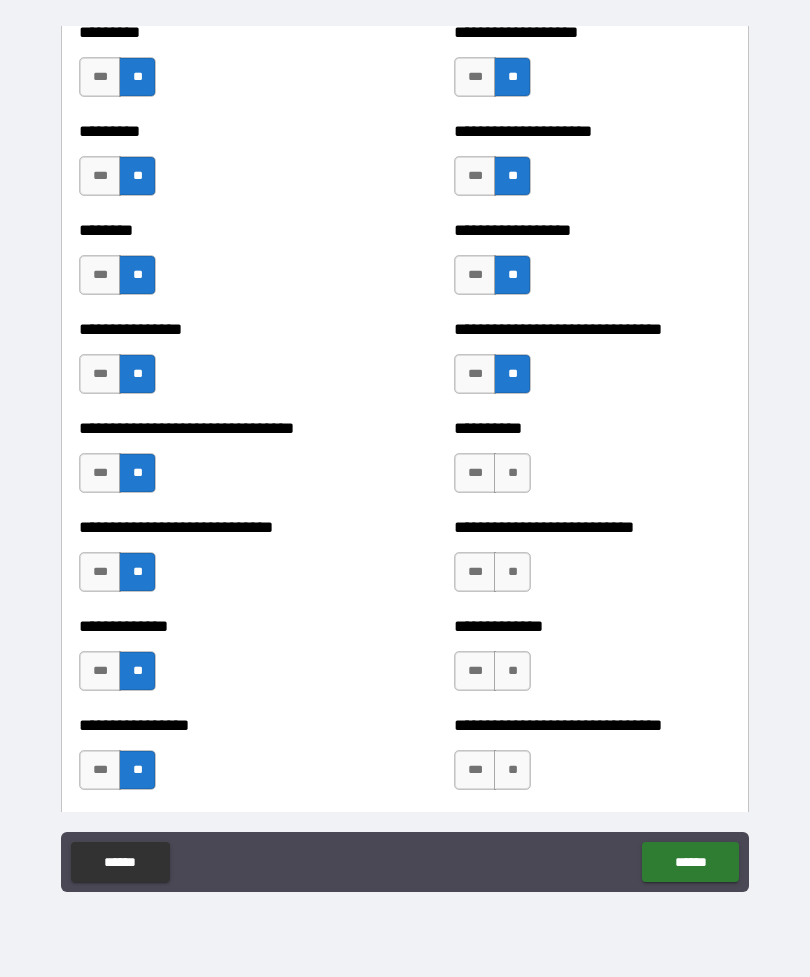 scroll, scrollTop: 7275, scrollLeft: 0, axis: vertical 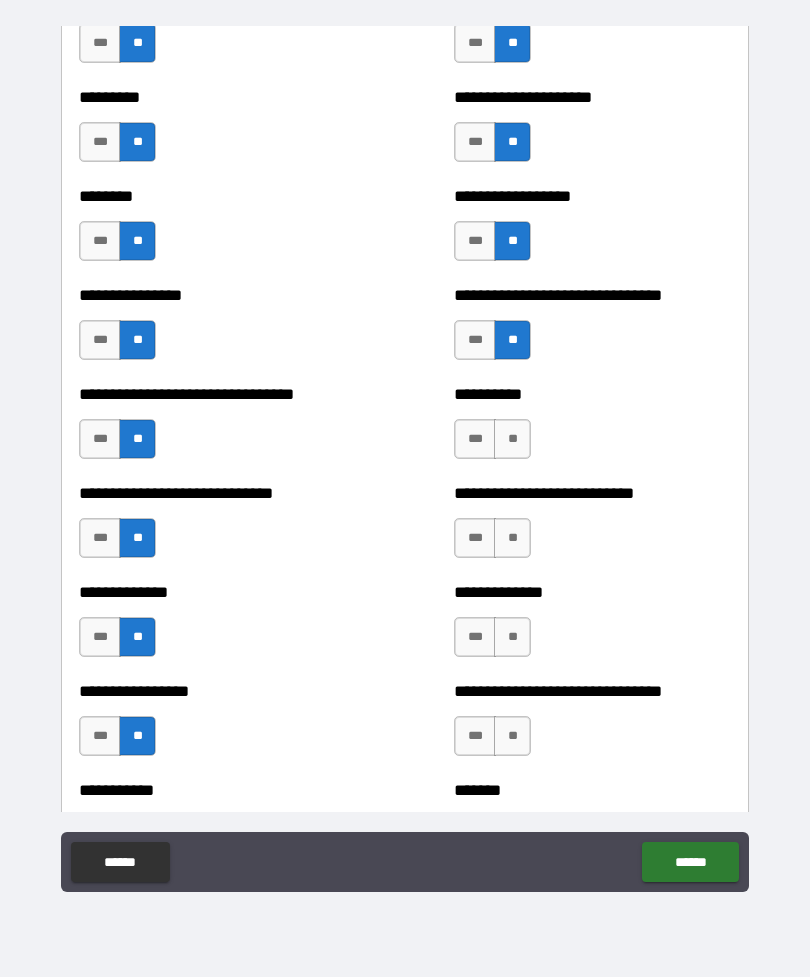 click on "**" at bounding box center [512, 439] 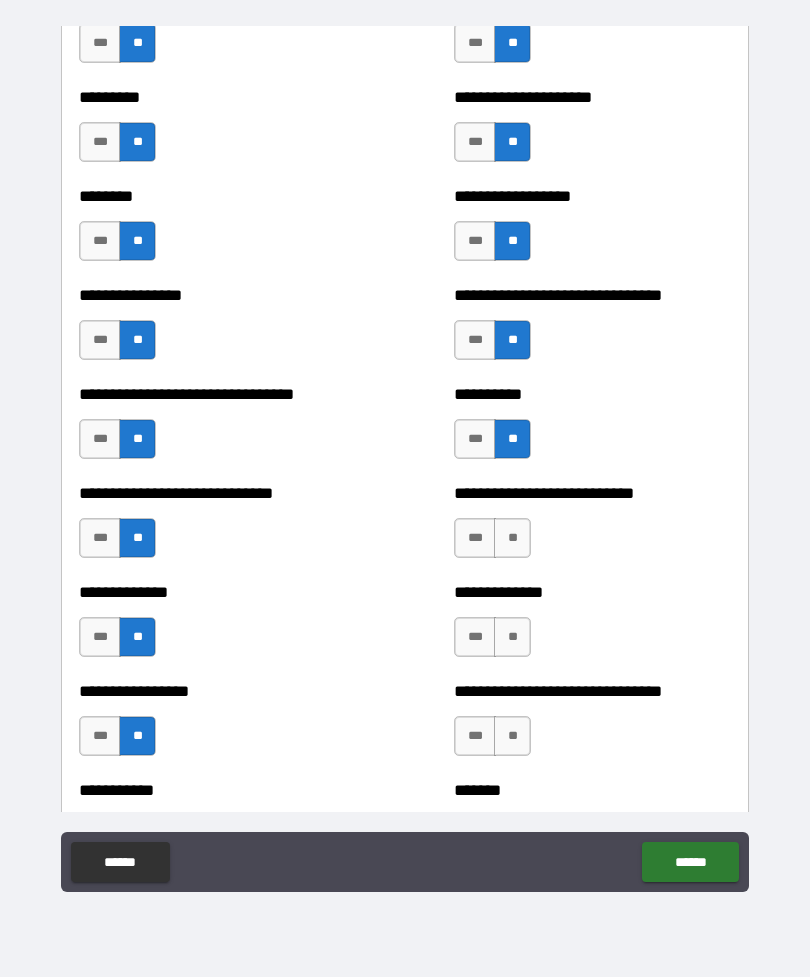 click on "**" at bounding box center [512, 538] 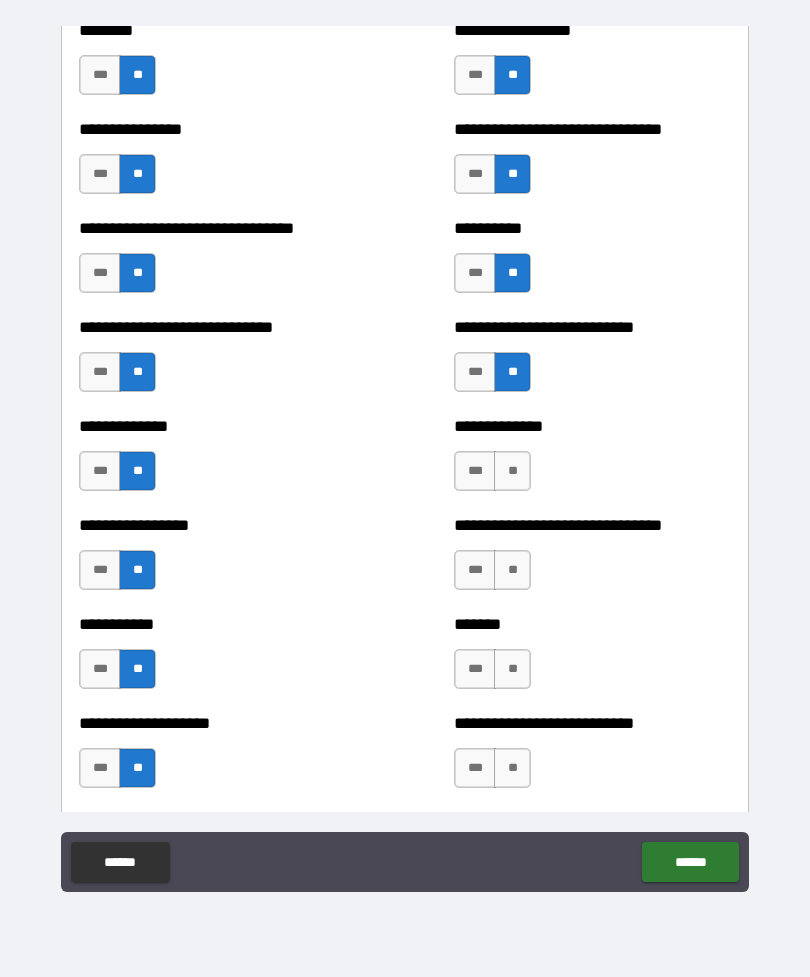scroll, scrollTop: 7449, scrollLeft: 0, axis: vertical 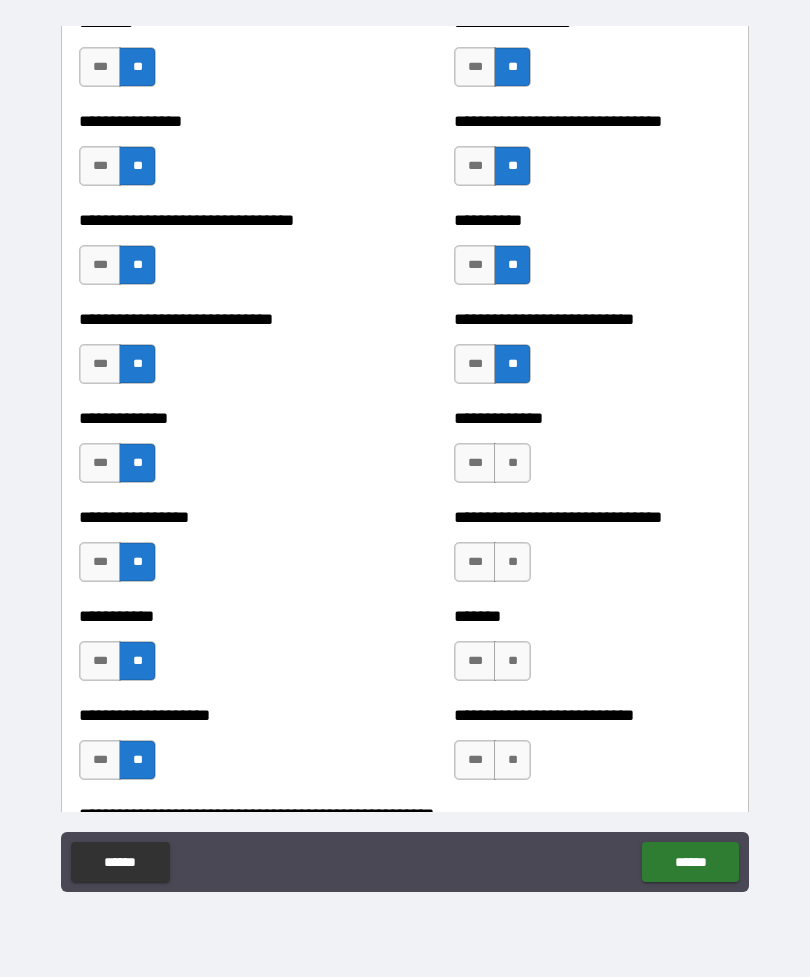 click on "**" at bounding box center (512, 463) 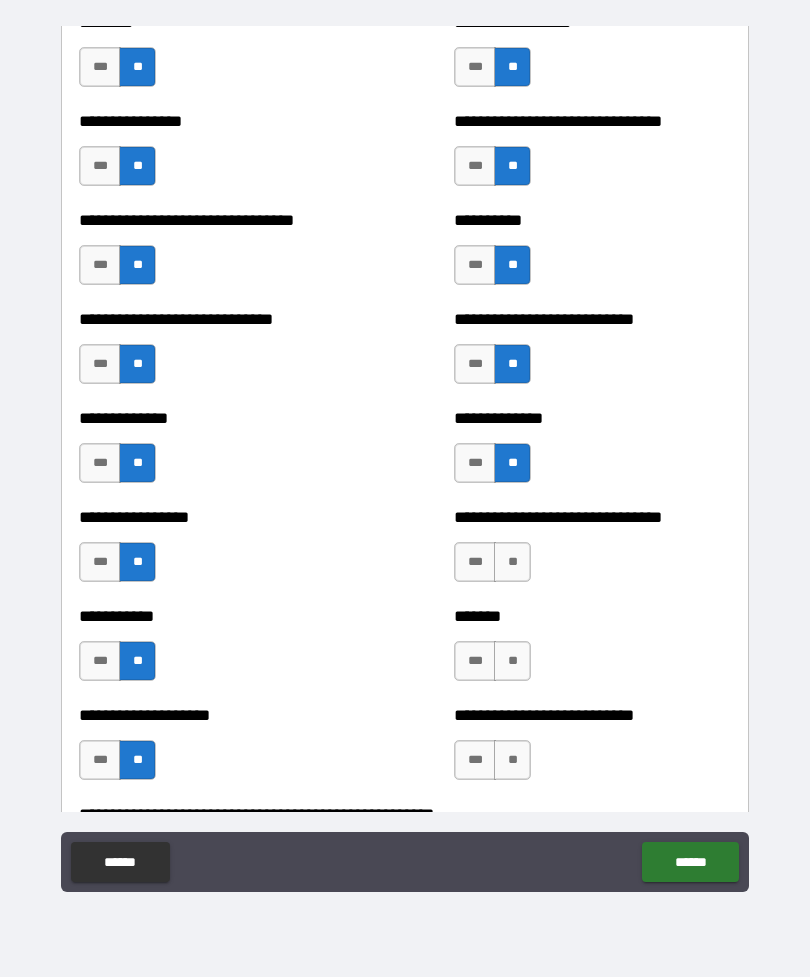 click on "**" at bounding box center [512, 562] 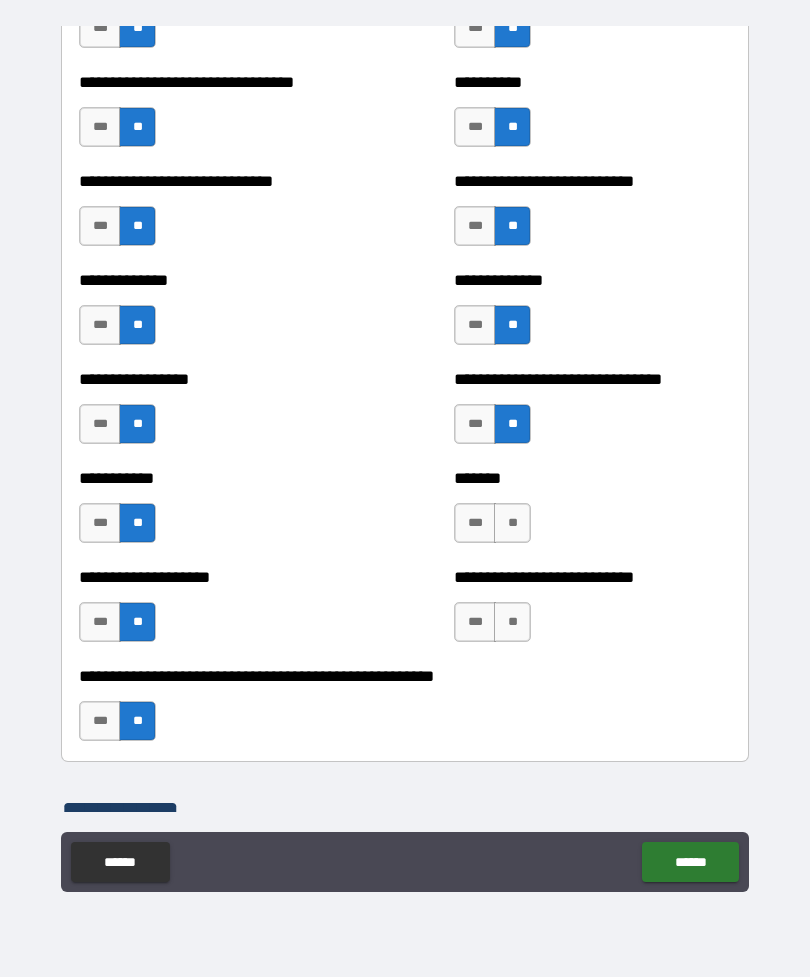 scroll, scrollTop: 7676, scrollLeft: 0, axis: vertical 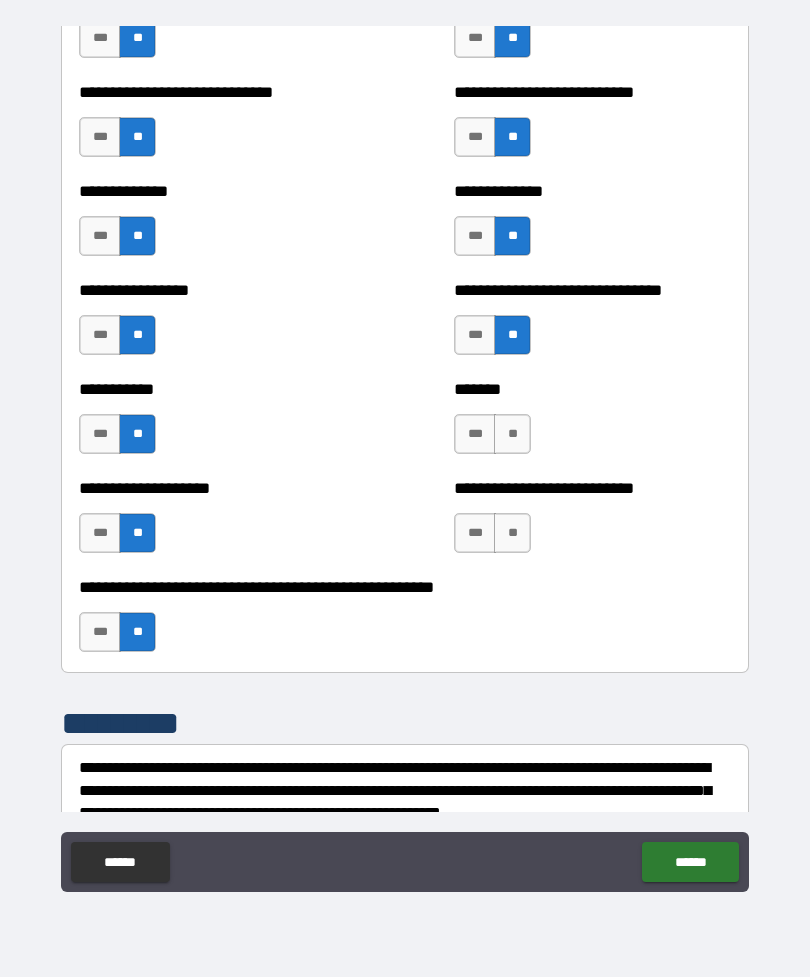 click on "**" at bounding box center (512, 434) 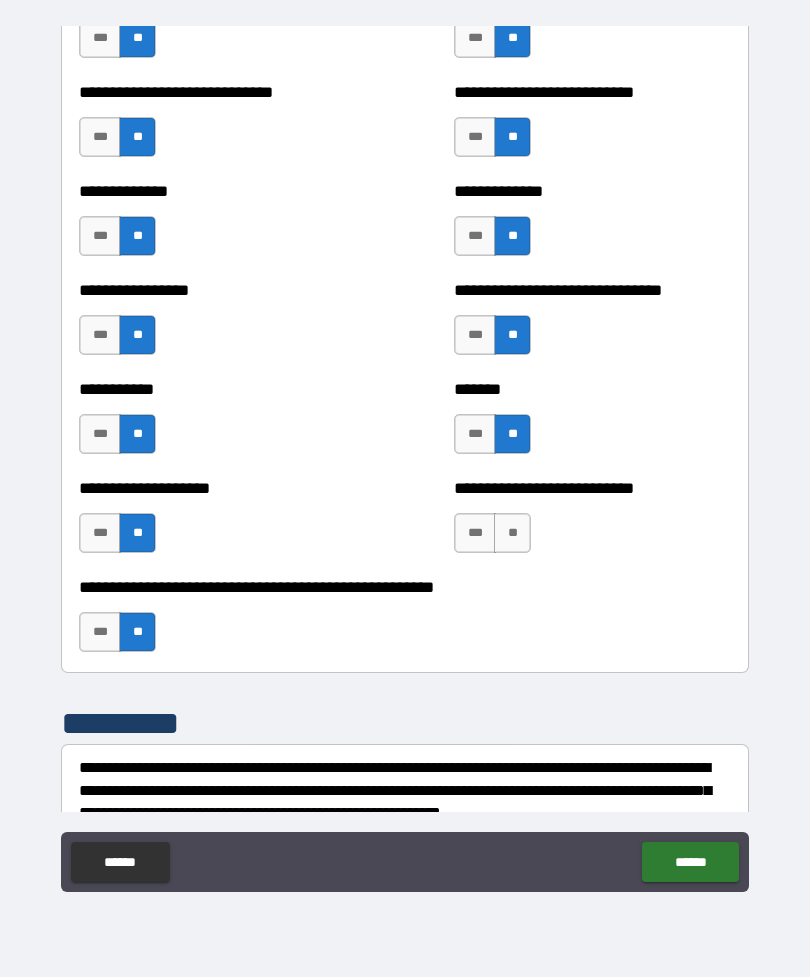 click on "**" at bounding box center [512, 533] 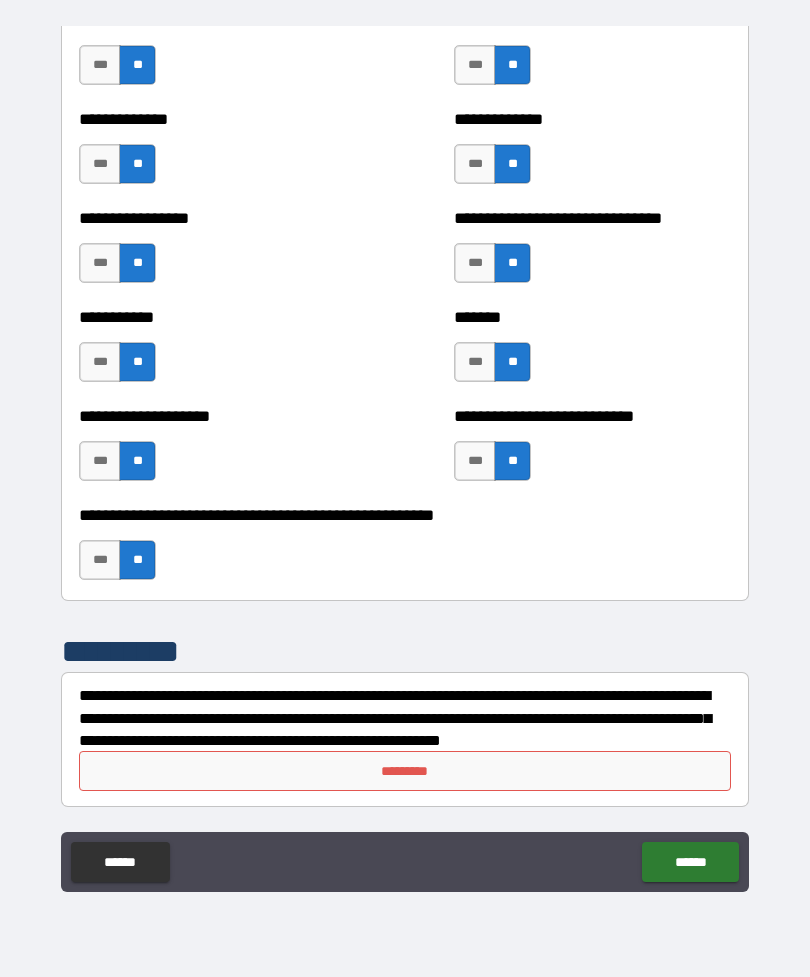 scroll, scrollTop: 7748, scrollLeft: 0, axis: vertical 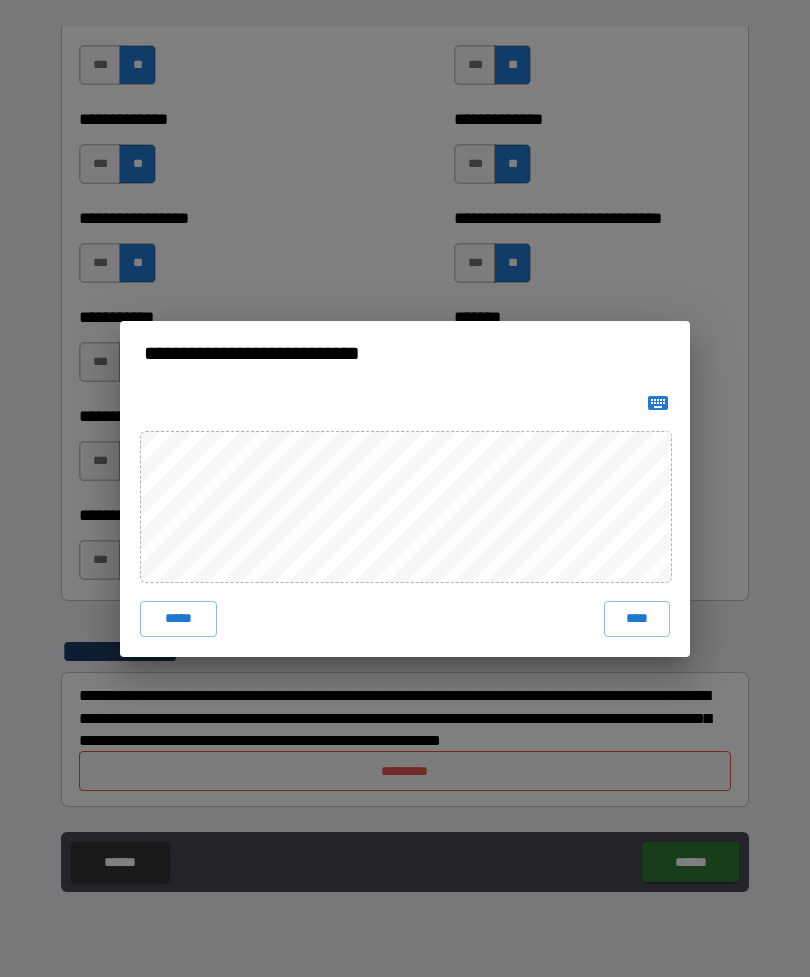 click on "****" at bounding box center [637, 619] 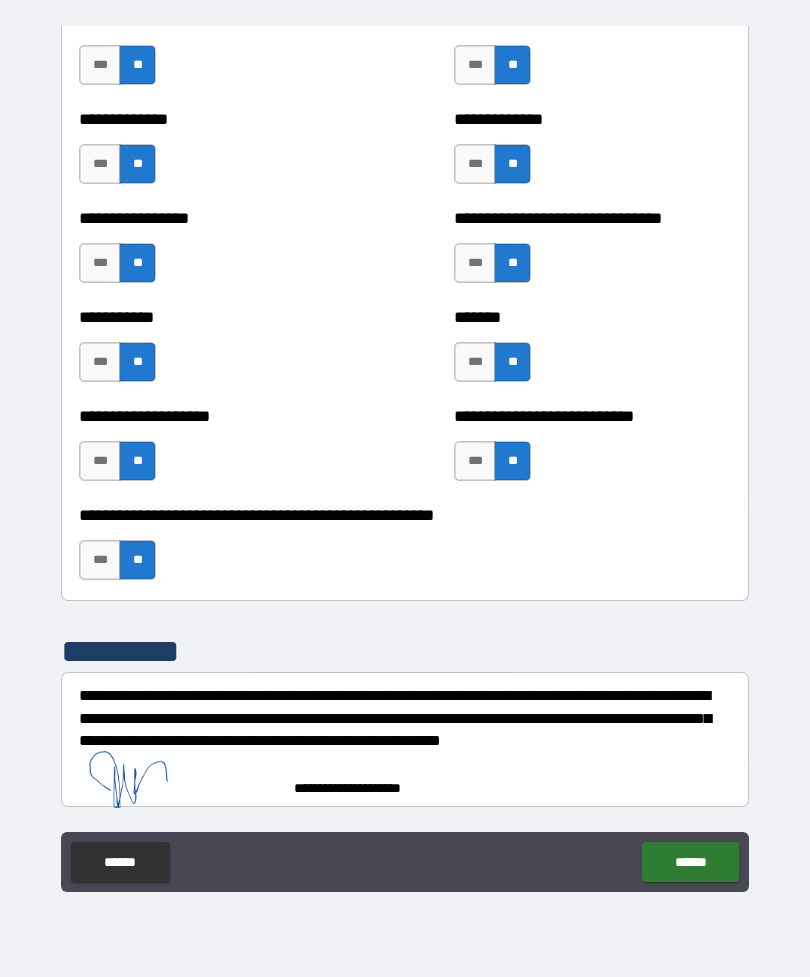 scroll, scrollTop: 7738, scrollLeft: 0, axis: vertical 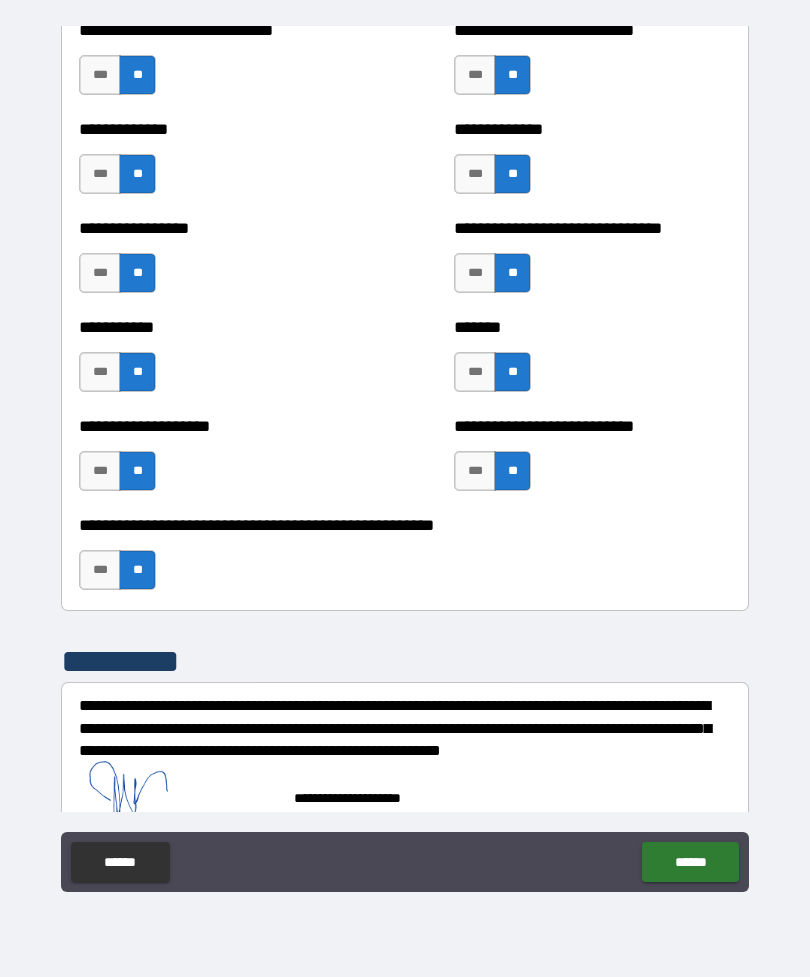 click on "******" at bounding box center (690, 862) 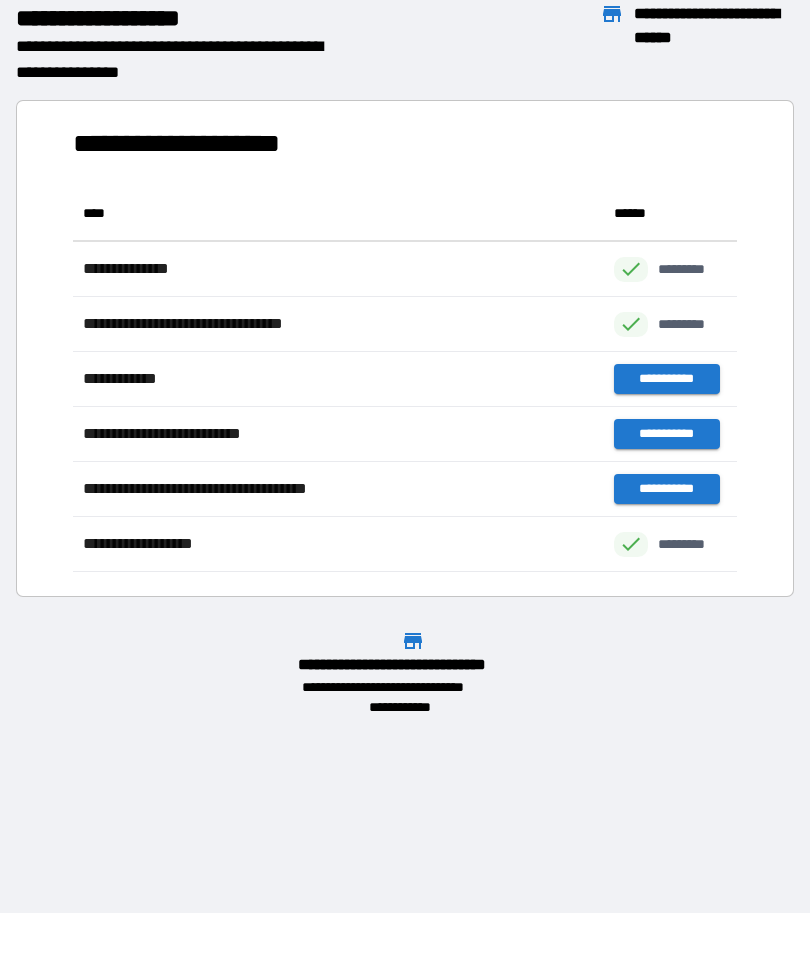 scroll, scrollTop: 386, scrollLeft: 664, axis: both 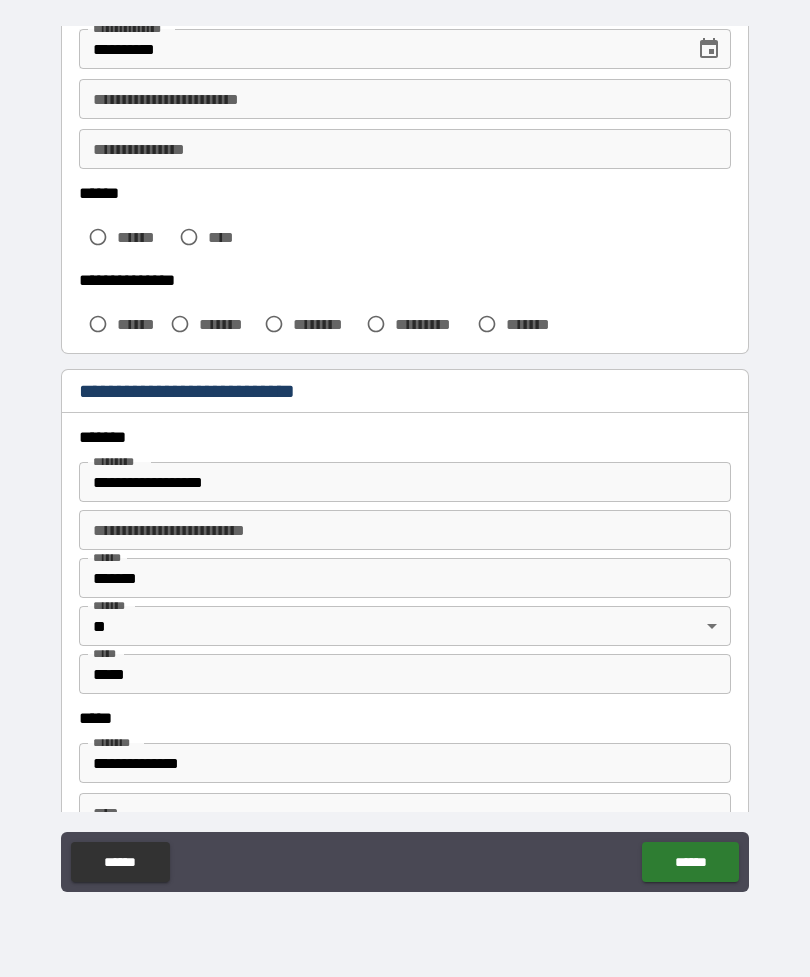click on "****" at bounding box center [226, 237] 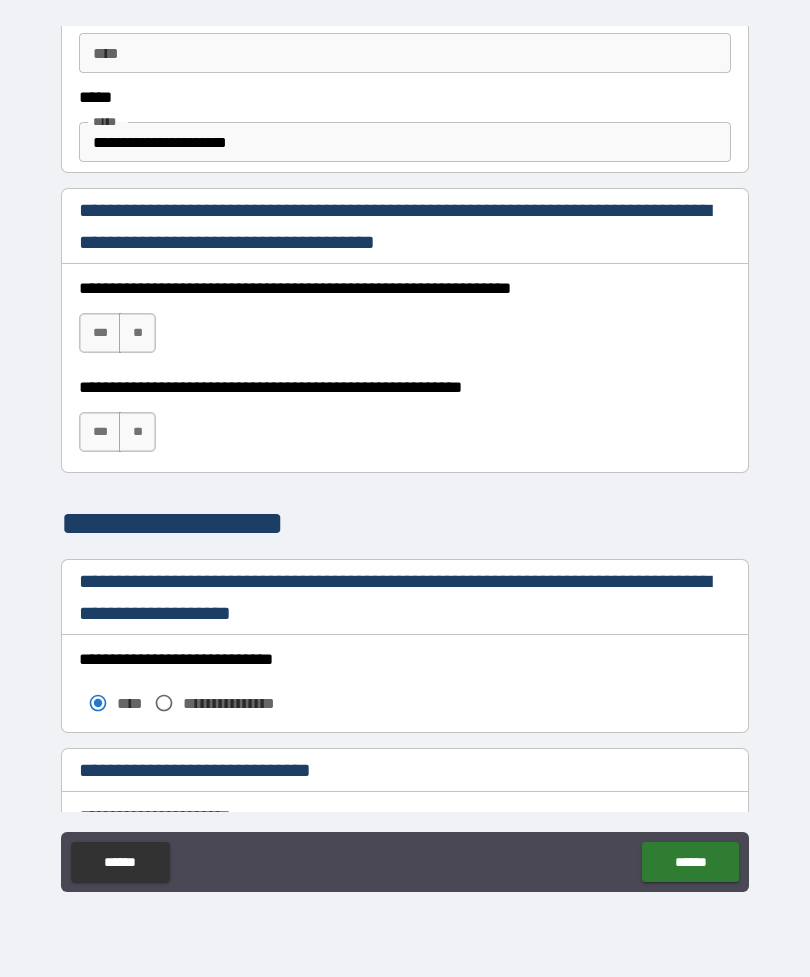 scroll, scrollTop: 1179, scrollLeft: 0, axis: vertical 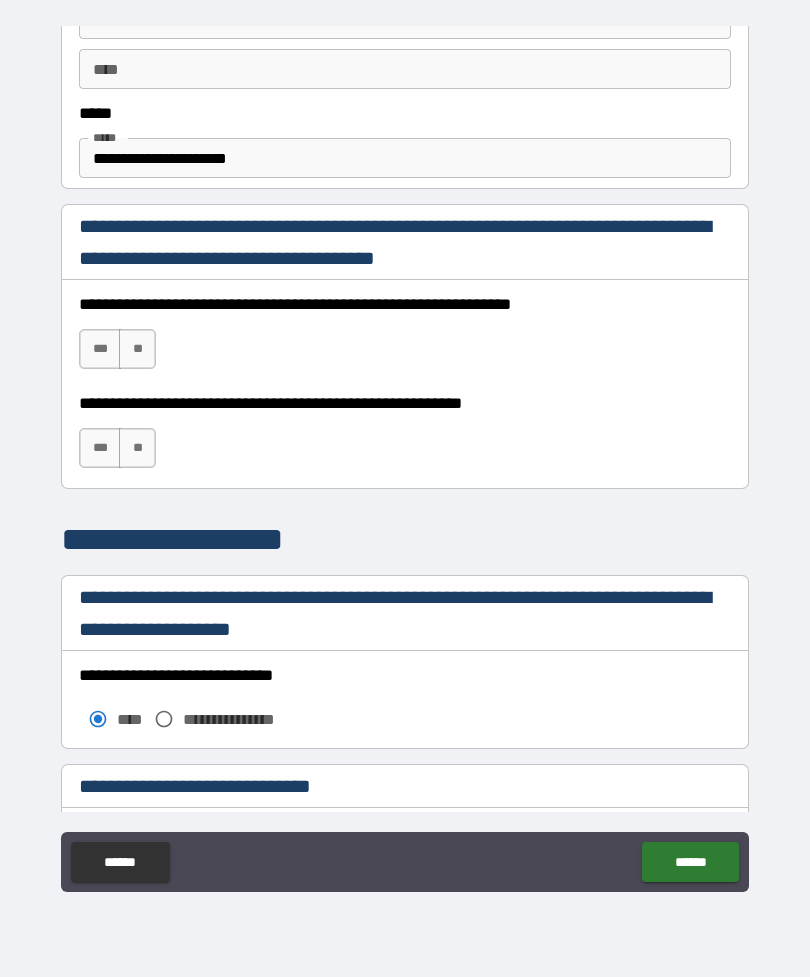 click on "**" at bounding box center (137, 349) 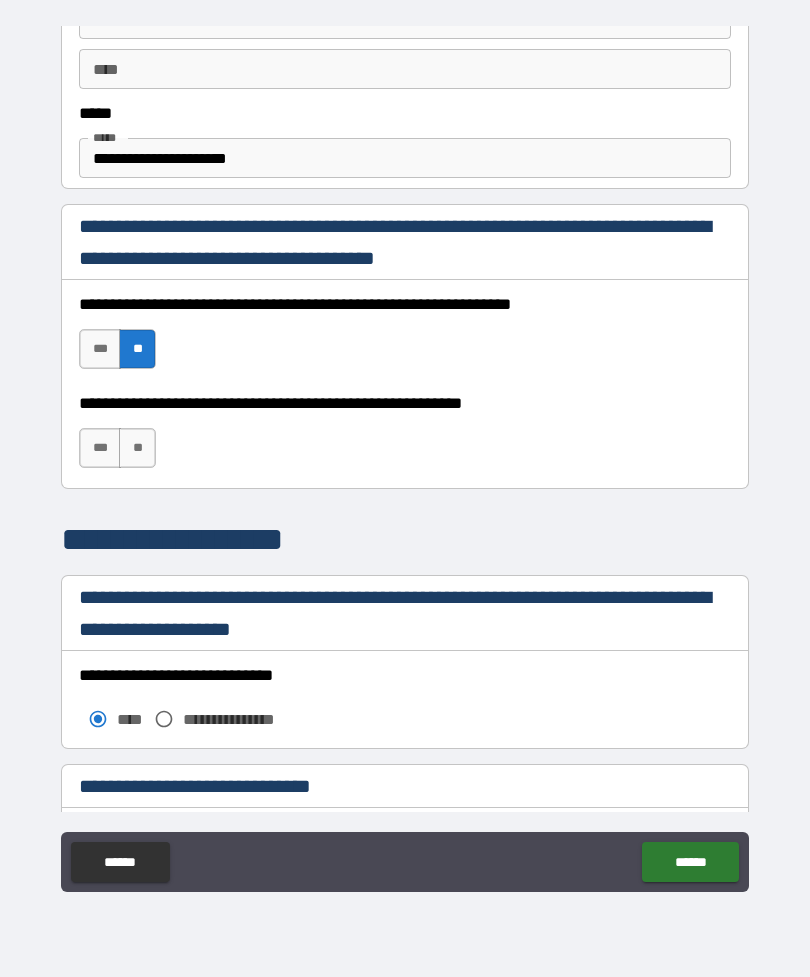 click on "**" at bounding box center (137, 448) 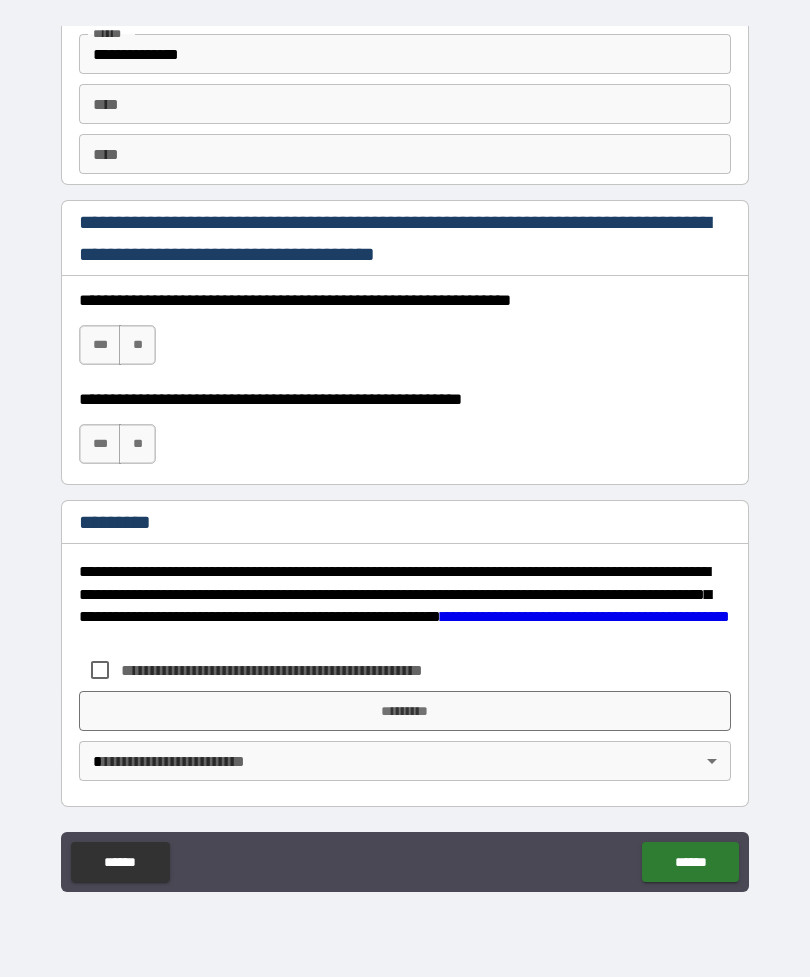 scroll, scrollTop: 2820, scrollLeft: 0, axis: vertical 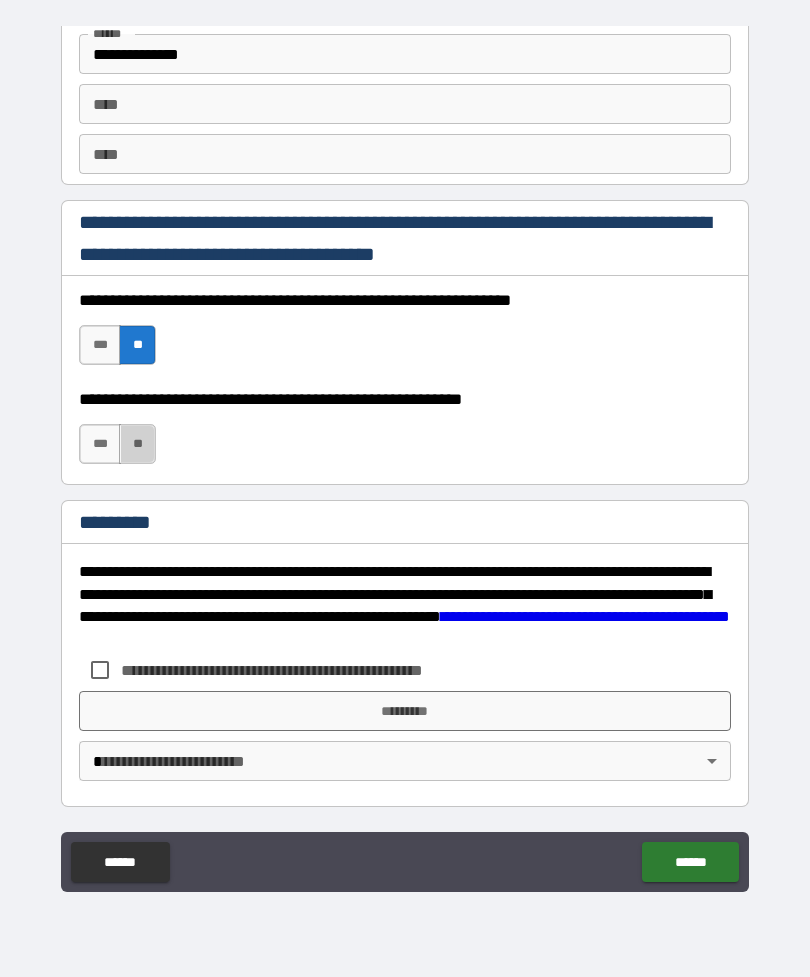 click on "**" at bounding box center (137, 444) 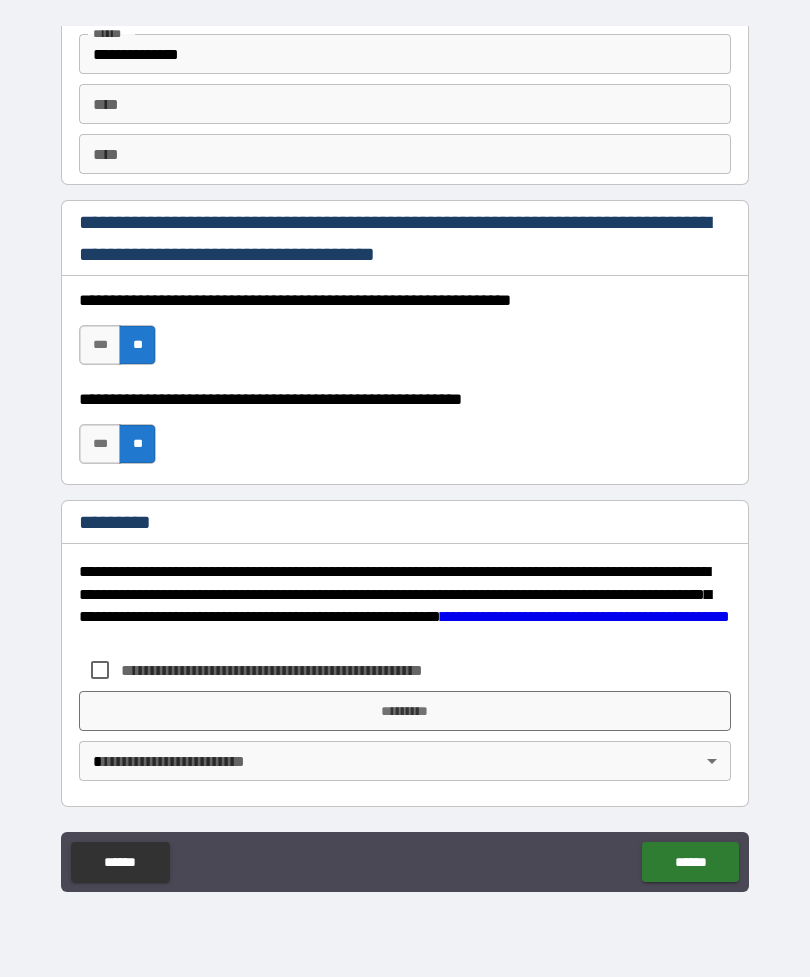 scroll, scrollTop: 2820, scrollLeft: 0, axis: vertical 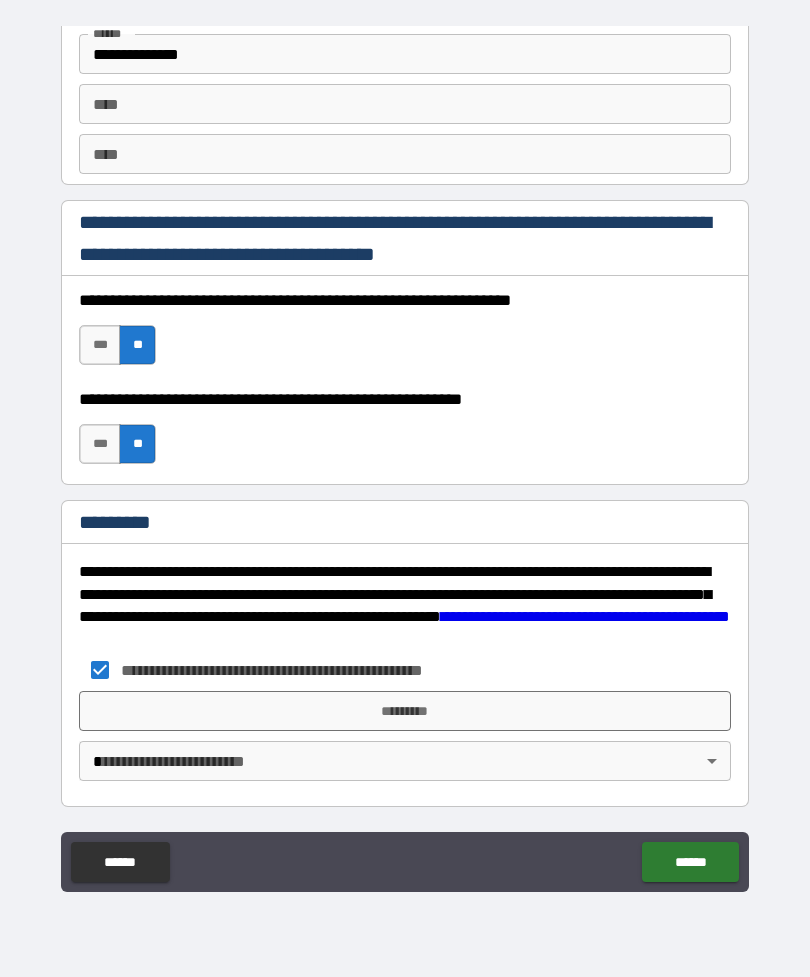 click on "*********" at bounding box center (405, 711) 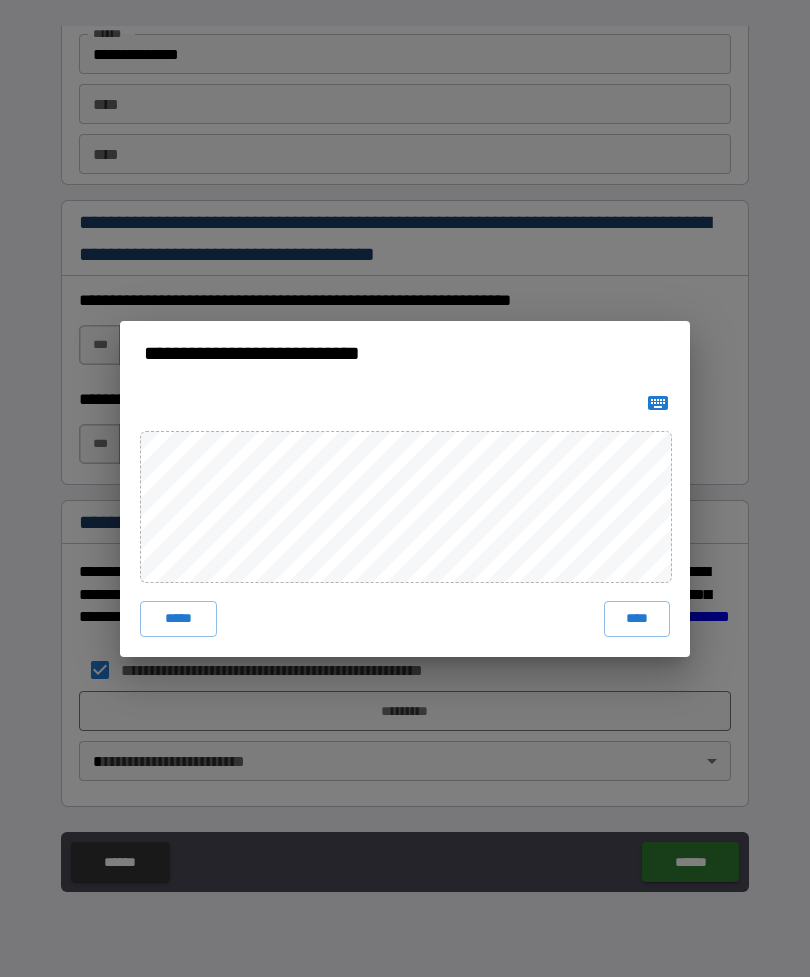 click on "****" at bounding box center [637, 619] 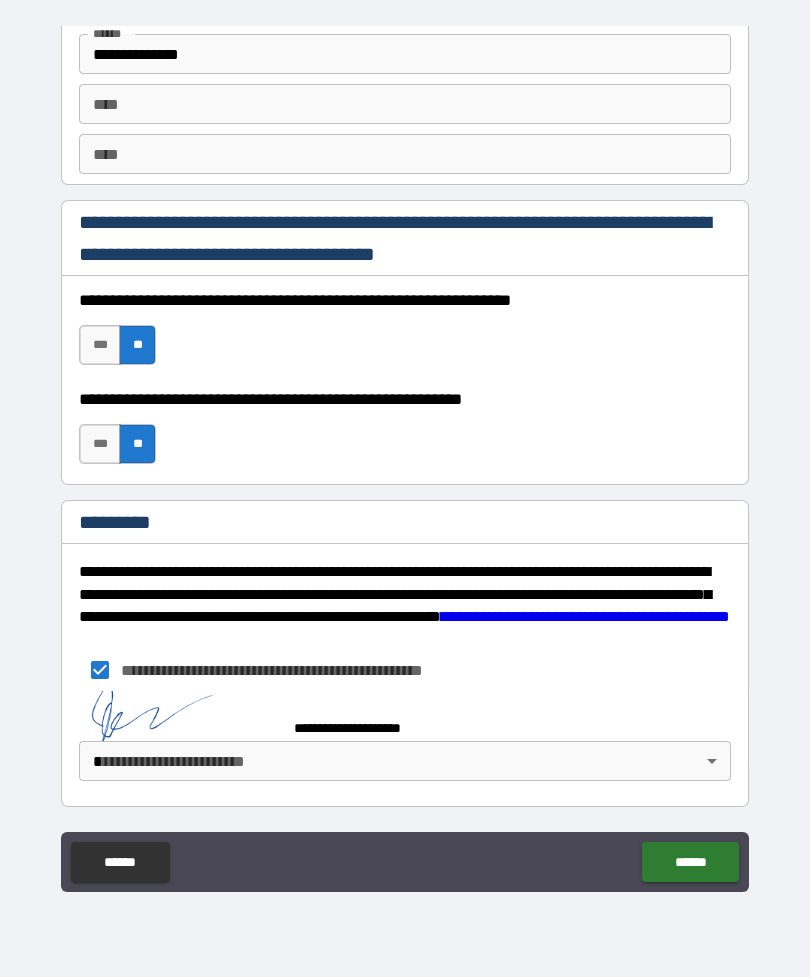 scroll, scrollTop: 2810, scrollLeft: 0, axis: vertical 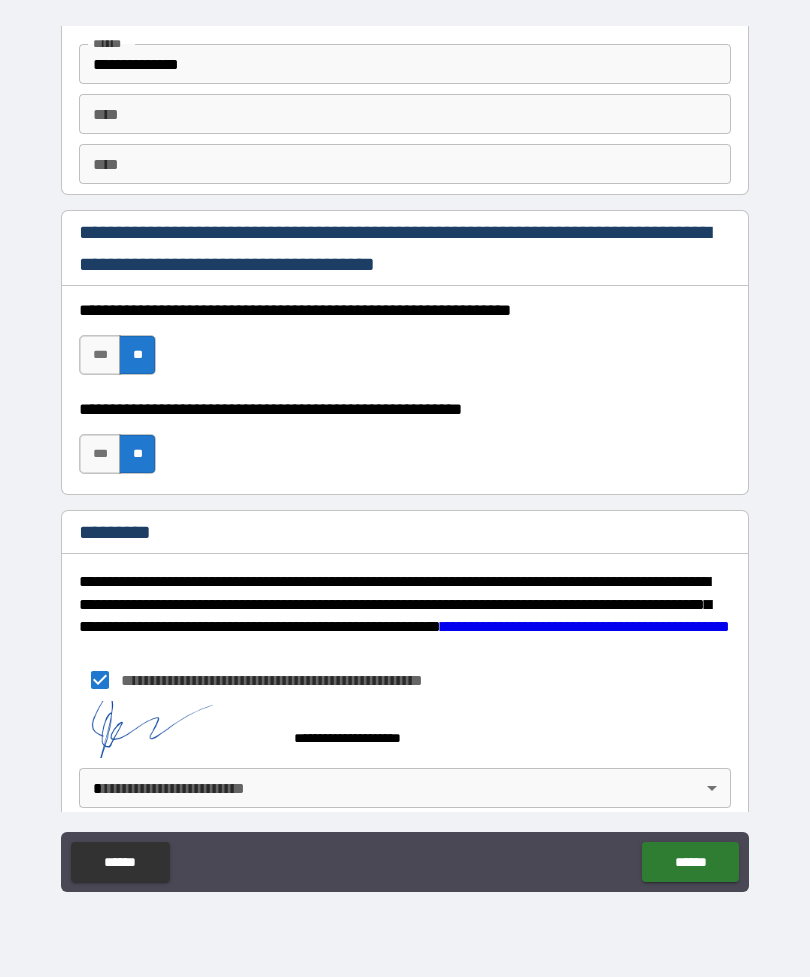 click on "**********" at bounding box center [405, 456] 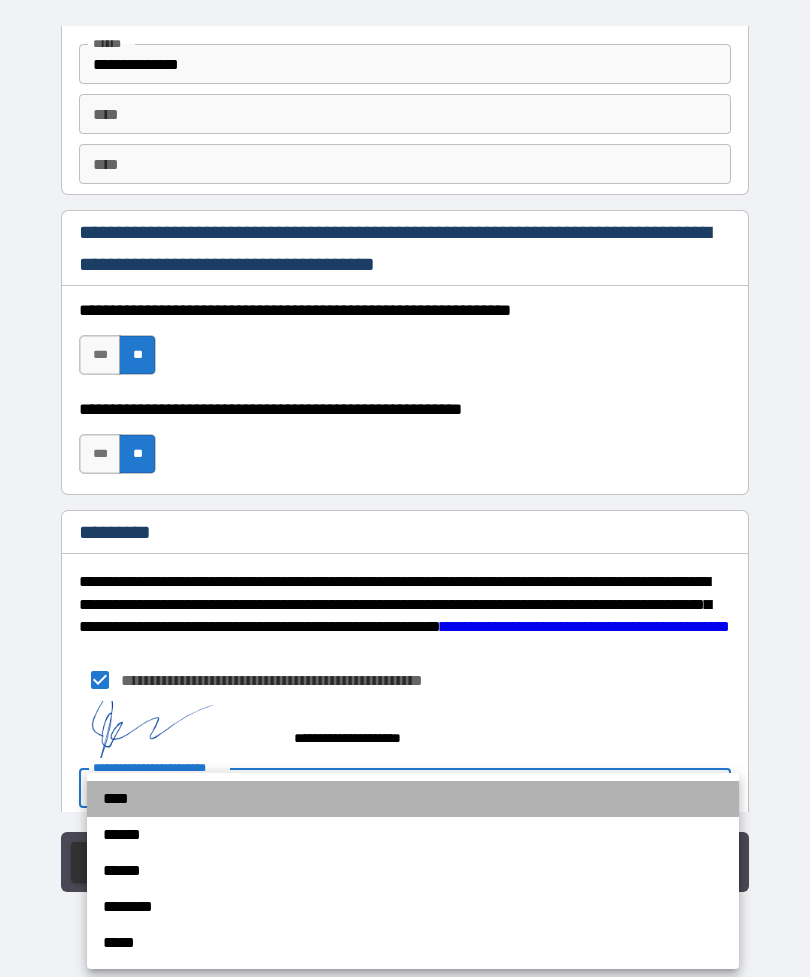 click on "****" at bounding box center (413, 799) 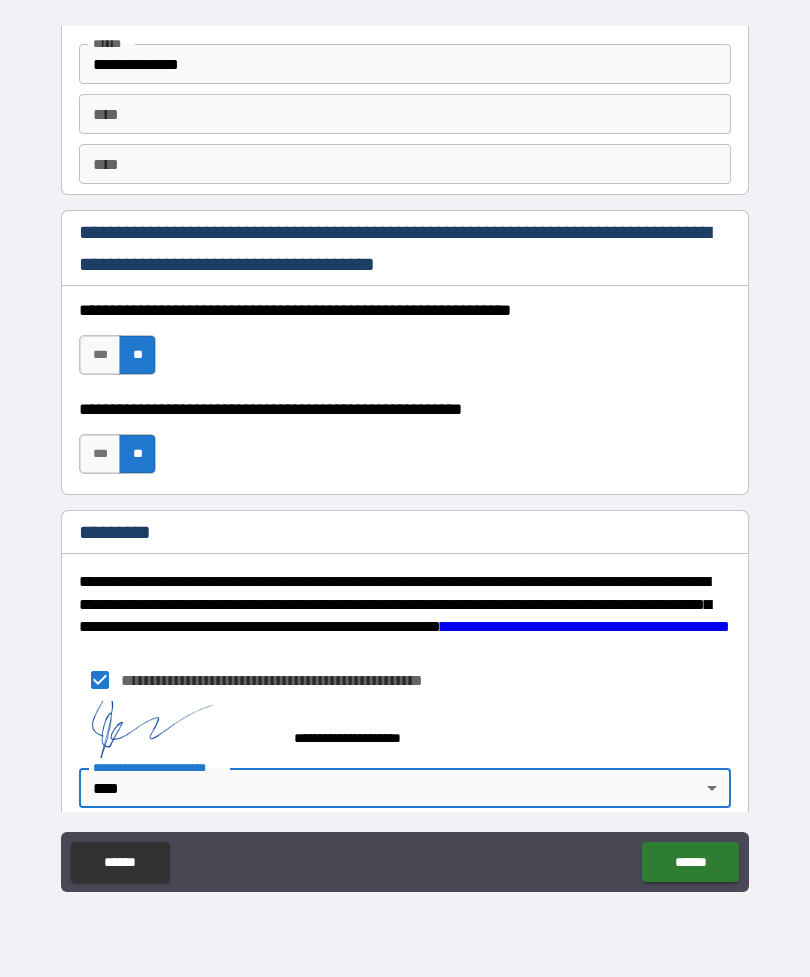 click on "******" at bounding box center (690, 862) 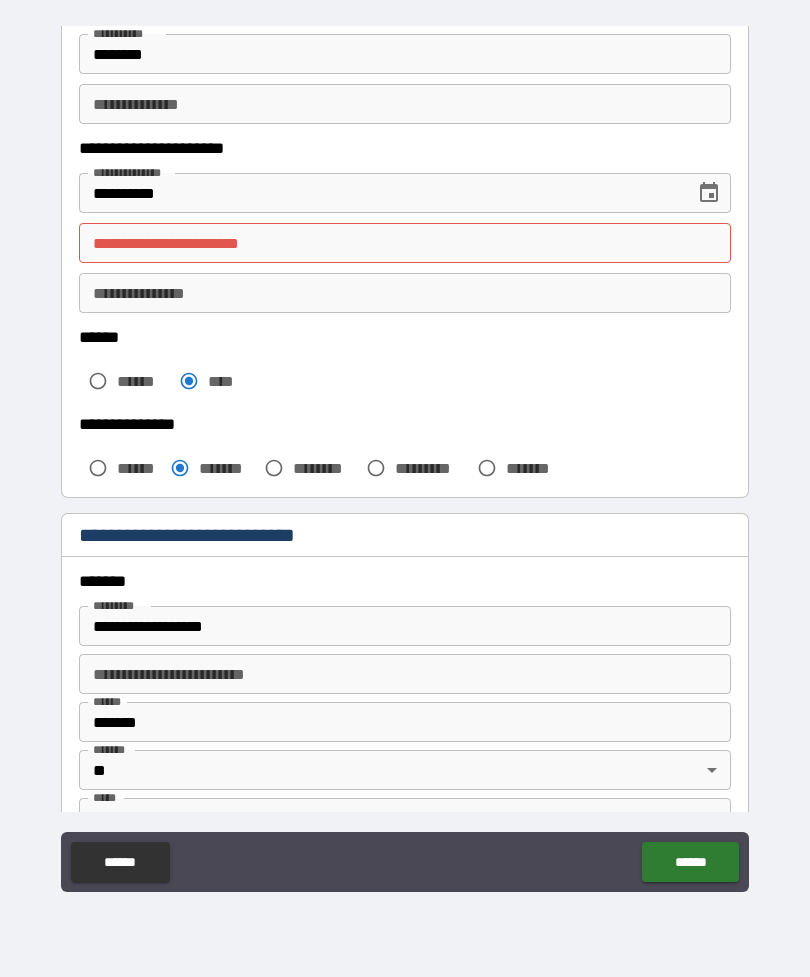 scroll, scrollTop: 240, scrollLeft: 0, axis: vertical 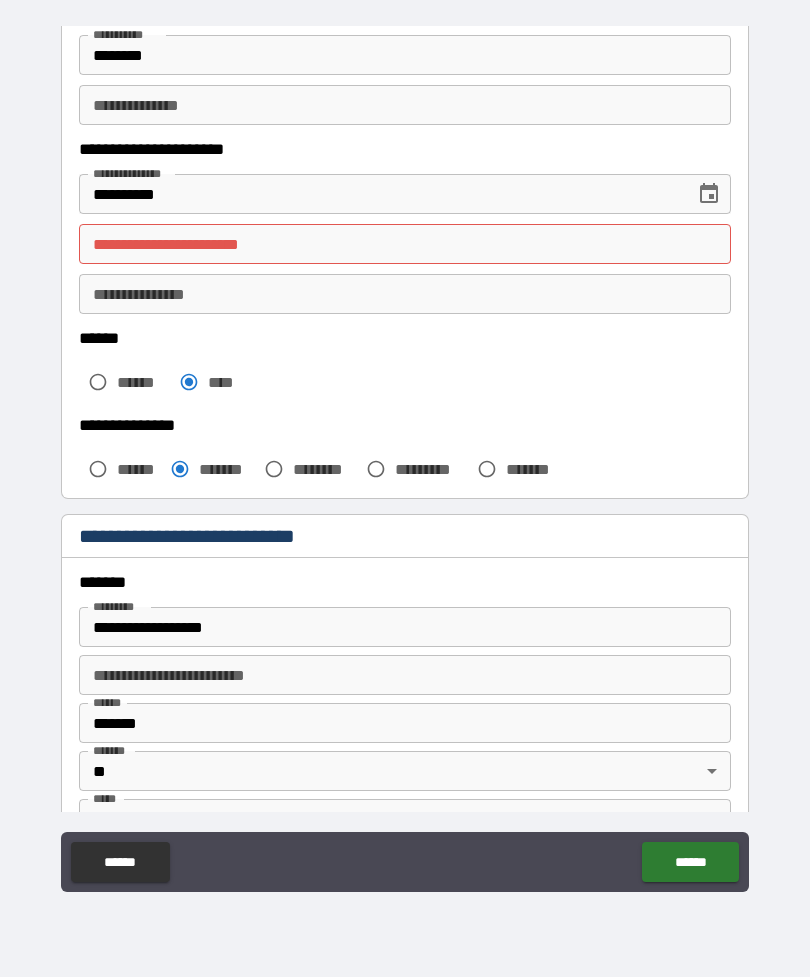 click on "**********" at bounding box center [405, 244] 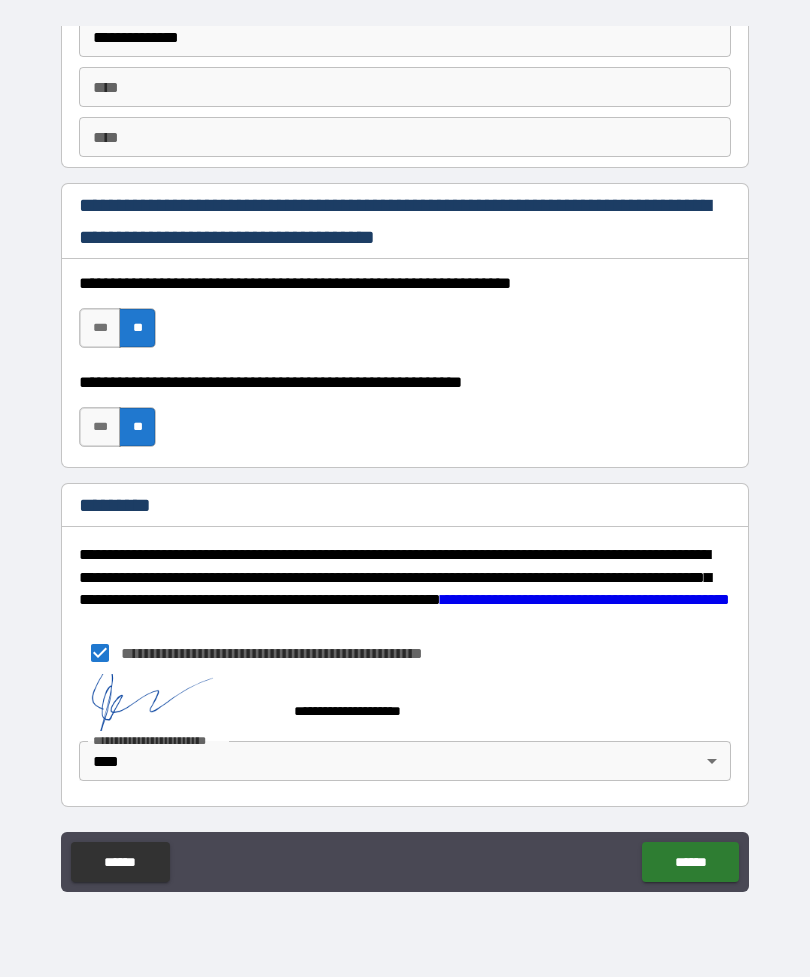 scroll, scrollTop: 2837, scrollLeft: 0, axis: vertical 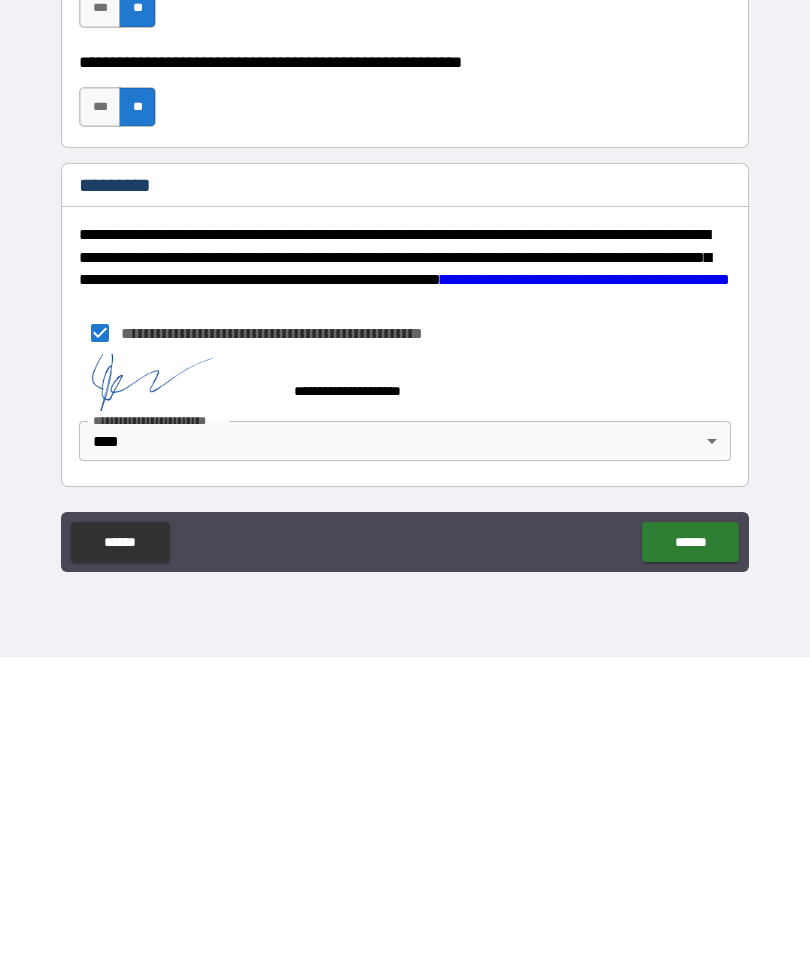 click on "******" at bounding box center [690, 862] 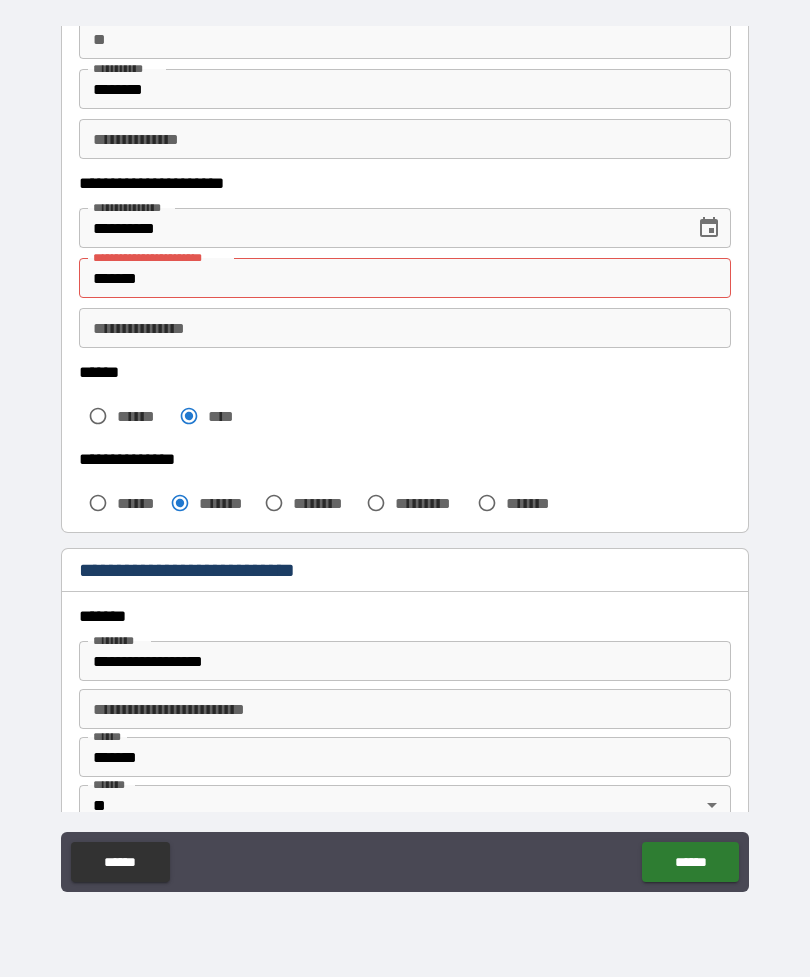 scroll, scrollTop: 205, scrollLeft: 0, axis: vertical 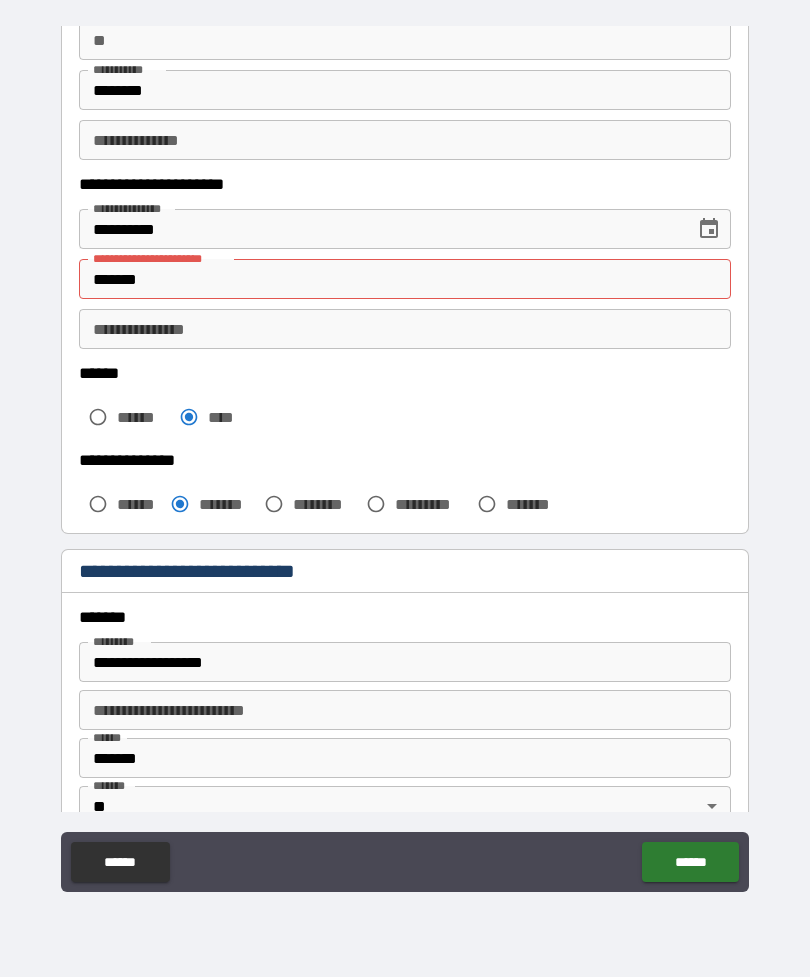 click on "*******" at bounding box center (405, 279) 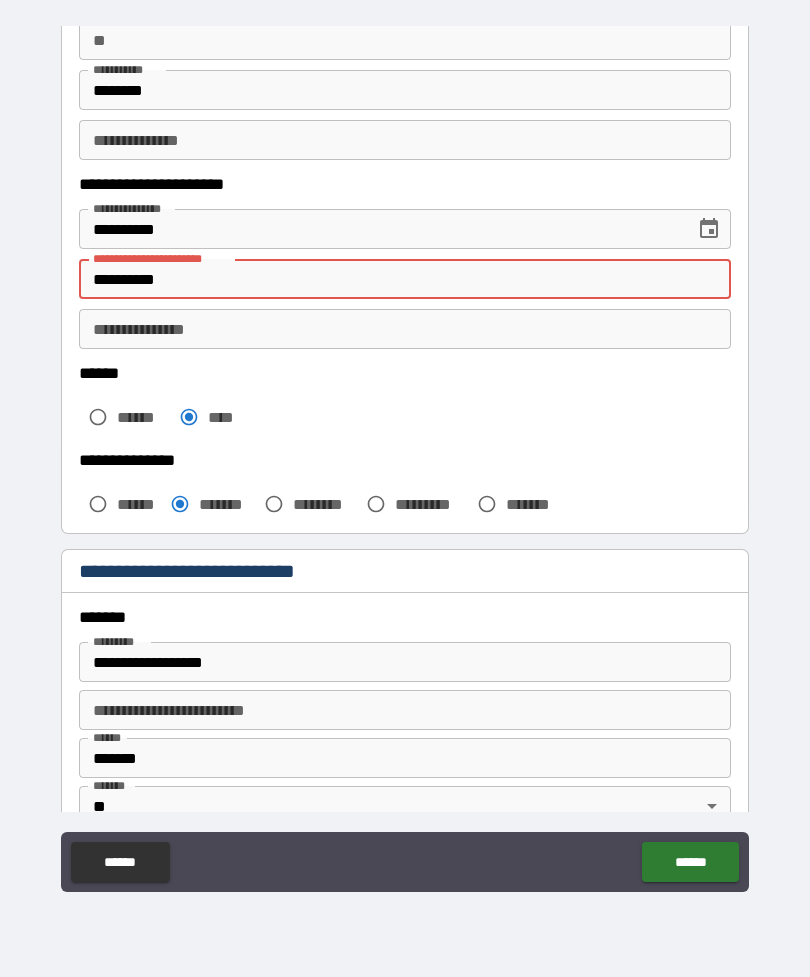 type on "**********" 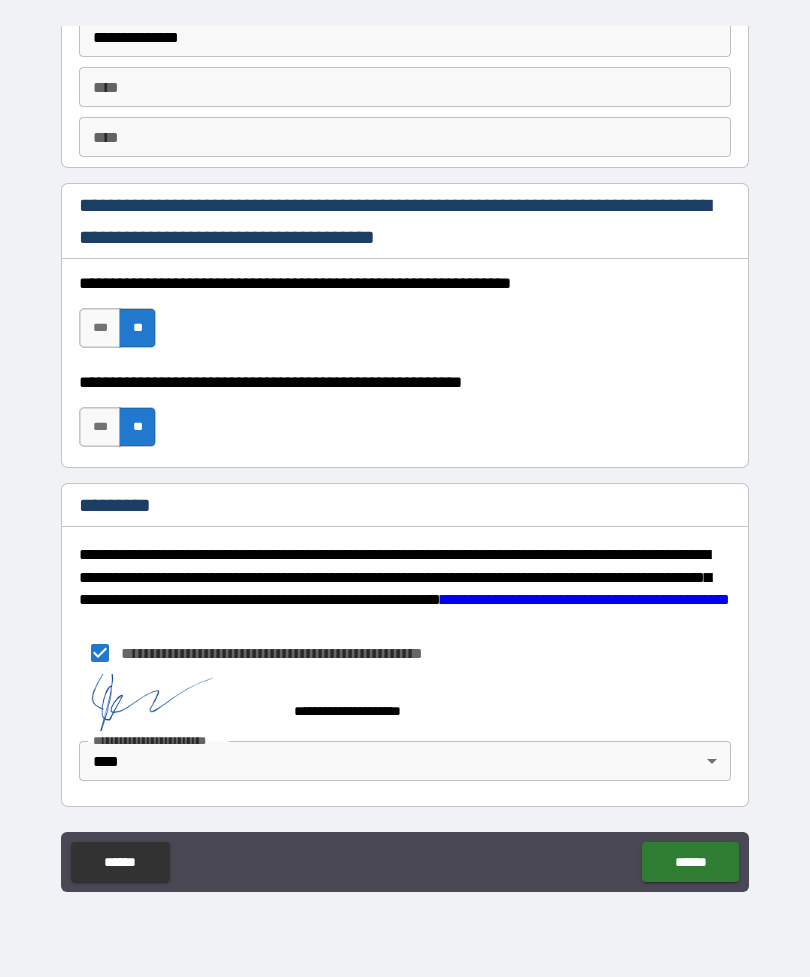 scroll, scrollTop: 2837, scrollLeft: 0, axis: vertical 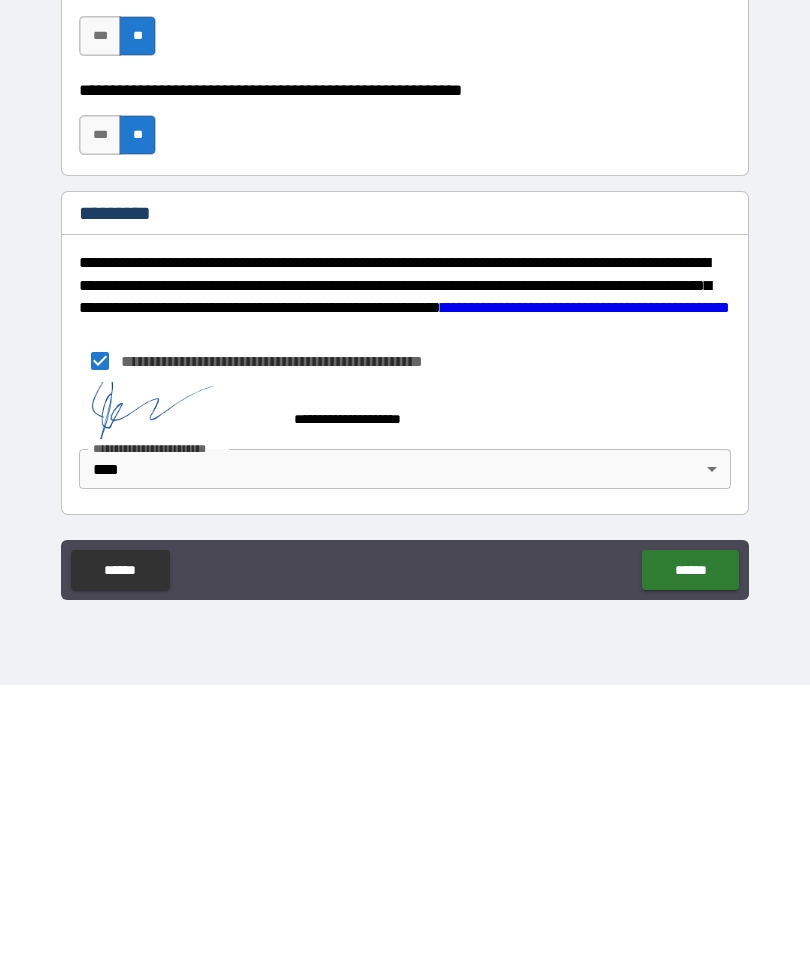 click on "******" at bounding box center [690, 862] 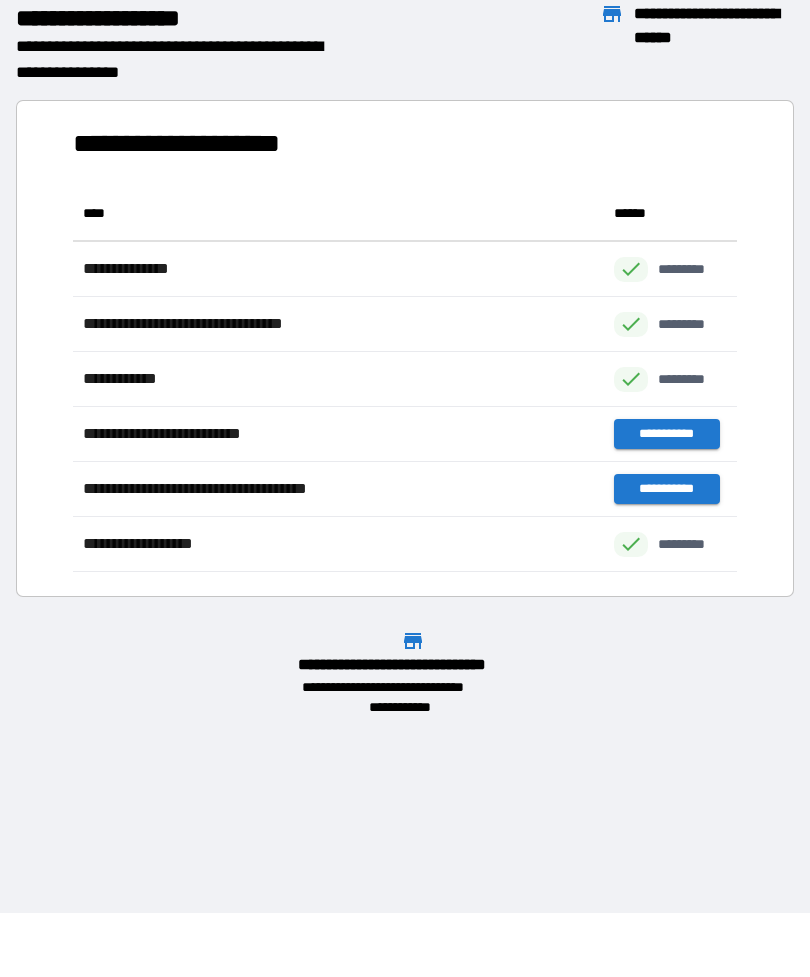 scroll, scrollTop: 1, scrollLeft: 1, axis: both 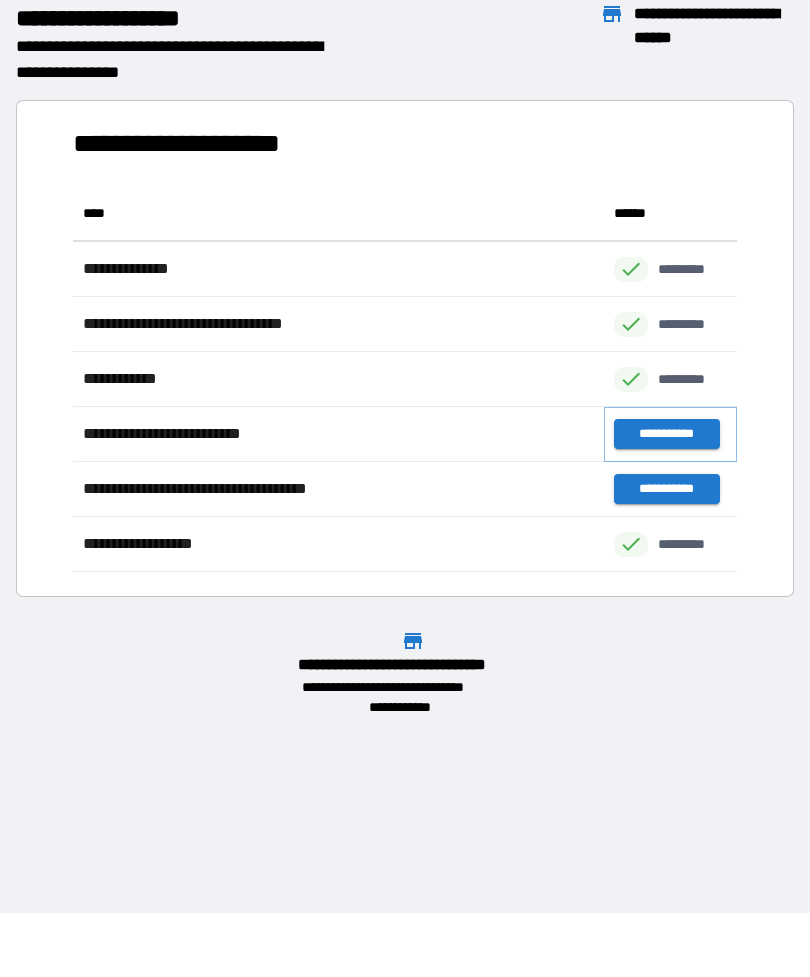 click on "**********" at bounding box center [666, 434] 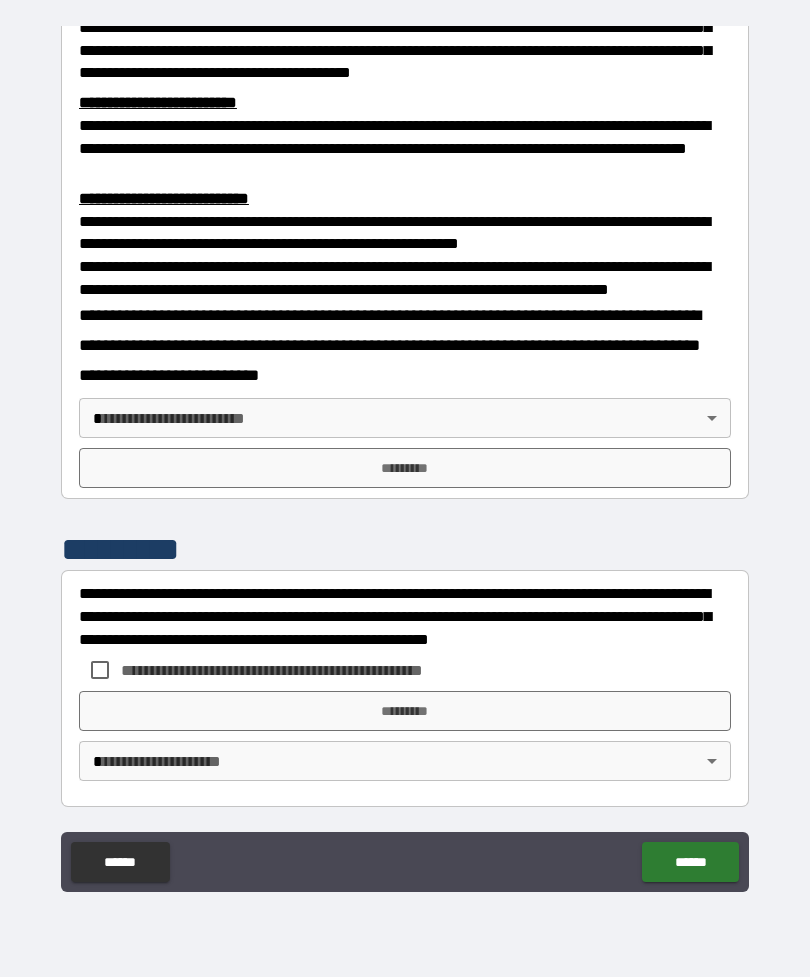 scroll, scrollTop: 660, scrollLeft: 0, axis: vertical 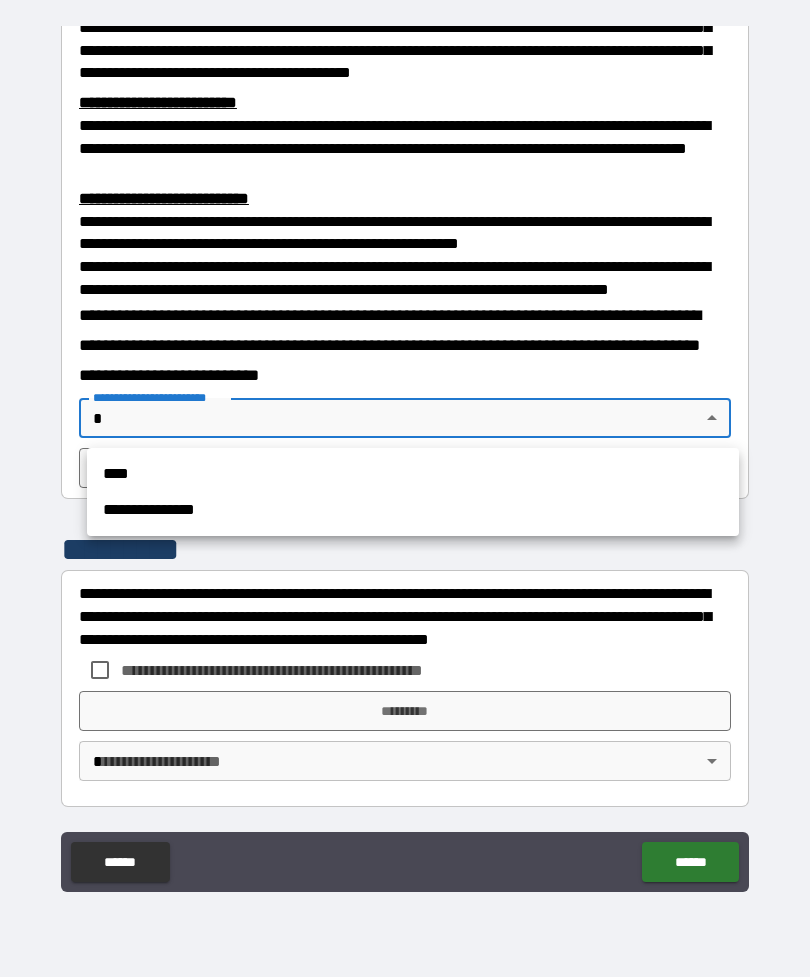click on "****" at bounding box center (413, 474) 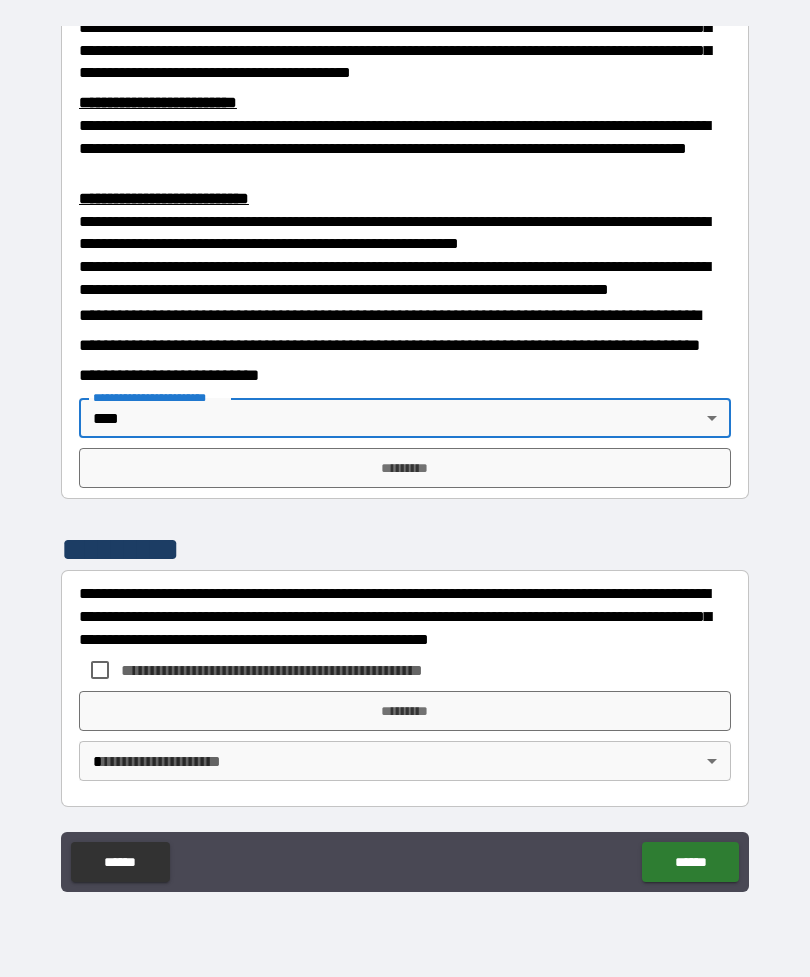click on "*********" at bounding box center (405, 468) 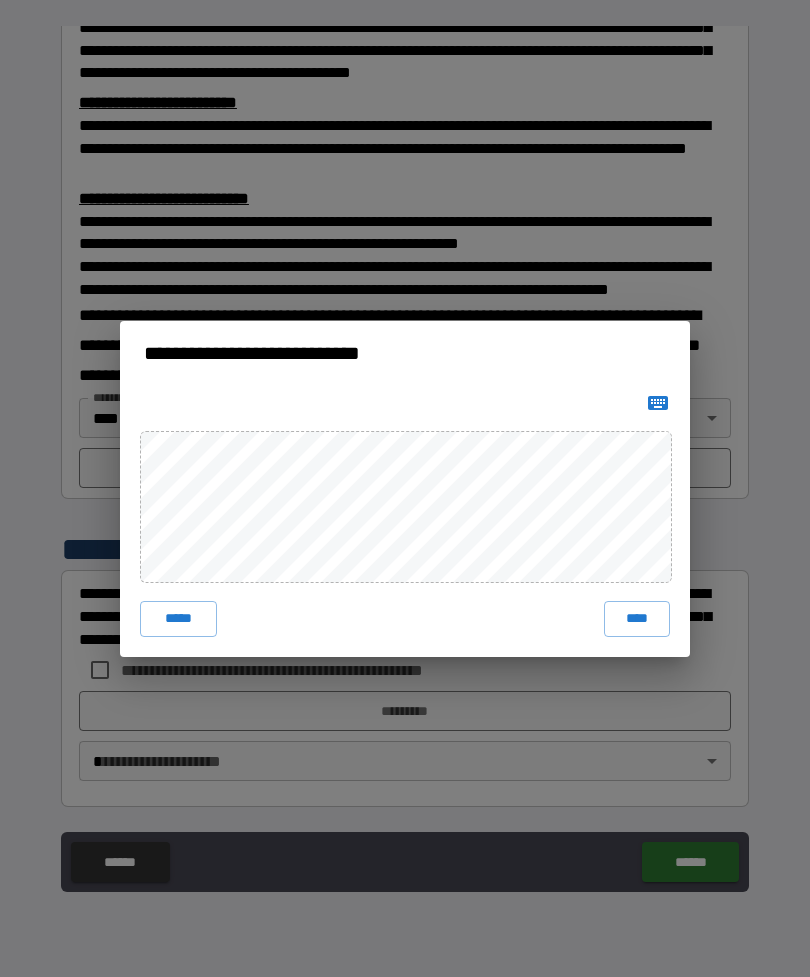 click on "****" at bounding box center (637, 619) 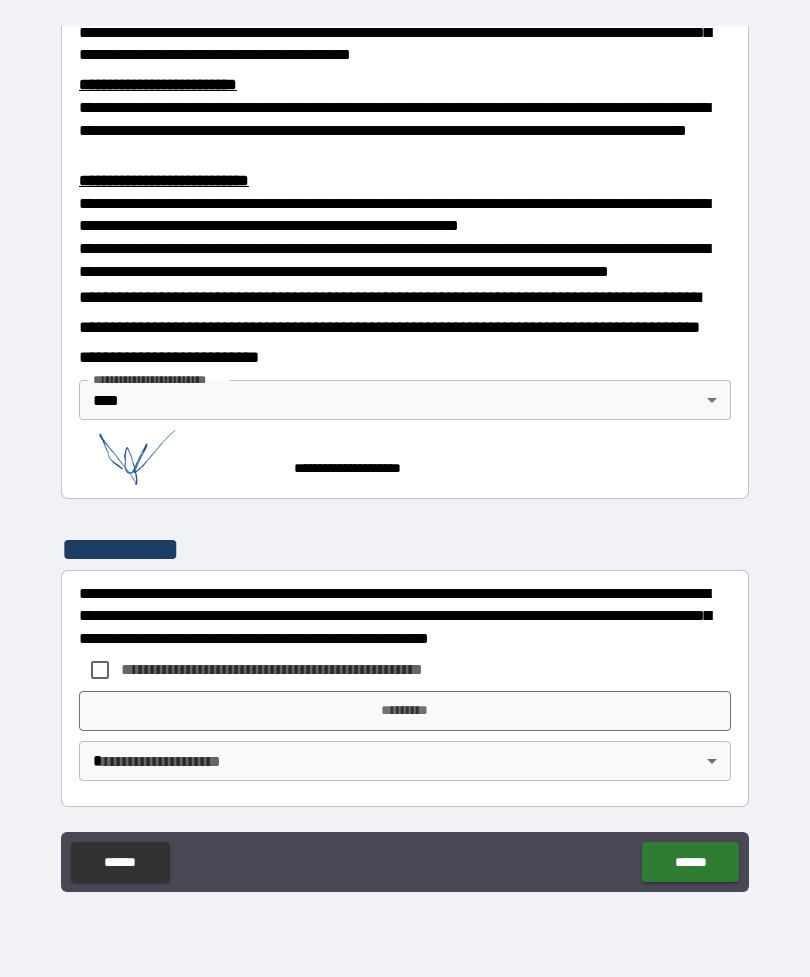 scroll, scrollTop: 677, scrollLeft: 0, axis: vertical 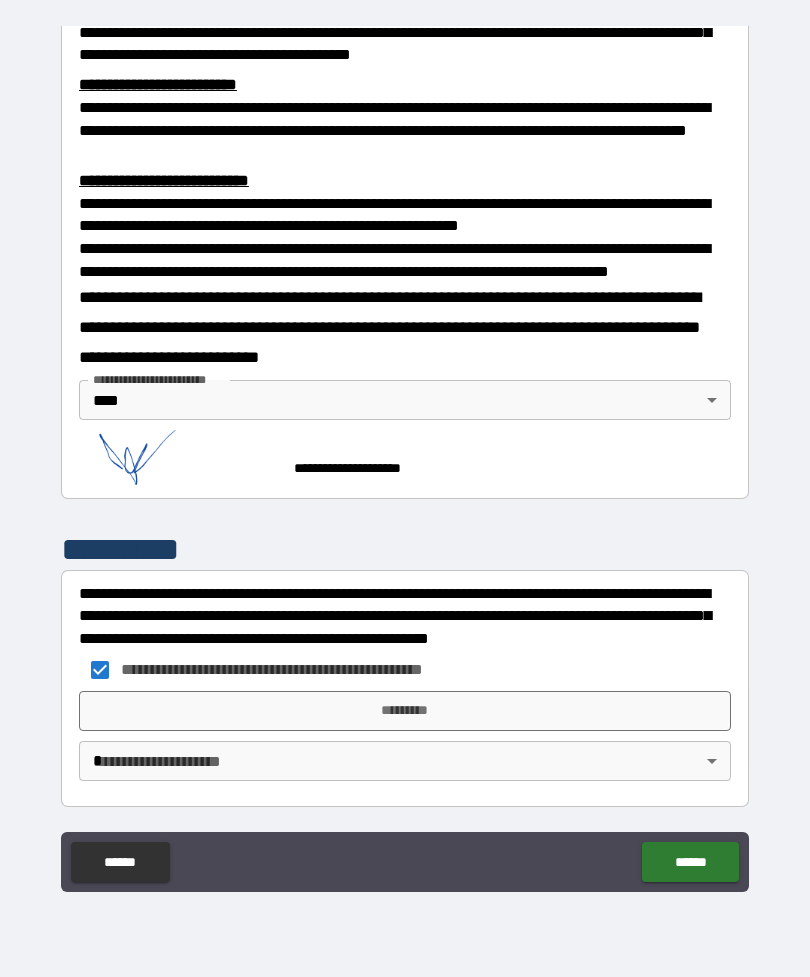 click on "*********" at bounding box center [405, 711] 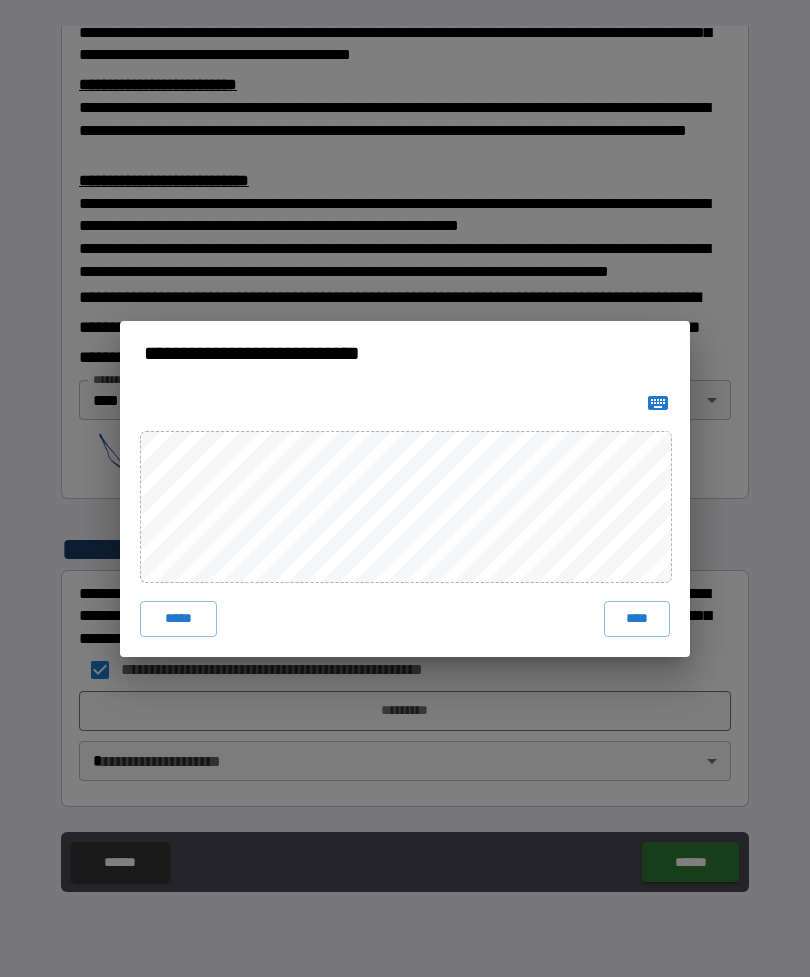 click on "****" at bounding box center (637, 619) 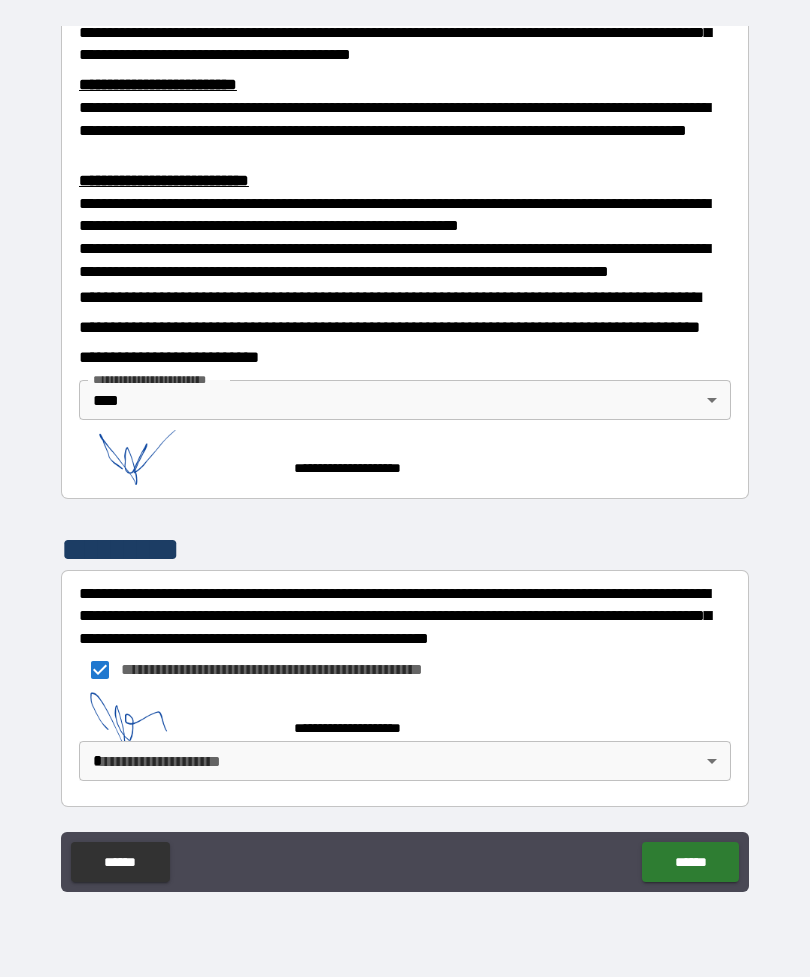 scroll, scrollTop: 667, scrollLeft: 0, axis: vertical 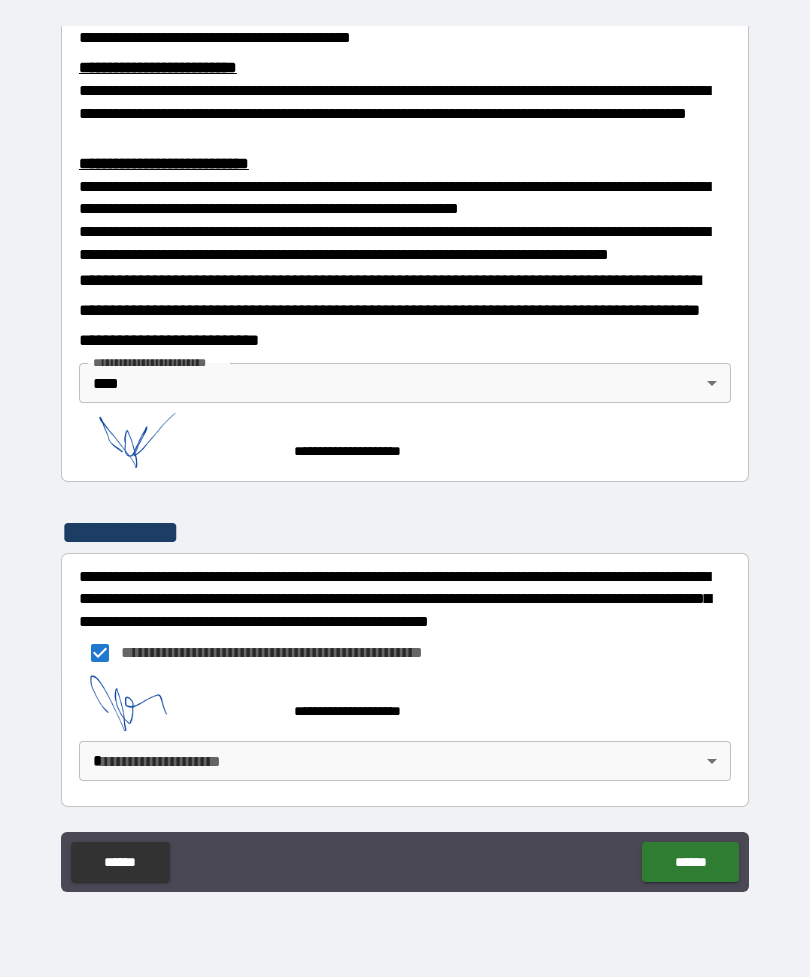 click on "******" at bounding box center (690, 862) 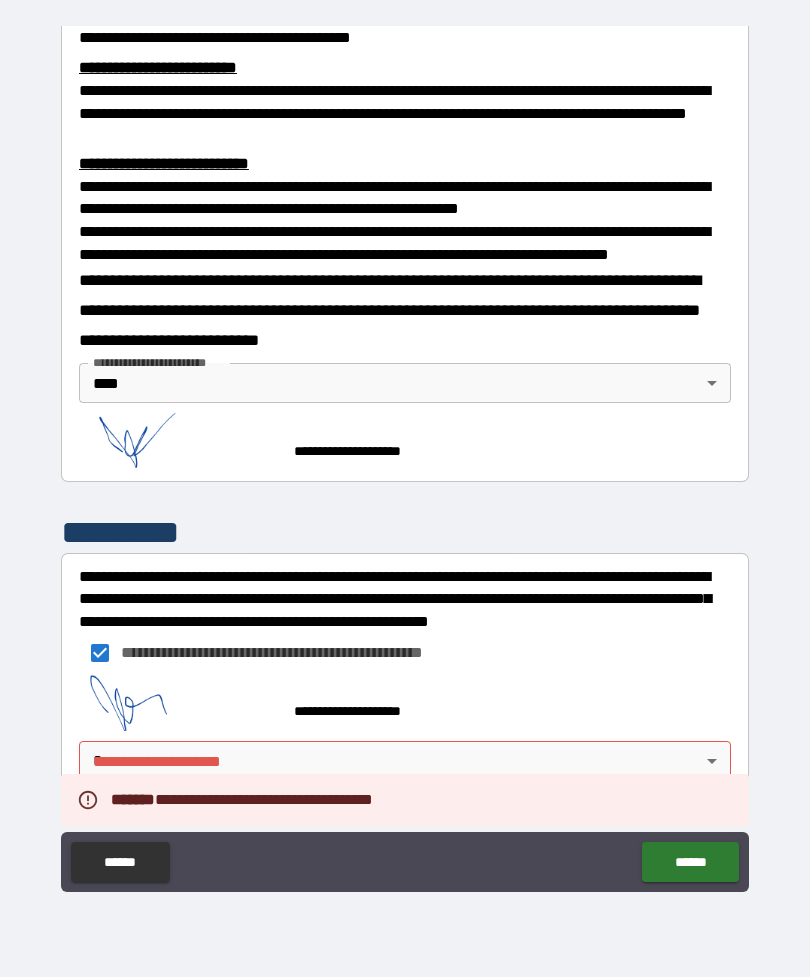 click on "******" at bounding box center (690, 862) 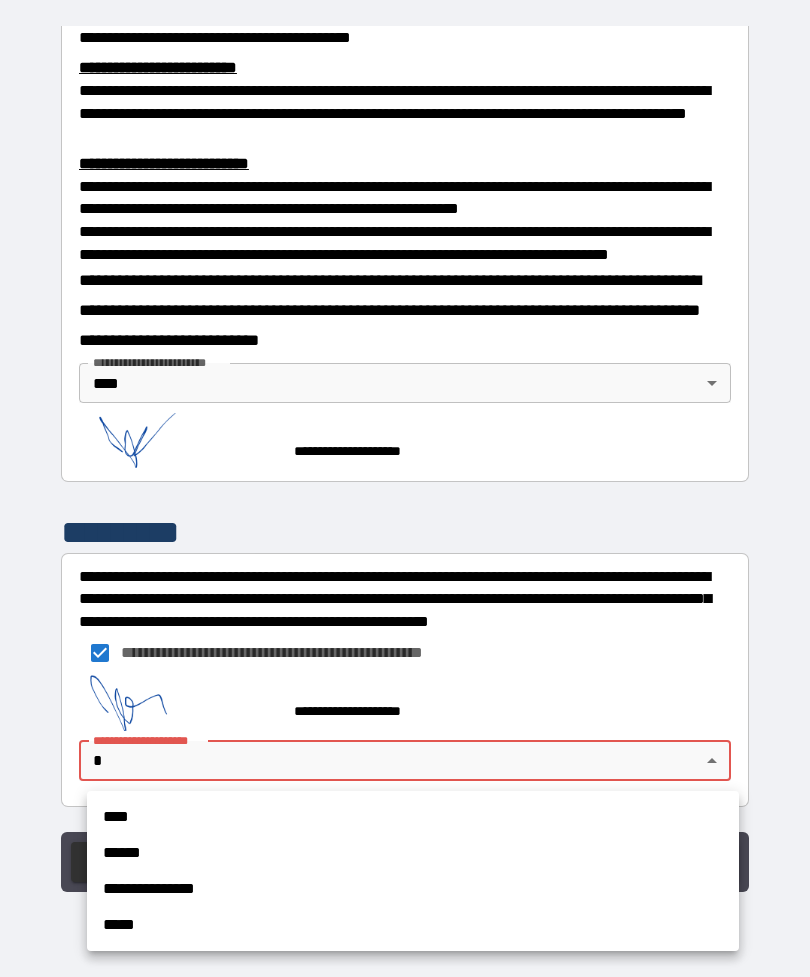 click on "****" at bounding box center [413, 817] 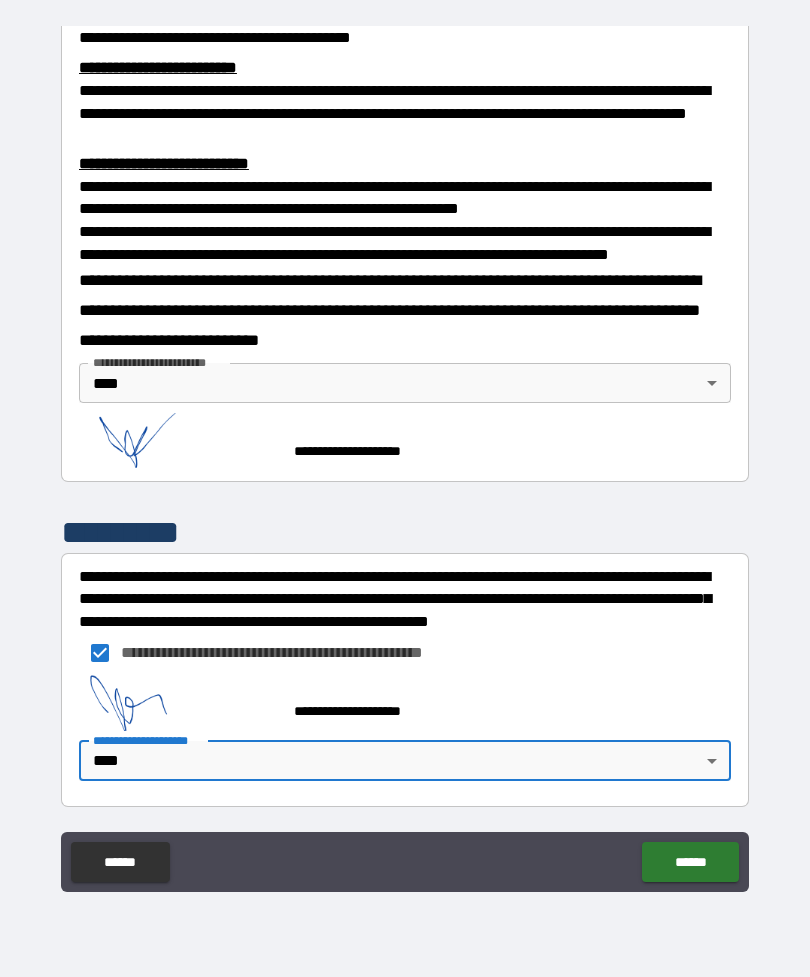 type on "****" 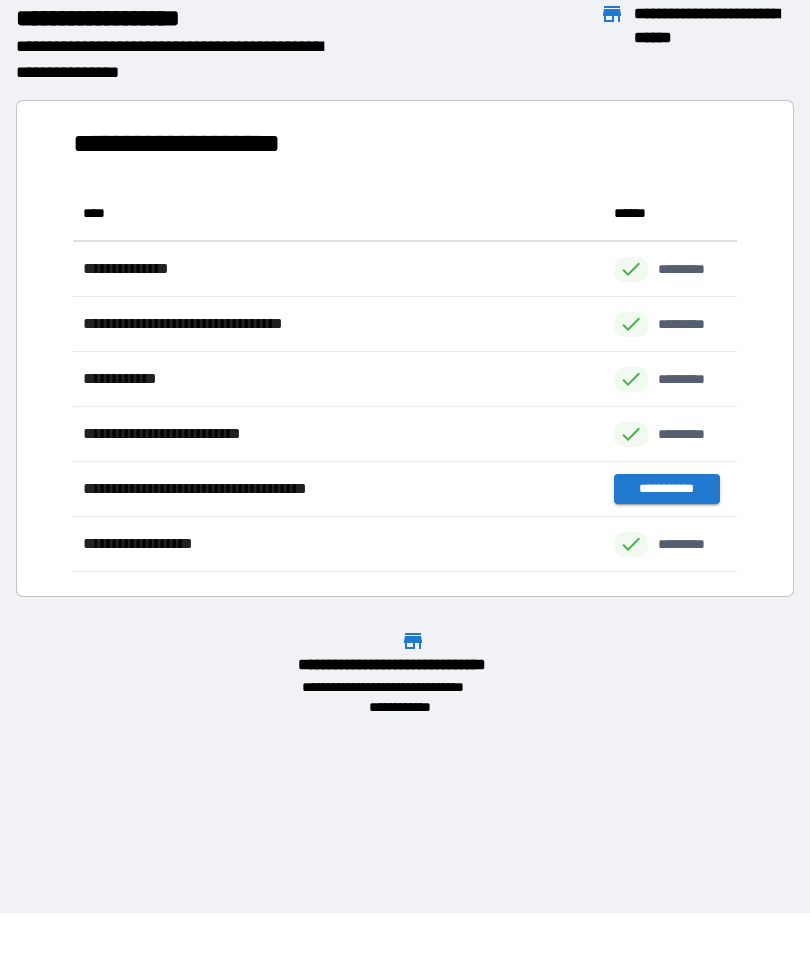 scroll, scrollTop: 1, scrollLeft: 1, axis: both 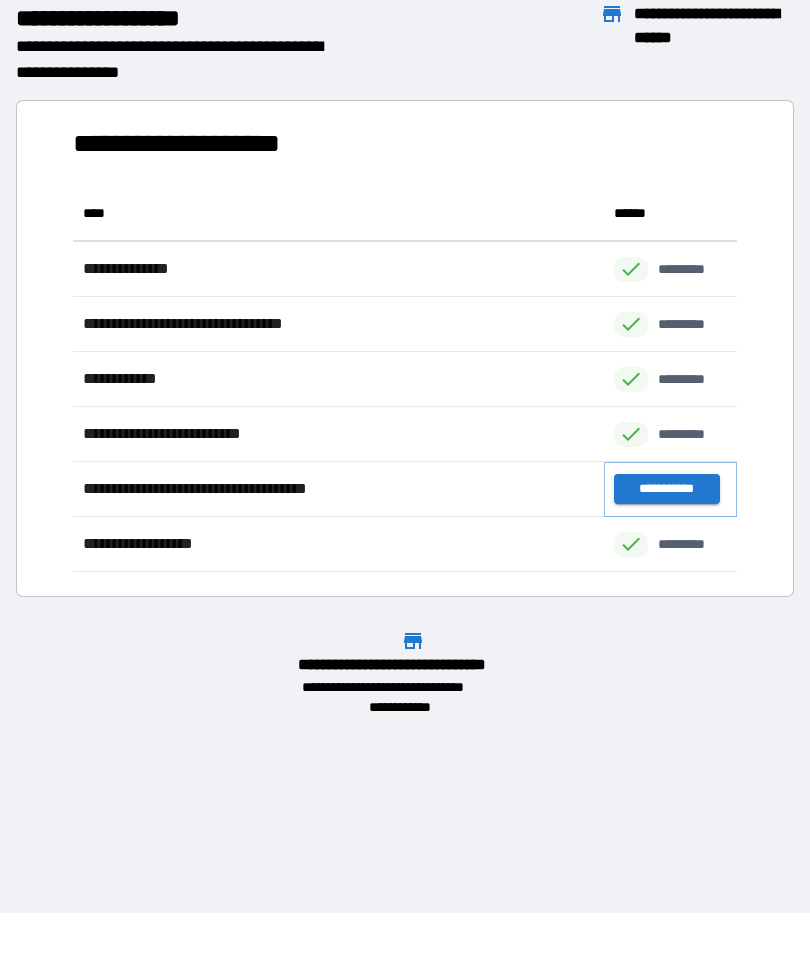 click on "**********" at bounding box center [666, 489] 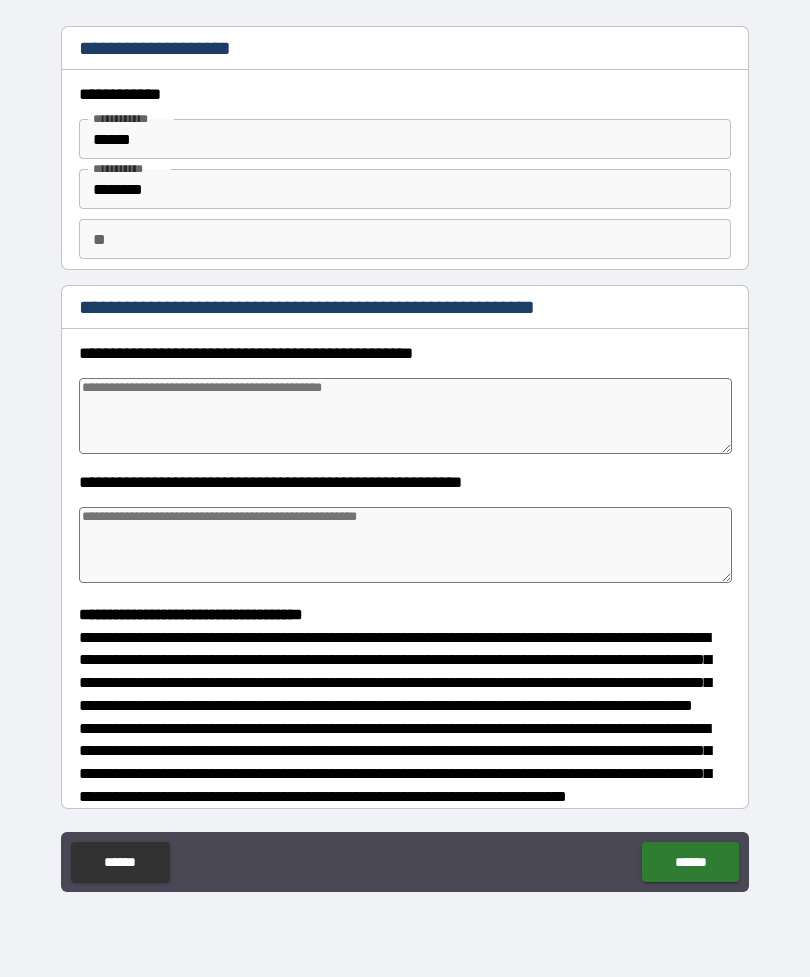 type on "*" 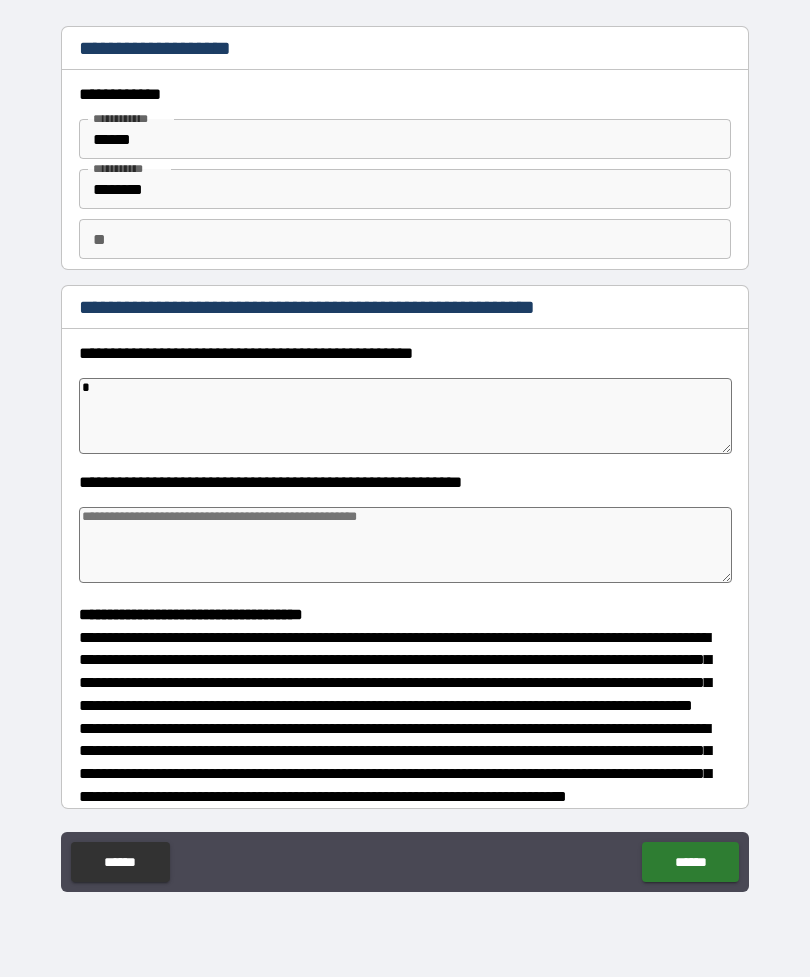 type on "*" 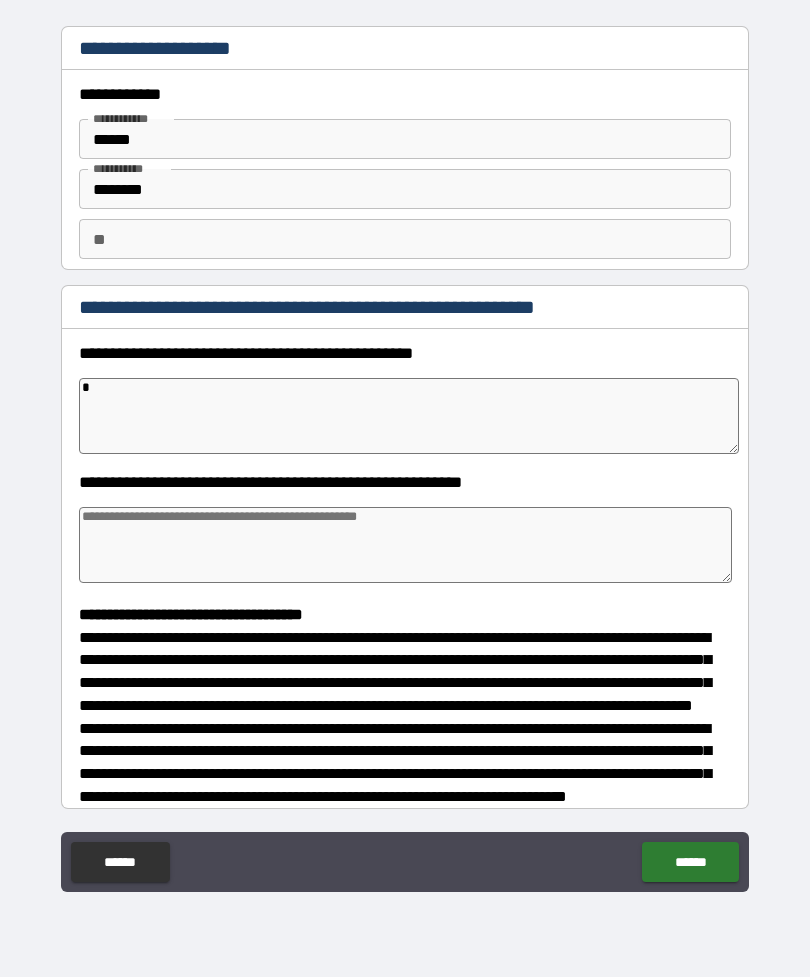 type on "**" 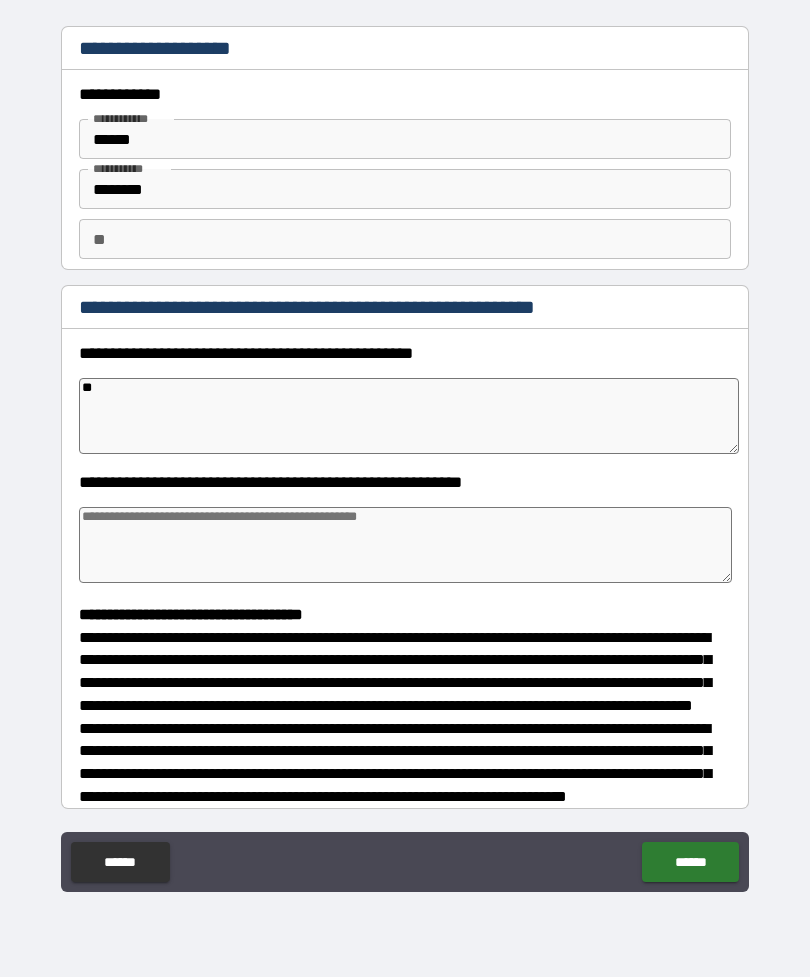 type on "*" 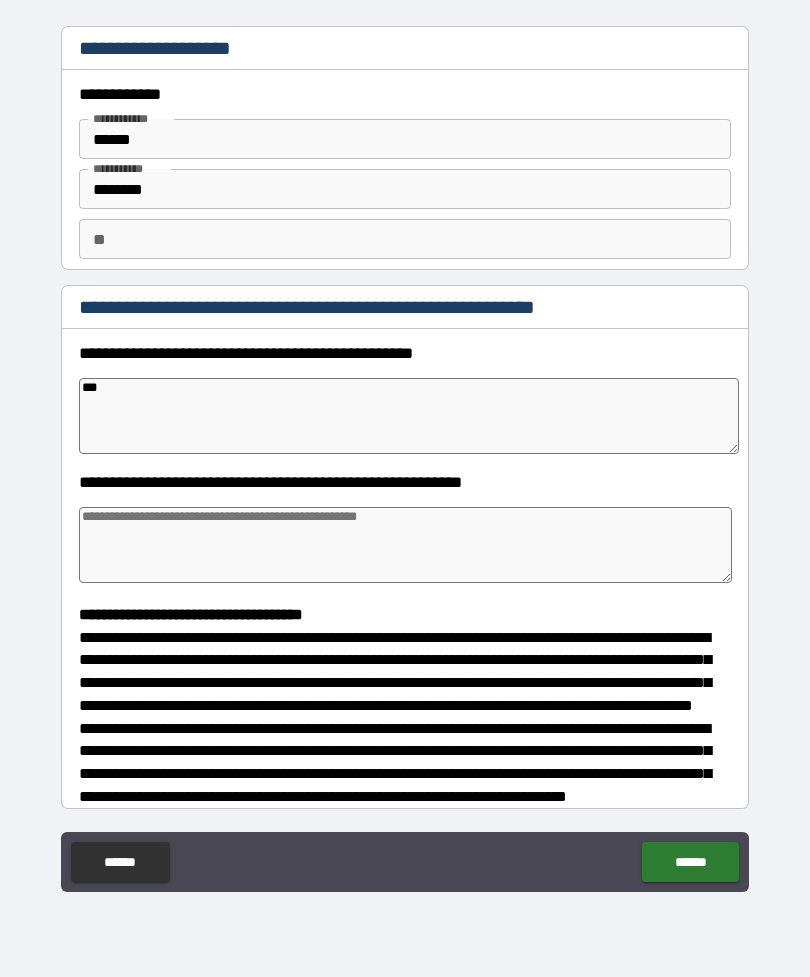 type on "*" 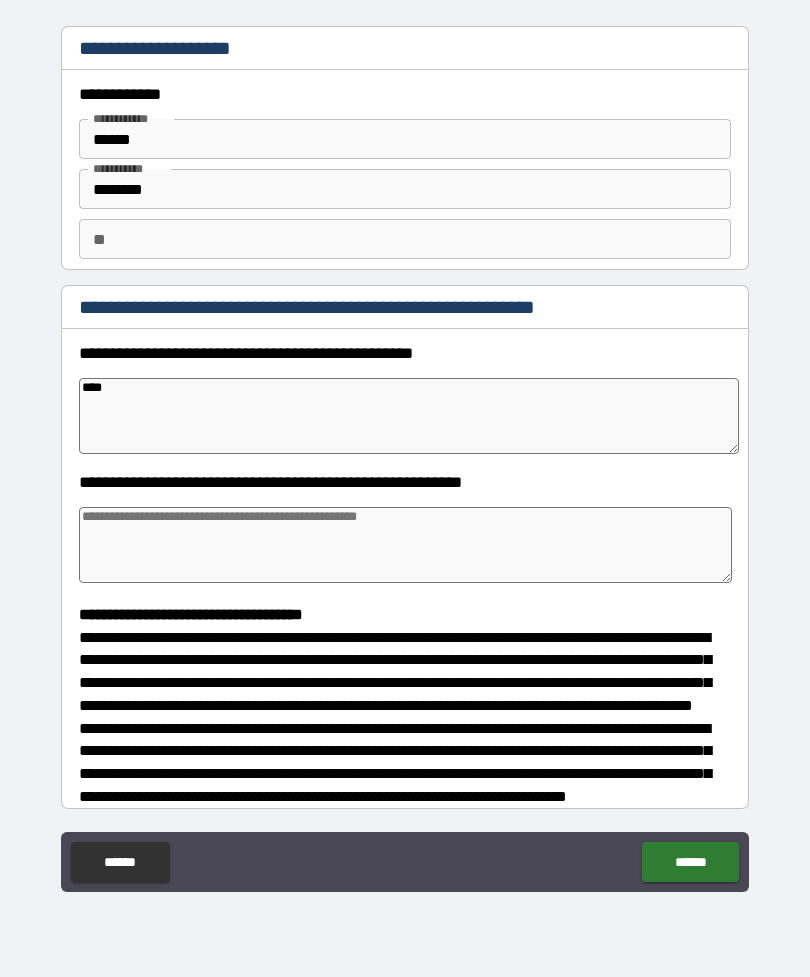 type on "*" 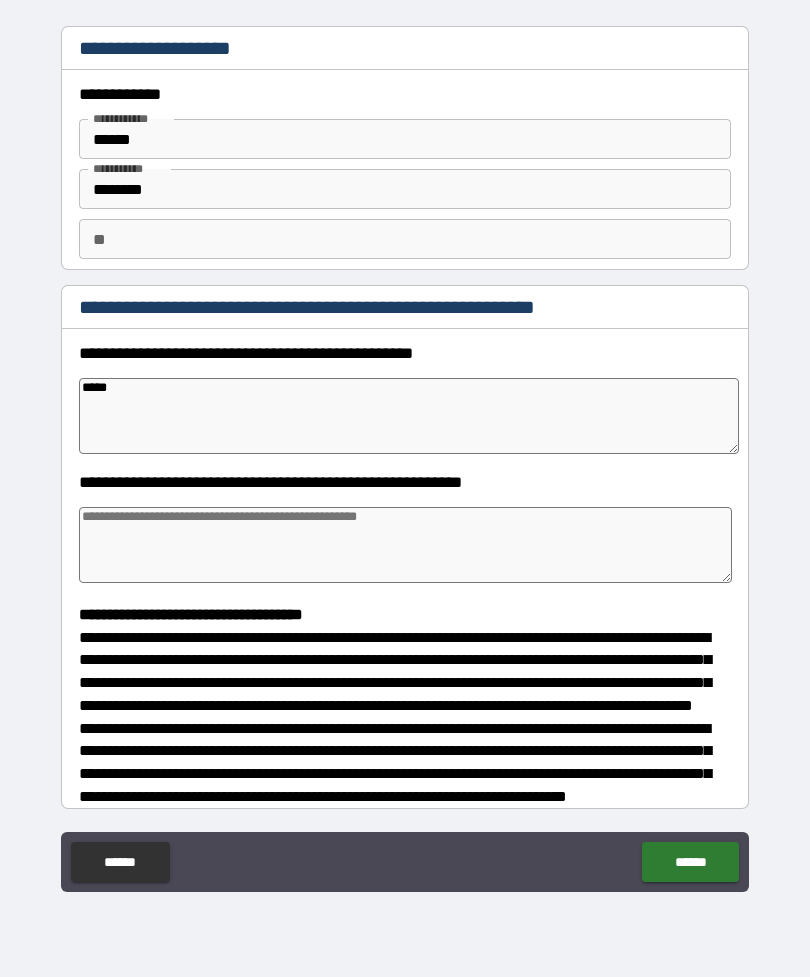 type on "*" 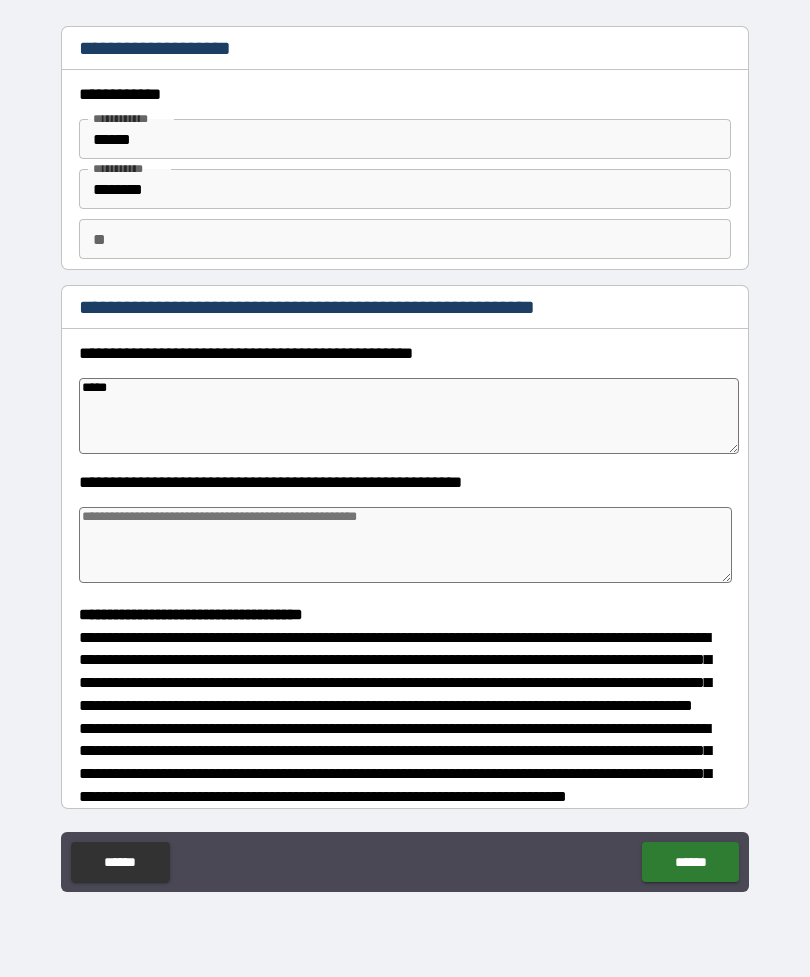 type on "*****" 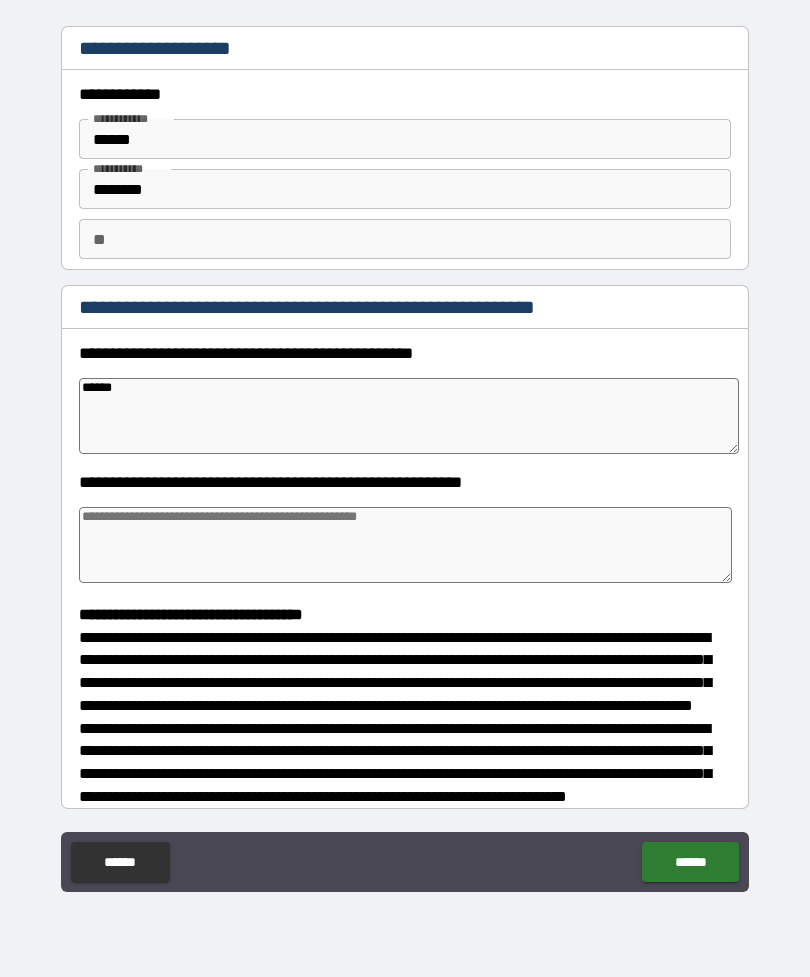 type on "*" 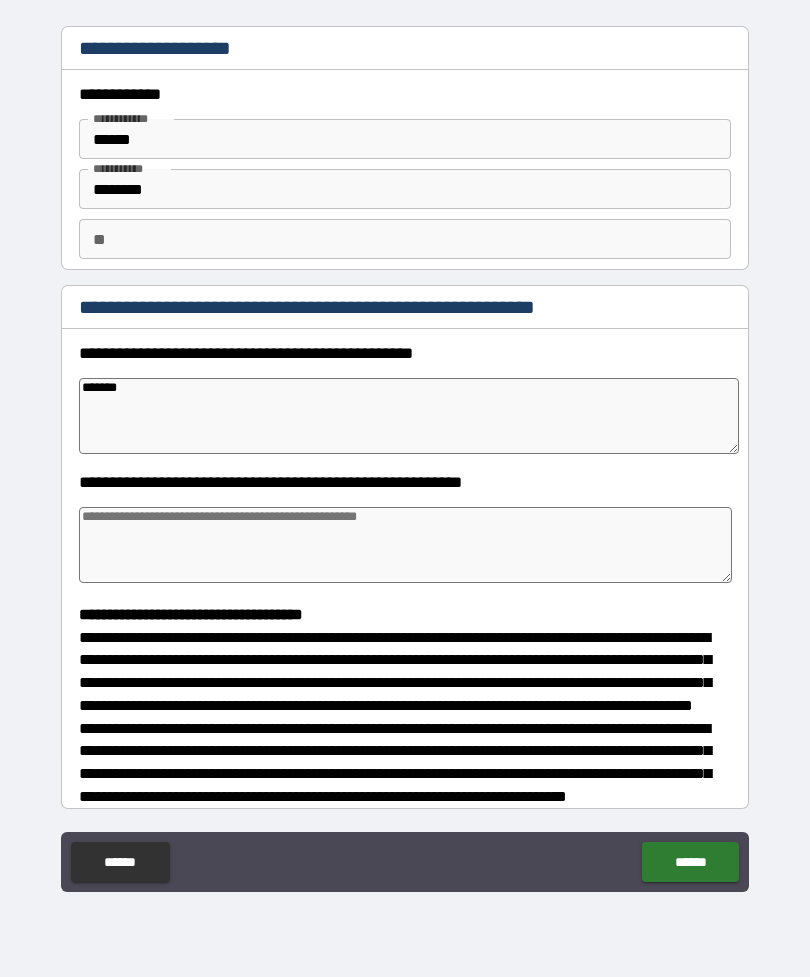 type on "*" 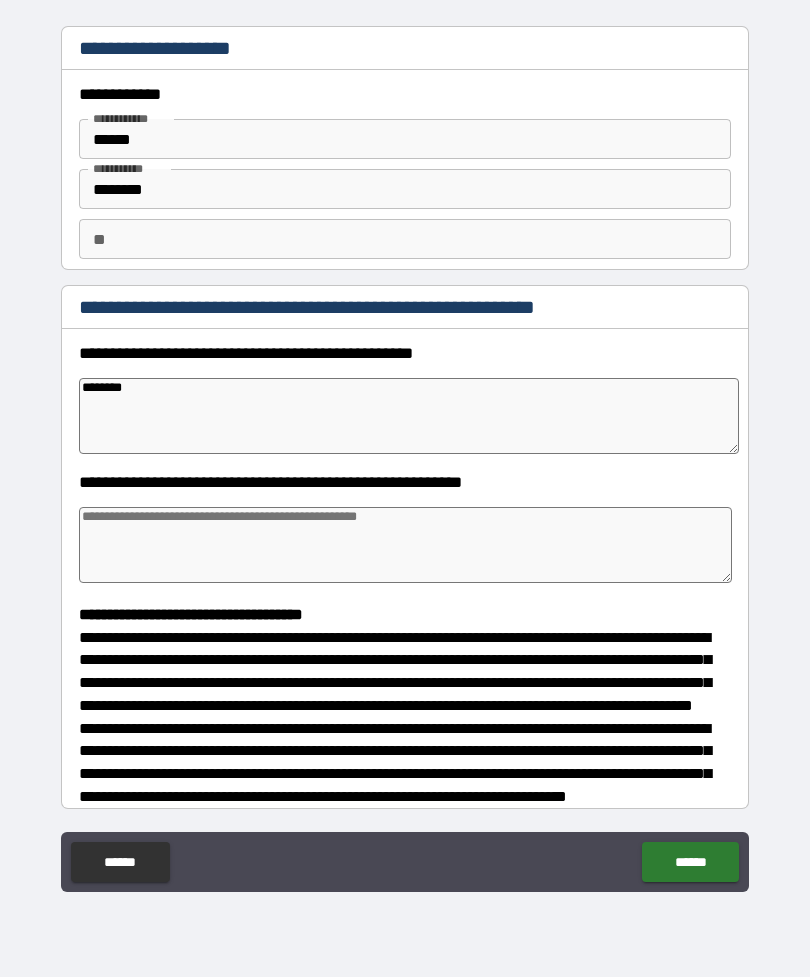 type on "*" 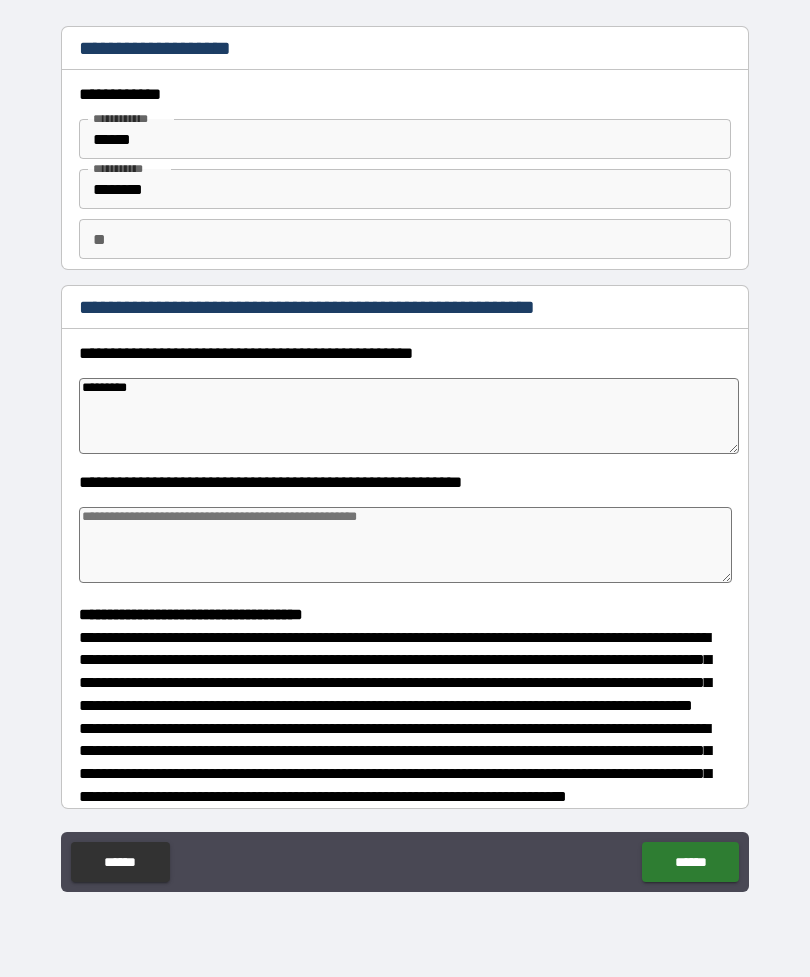 type on "*" 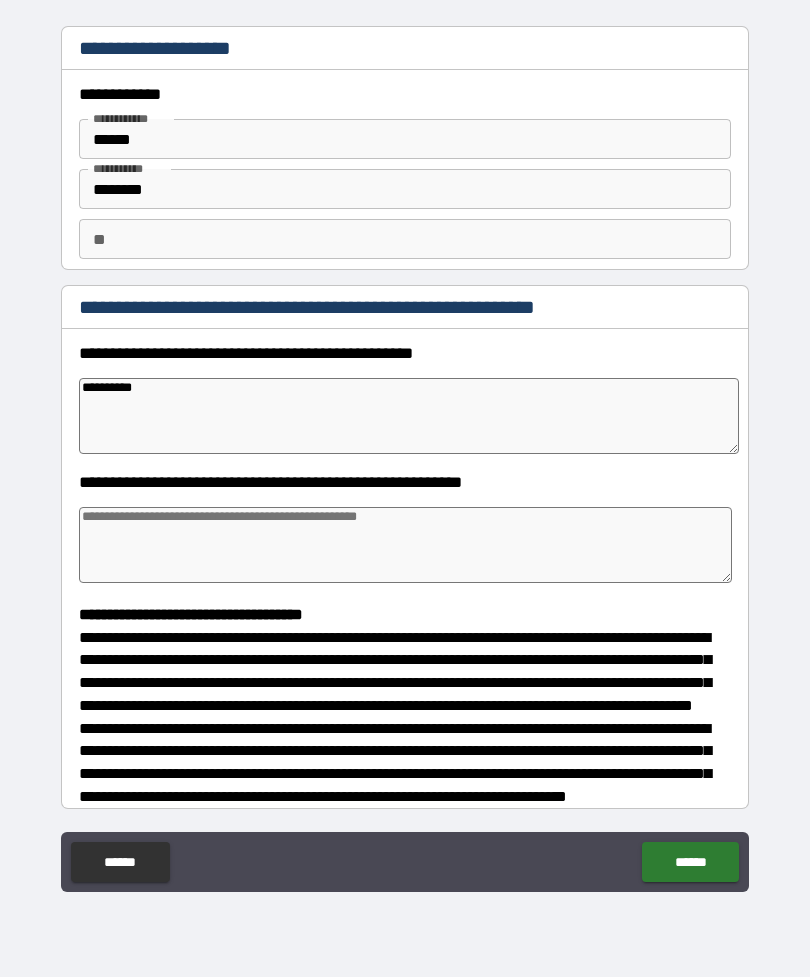 type on "*" 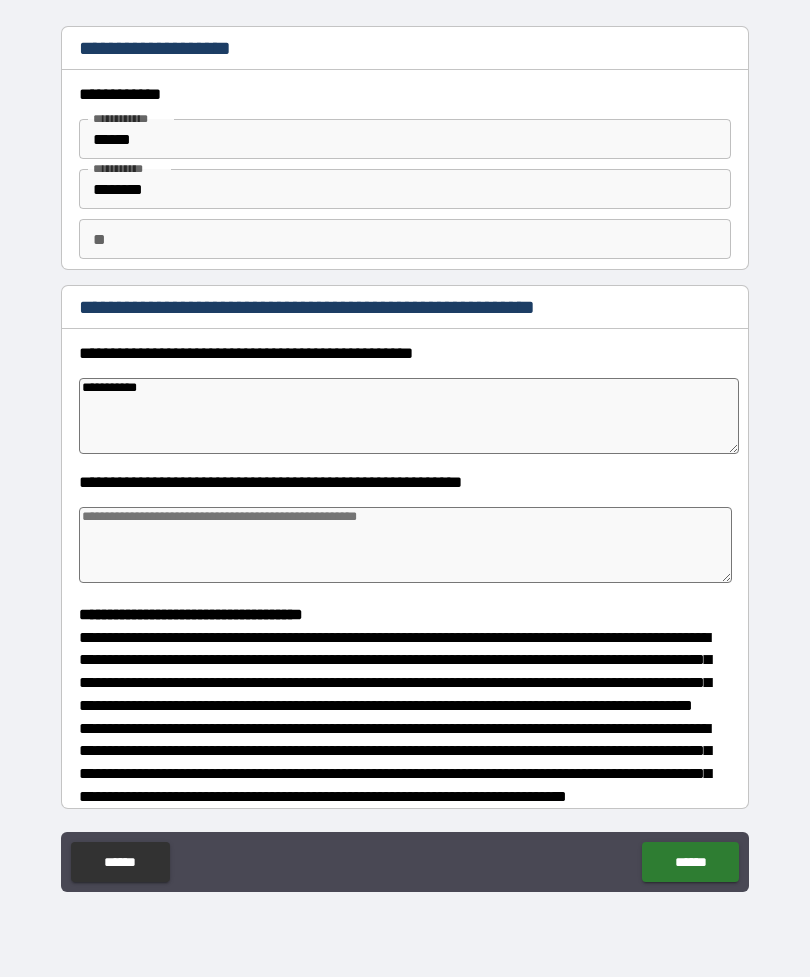 type on "*" 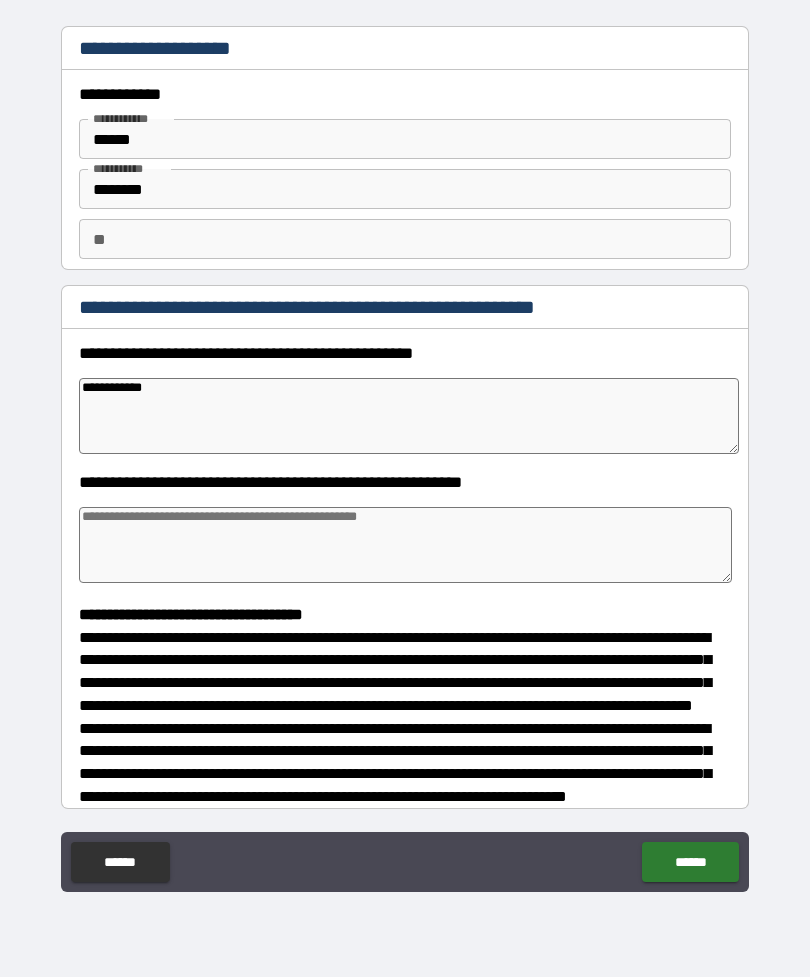 type on "*" 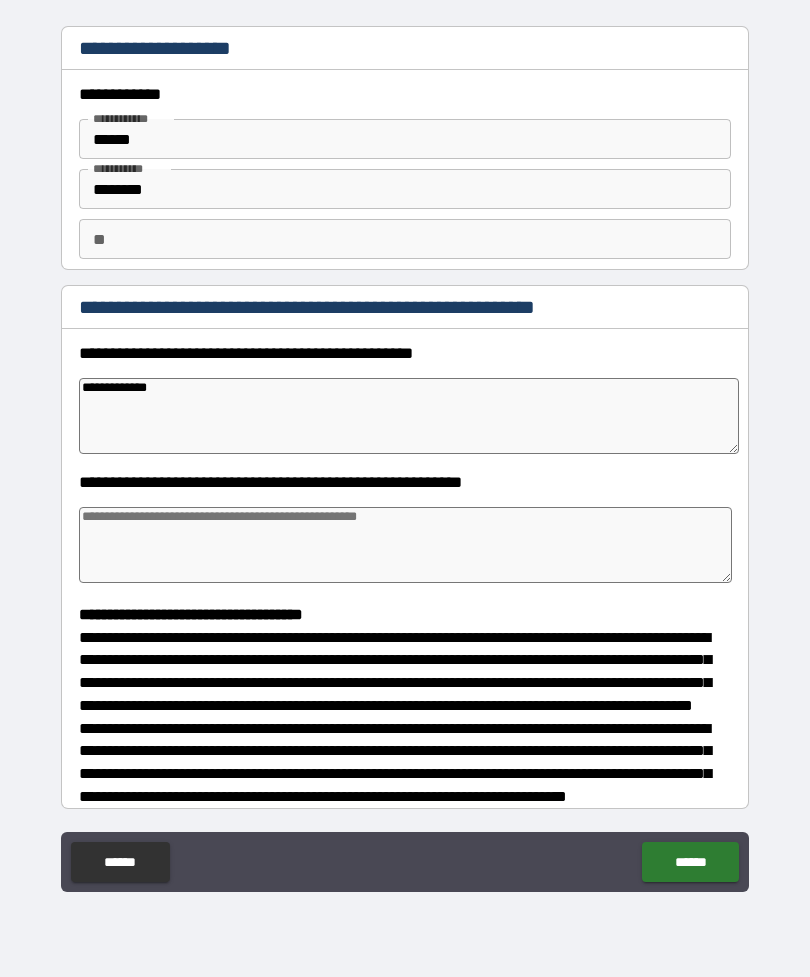 type on "*" 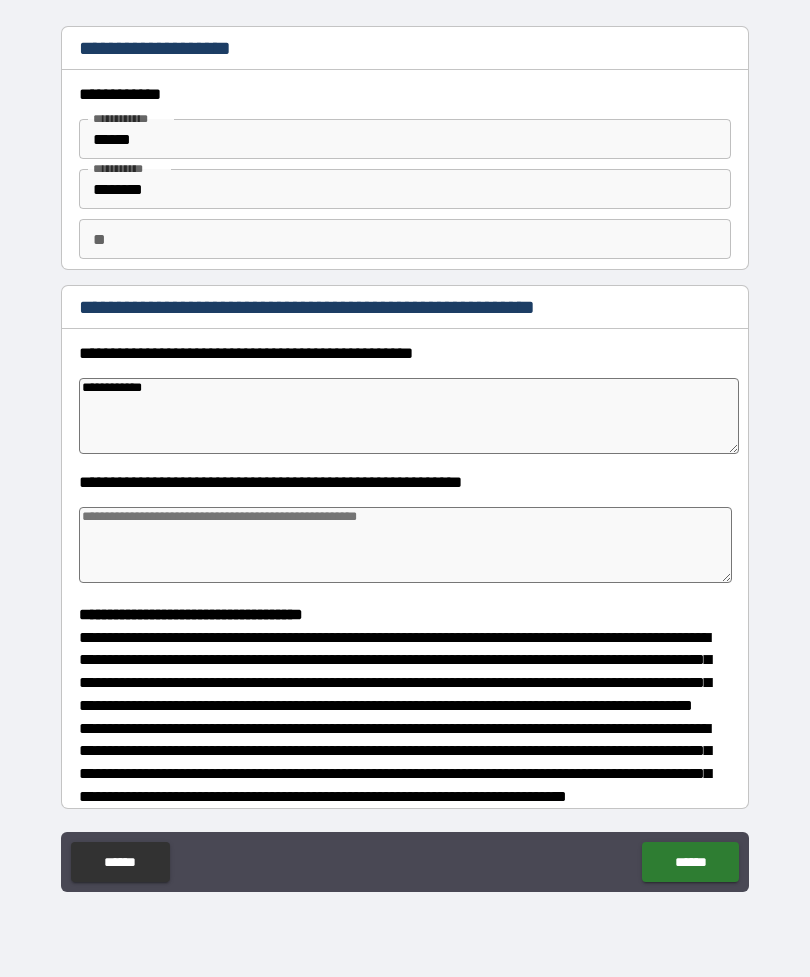 type on "*" 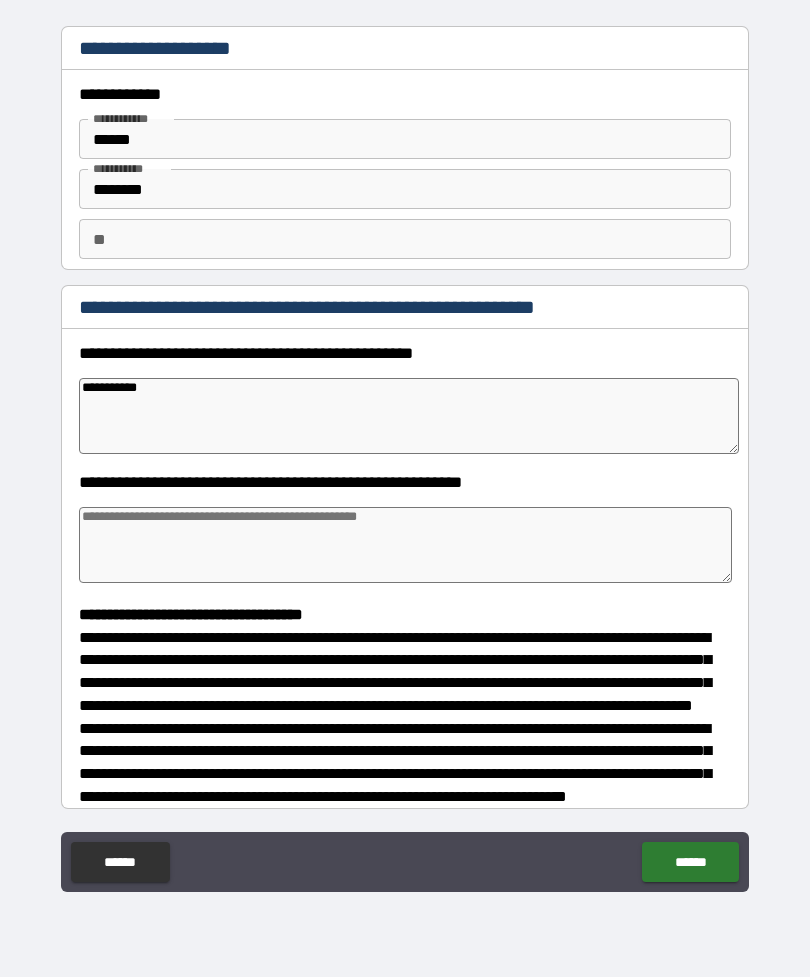 type on "**********" 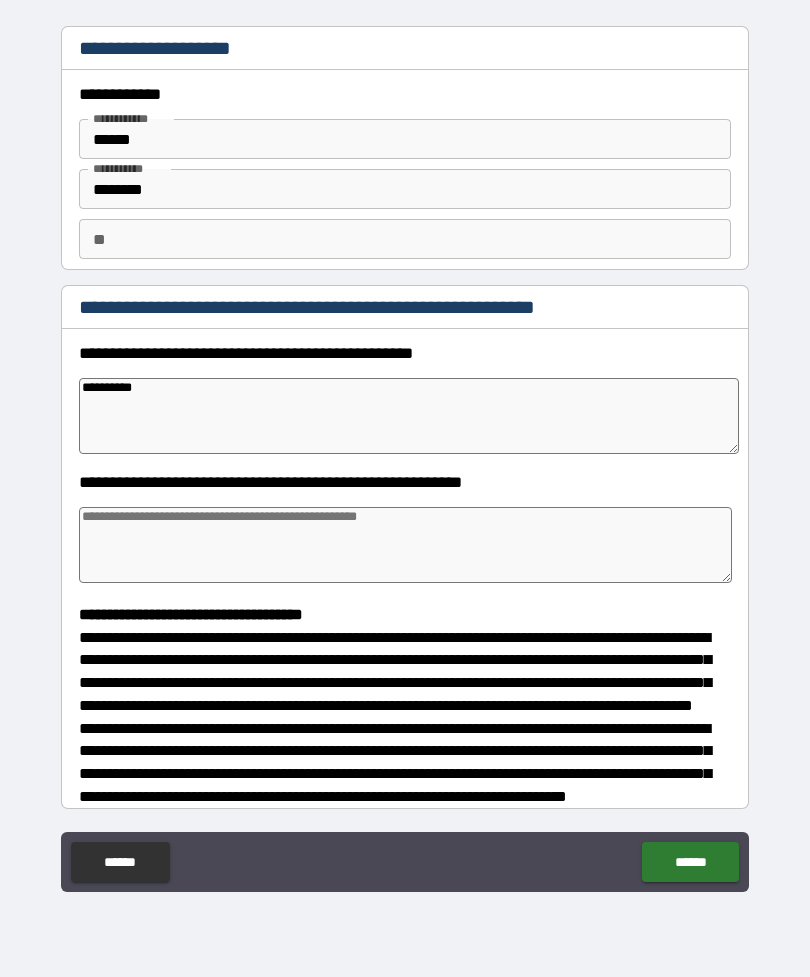 type on "*" 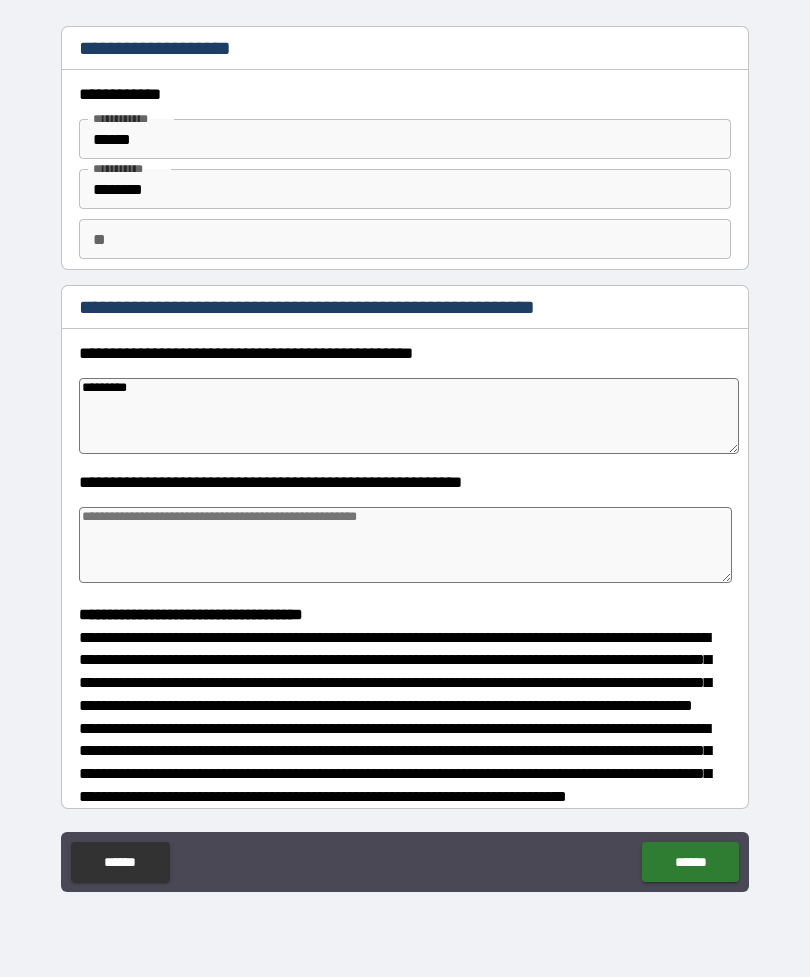 type on "********" 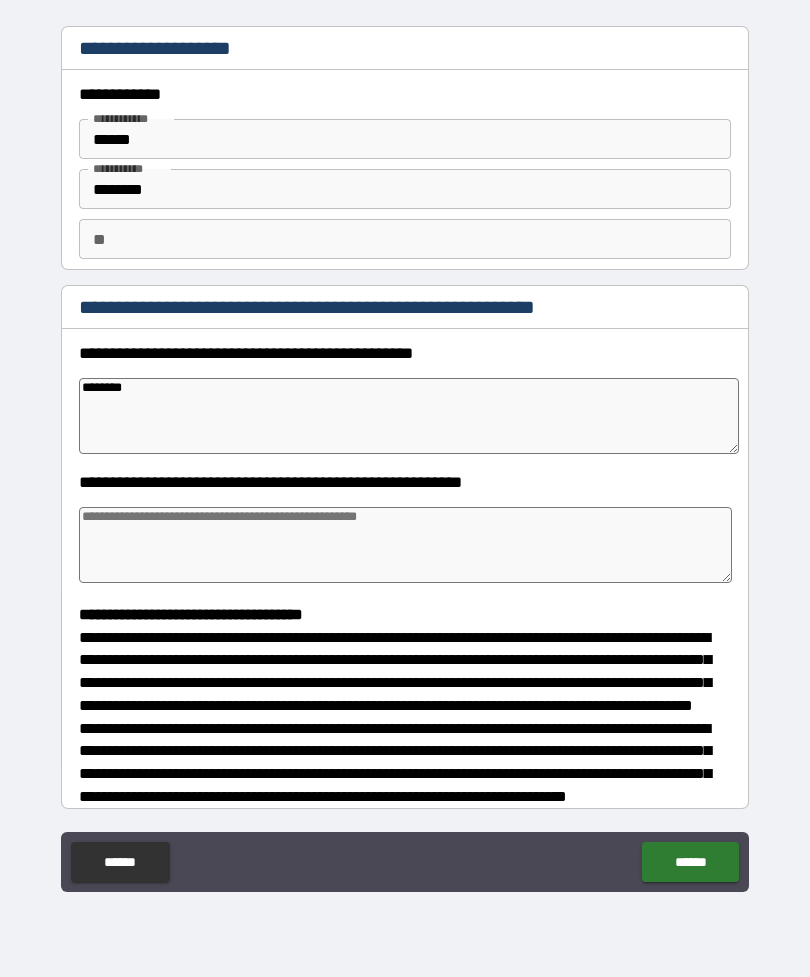 type on "*" 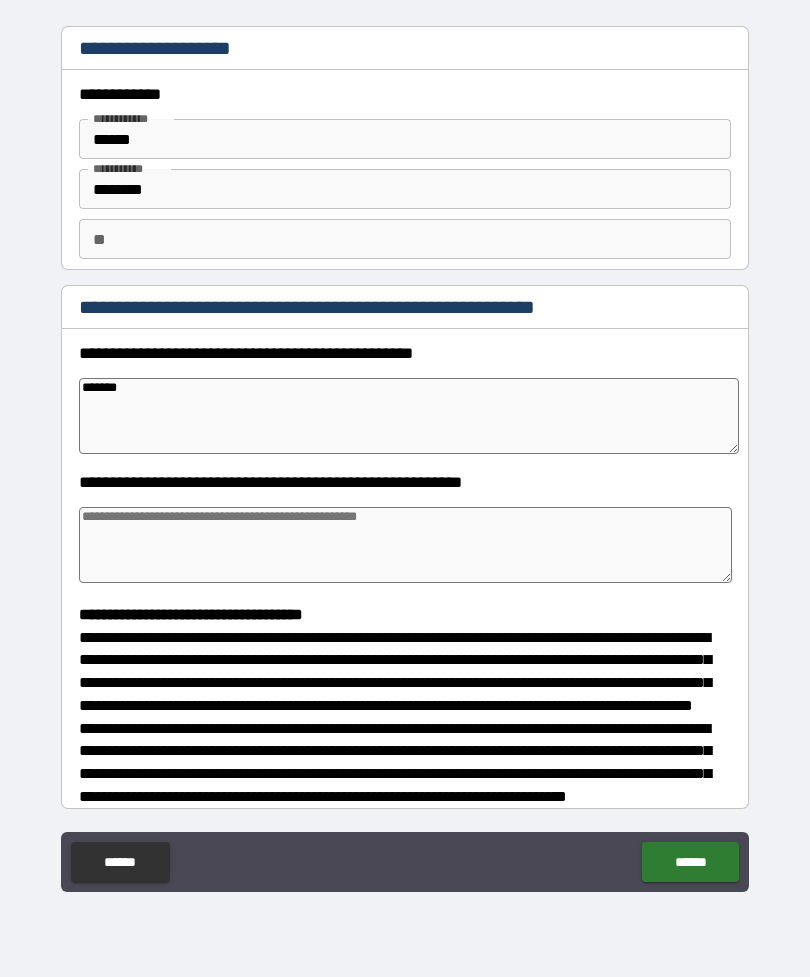 type on "*" 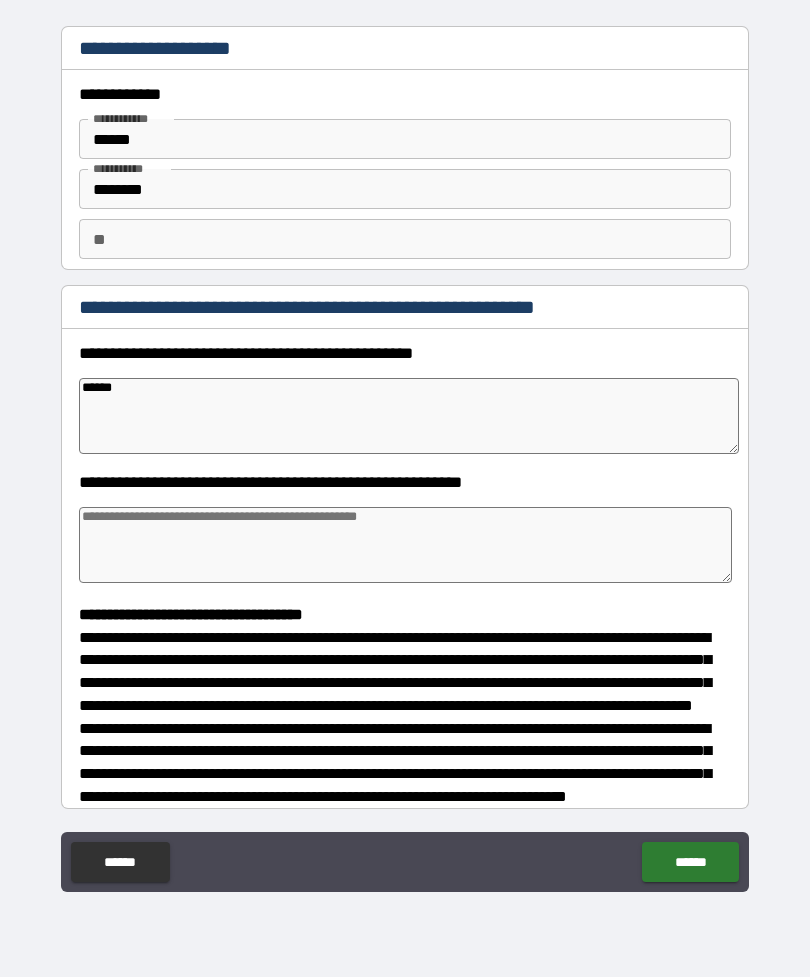 type on "*****" 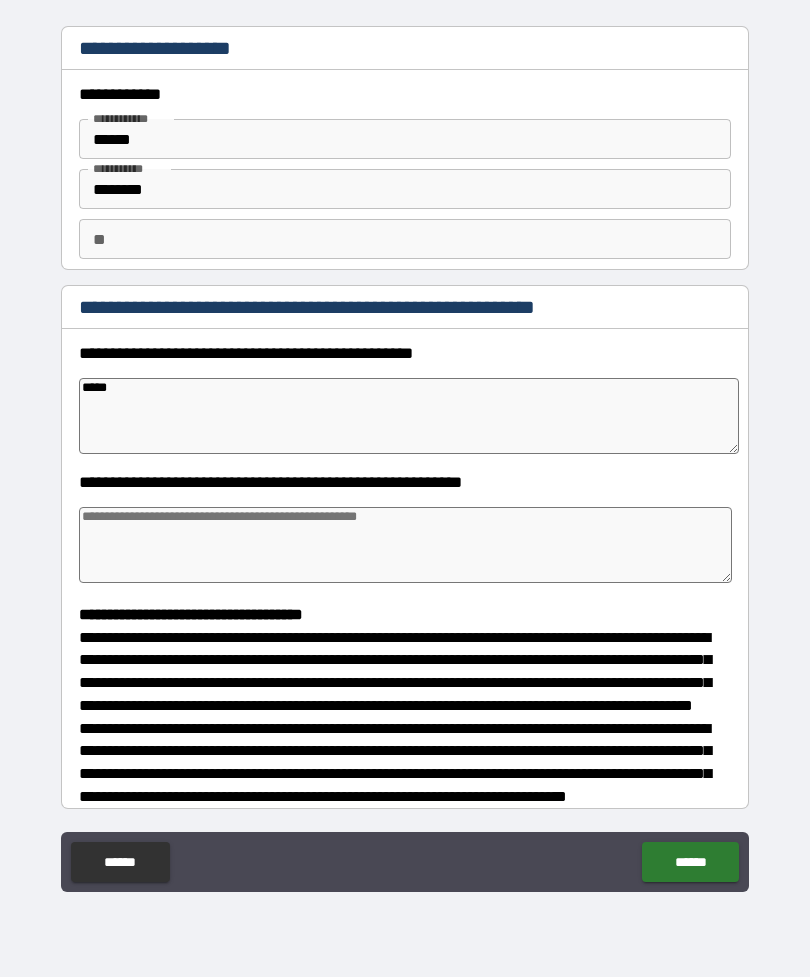 type on "*" 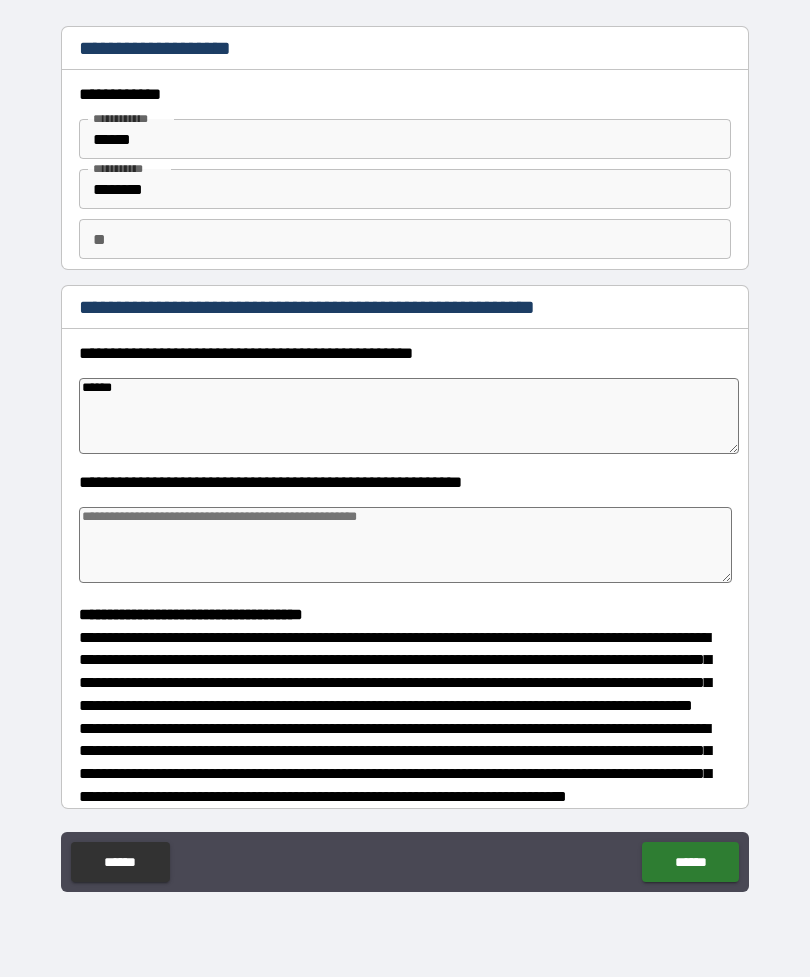 type on "*" 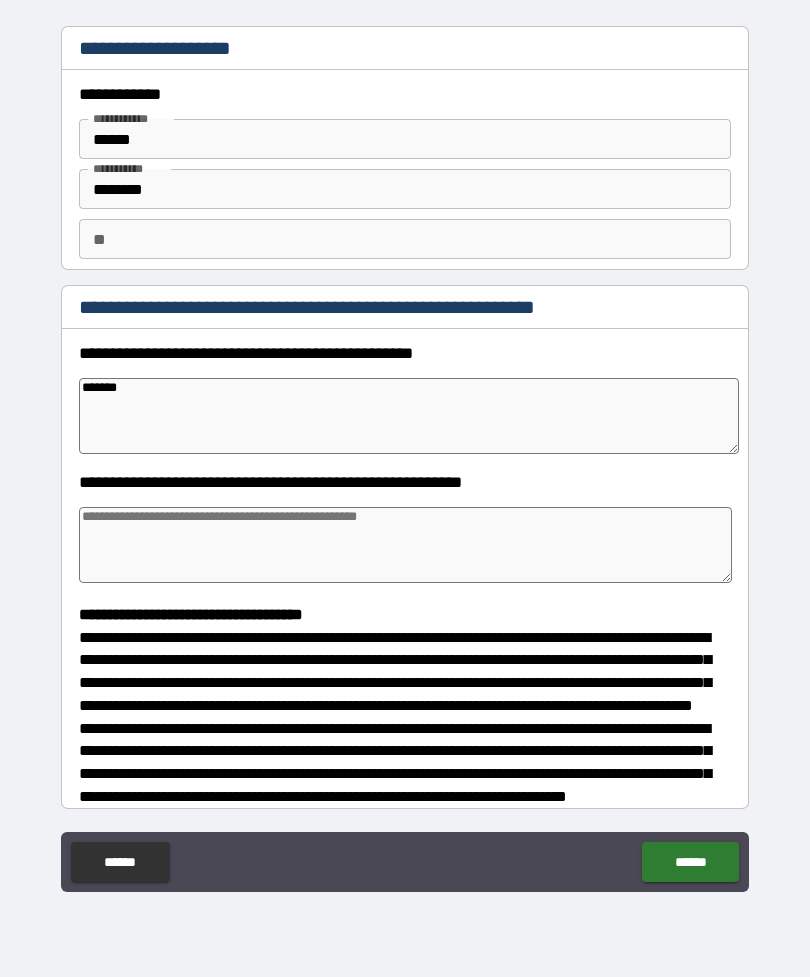 type on "*" 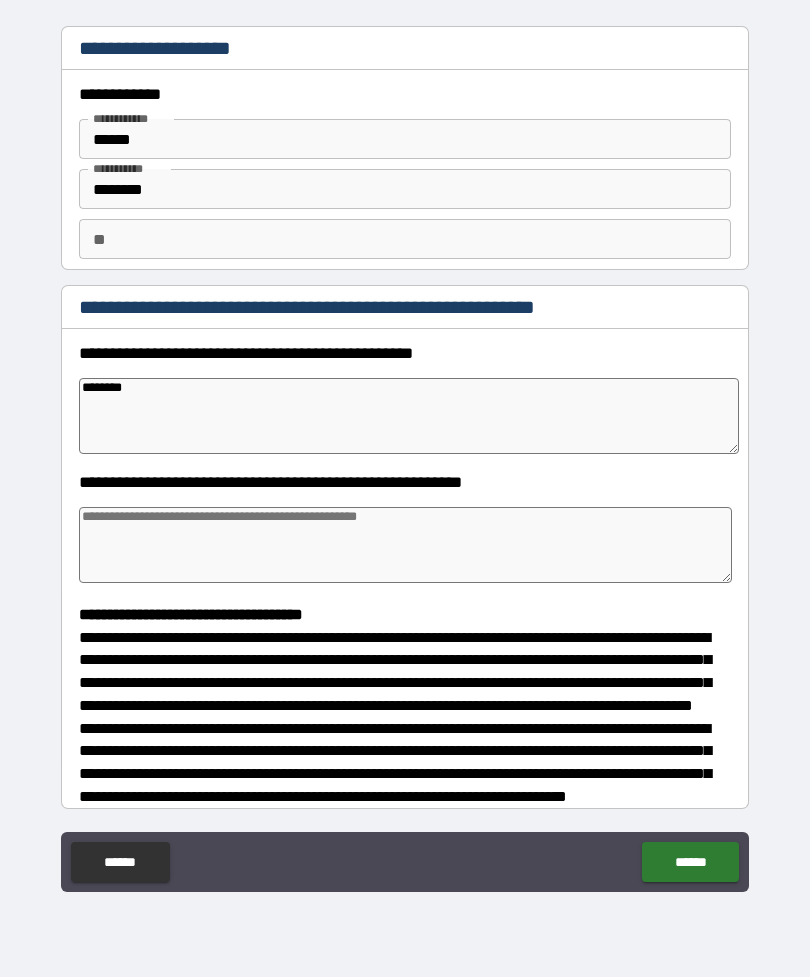 type on "*" 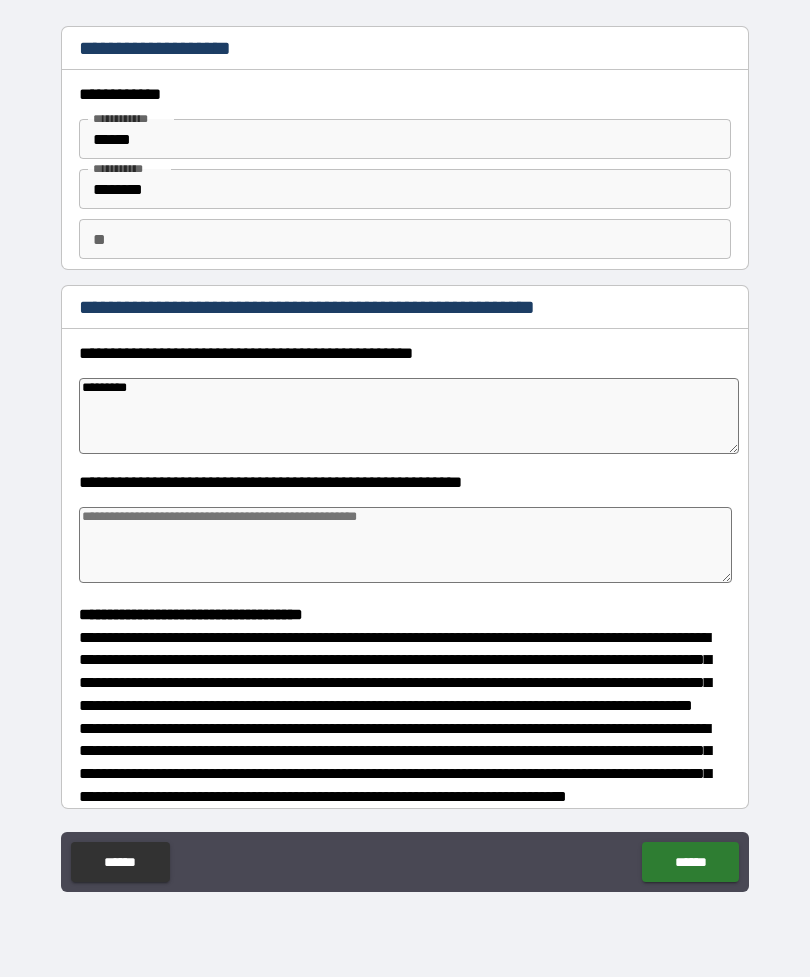 type on "*" 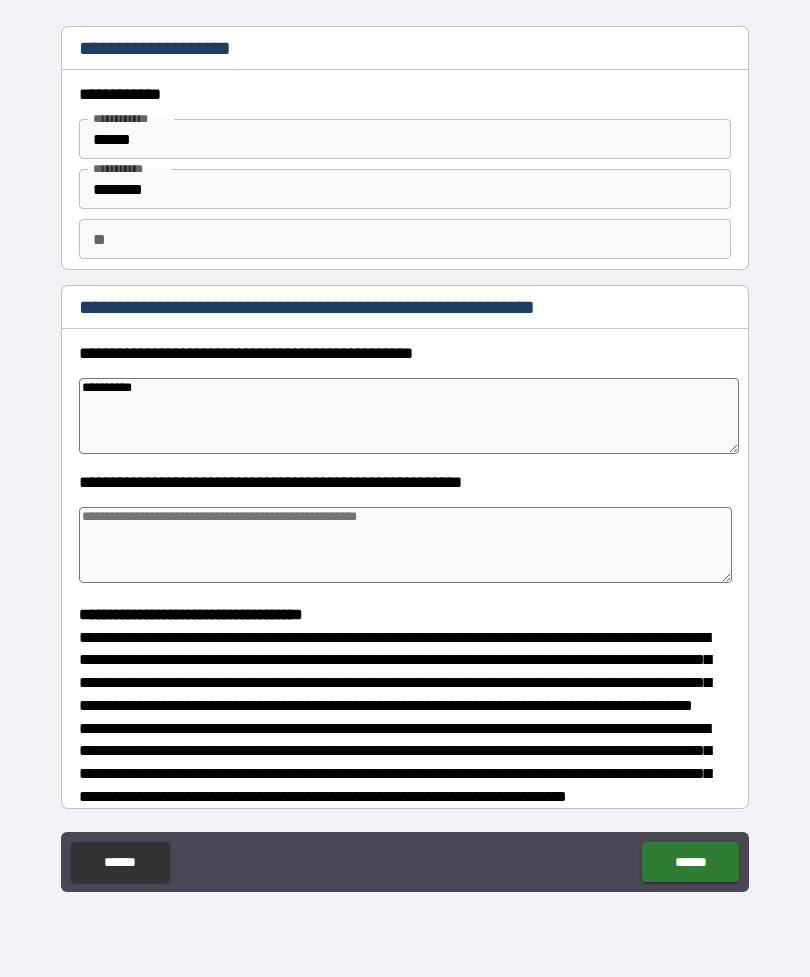 type on "*" 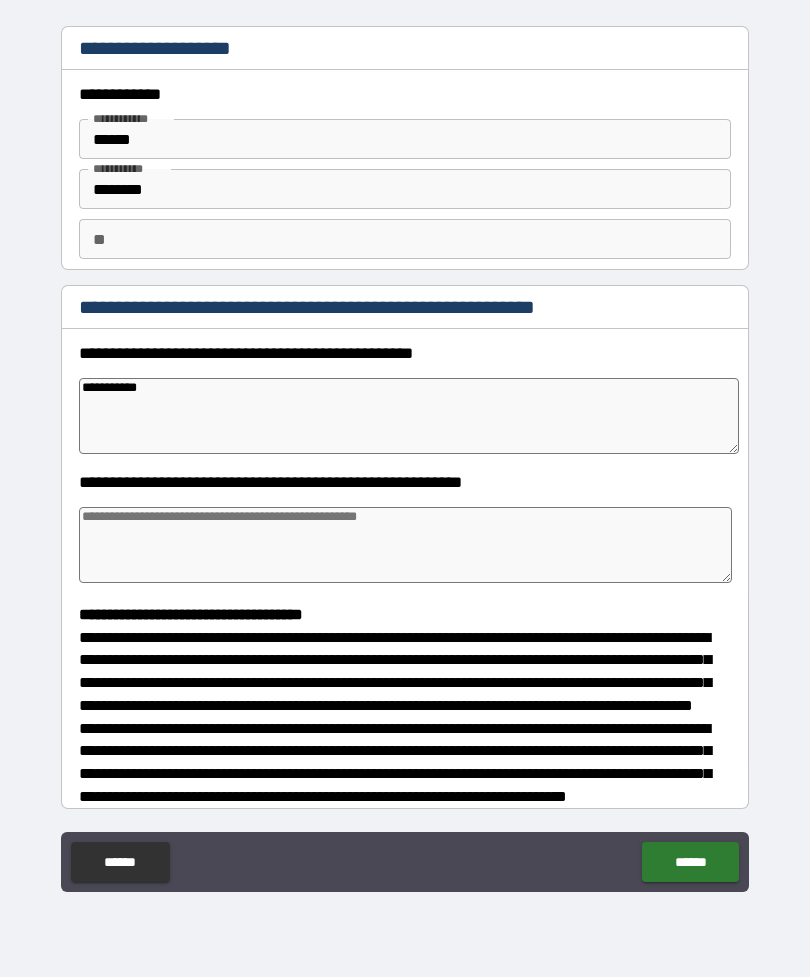 type on "*" 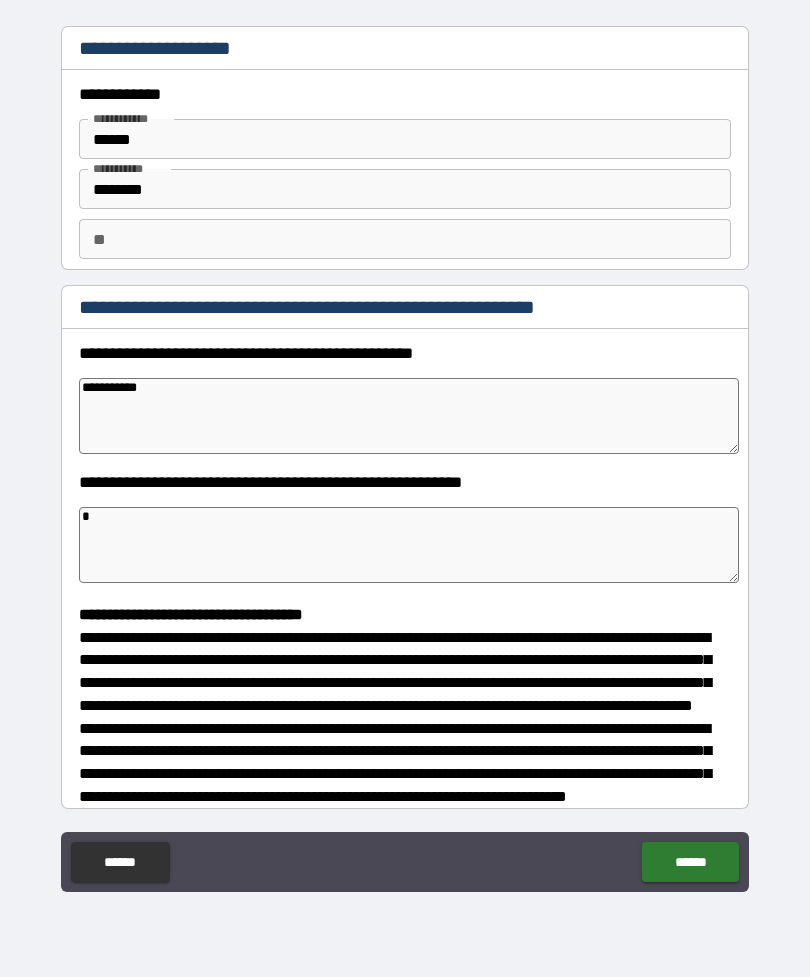type on "*" 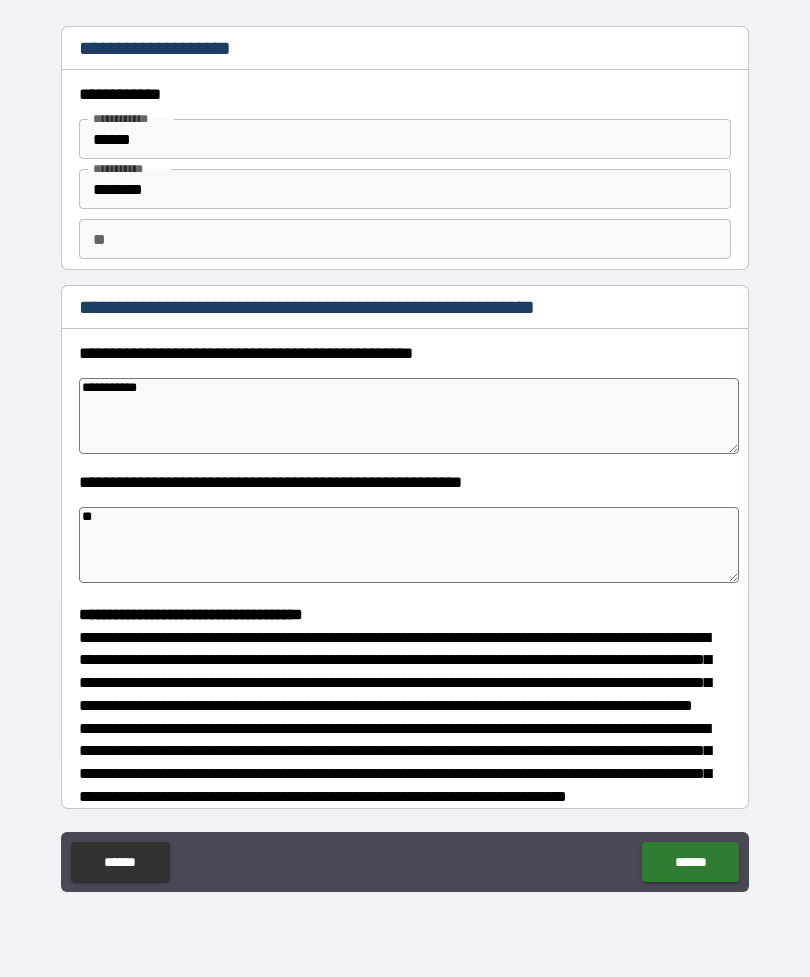 type on "*" 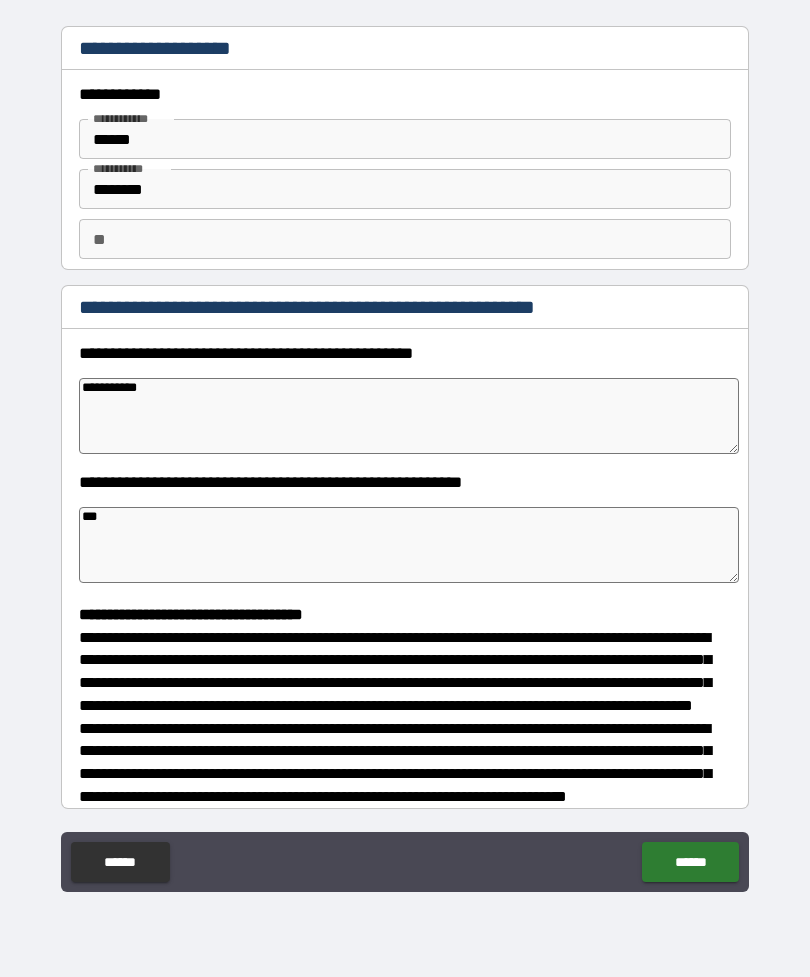 type on "*" 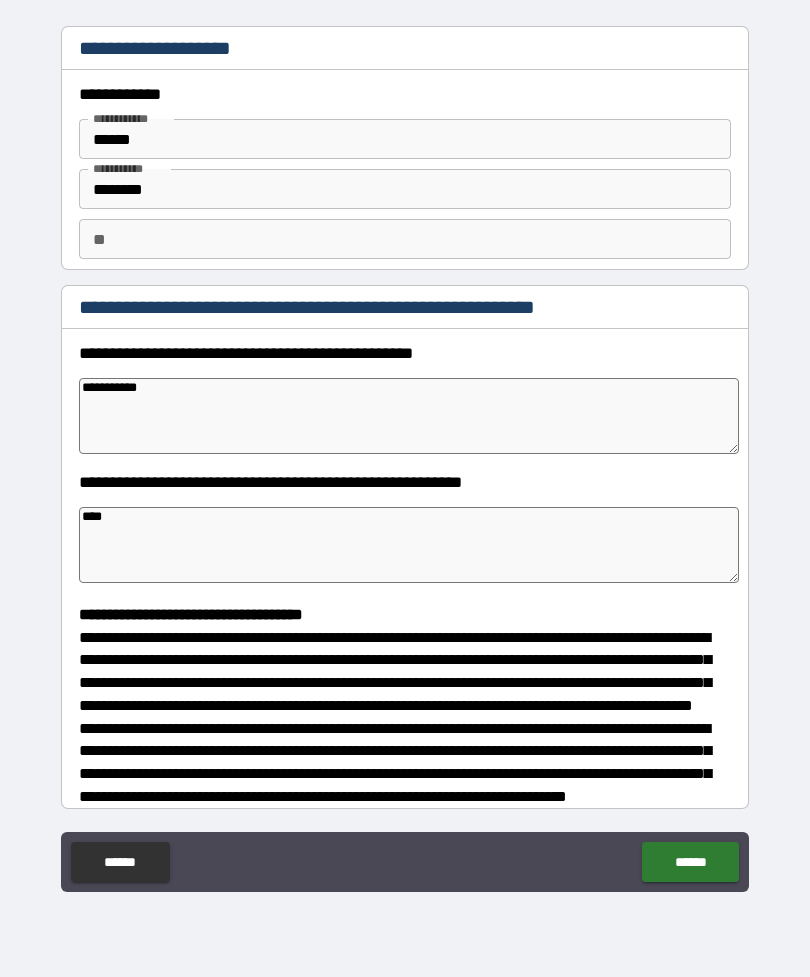 type on "*" 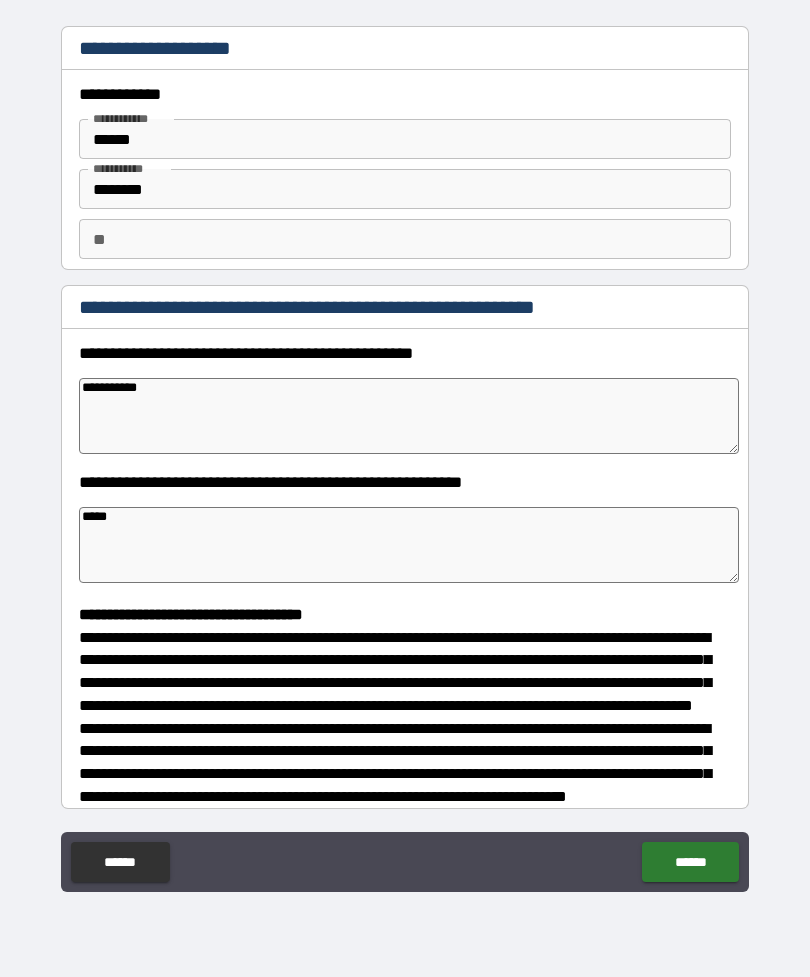 type on "*" 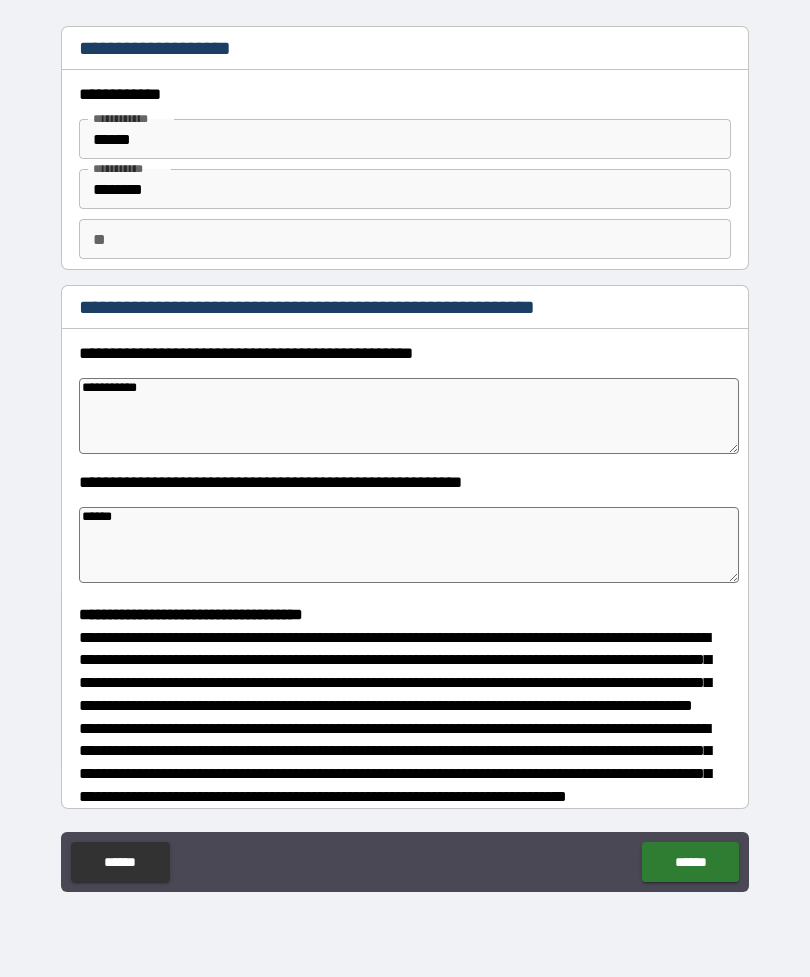type on "*" 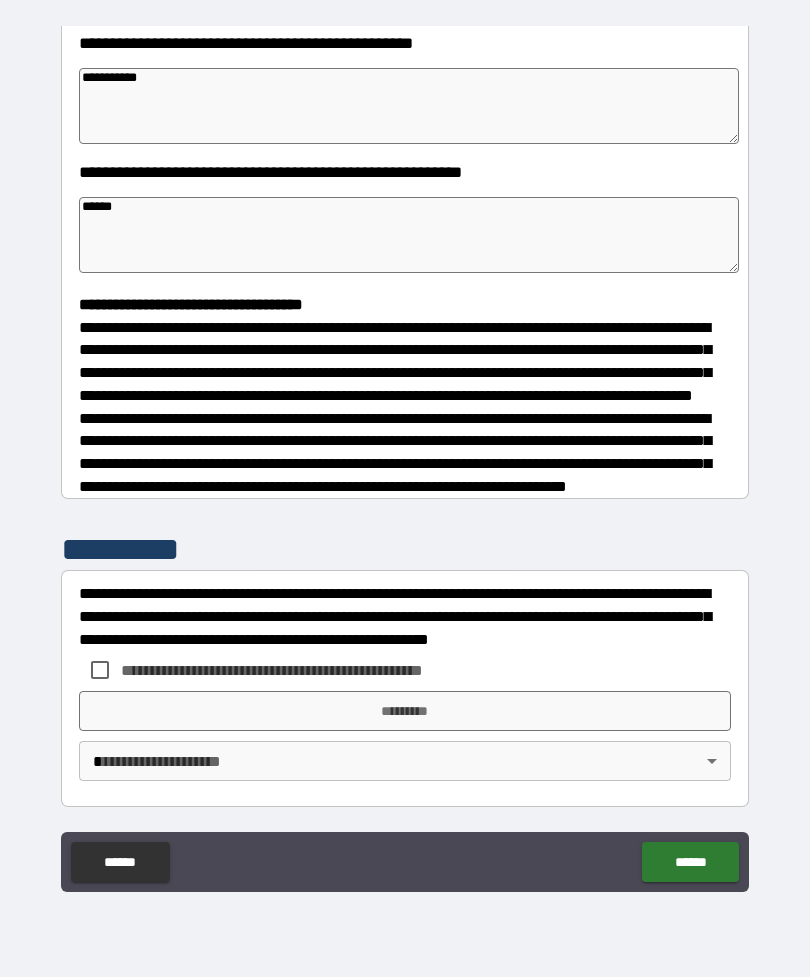 scroll, scrollTop: 348, scrollLeft: 0, axis: vertical 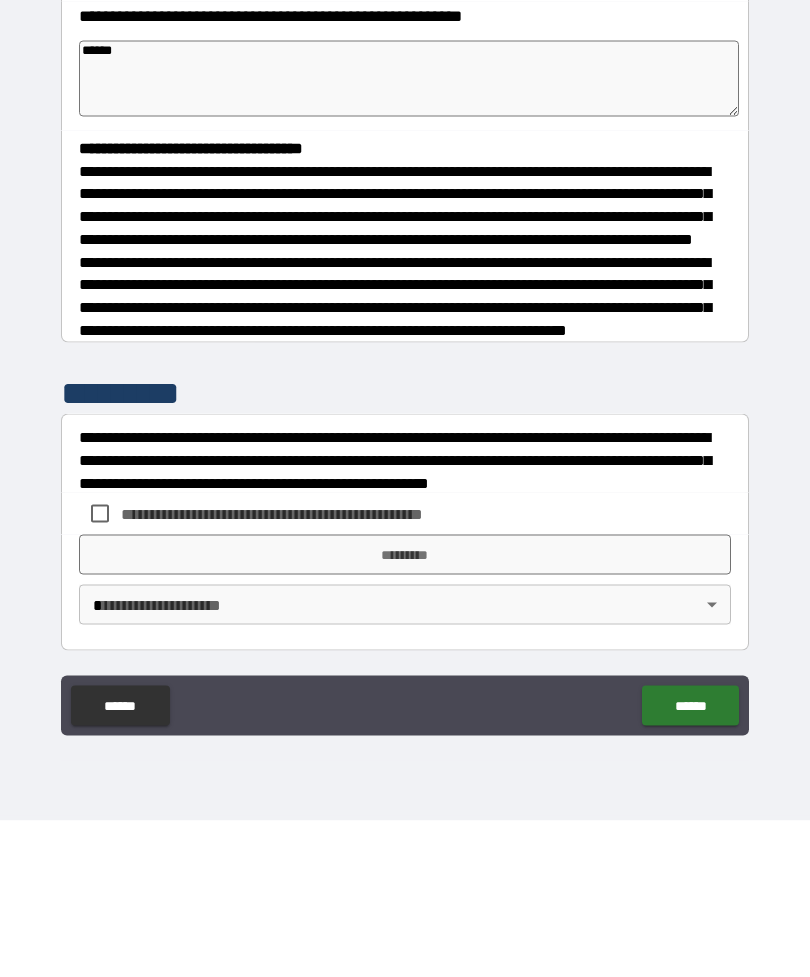 type on "******" 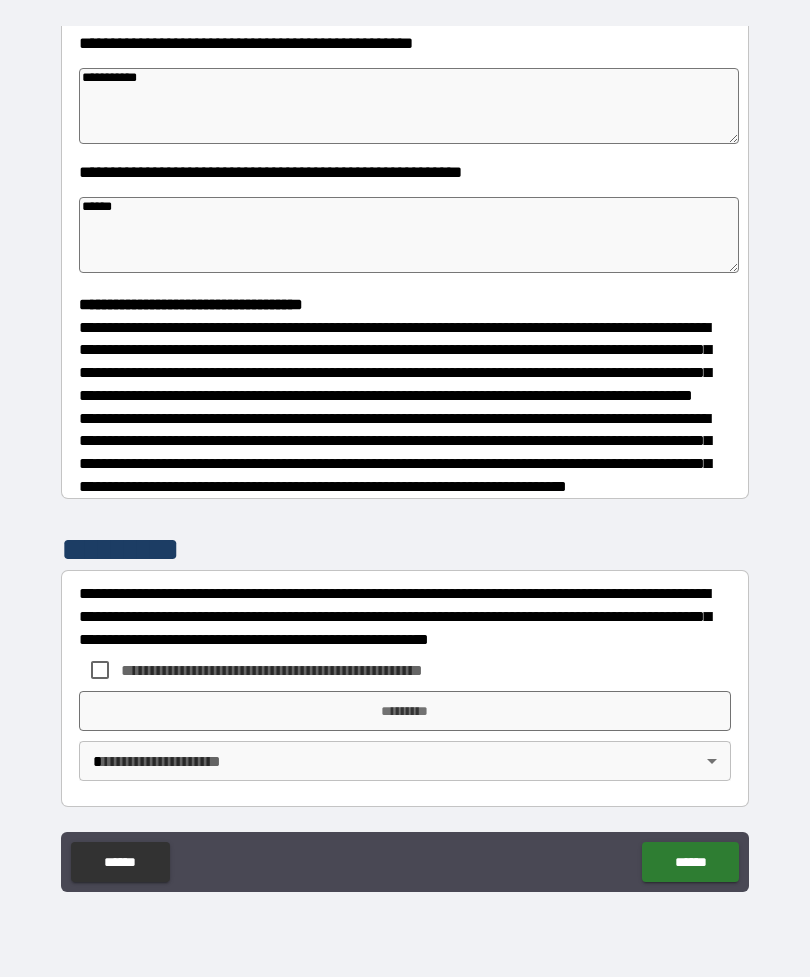 type on "*" 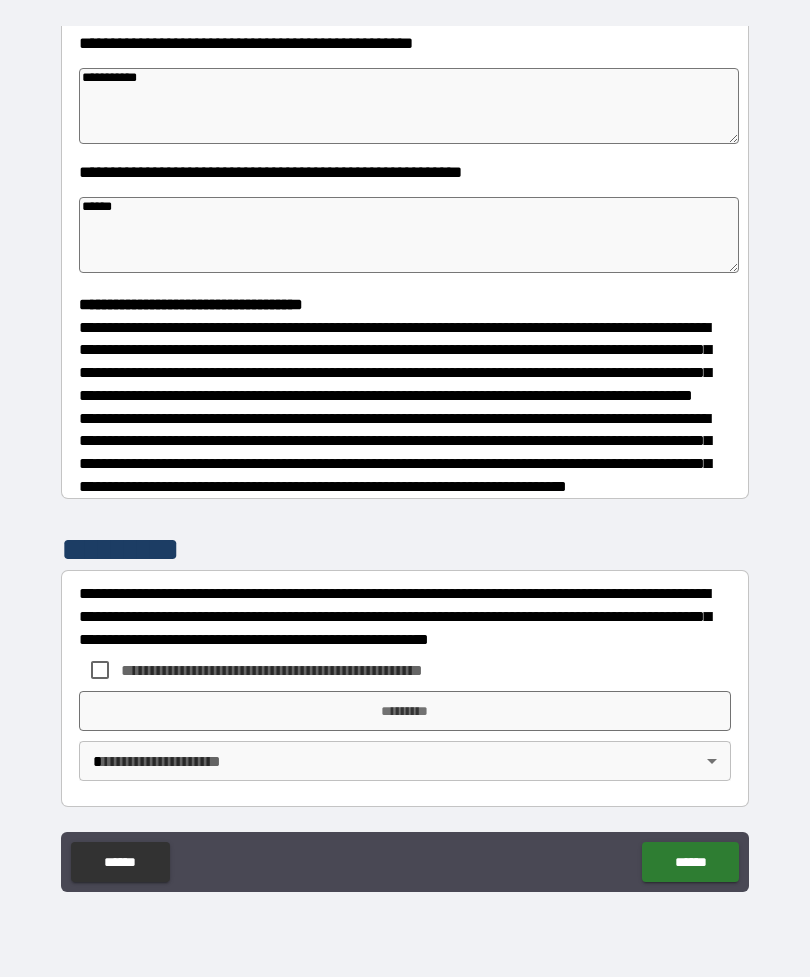 type on "*" 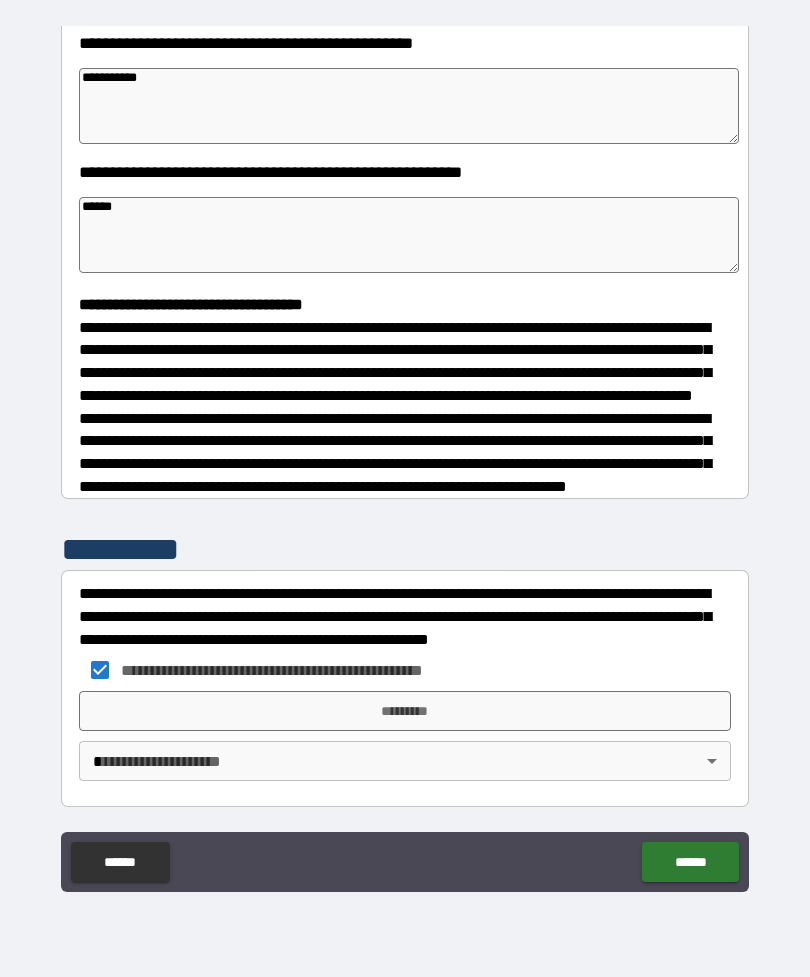 click on "*********" at bounding box center [405, 711] 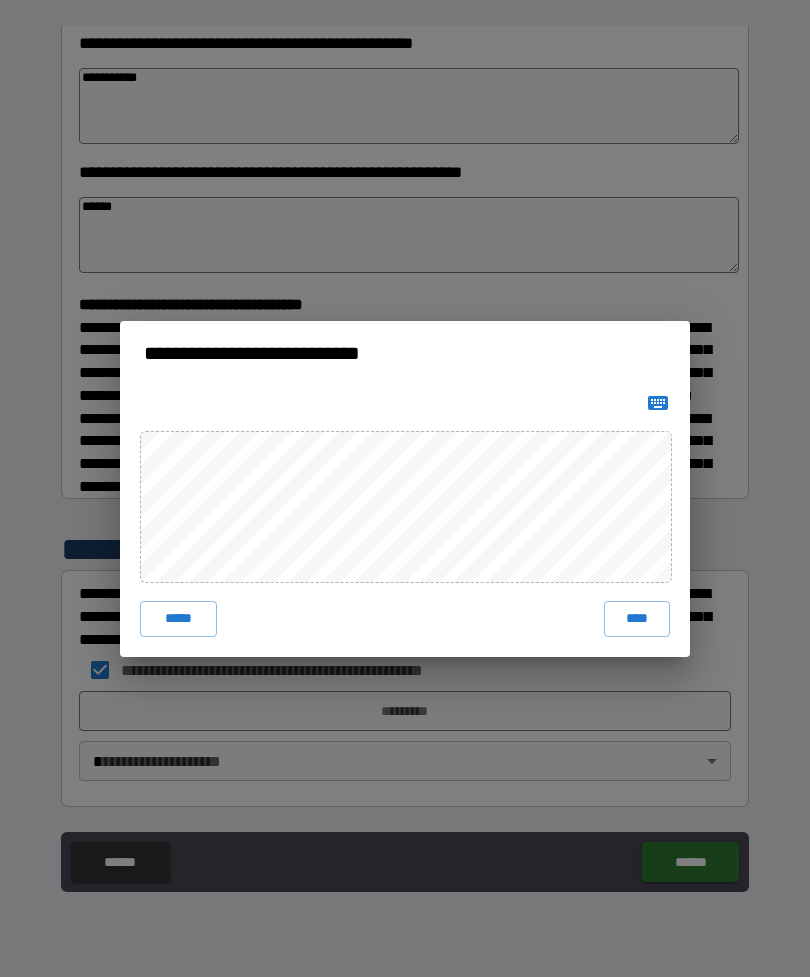 click on "****" at bounding box center (637, 619) 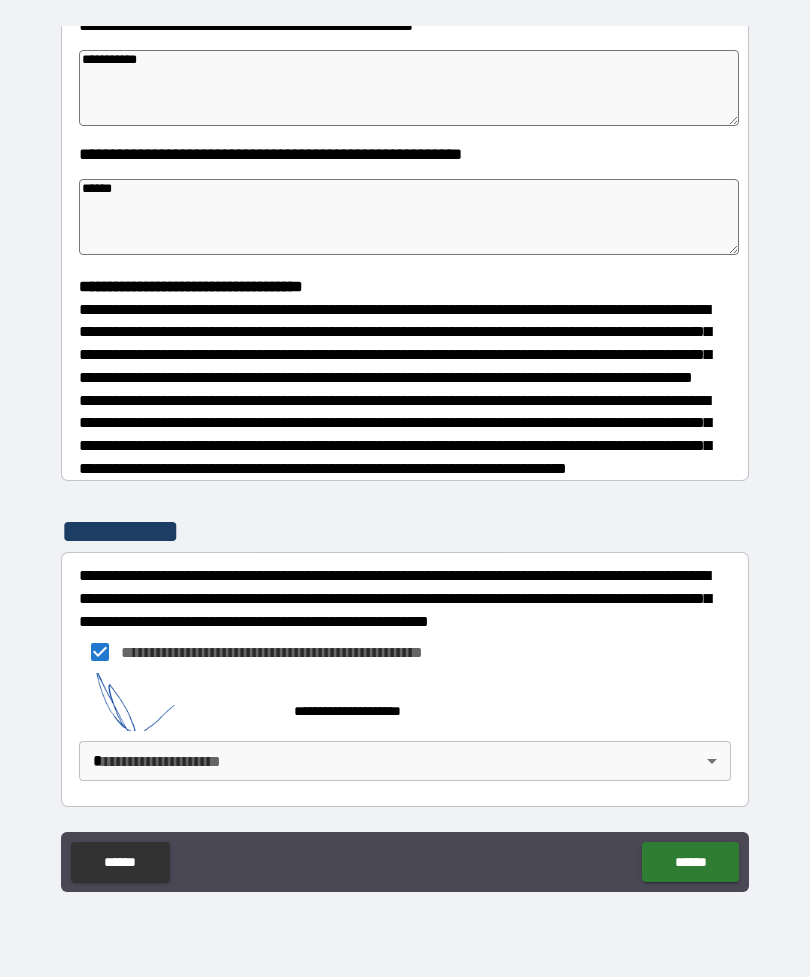 type on "*" 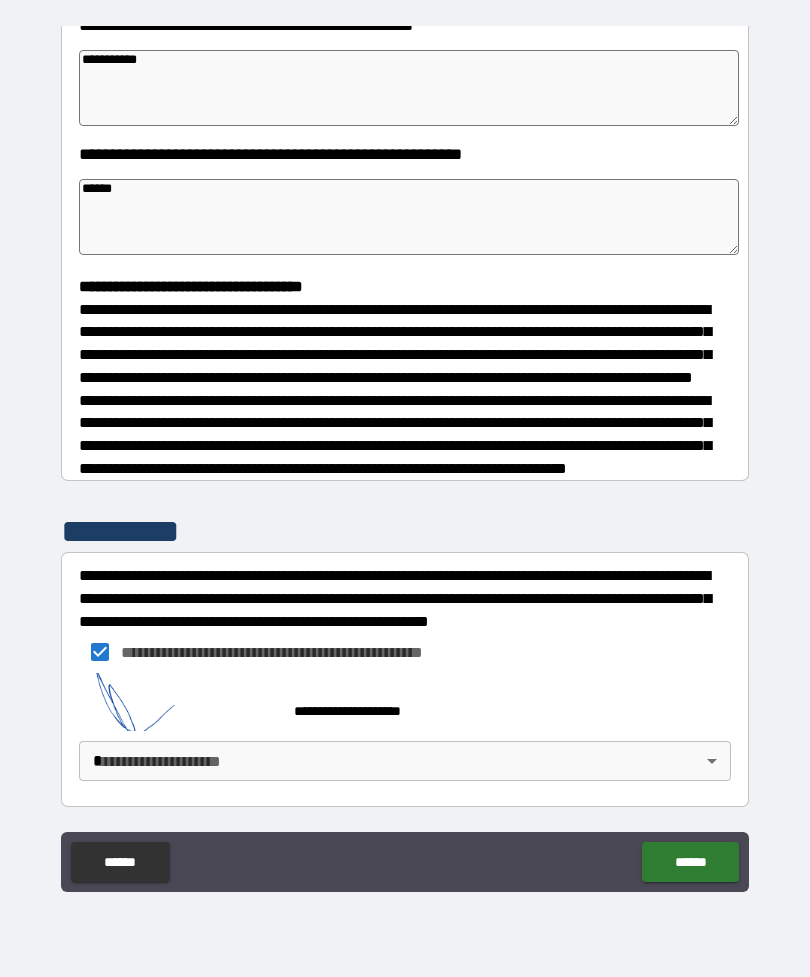 type on "*" 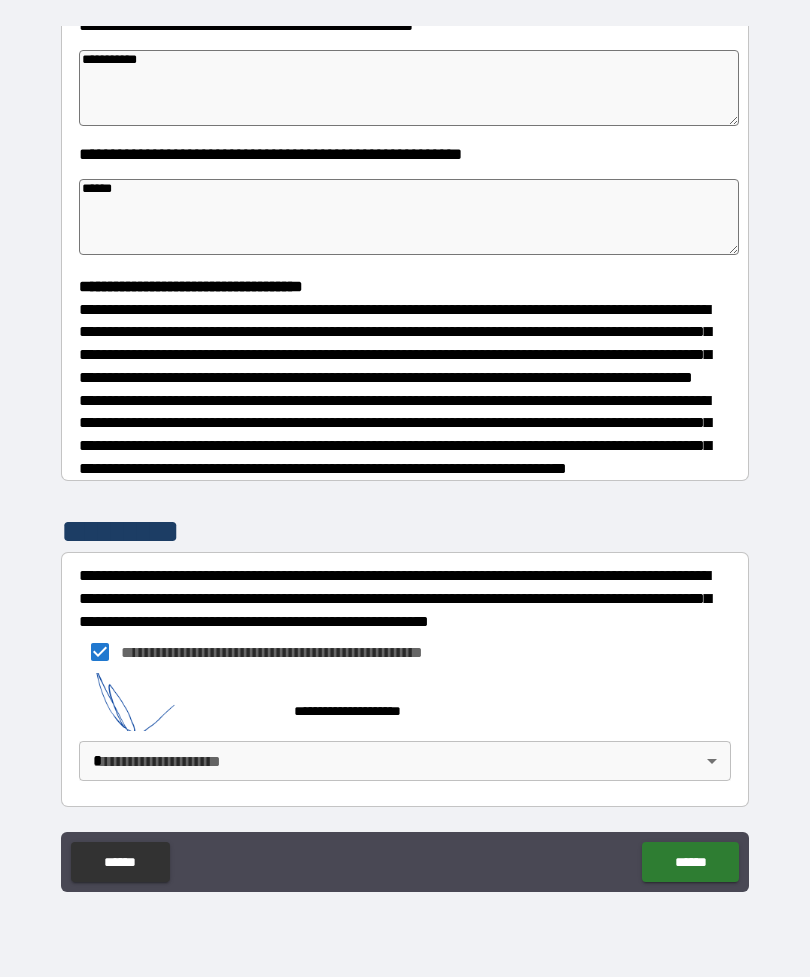 scroll, scrollTop: 365, scrollLeft: 0, axis: vertical 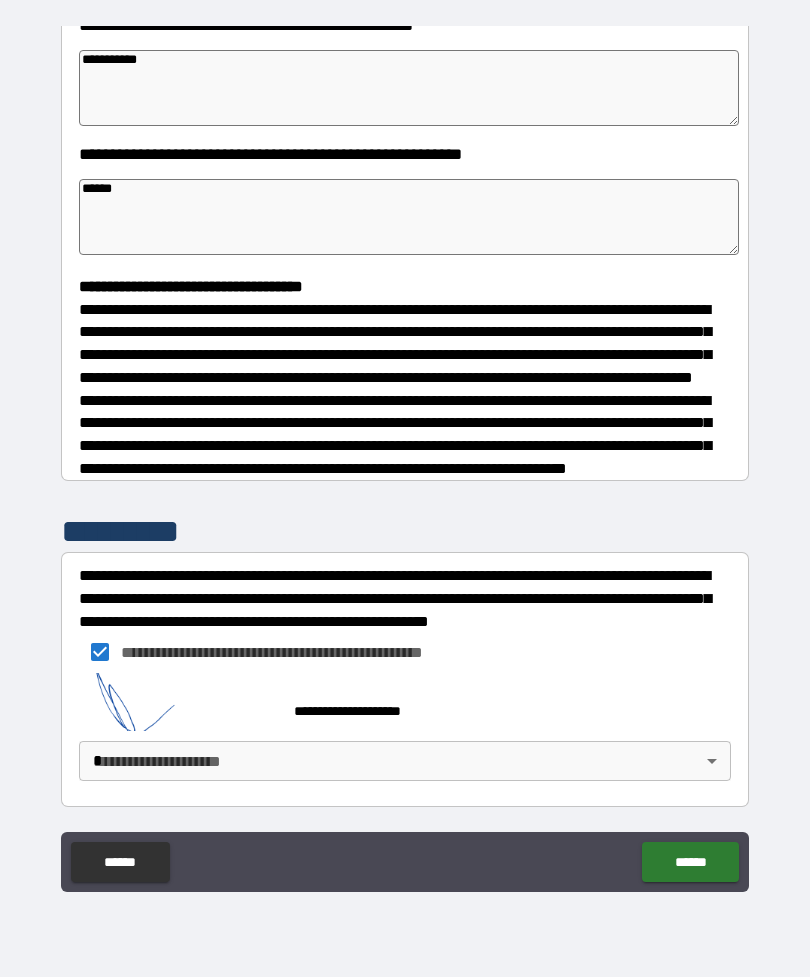 click on "**********" at bounding box center [405, 456] 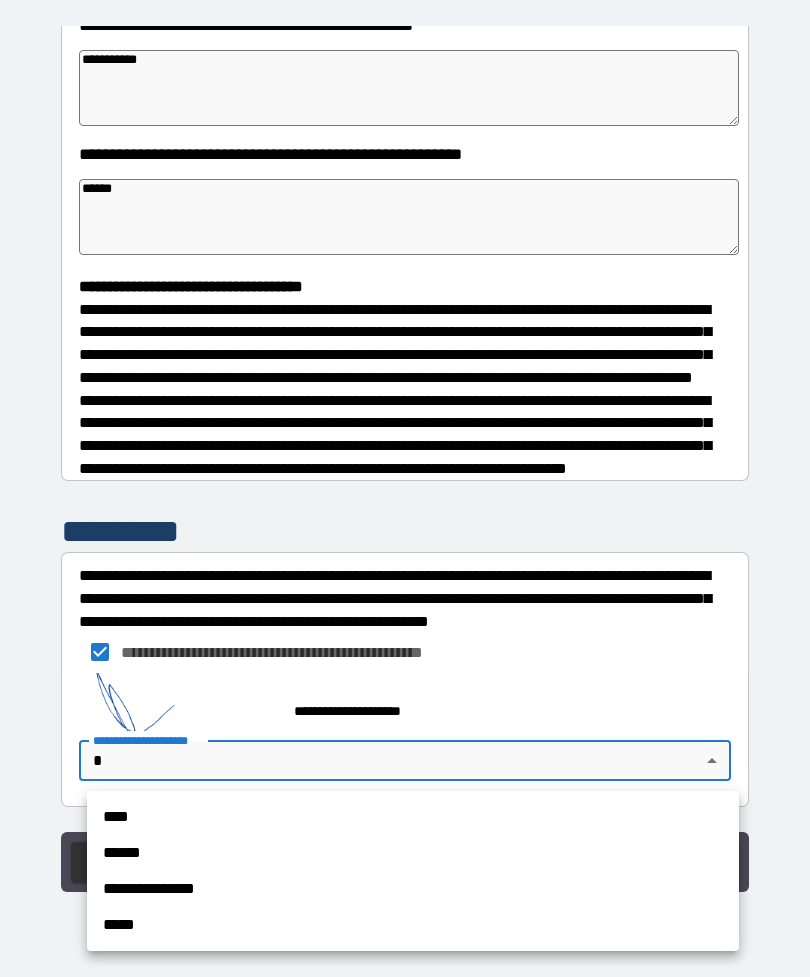 click on "****" at bounding box center [413, 817] 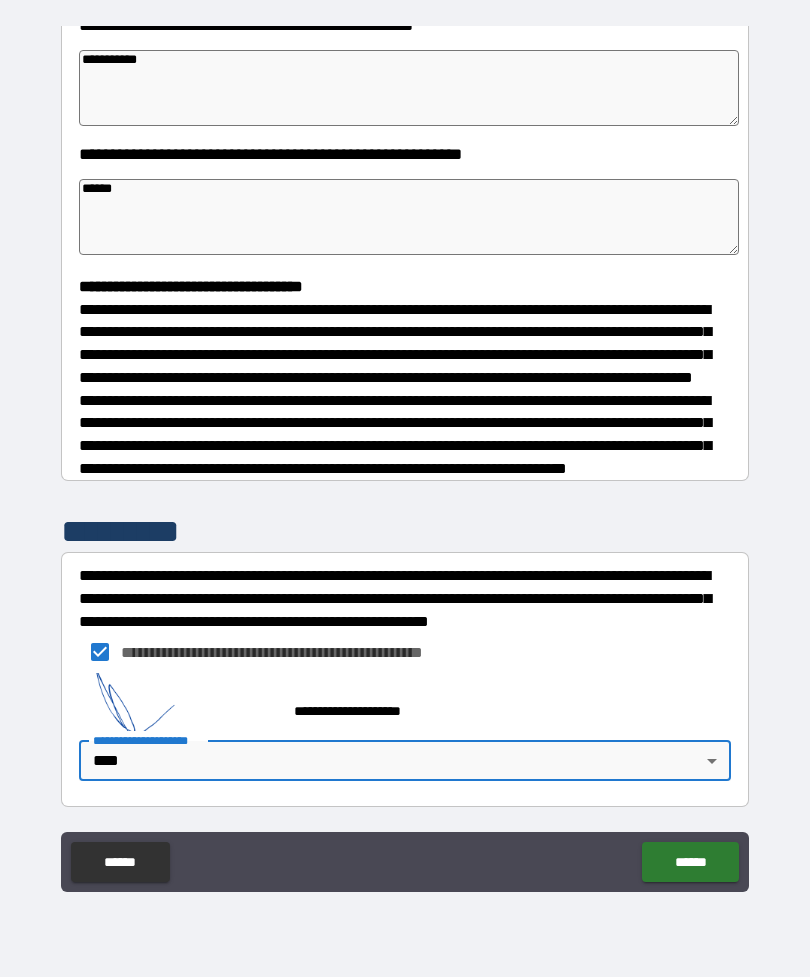 type on "*" 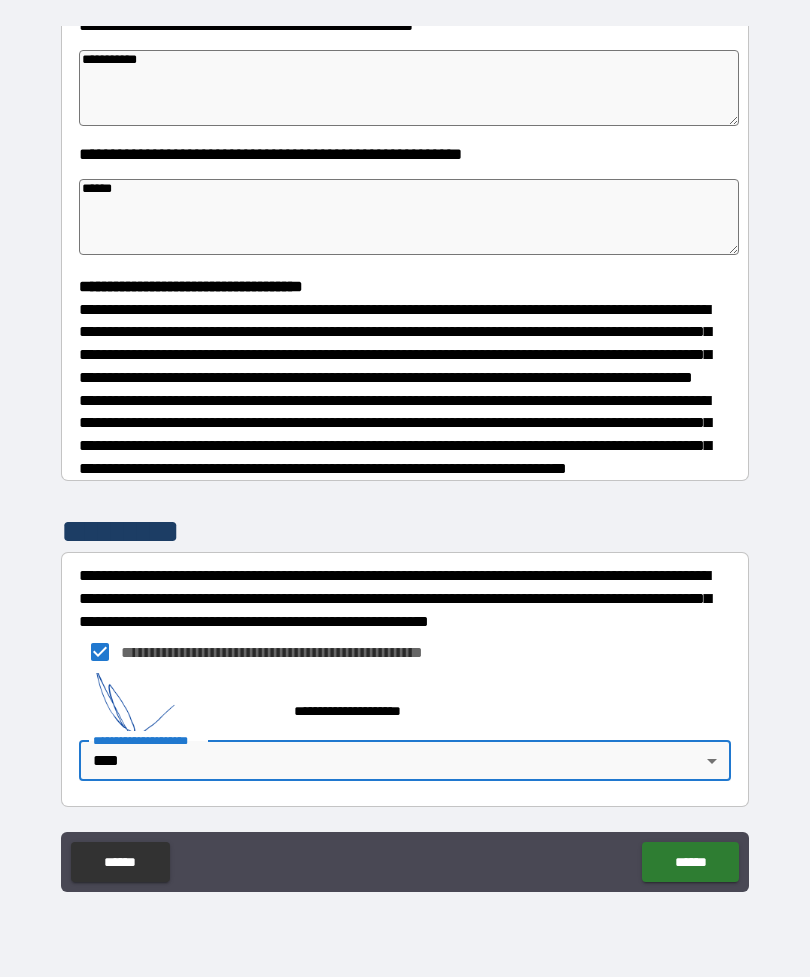type on "*" 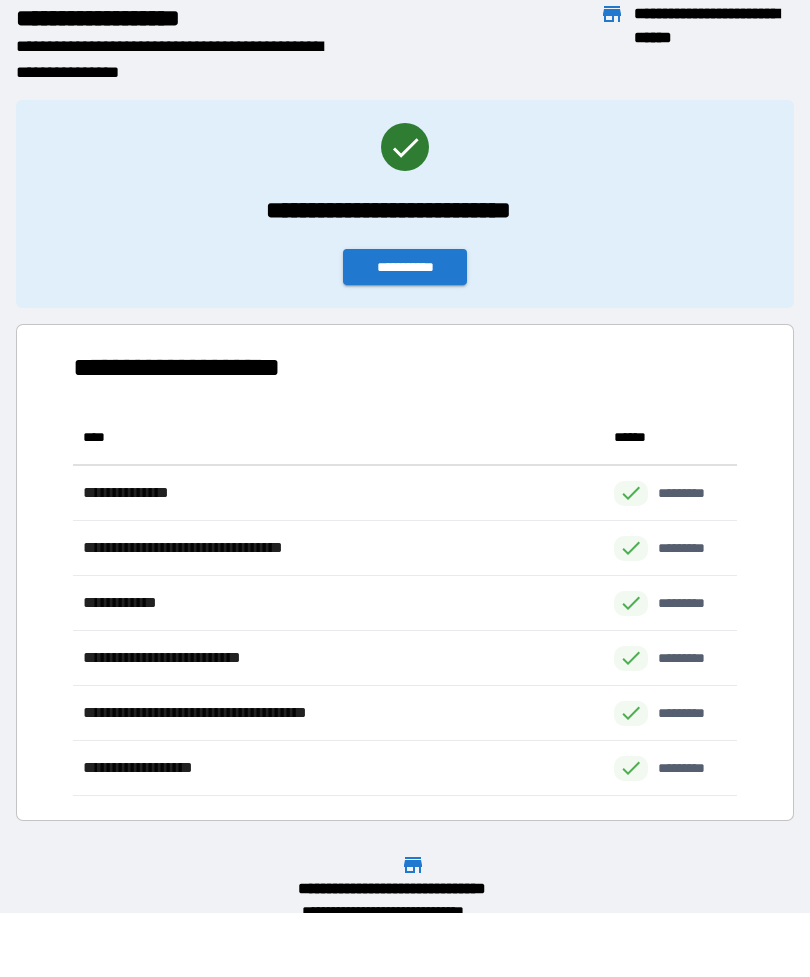scroll, scrollTop: 1, scrollLeft: 1, axis: both 